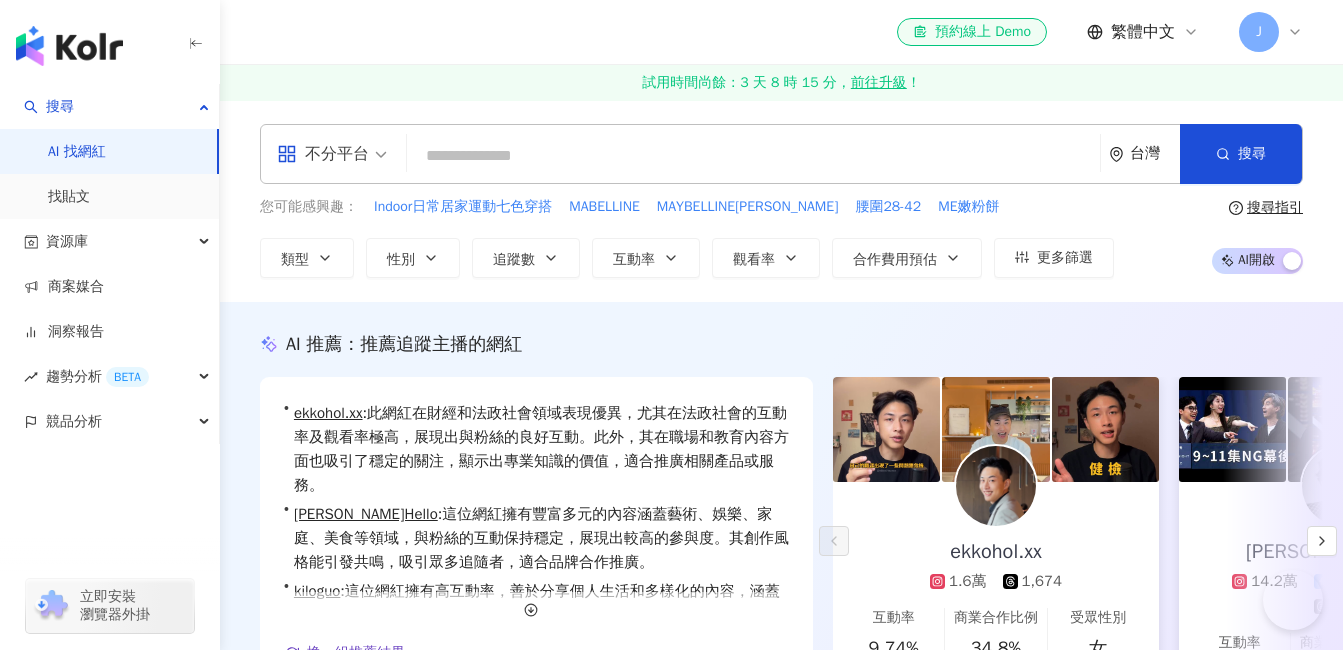 scroll, scrollTop: 0, scrollLeft: 0, axis: both 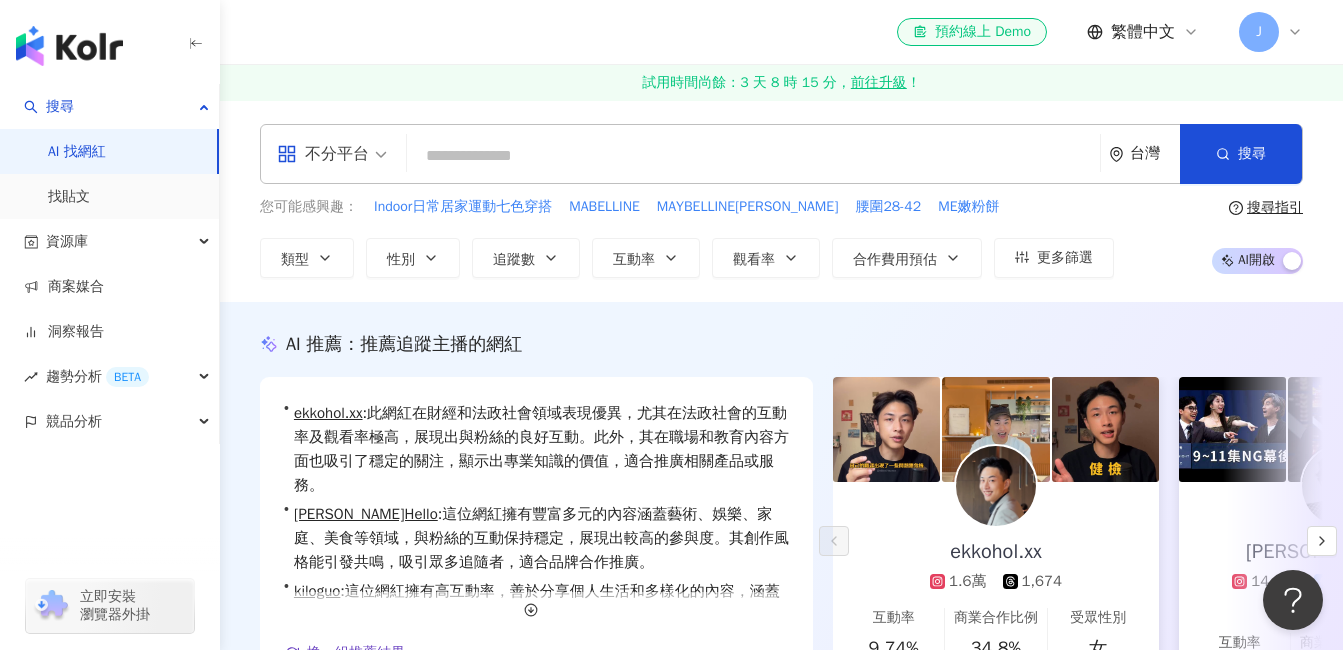 click at bounding box center [753, 156] 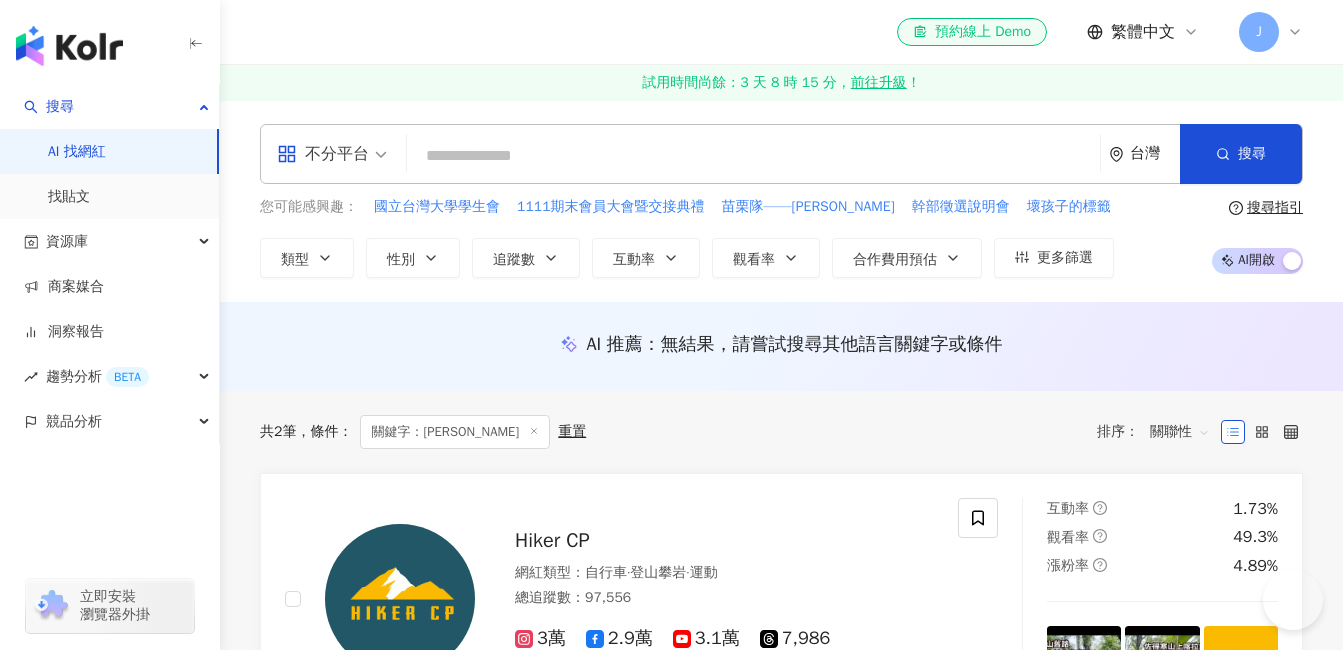 scroll, scrollTop: 0, scrollLeft: 0, axis: both 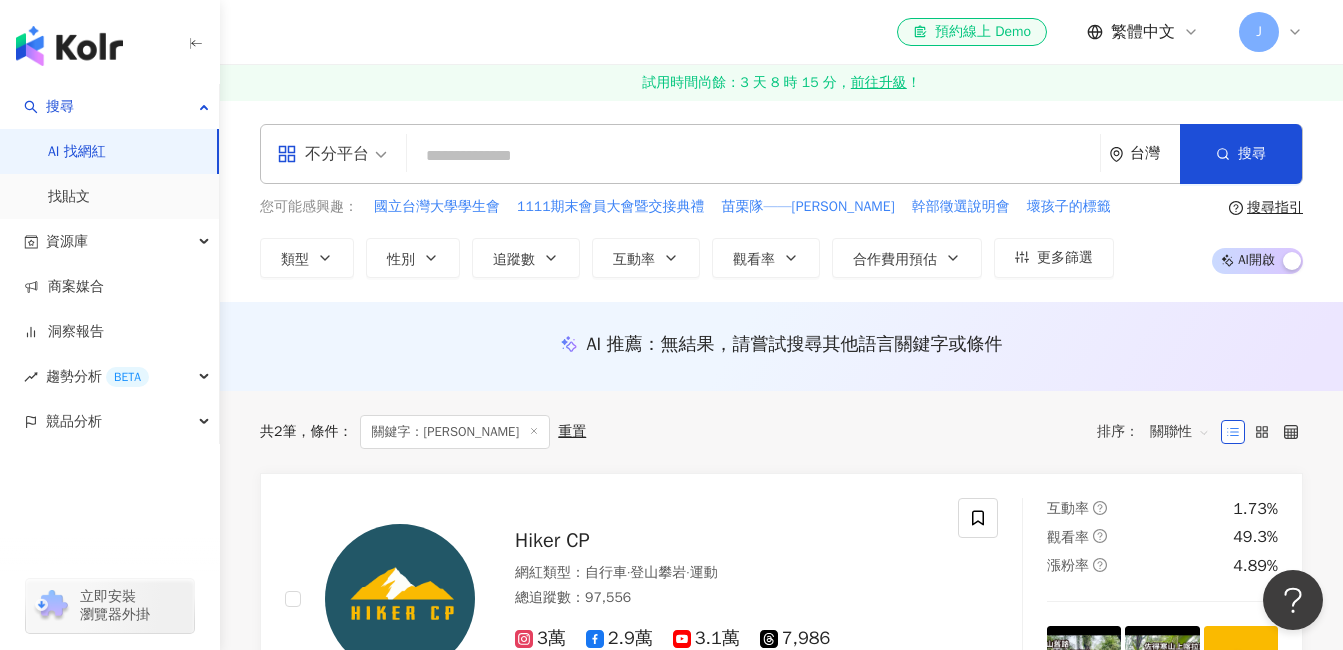 click at bounding box center [753, 156] 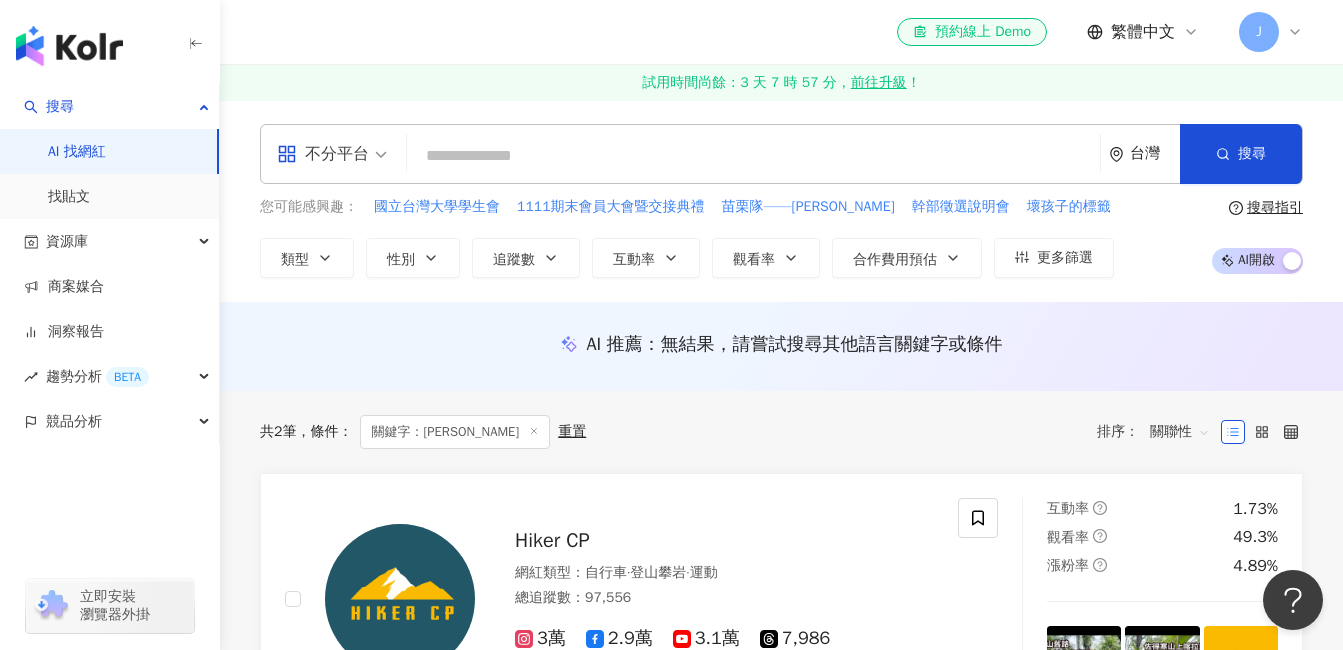 click at bounding box center (753, 156) 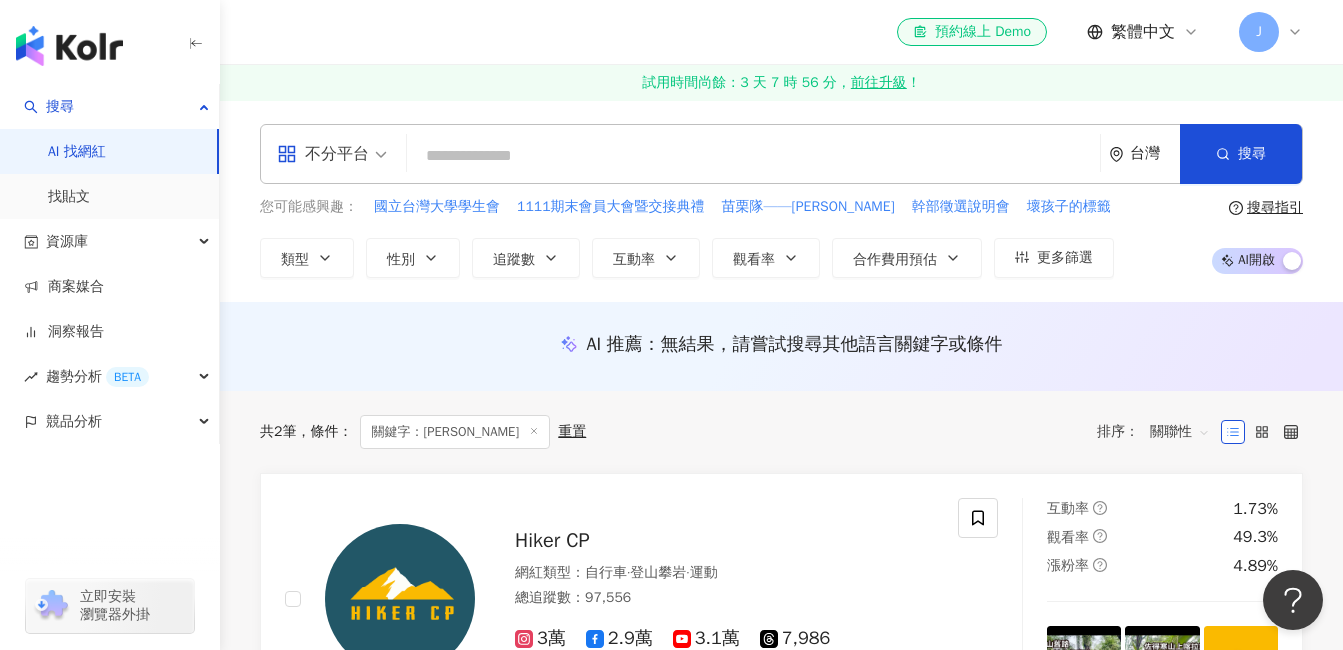 click at bounding box center [753, 156] 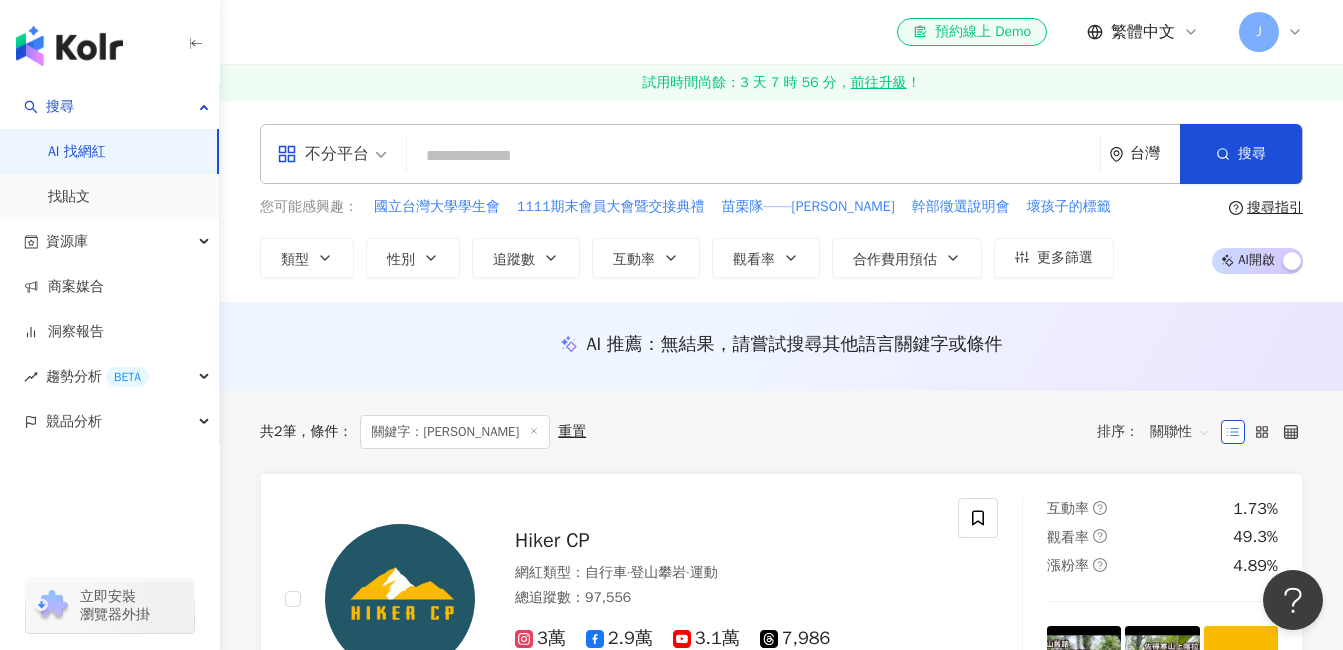 type on "****" 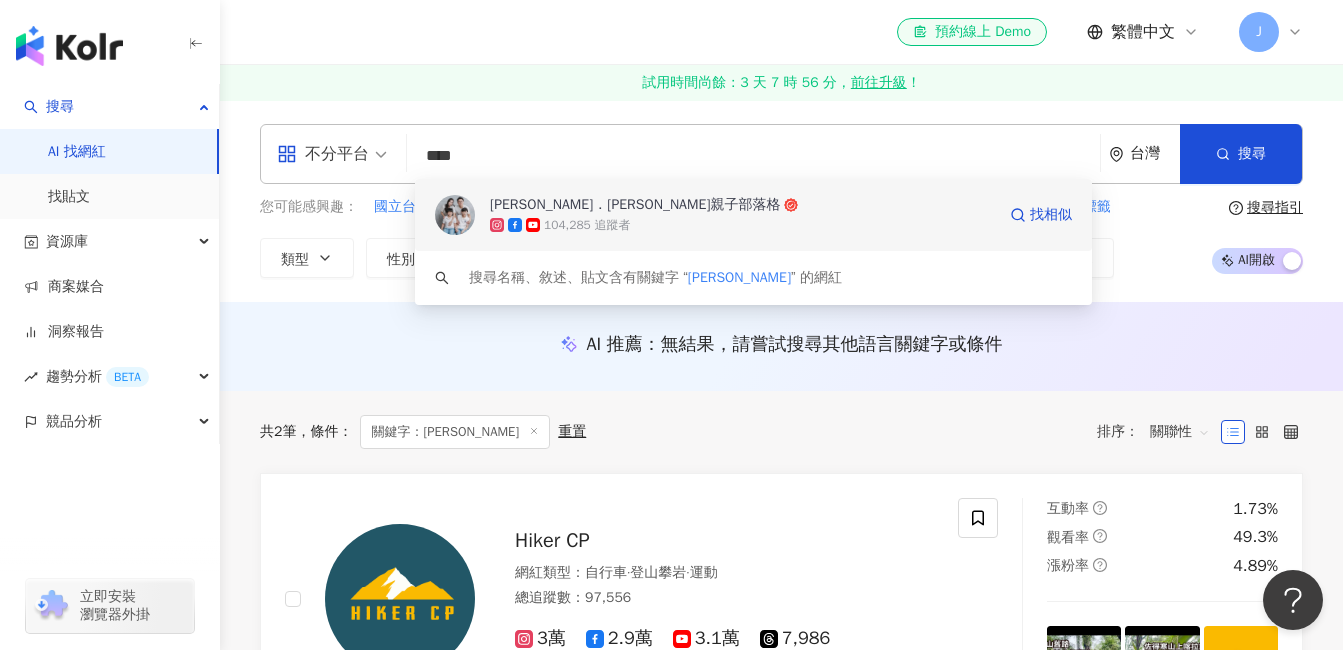 click on "104,285   追蹤者" at bounding box center (742, 225) 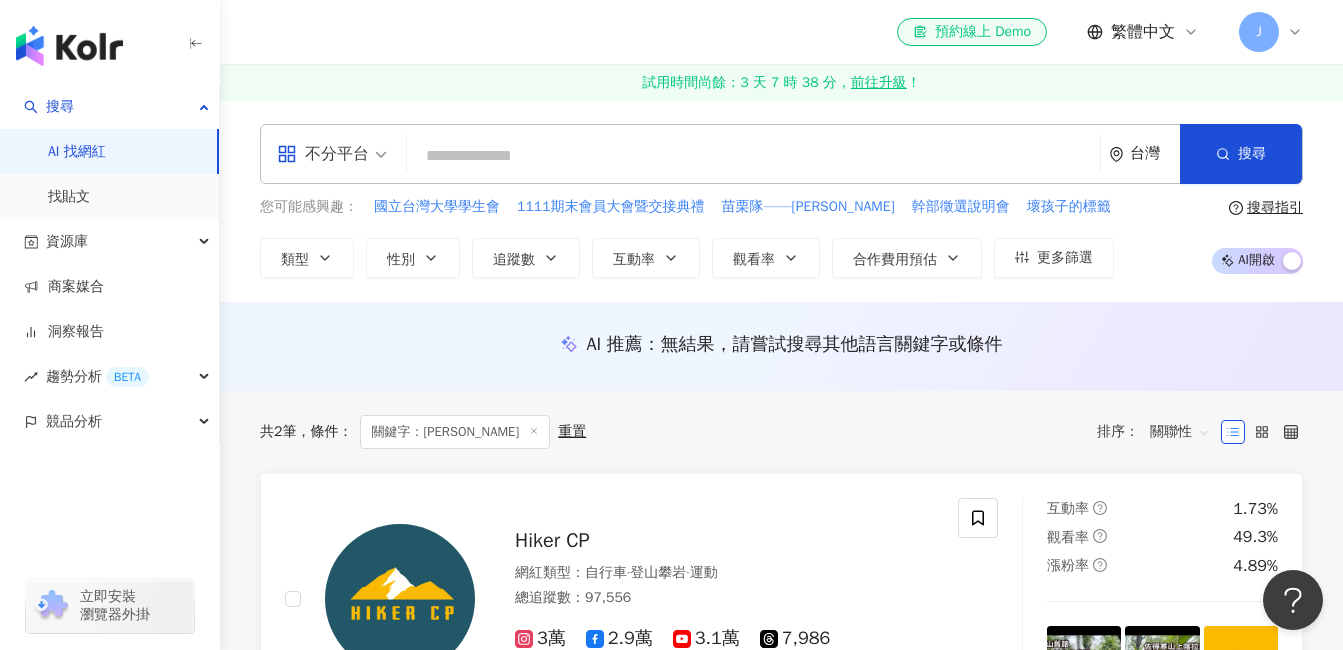 click at bounding box center [753, 156] 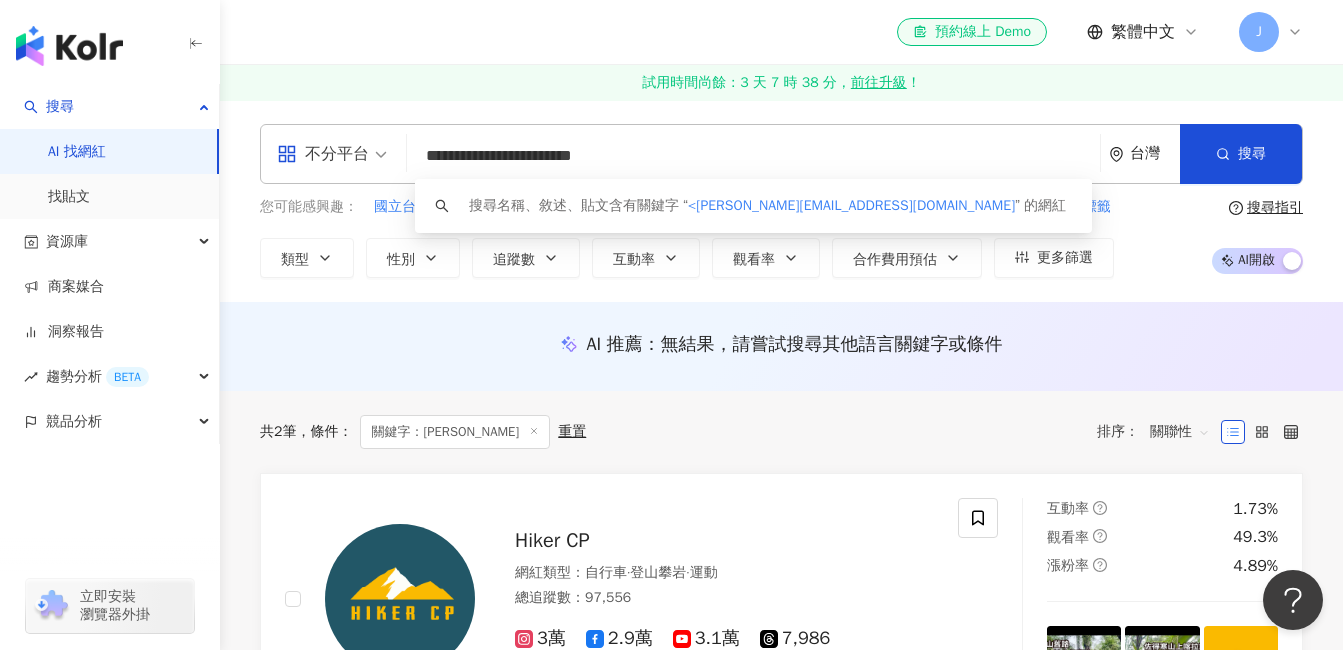 drag, startPoint x: 669, startPoint y: 157, endPoint x: 945, endPoint y: 11, distance: 312.2371 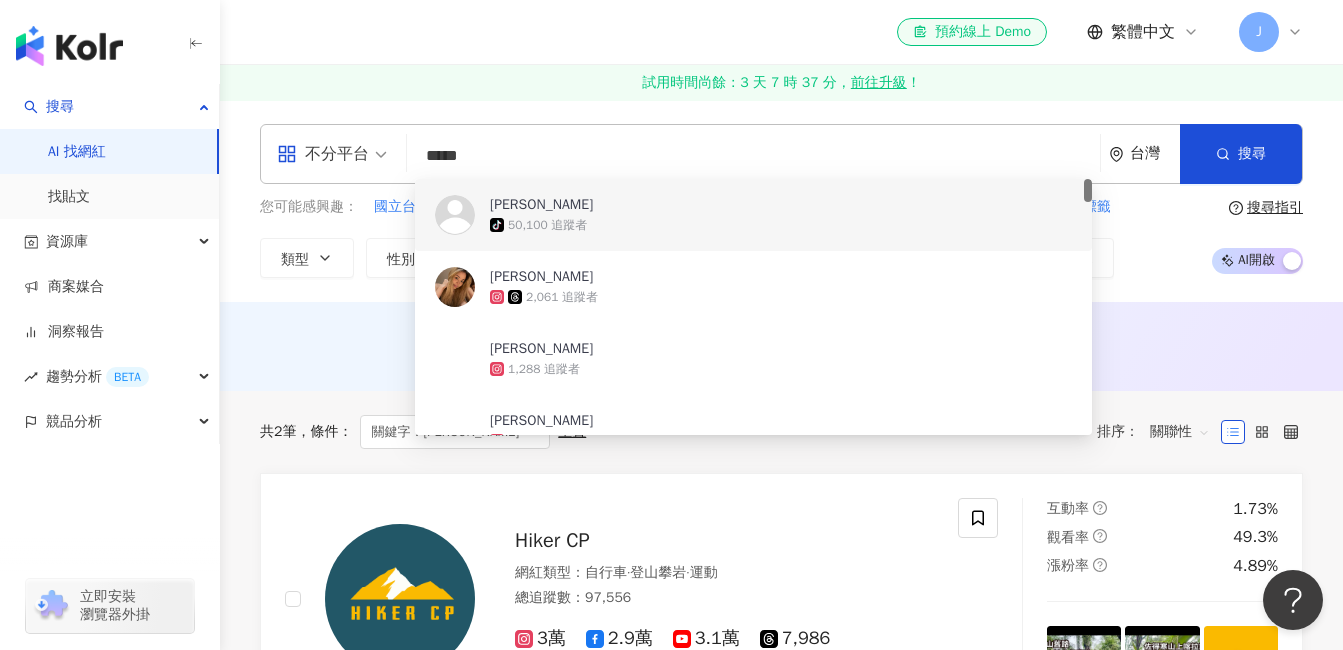 type on "*****" 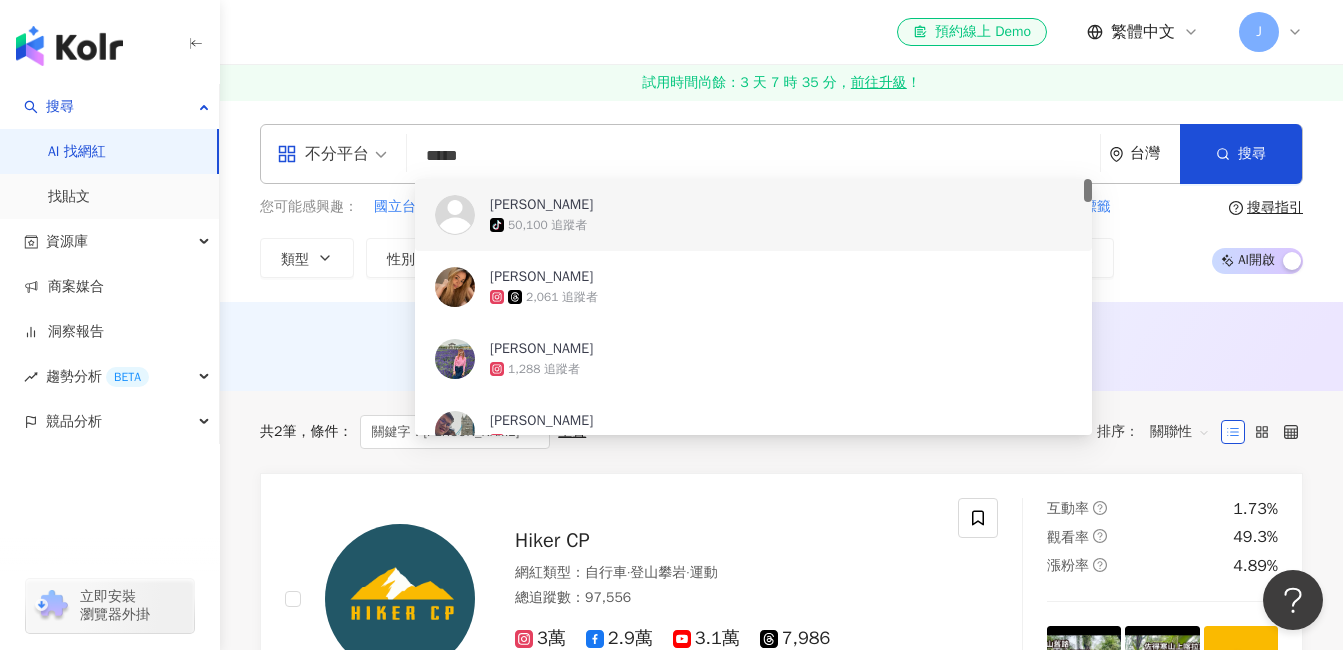drag, startPoint x: 484, startPoint y: 149, endPoint x: 417, endPoint y: 149, distance: 67 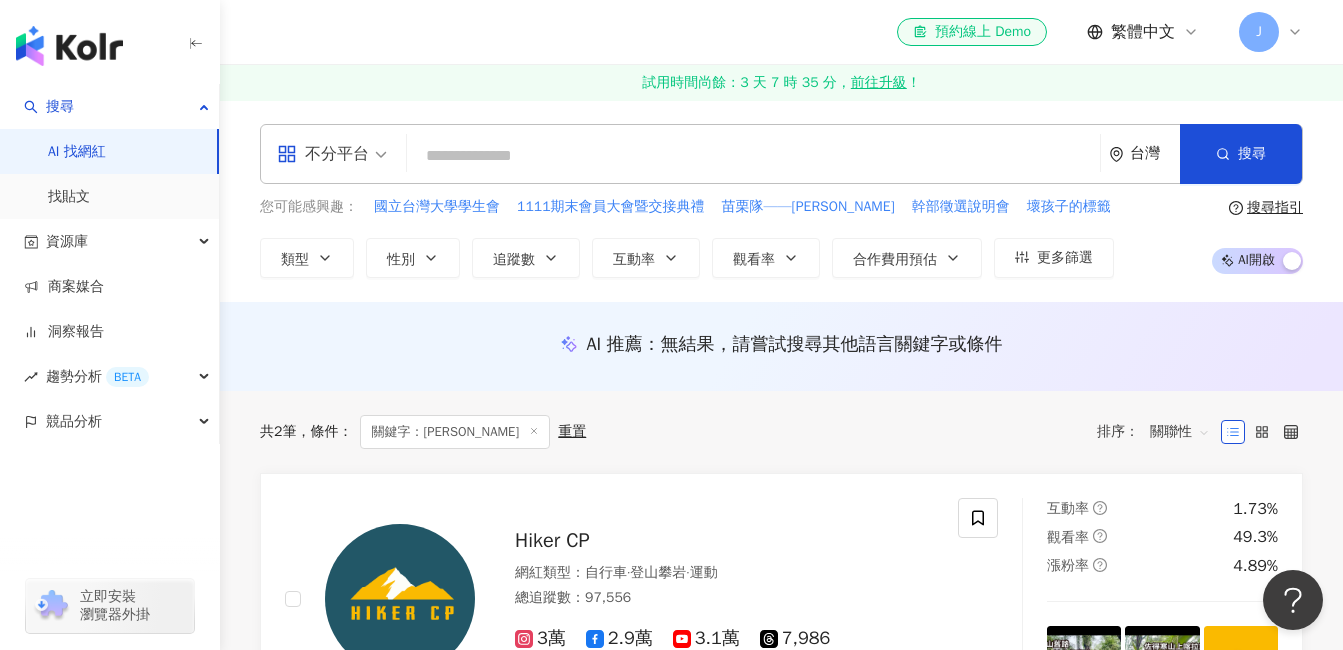 paste on "**********" 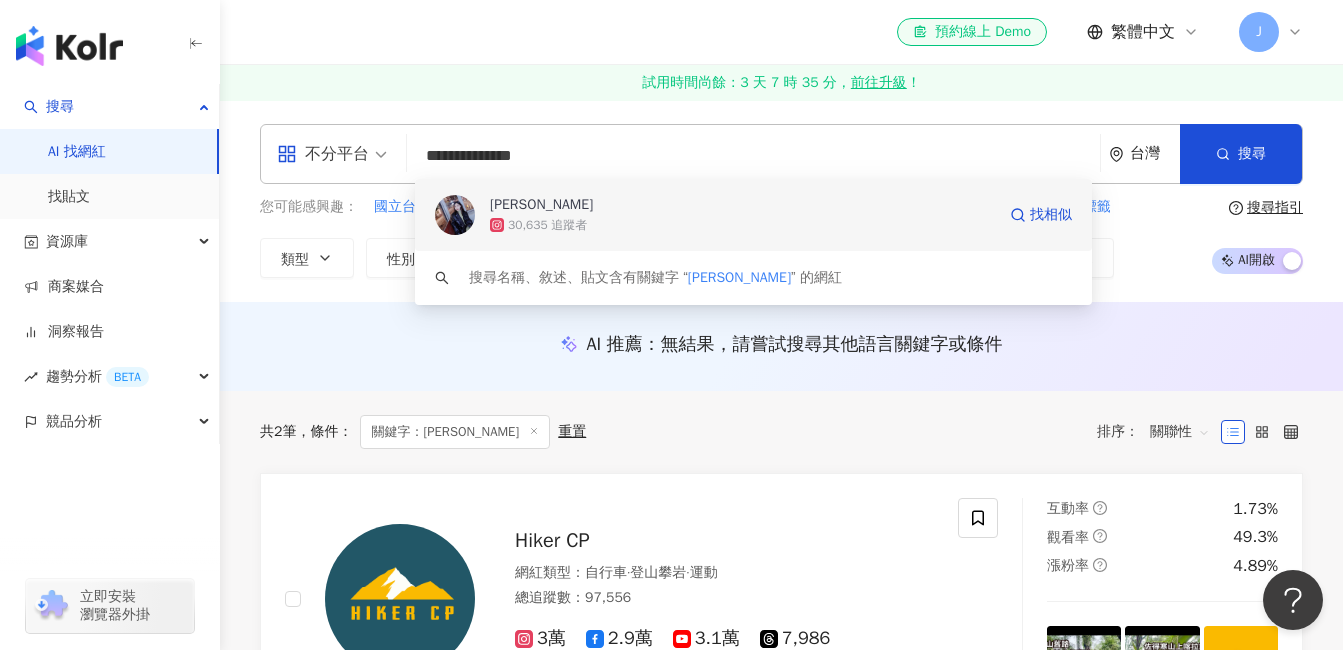 click on "30,635   追蹤者" at bounding box center (742, 225) 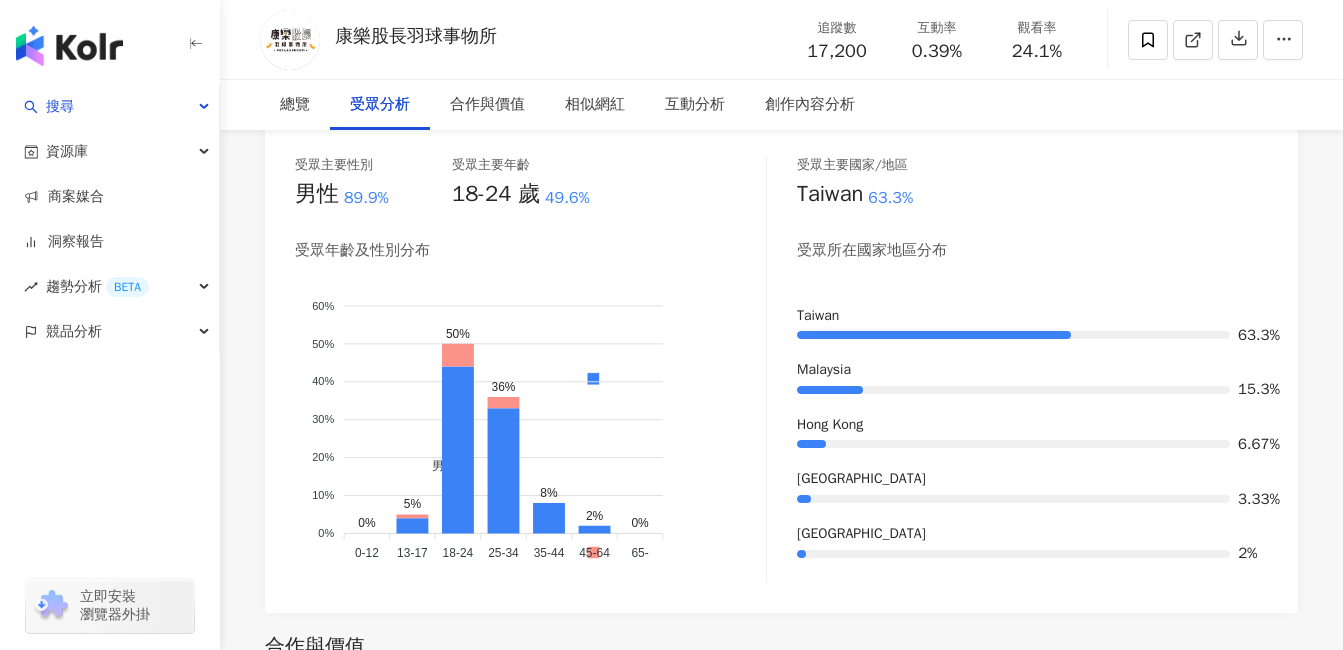 scroll, scrollTop: 1722, scrollLeft: 0, axis: vertical 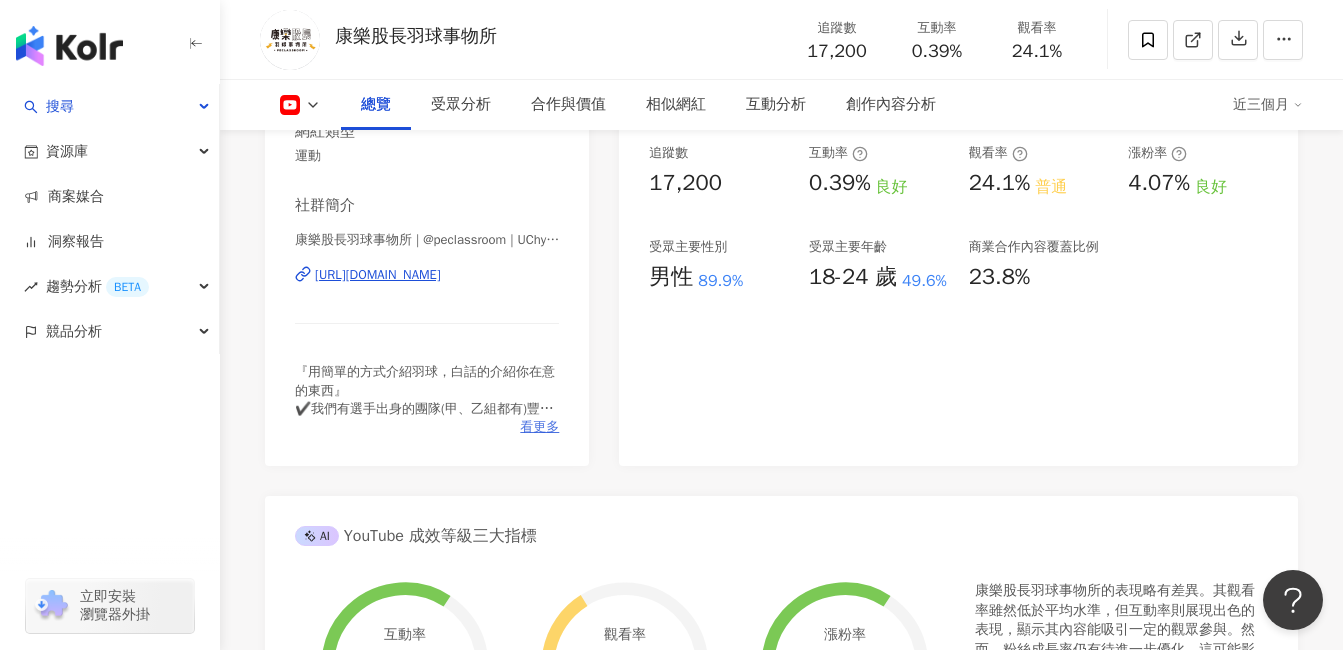 click on "看更多" at bounding box center [539, 427] 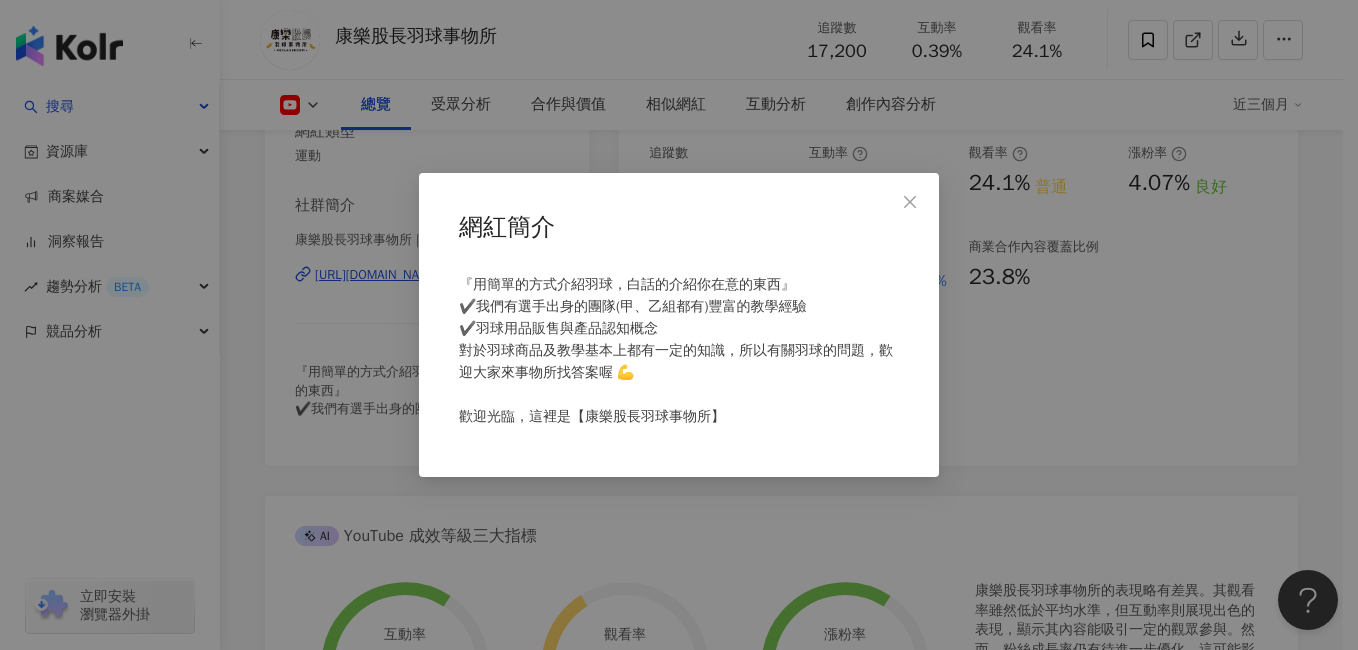 click 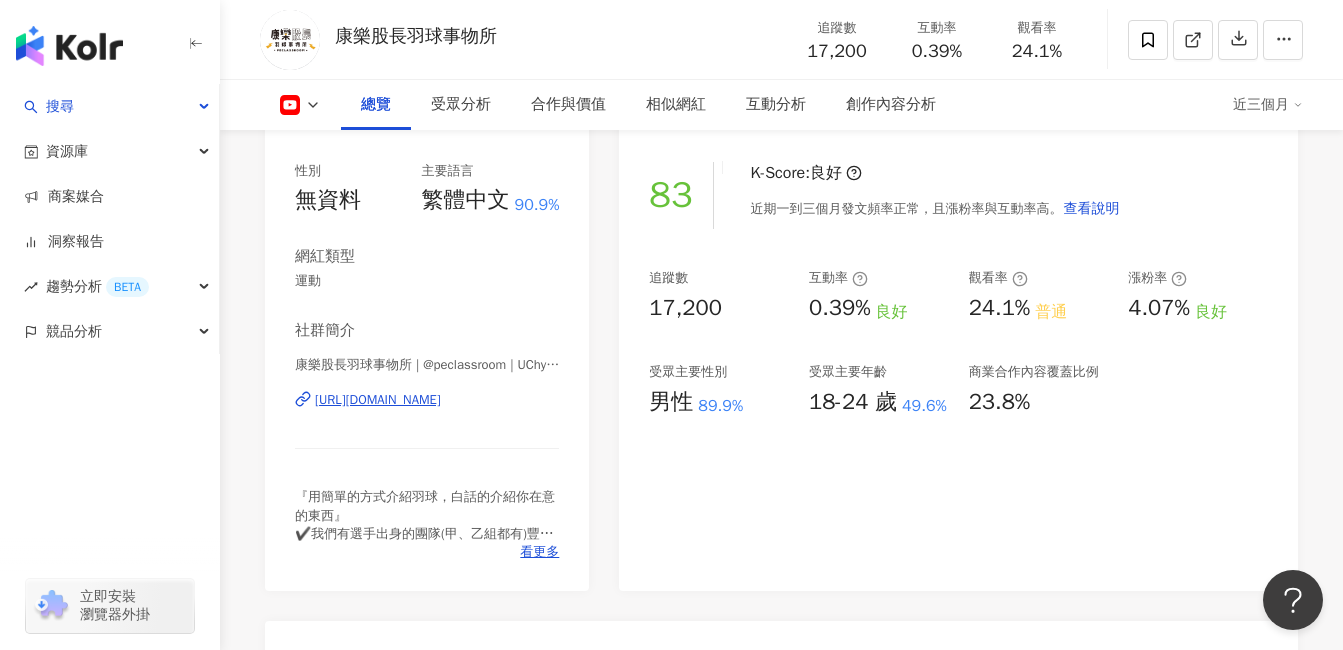 scroll, scrollTop: 0, scrollLeft: 0, axis: both 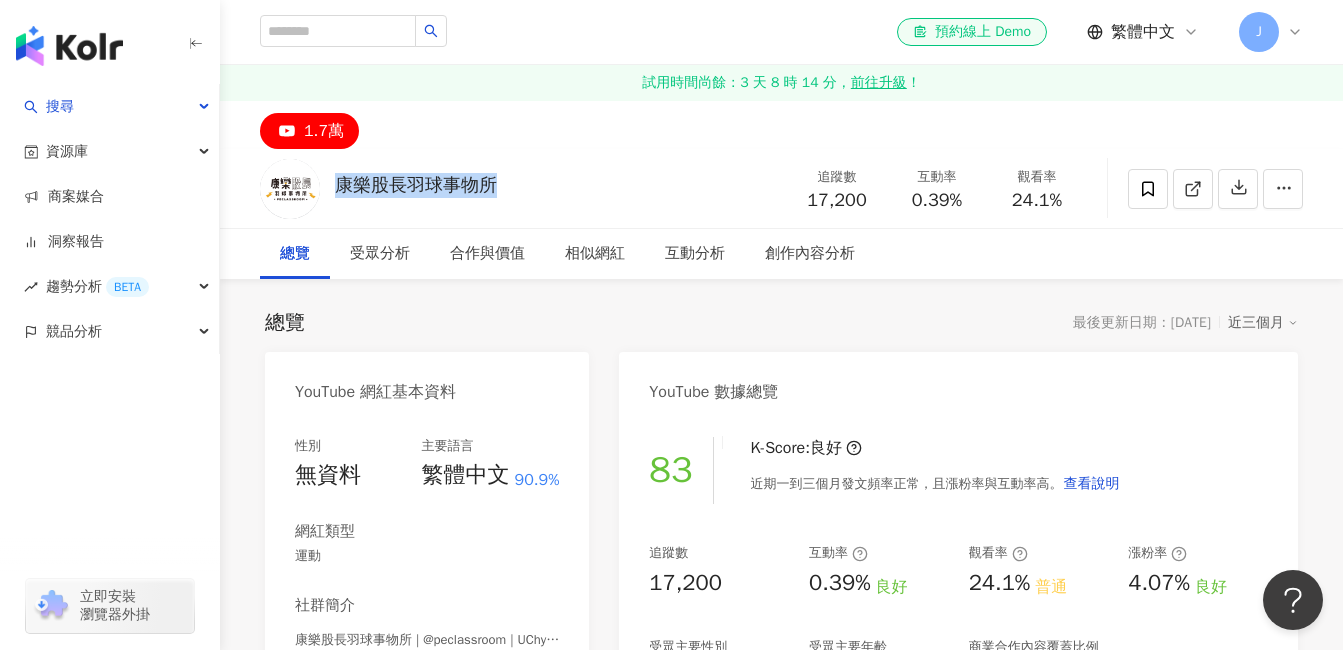 drag, startPoint x: 548, startPoint y: 180, endPoint x: 330, endPoint y: 184, distance: 218.0367 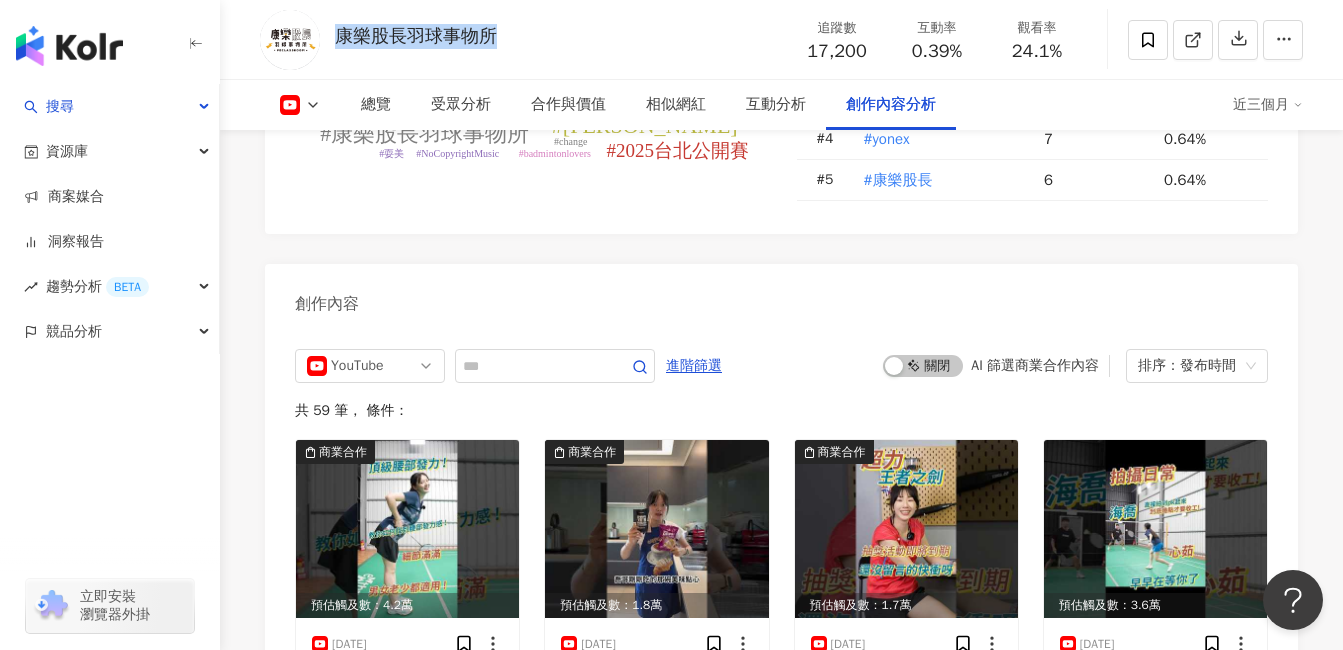 scroll, scrollTop: 5300, scrollLeft: 0, axis: vertical 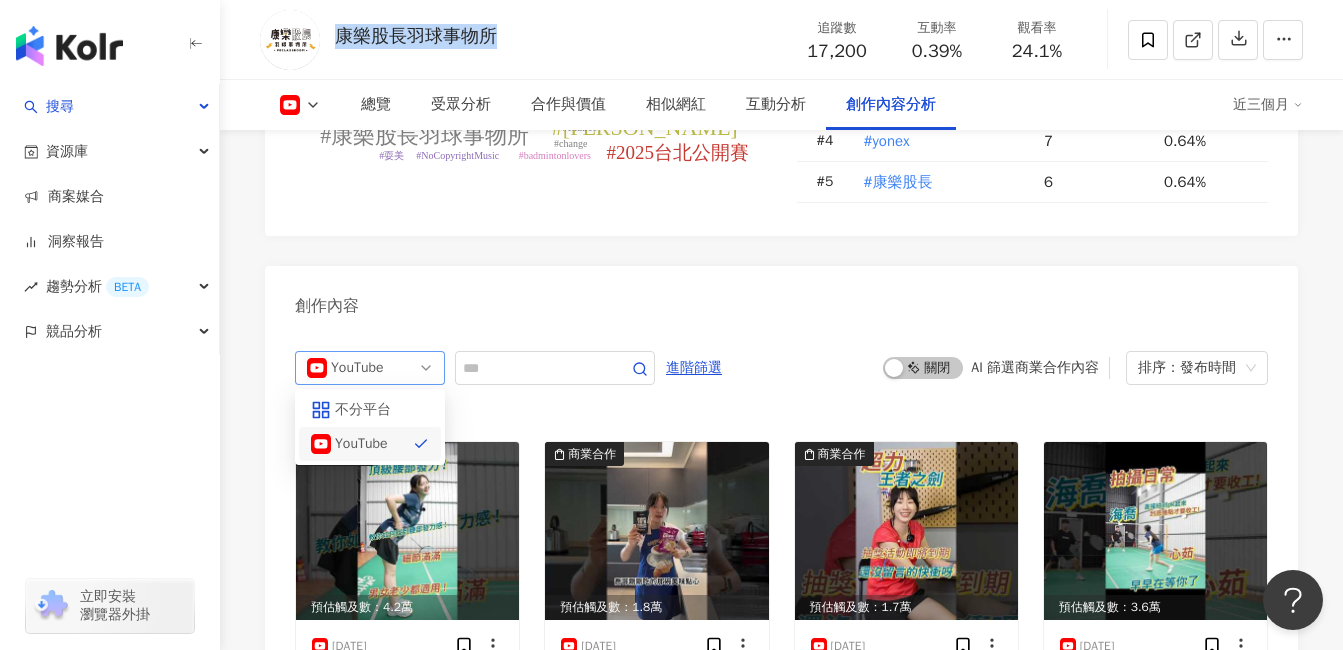click on "YouTube" at bounding box center [370, 368] 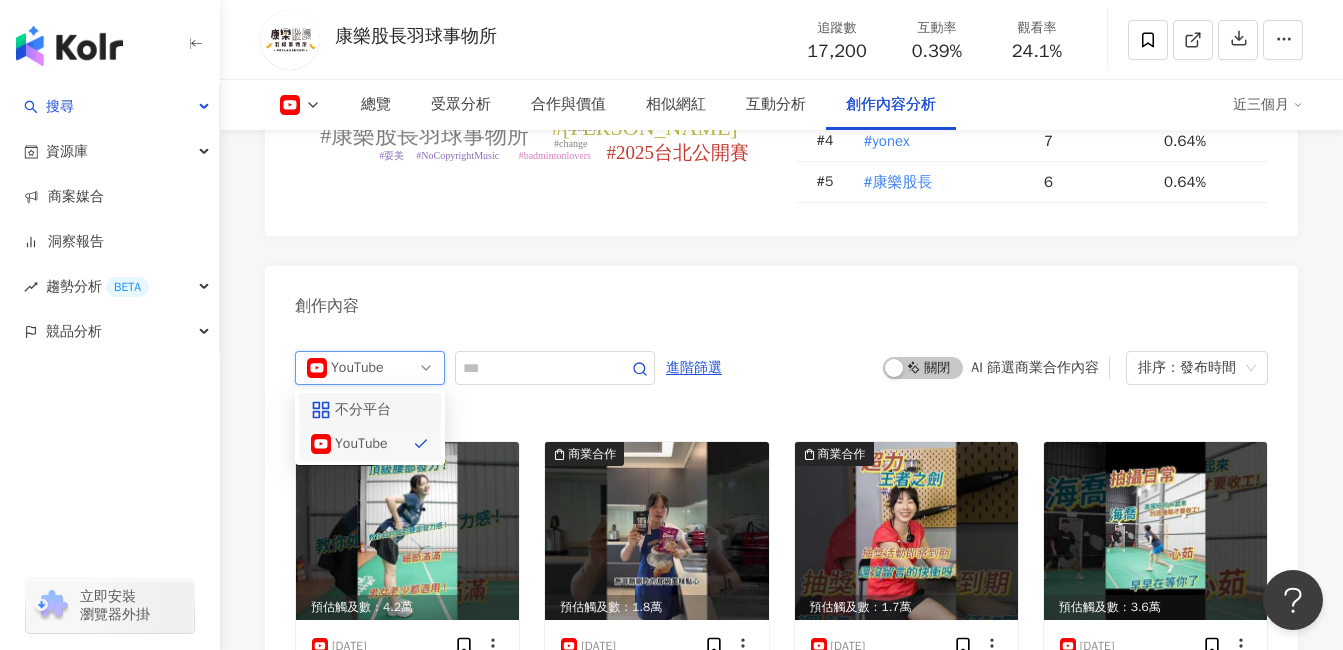 click on "不分平台" at bounding box center [367, 410] 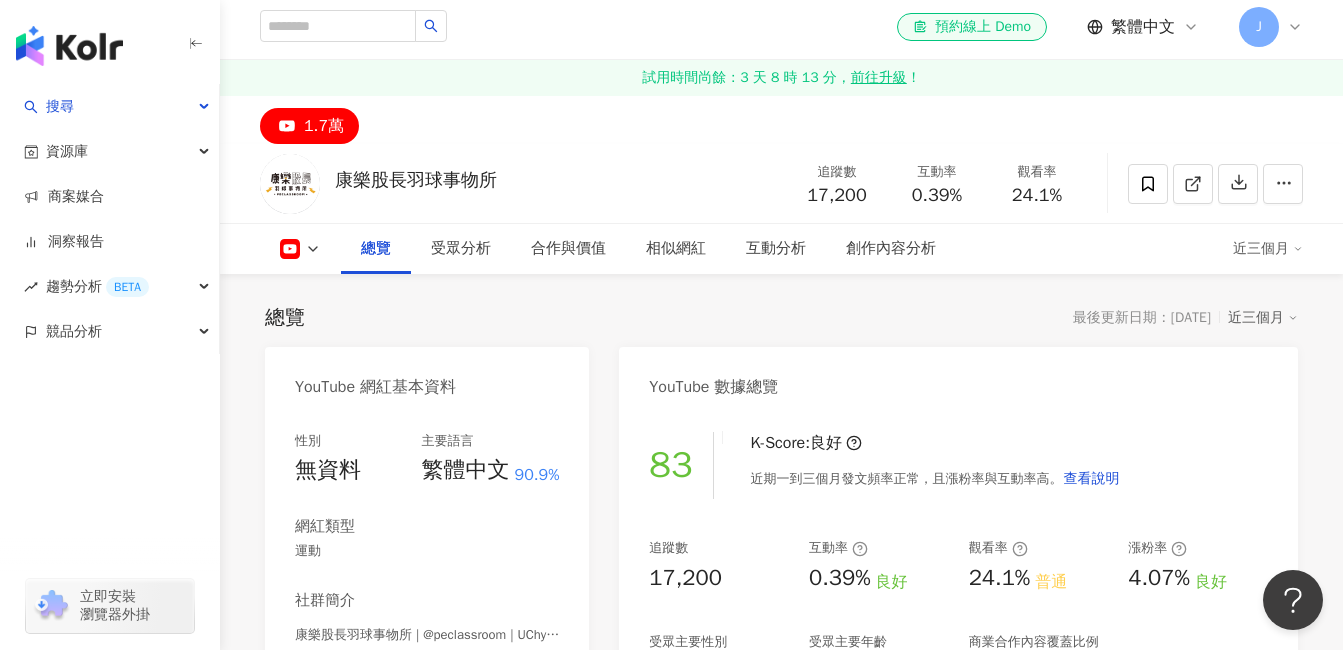 scroll, scrollTop: 0, scrollLeft: 0, axis: both 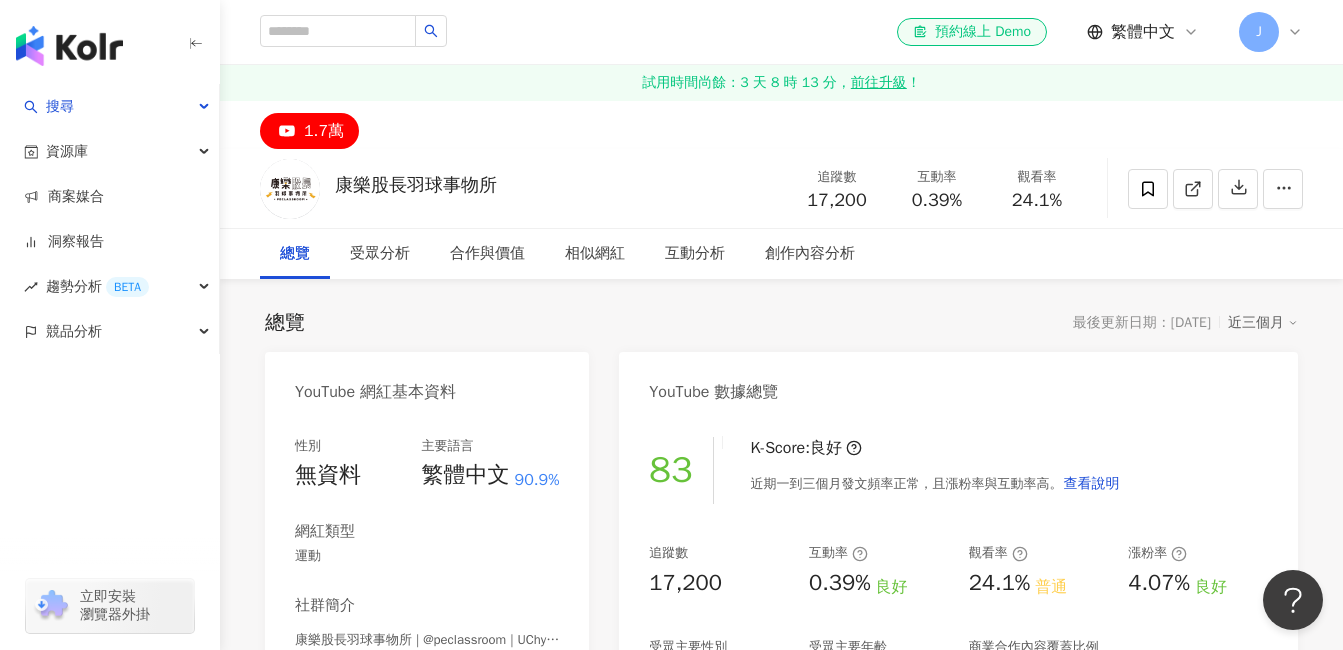 click on "康樂股長羽球事物所" at bounding box center (416, 185) 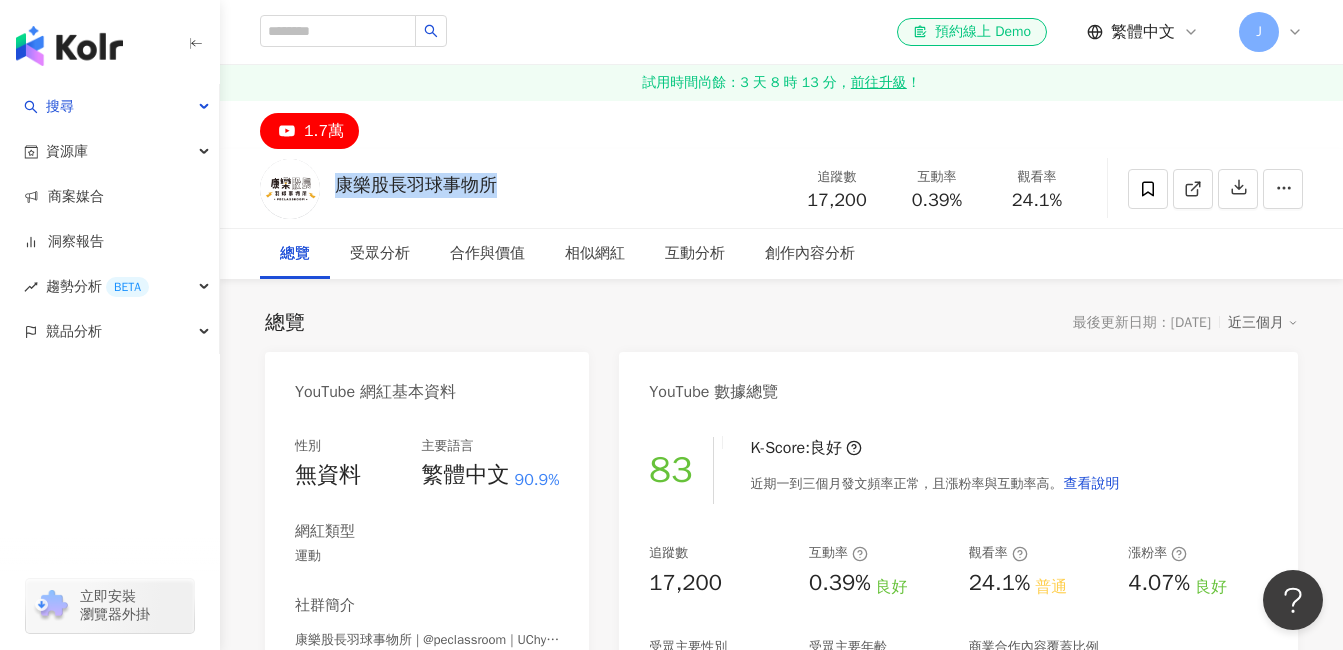 drag, startPoint x: 331, startPoint y: 183, endPoint x: 516, endPoint y: 188, distance: 185.06755 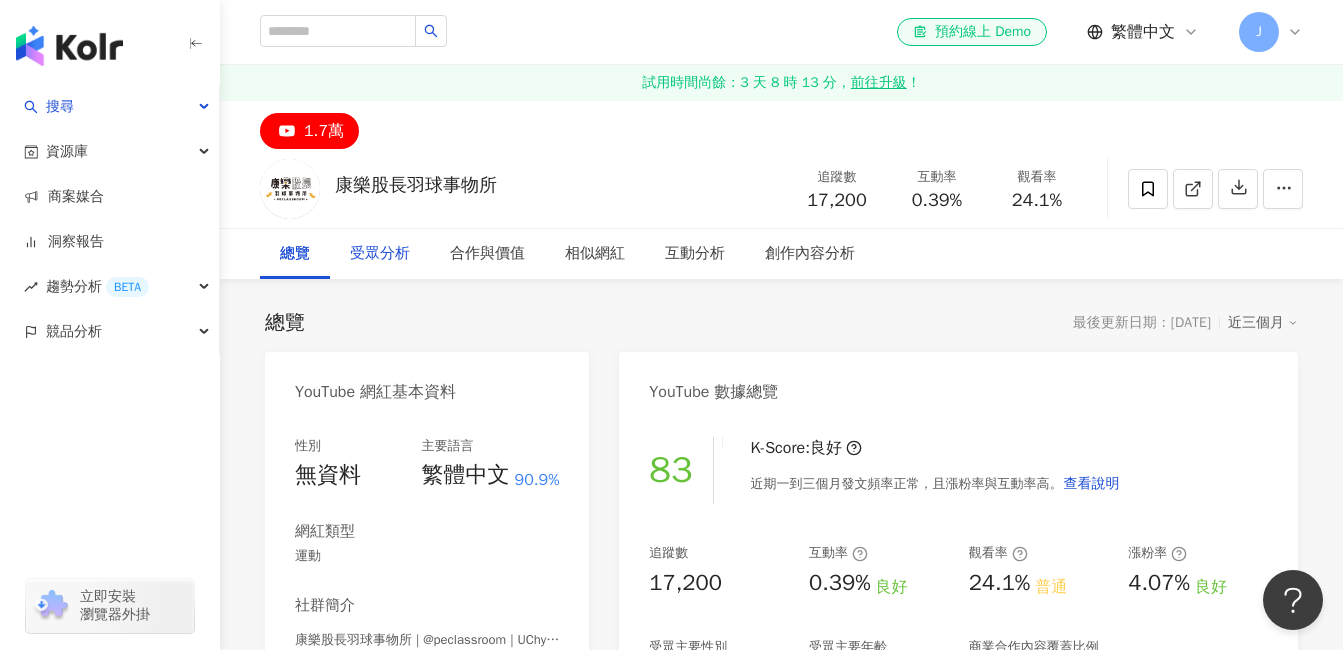 click on "受眾分析" at bounding box center (380, 254) 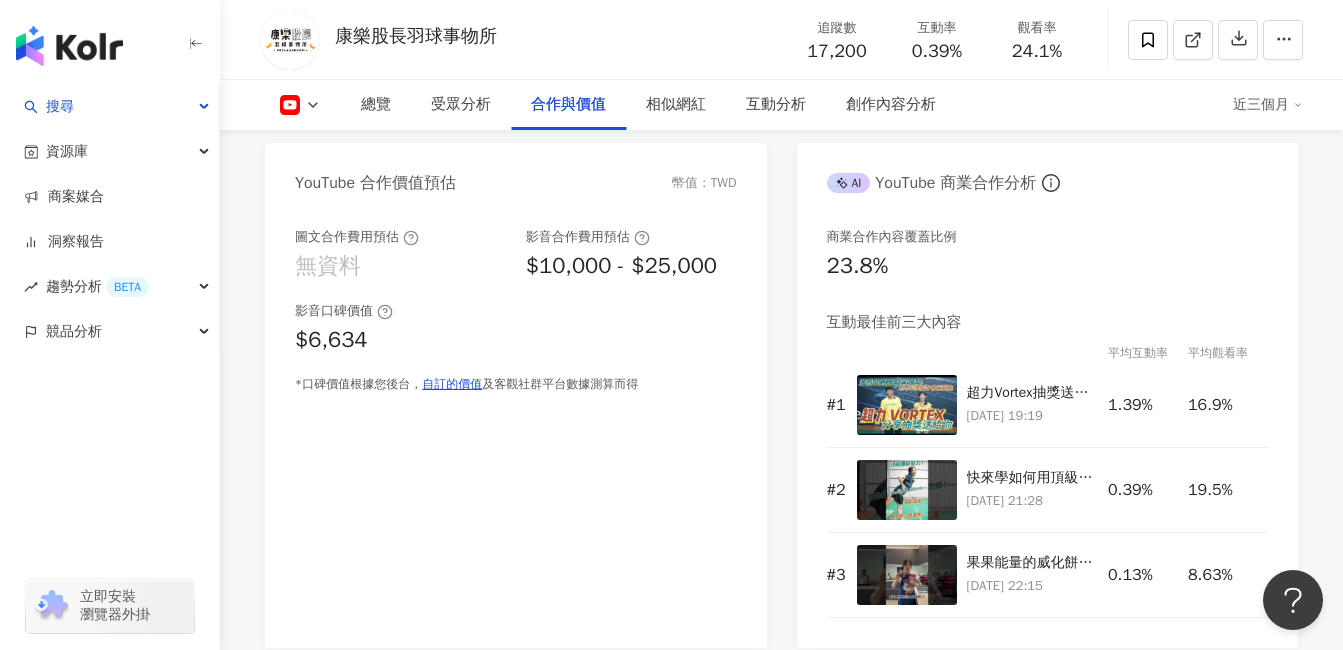 scroll, scrollTop: 2422, scrollLeft: 0, axis: vertical 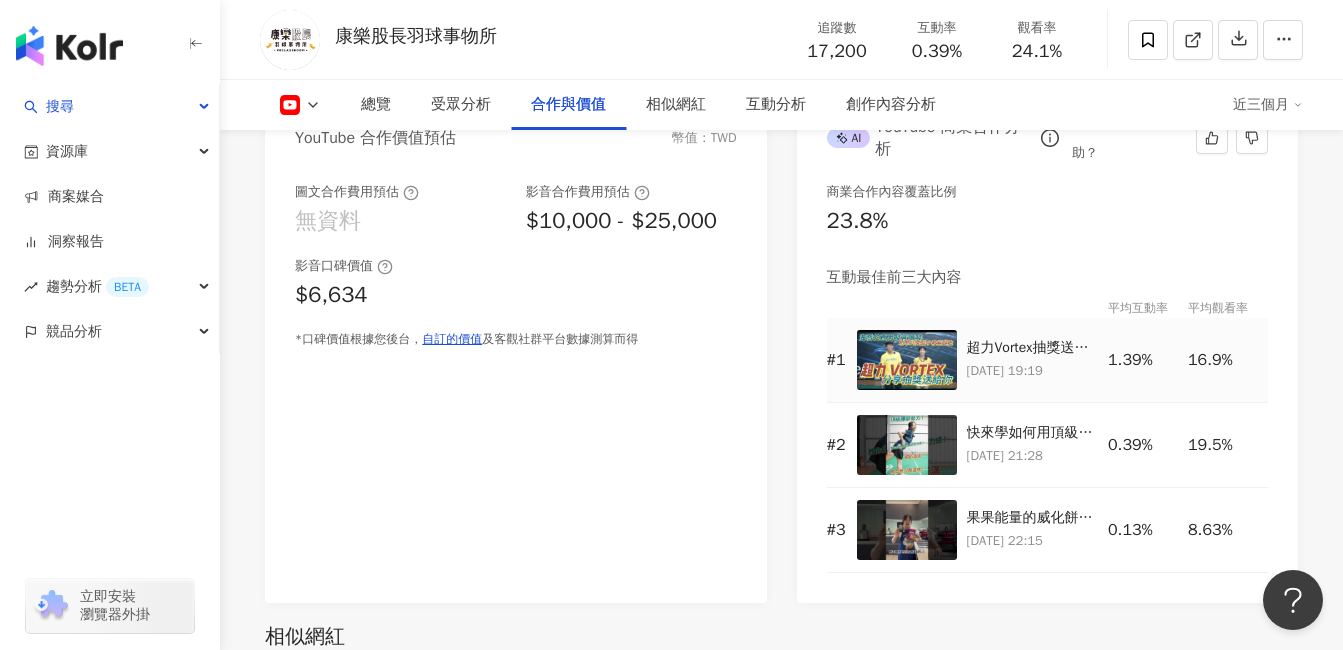 click on "超力Vortex抽獎送給你!!
【康樂股長抽獎活動】
廠商回饋的Vortex直接就抽給你們了！
【活動時間】
留言將於2025/6/14(六) 23:59 止，會於 6/17（二）到中獎者留言下回覆私訊IG
【活動辦法】
❶ 追蹤 康樂股長羽球事物所FB/IG粉絲頁
❷ 訂閱 康樂股長羽球事物所Youtube頻道
❸ 留言說出你的/聽過的直男發言 ex. 「經痛喔! 多喝熱水就好」
就有機會獲得超力Vortex原味球拍一隻
【開獎時間】
抽獎完成將公布於此篇文章下方置頂留言區
※康樂股長羽球事物所保有最終修改、變更、活動解釋及取消本活動之權利。
🏸️康樂股長羽球事物所分享羽球有的沒的大小事🏸️
🔍訂閱康樂股長羽球事物所 ►https://bit.ly/2SJerxI
🔍FB_康樂股長羽球事物所 ►https://bit.ly/3iJnv0l
🔍IG_@peclassroom_ ►https://bit.ly/3vxH0vu
#康樂股長 #羽球 #康樂股長羽球事物所 #yonex #victor #badminton #badmintonlover" at bounding box center [1033, 348] 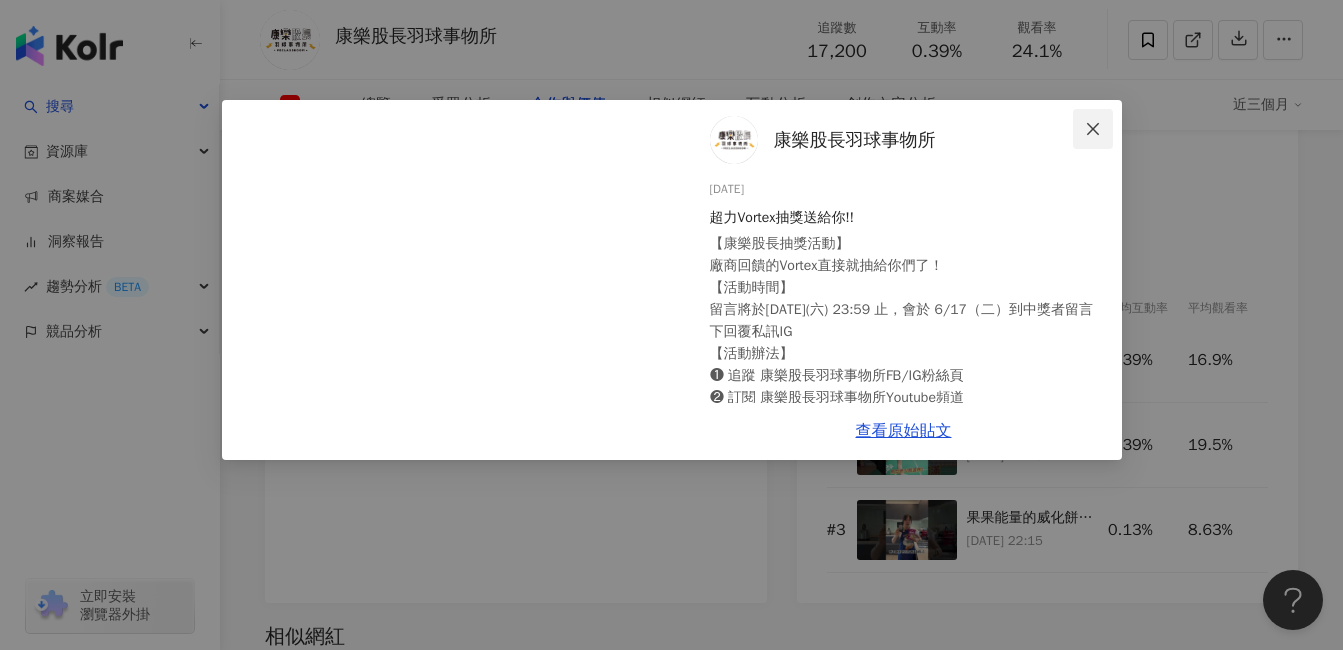 click 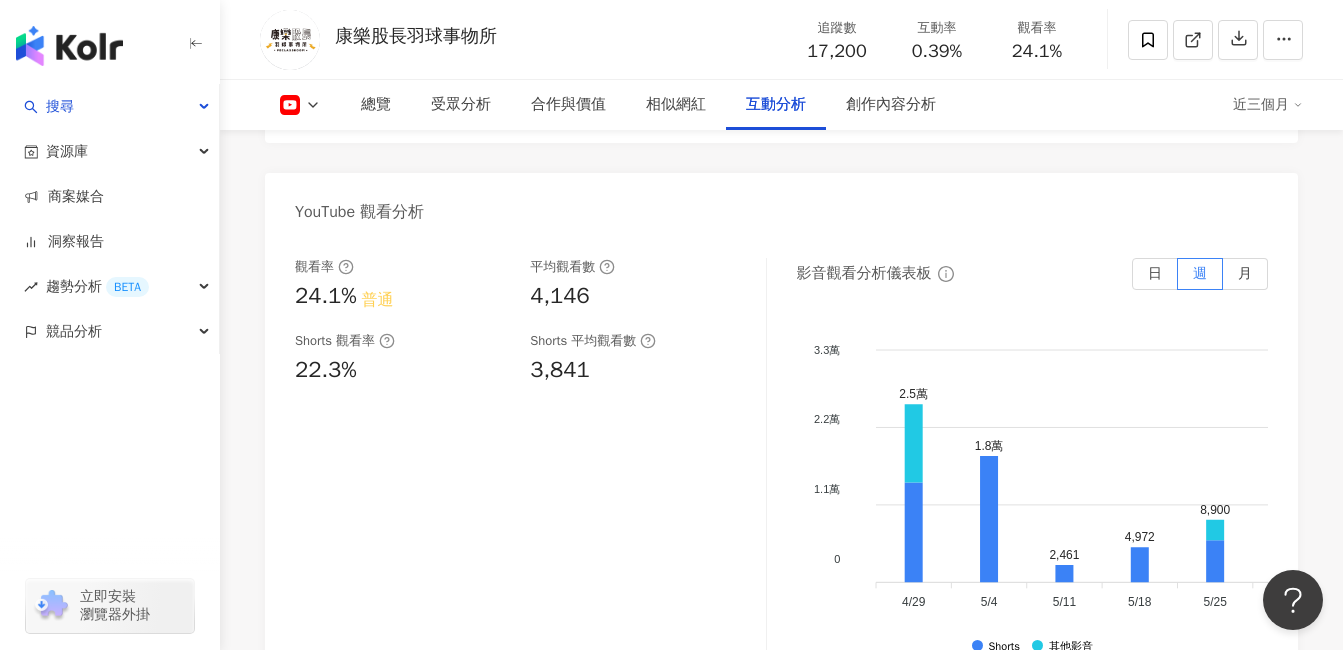 scroll, scrollTop: 3622, scrollLeft: 0, axis: vertical 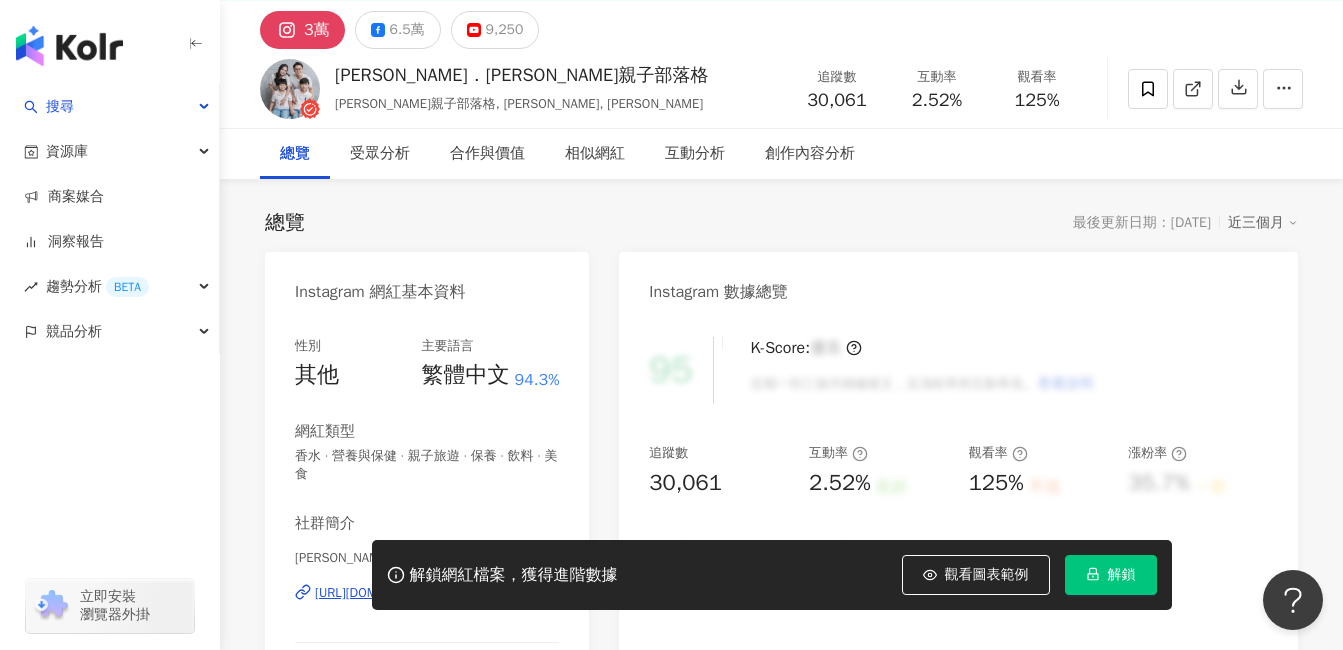 click 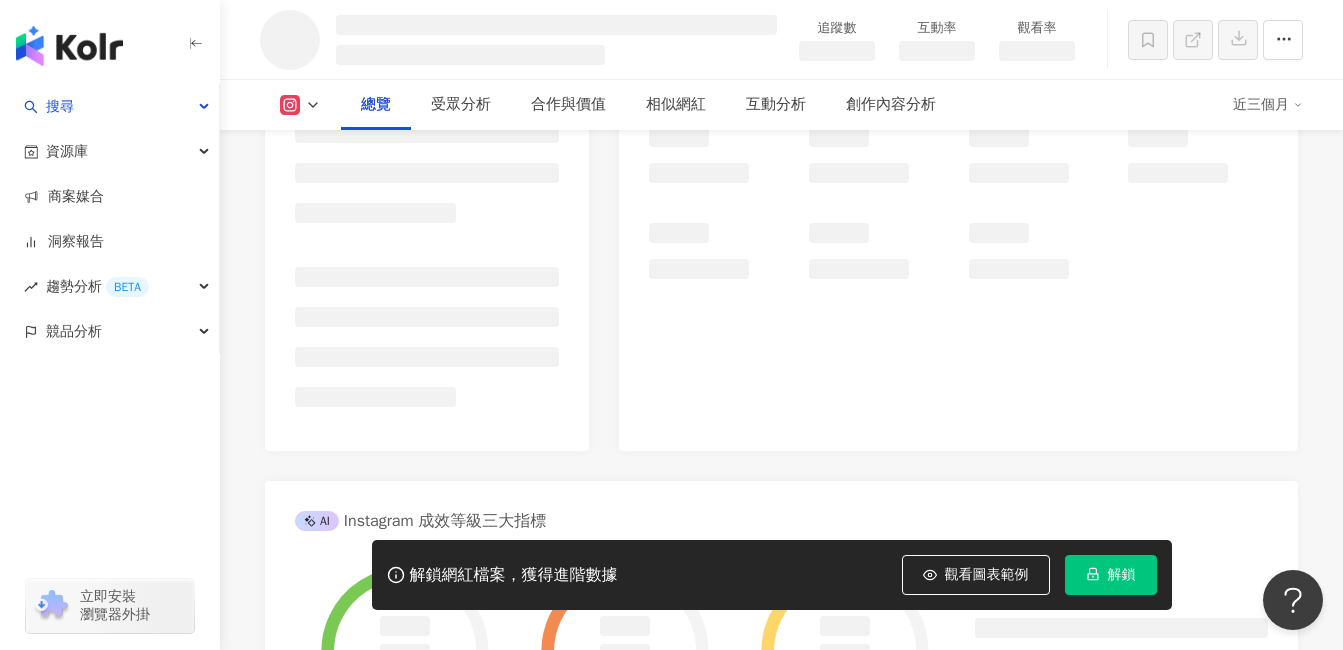 scroll, scrollTop: 500, scrollLeft: 0, axis: vertical 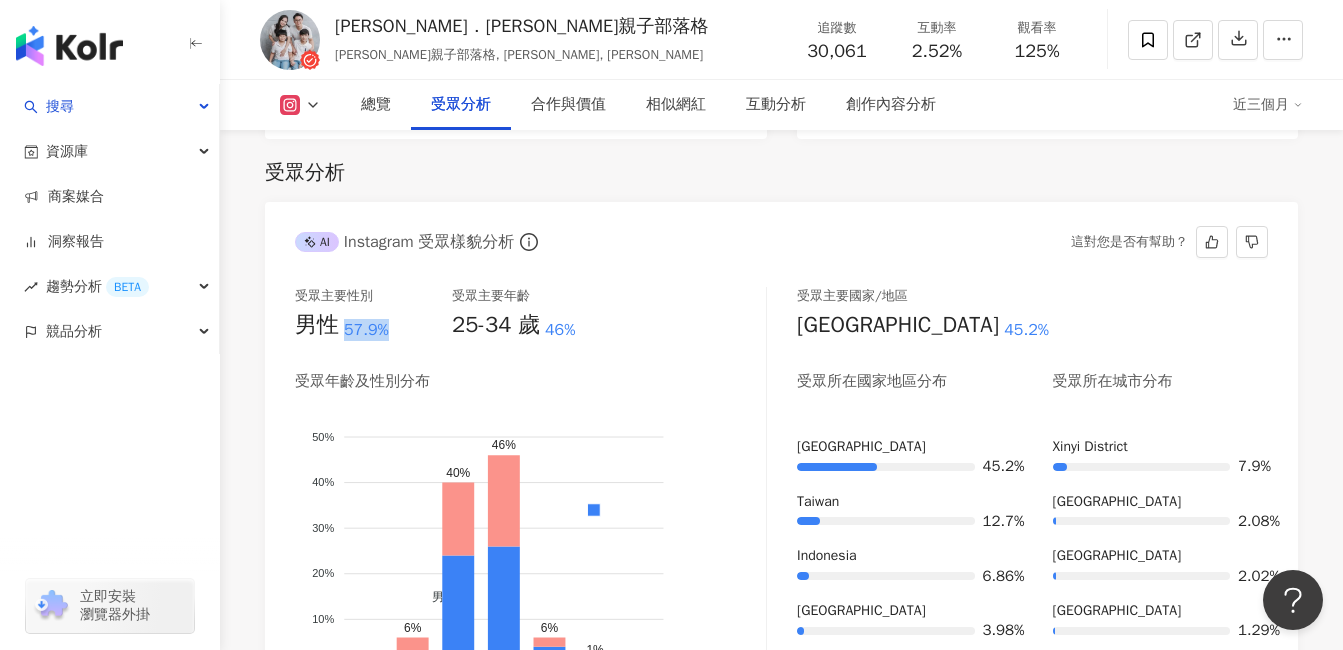 drag, startPoint x: 344, startPoint y: 328, endPoint x: 401, endPoint y: 332, distance: 57.14018 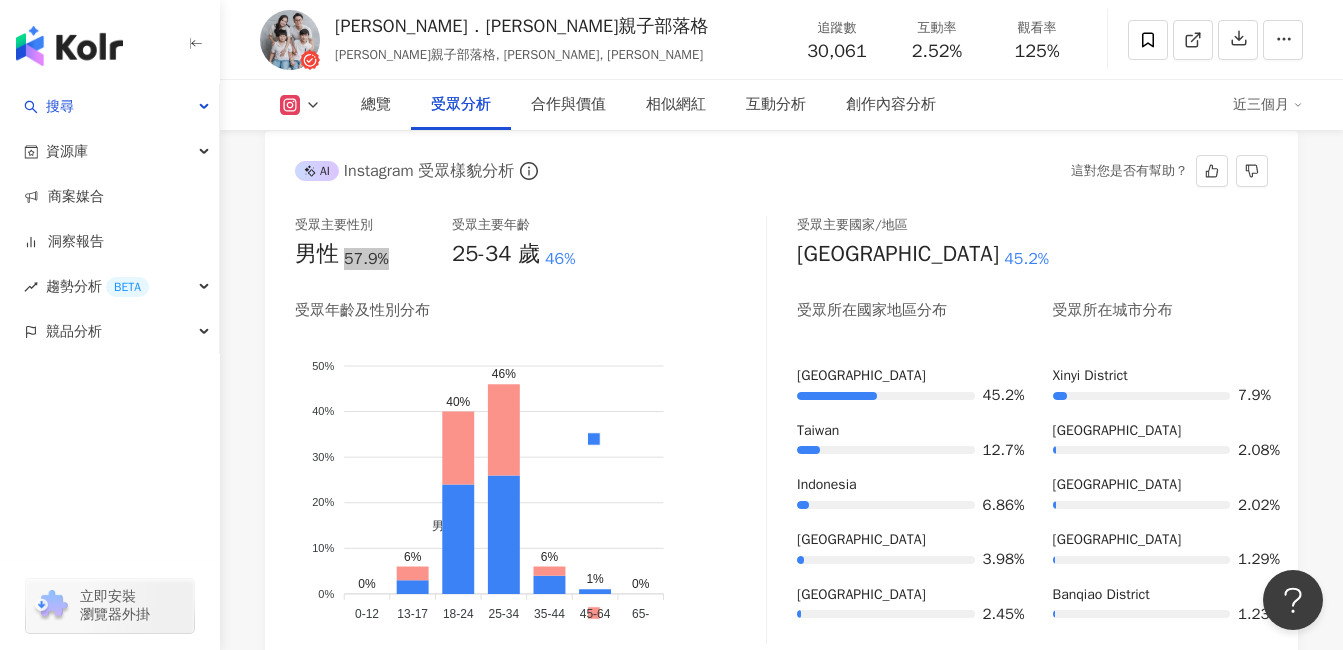 scroll, scrollTop: 1798, scrollLeft: 0, axis: vertical 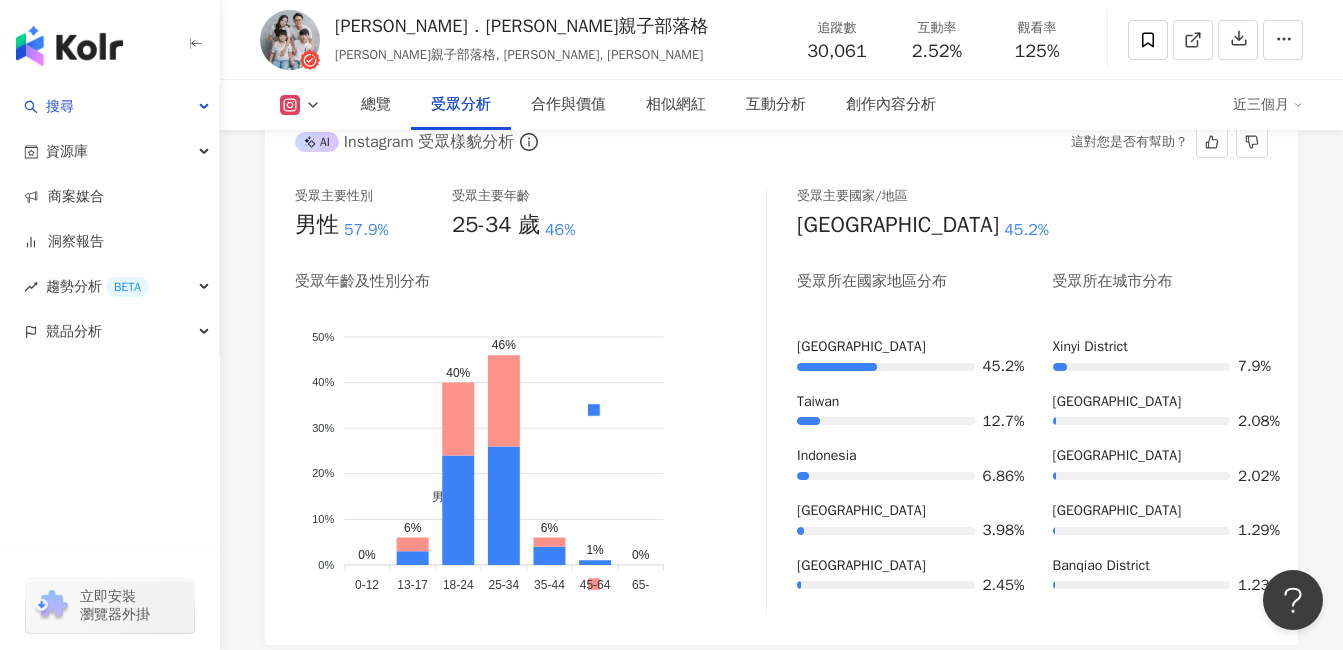drag, startPoint x: 847, startPoint y: 368, endPoint x: 825, endPoint y: 368, distance: 22 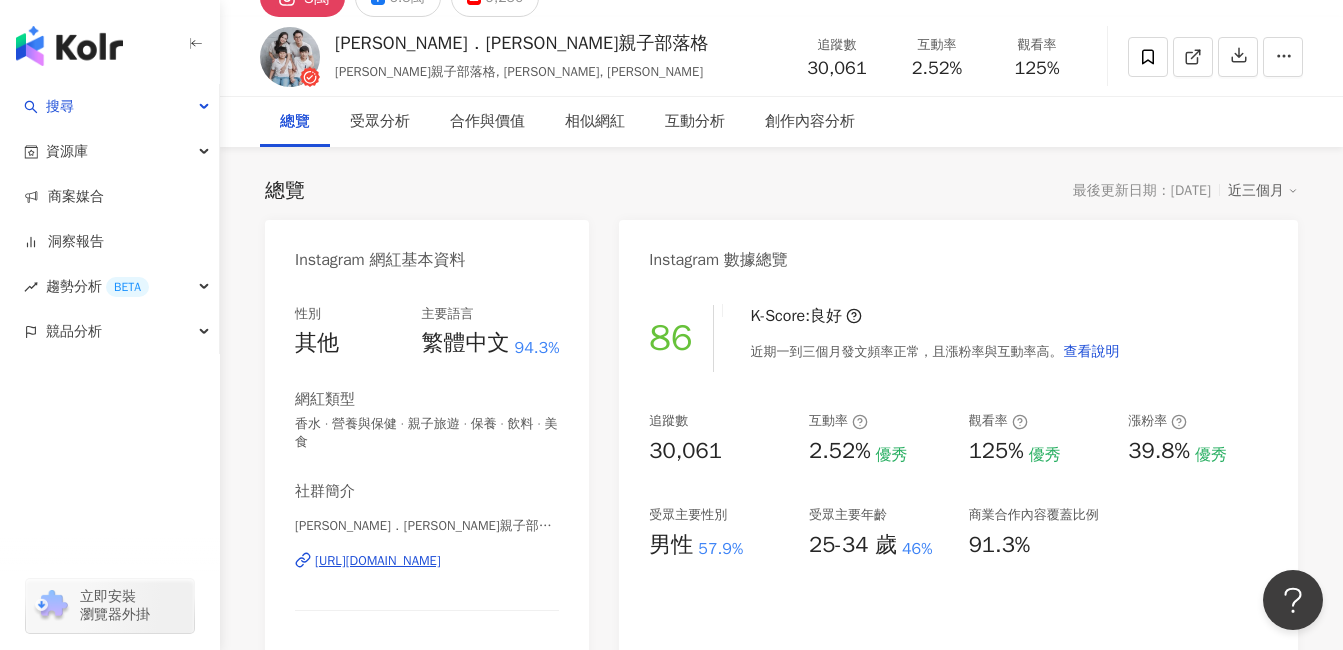 scroll, scrollTop: 0, scrollLeft: 0, axis: both 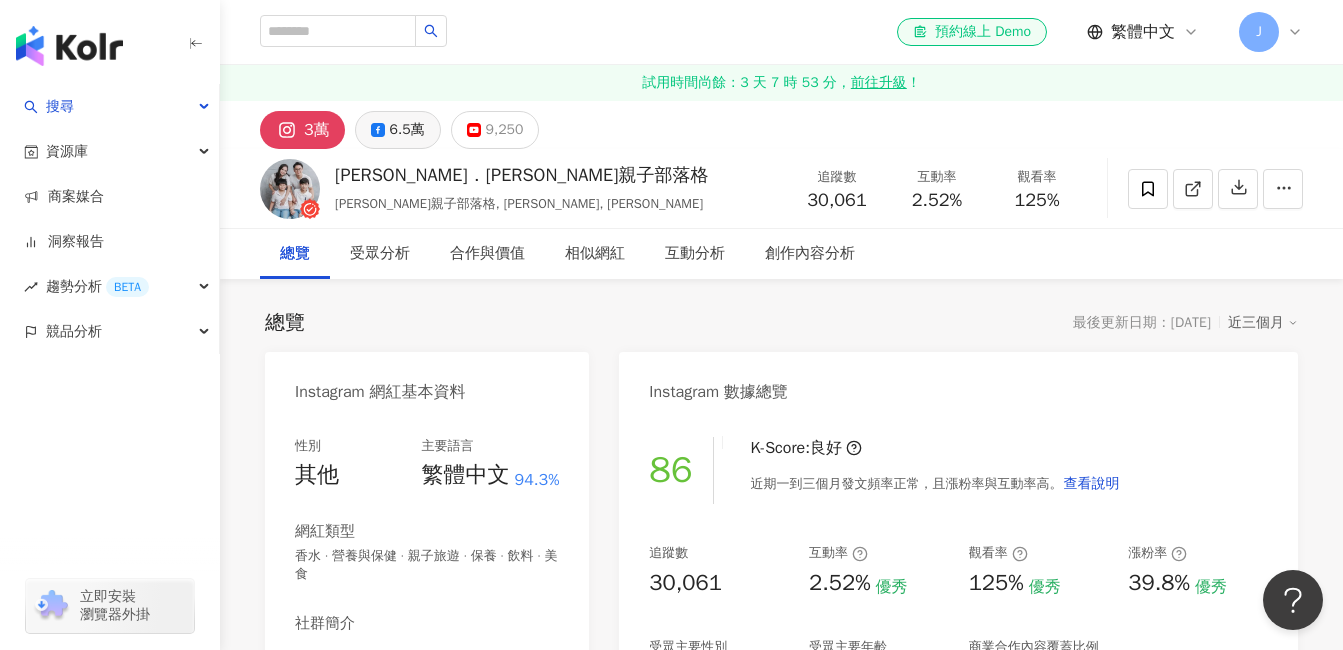 click on "6.5萬" at bounding box center (407, 130) 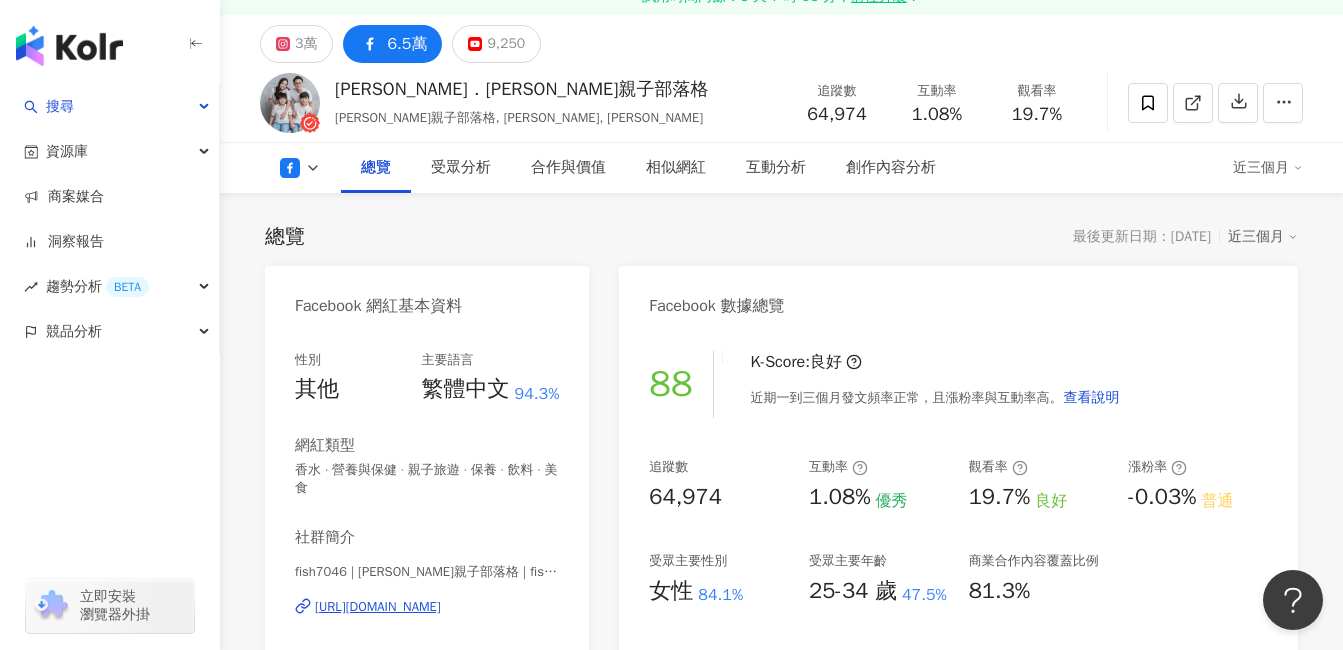scroll, scrollTop: 300, scrollLeft: 0, axis: vertical 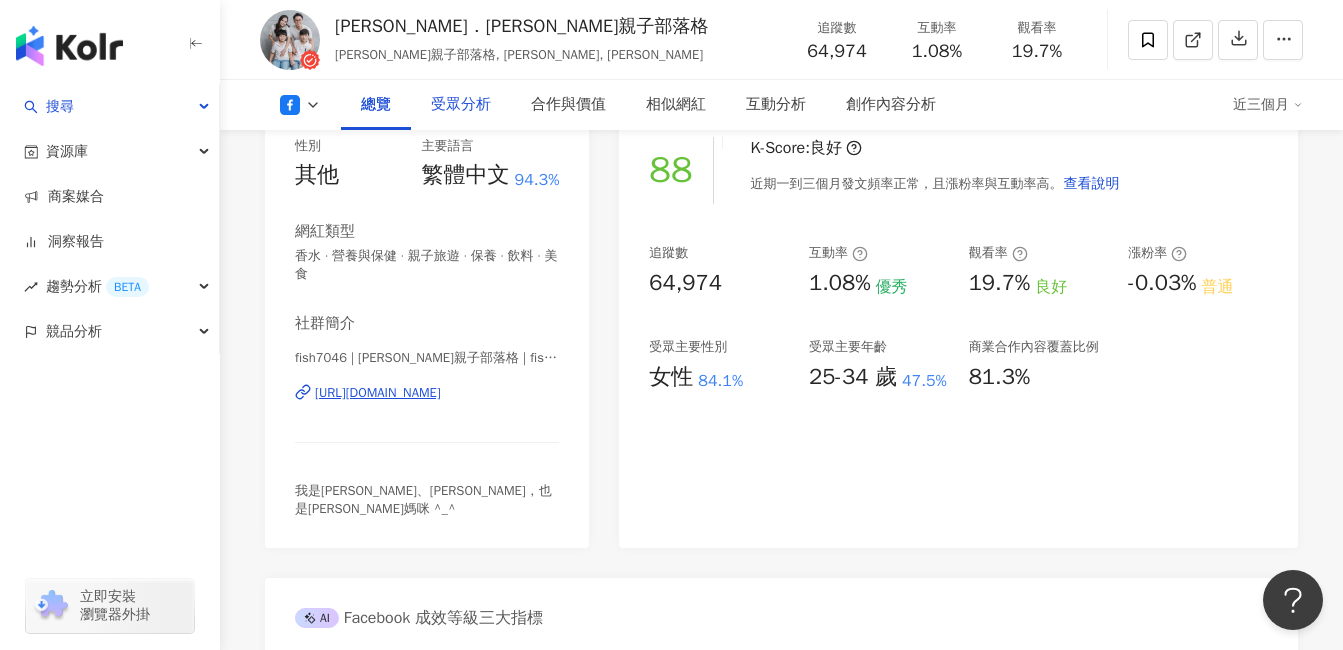 click on "受眾分析" at bounding box center [461, 105] 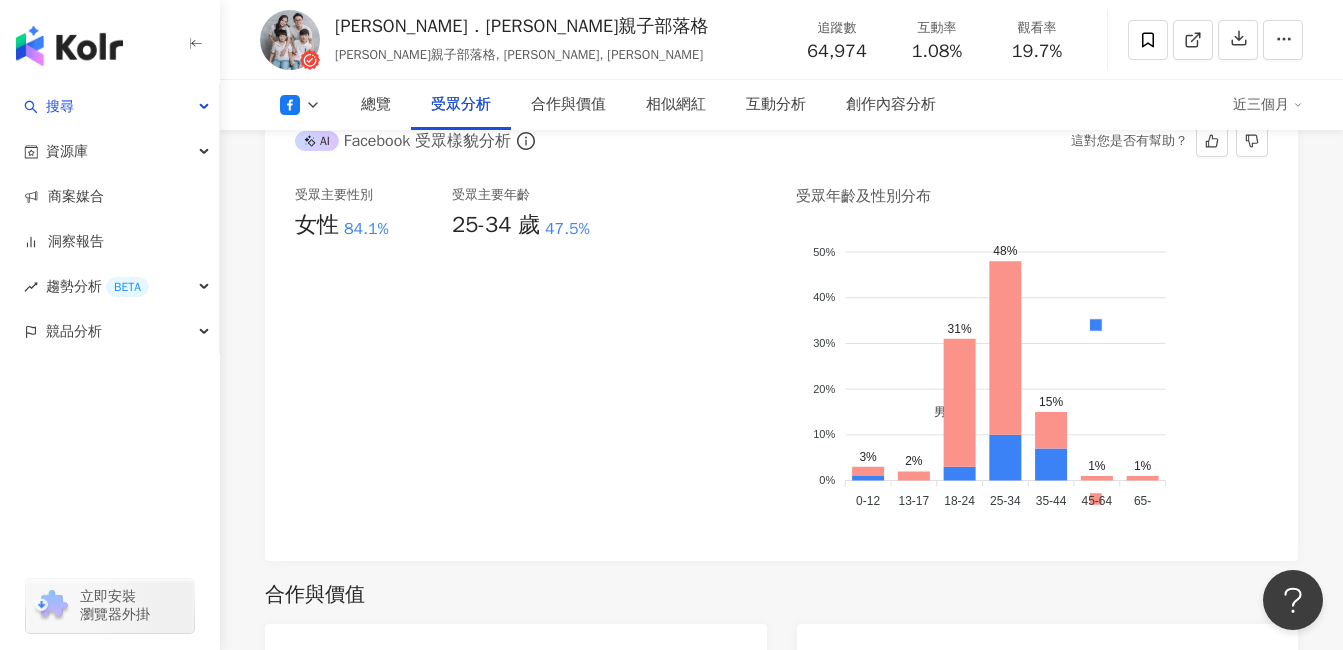 scroll, scrollTop: 1599, scrollLeft: 0, axis: vertical 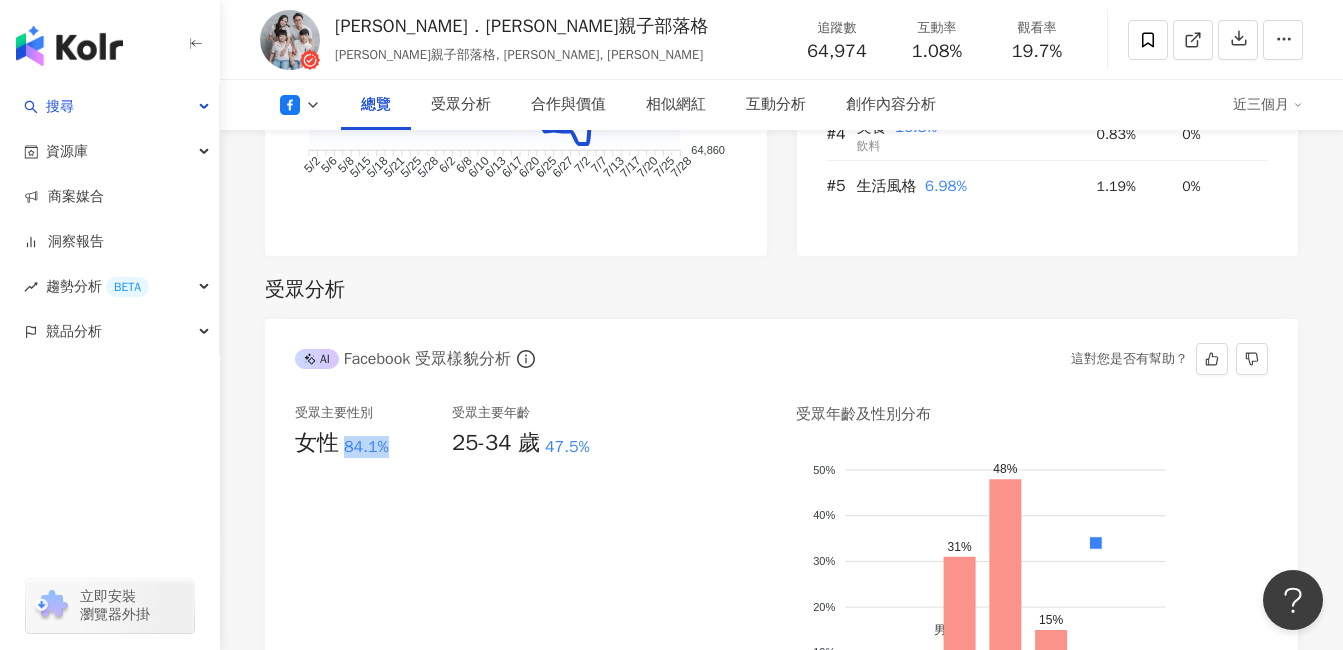 drag, startPoint x: 345, startPoint y: 429, endPoint x: 402, endPoint y: 409, distance: 60.40695 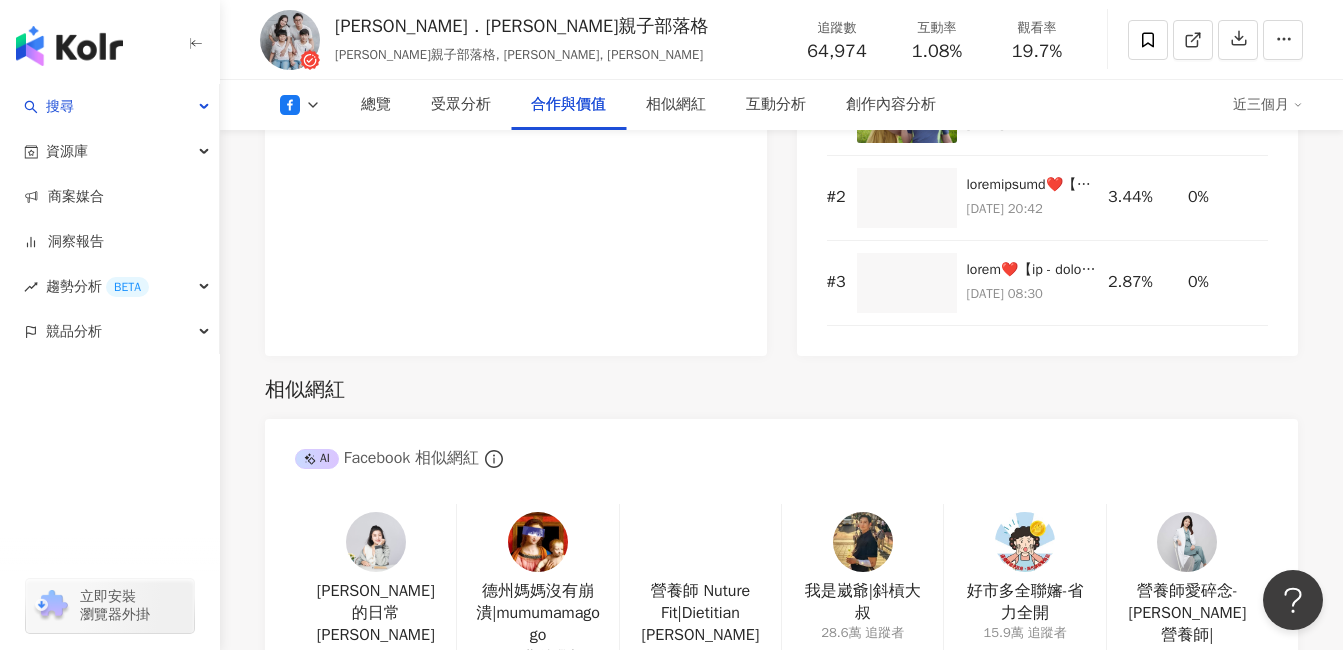 scroll, scrollTop: 2599, scrollLeft: 0, axis: vertical 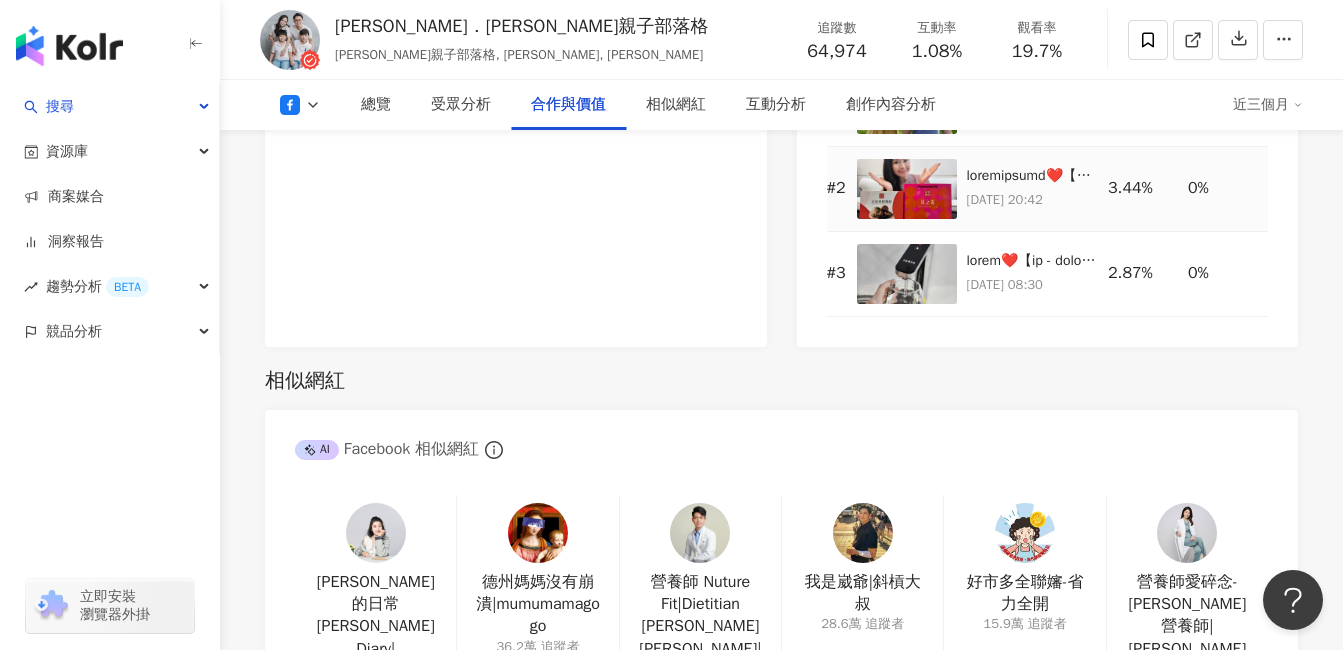 click at bounding box center (907, 189) 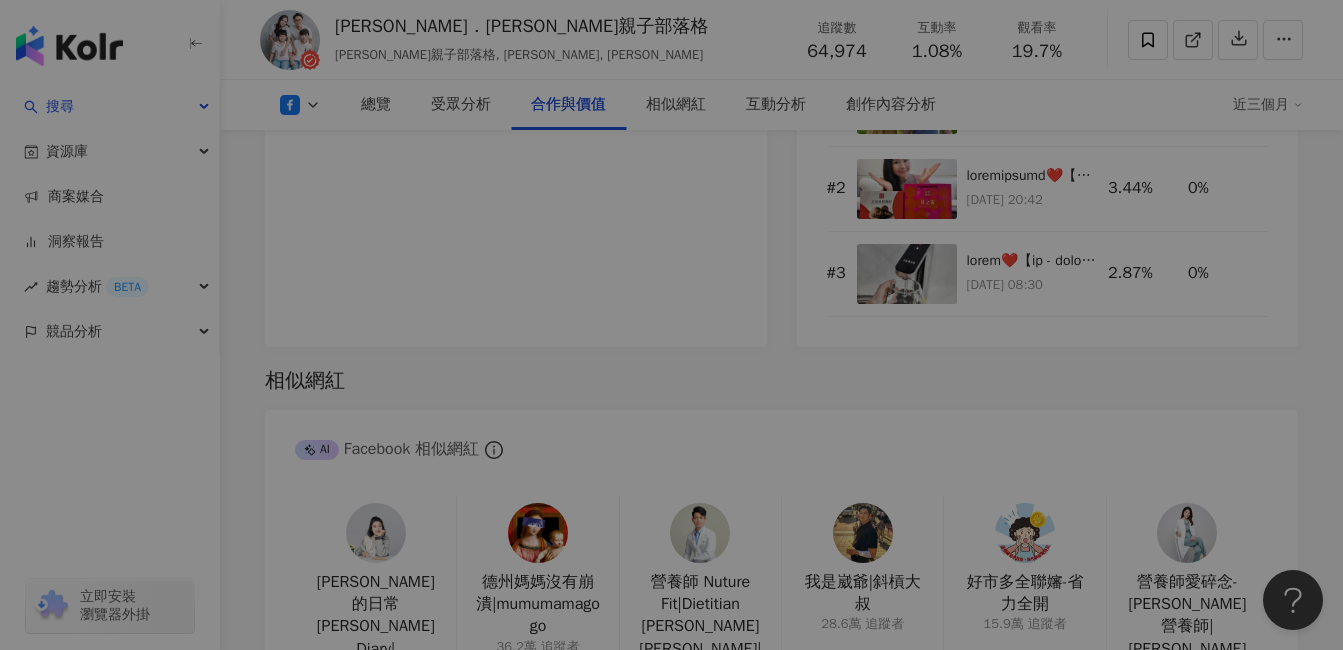 scroll, scrollTop: 2499, scrollLeft: 0, axis: vertical 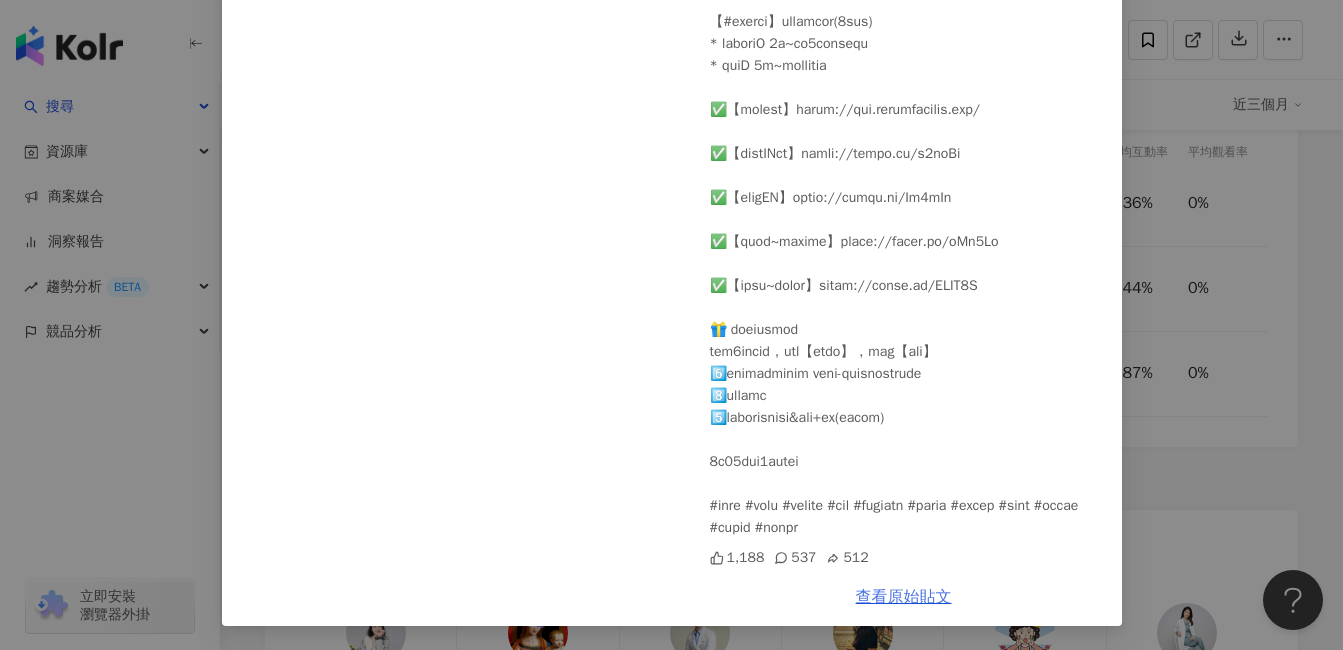 click on "查看原始貼文" at bounding box center (904, 597) 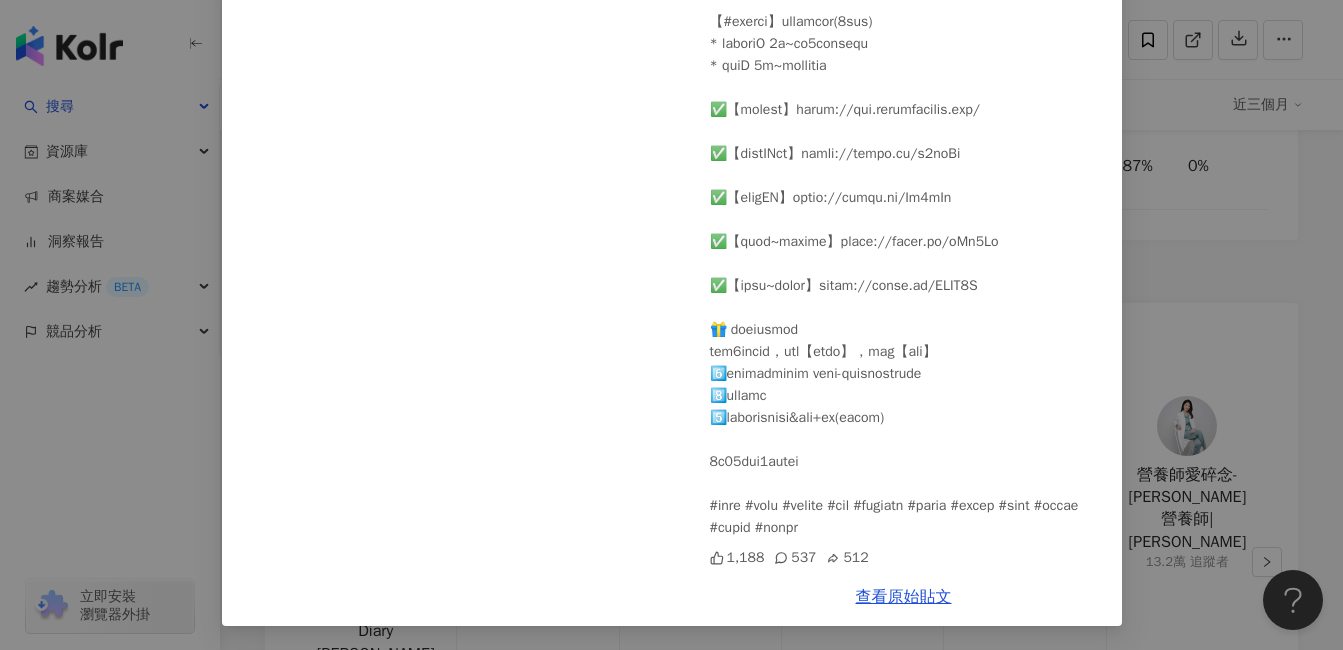 scroll, scrollTop: 2999, scrollLeft: 0, axis: vertical 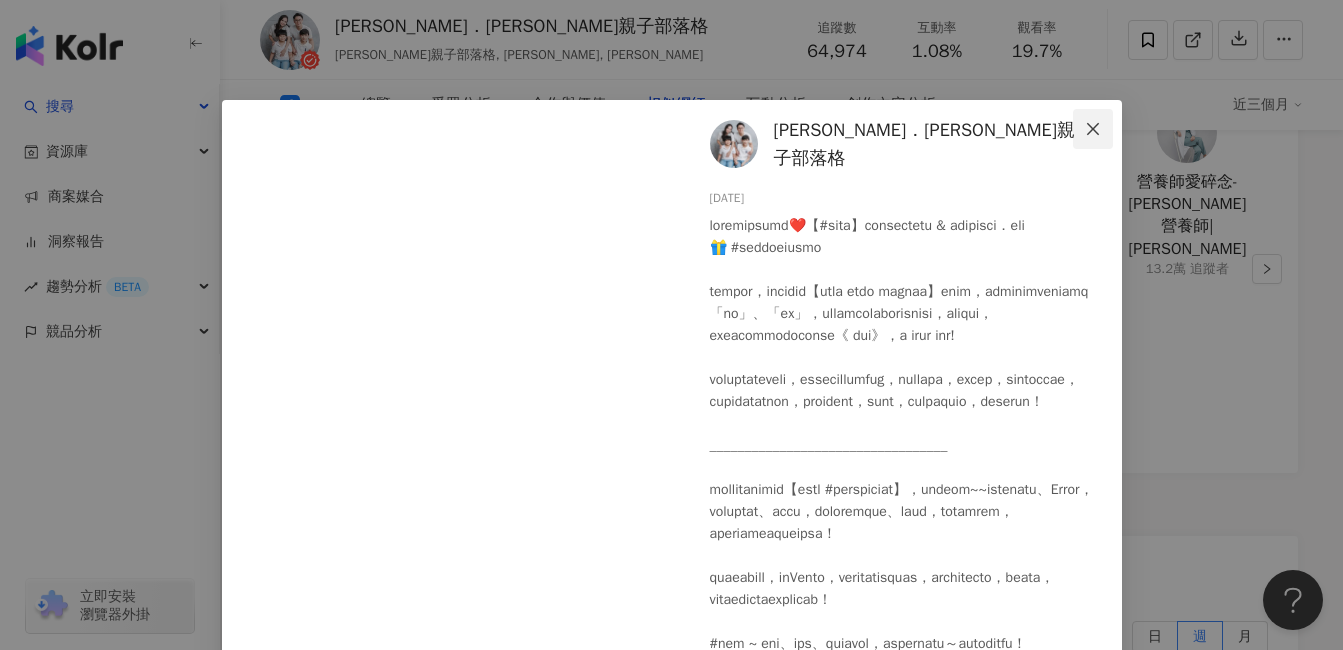 click 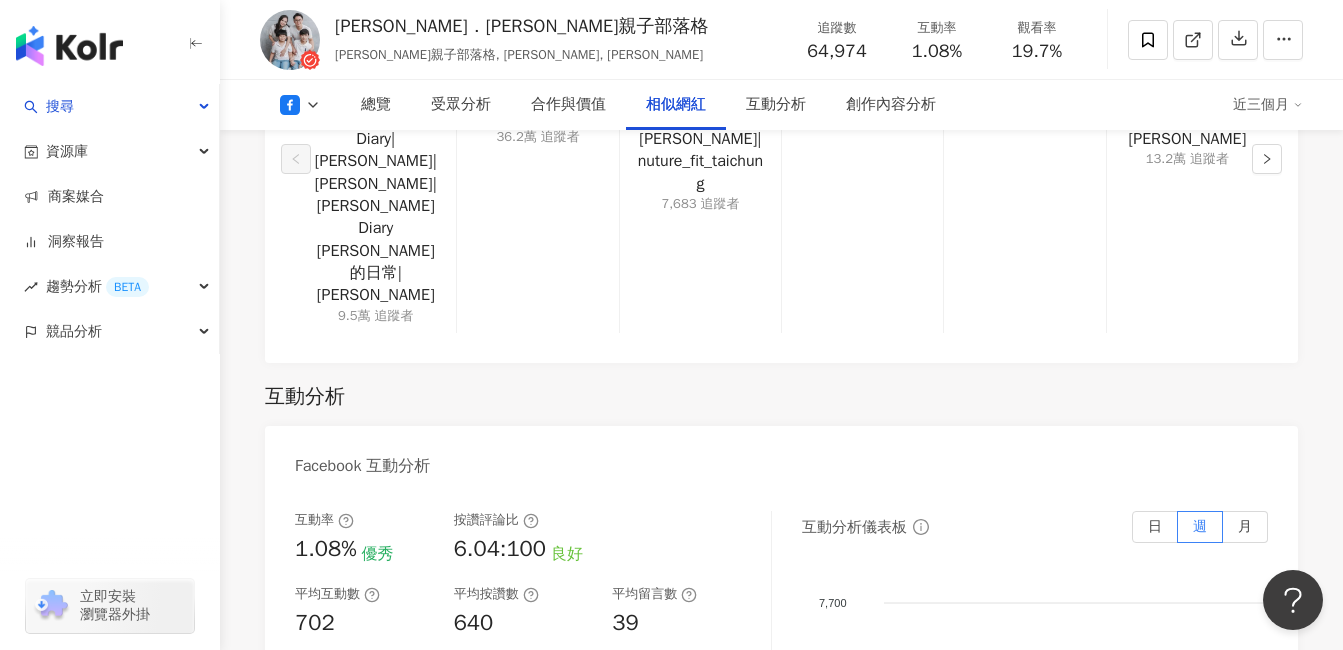 scroll, scrollTop: 3199, scrollLeft: 0, axis: vertical 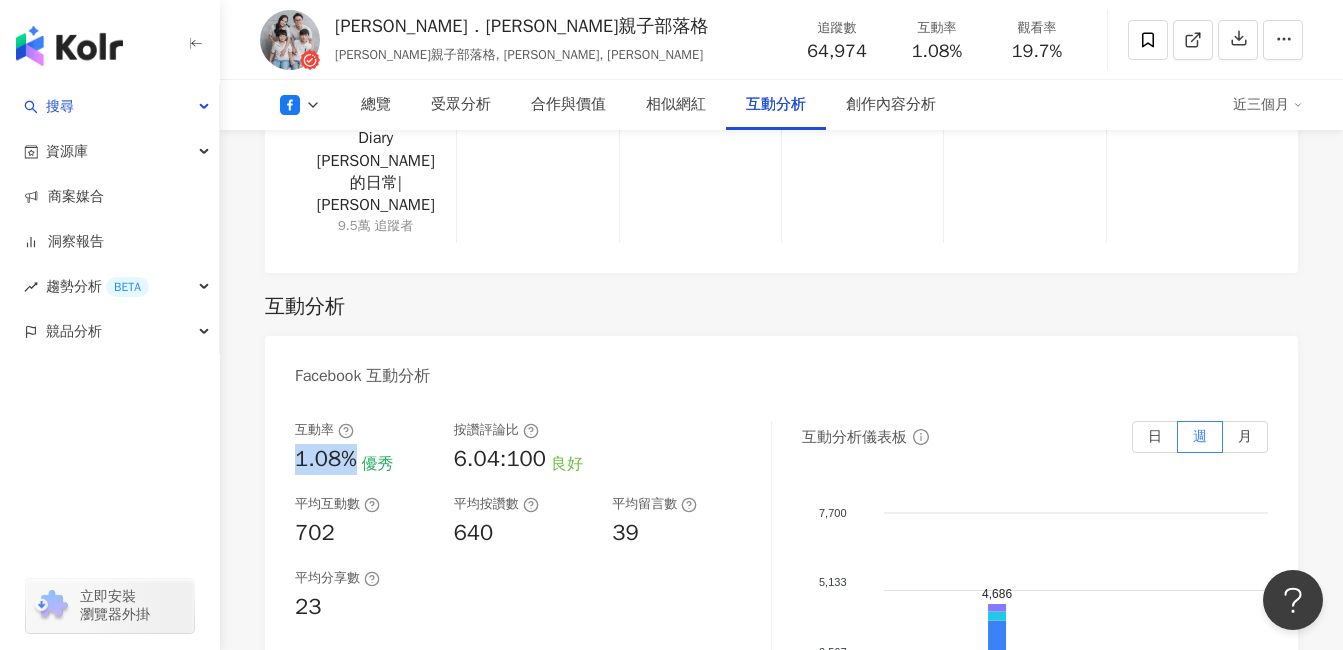 drag, startPoint x: 294, startPoint y: 313, endPoint x: 364, endPoint y: 315, distance: 70.028564 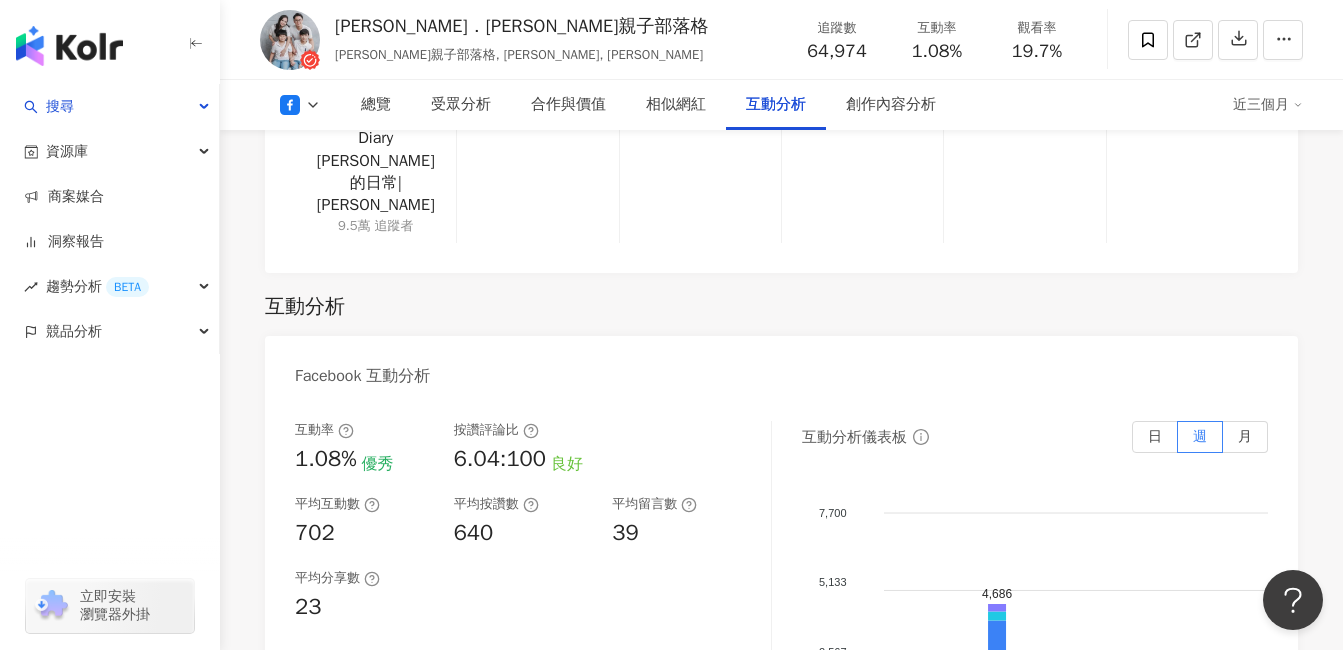 drag, startPoint x: 516, startPoint y: 394, endPoint x: 488, endPoint y: 396, distance: 28.071337 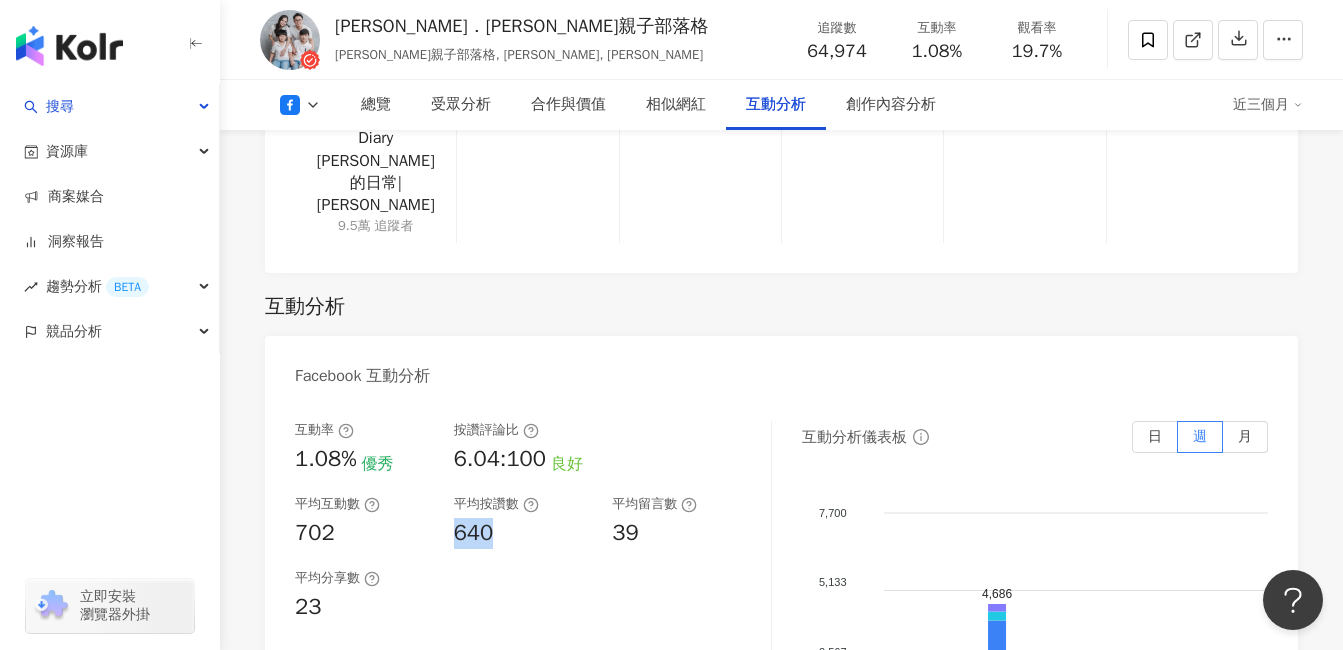 drag, startPoint x: 494, startPoint y: 386, endPoint x: 453, endPoint y: 384, distance: 41.04875 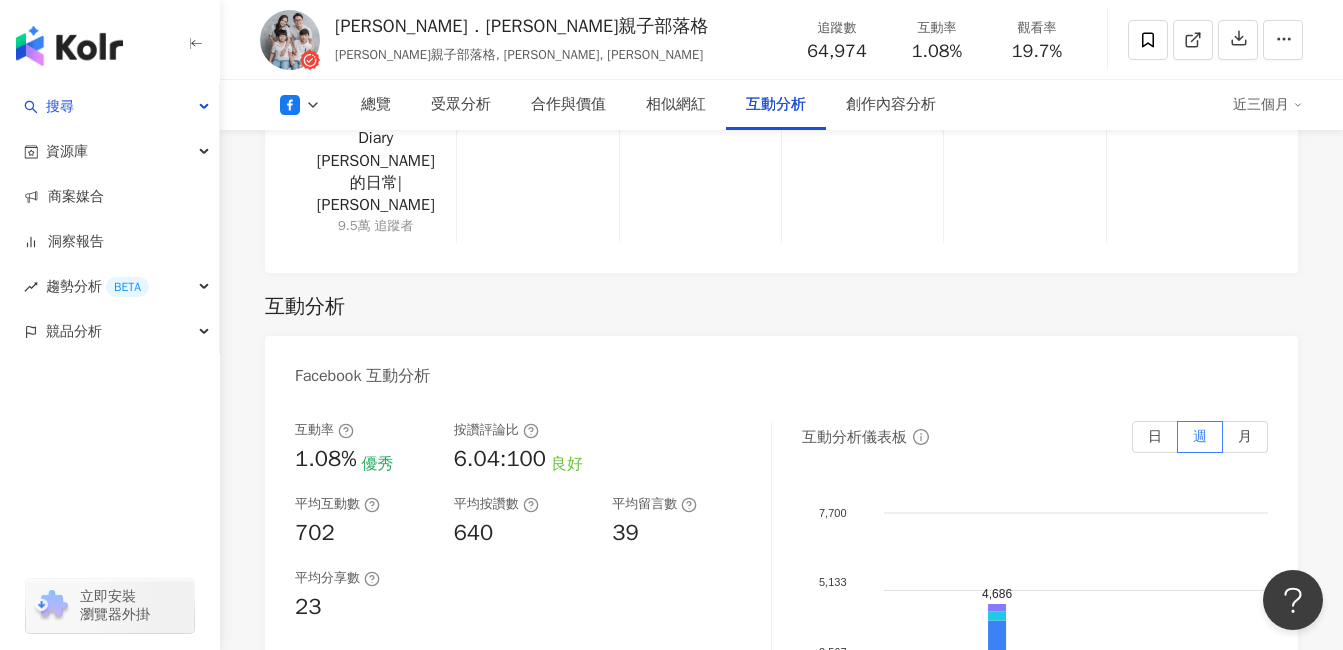 click on "702" at bounding box center [315, 533] 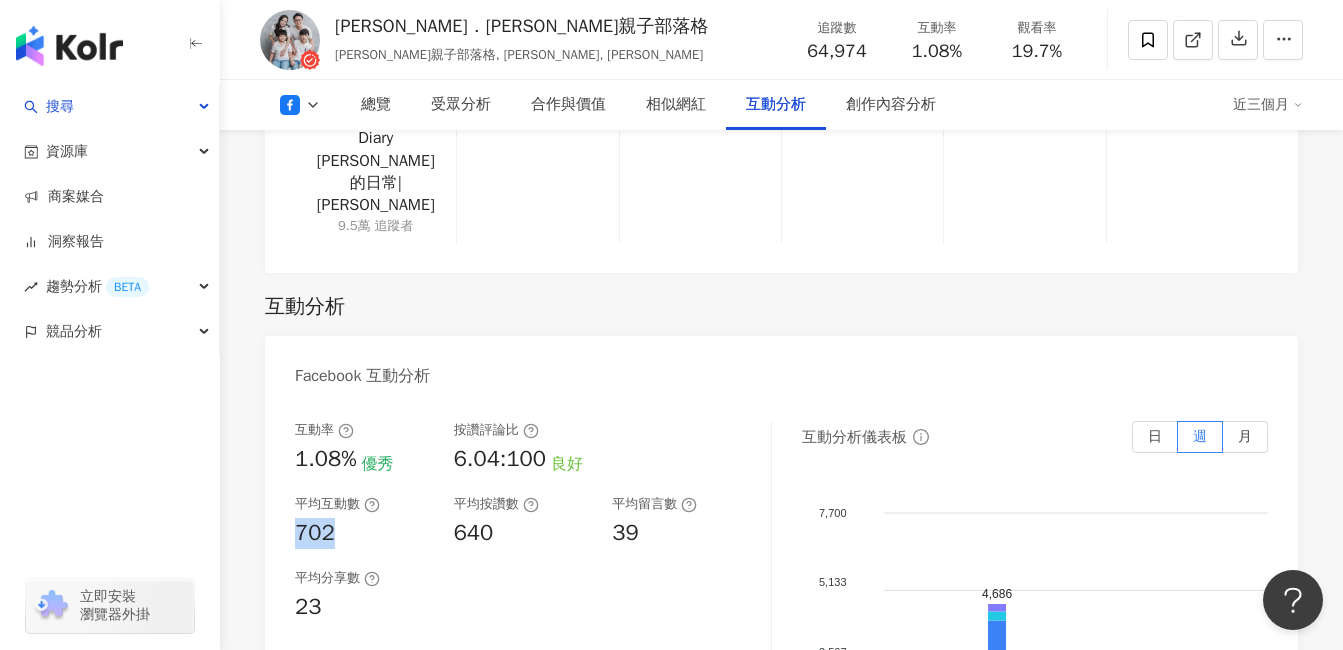 drag, startPoint x: 336, startPoint y: 391, endPoint x: 297, endPoint y: 389, distance: 39.051247 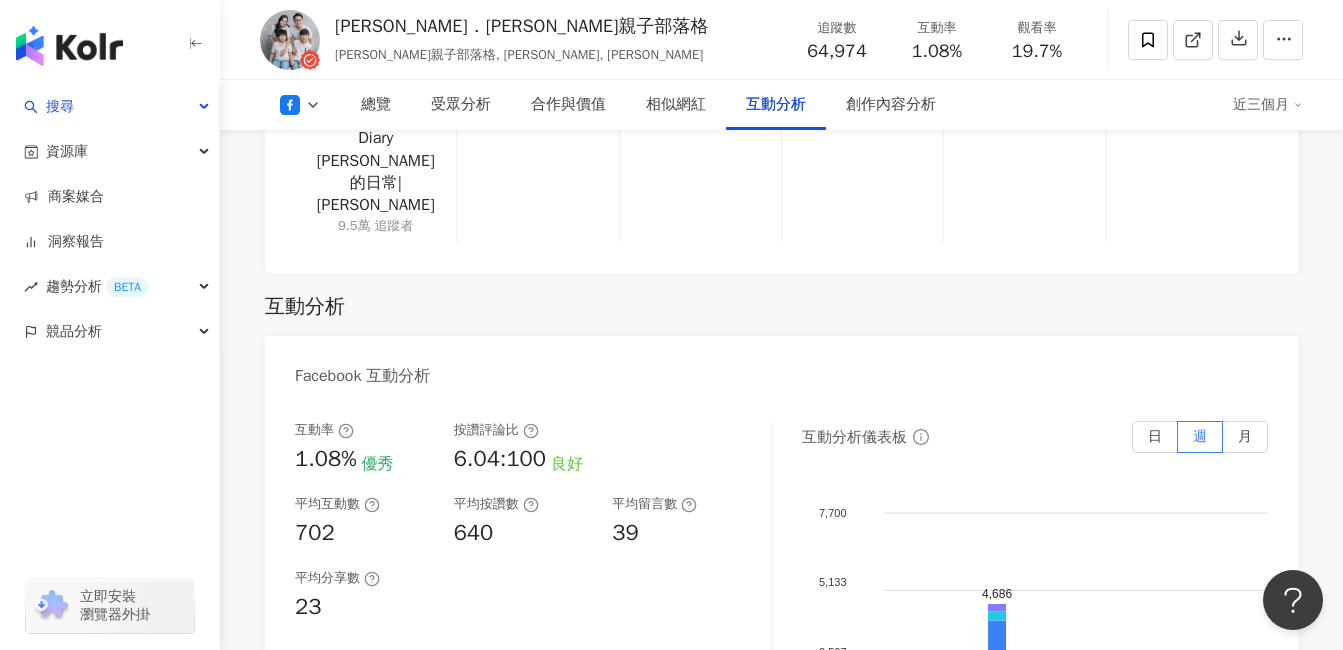 click 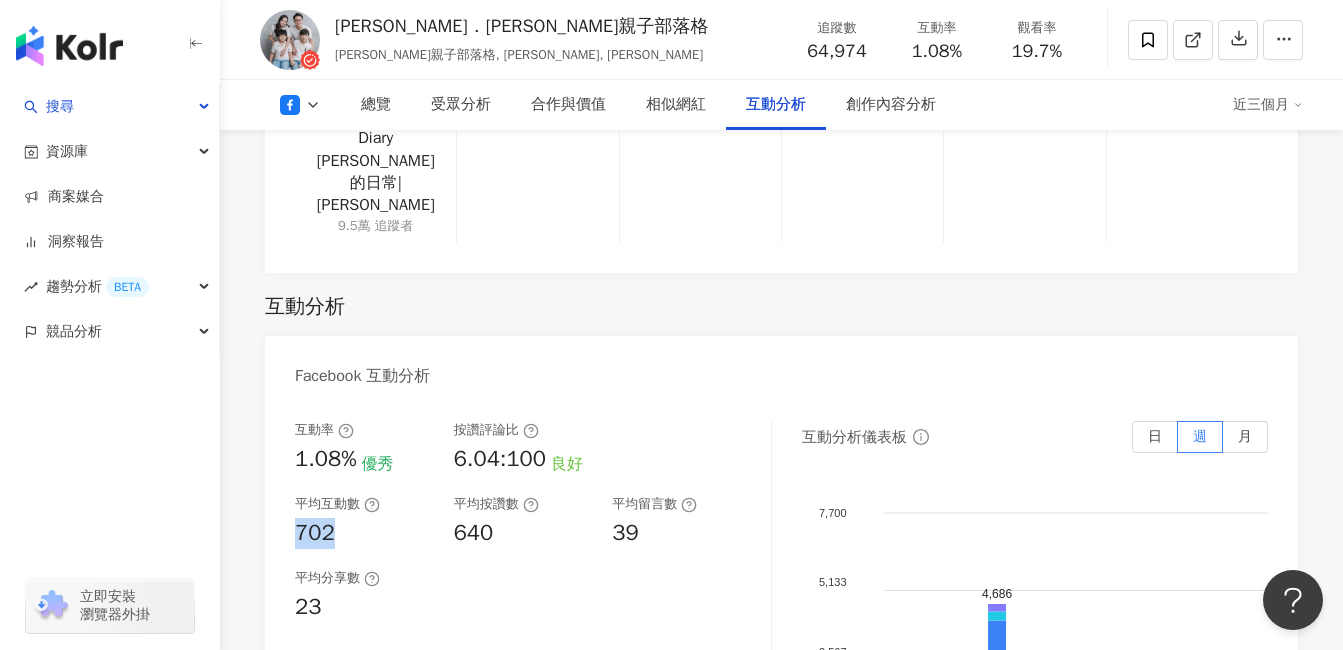 drag, startPoint x: 336, startPoint y: 390, endPoint x: 293, endPoint y: 389, distance: 43.011627 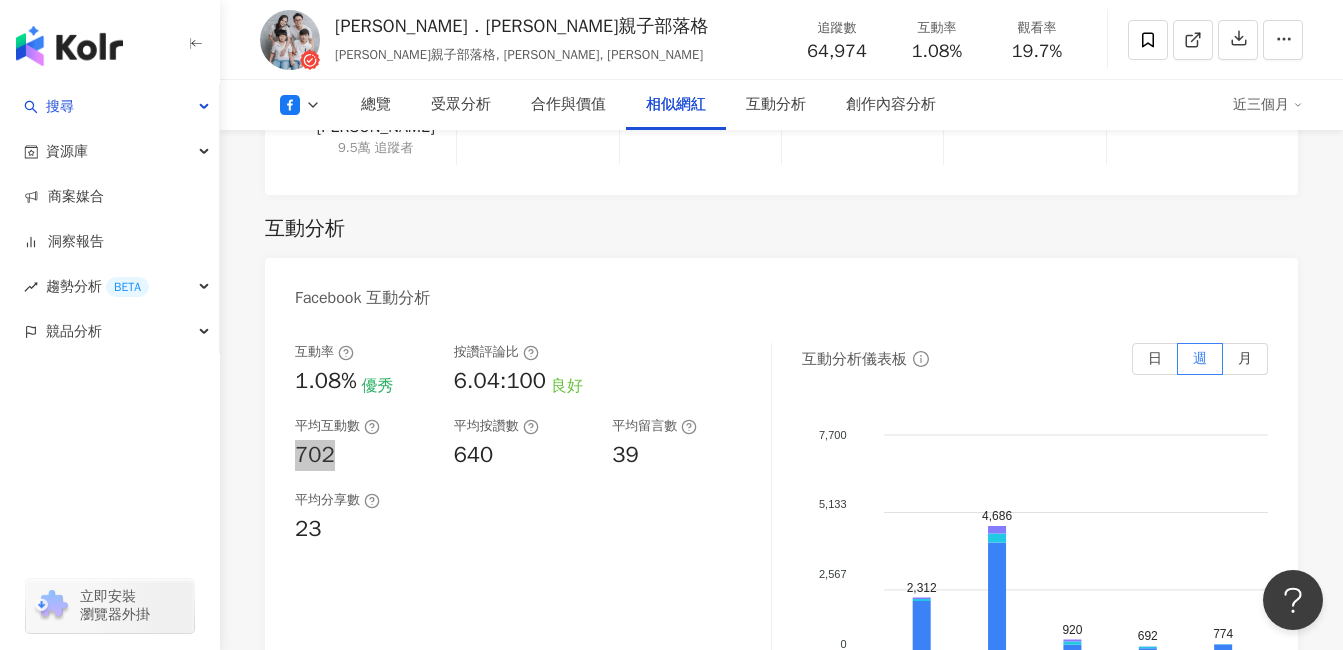scroll, scrollTop: 3300, scrollLeft: 0, axis: vertical 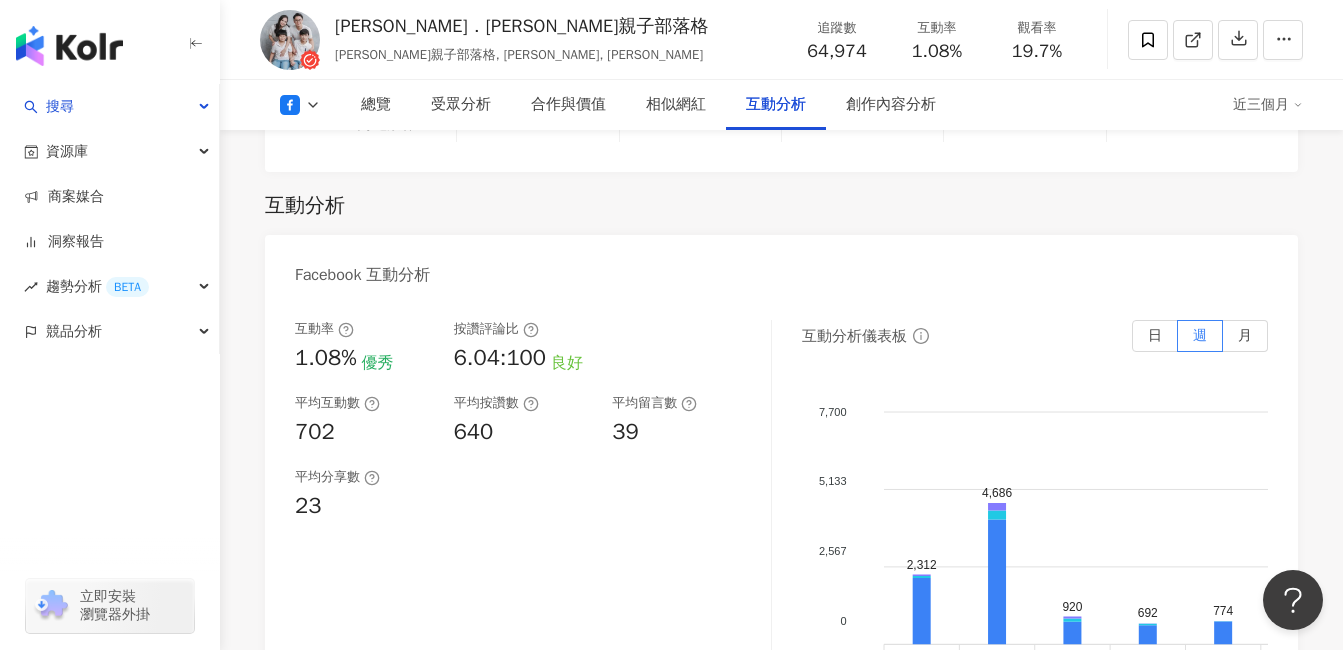 click on "互動率   1.08% 優秀 按讚評論比   6.04:100 良好 平均互動數    702 平均按讚數   640 平均留言數   39 平均分享數   23" at bounding box center [533, 520] 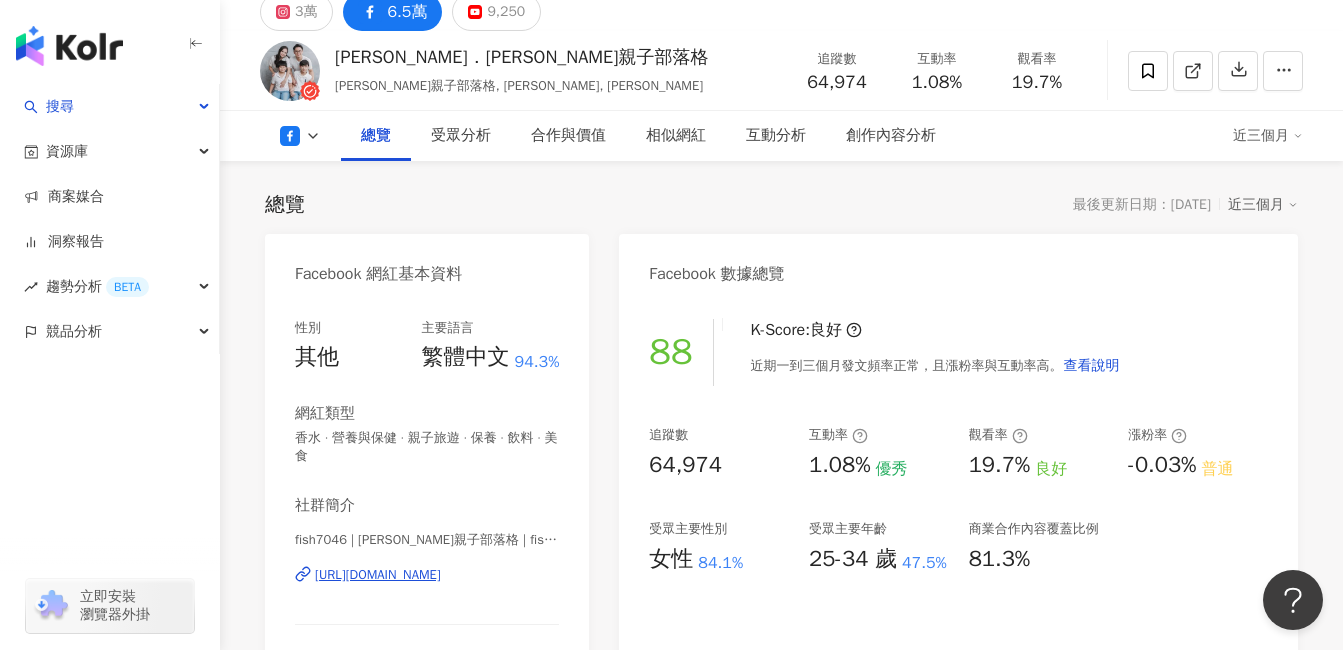 scroll, scrollTop: 0, scrollLeft: 0, axis: both 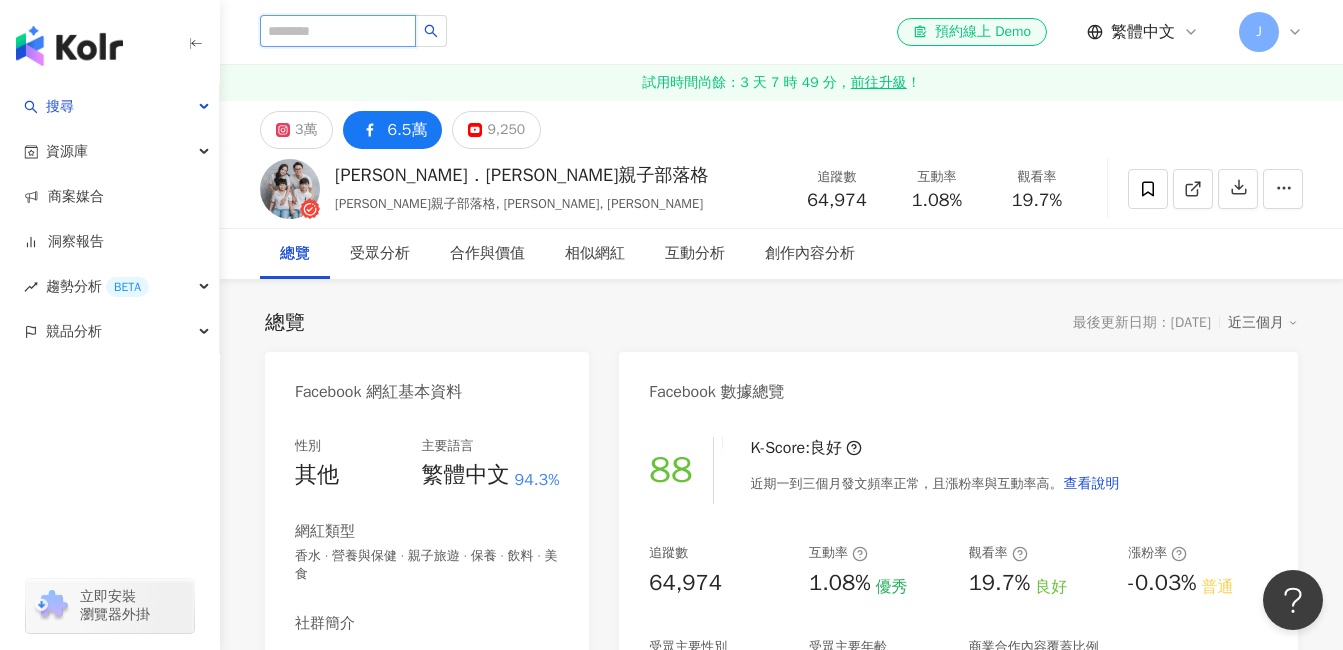 click at bounding box center [338, 31] 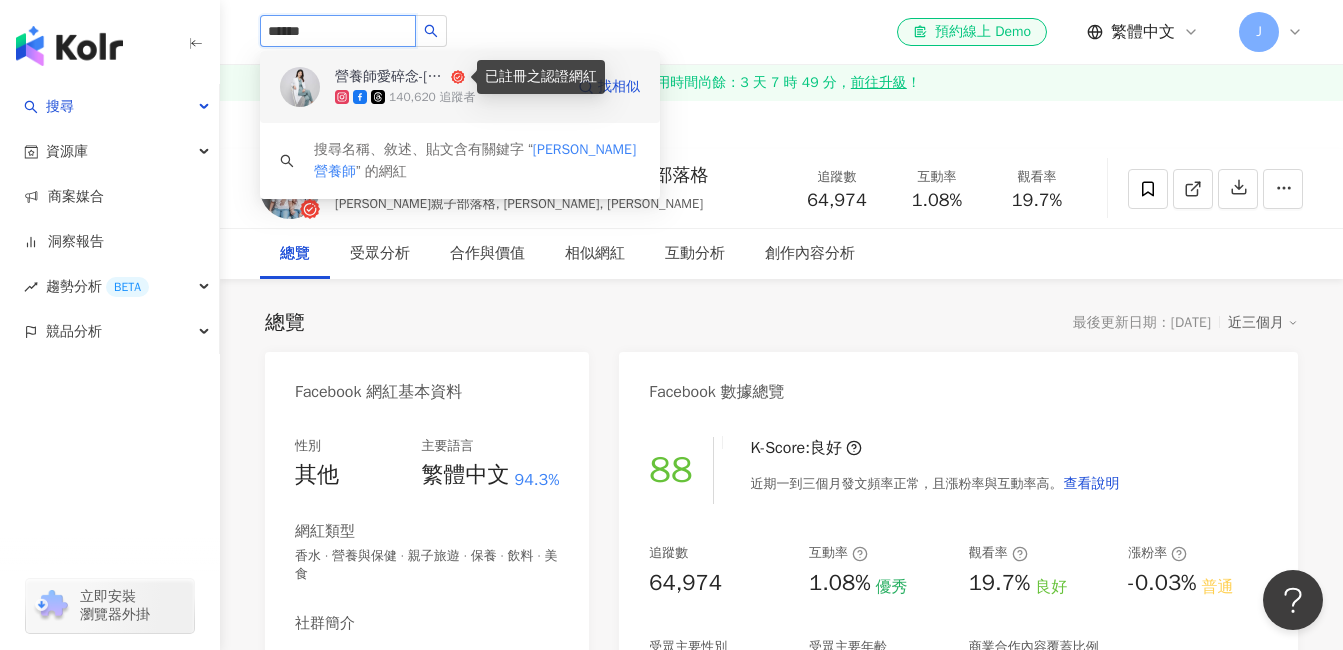 click 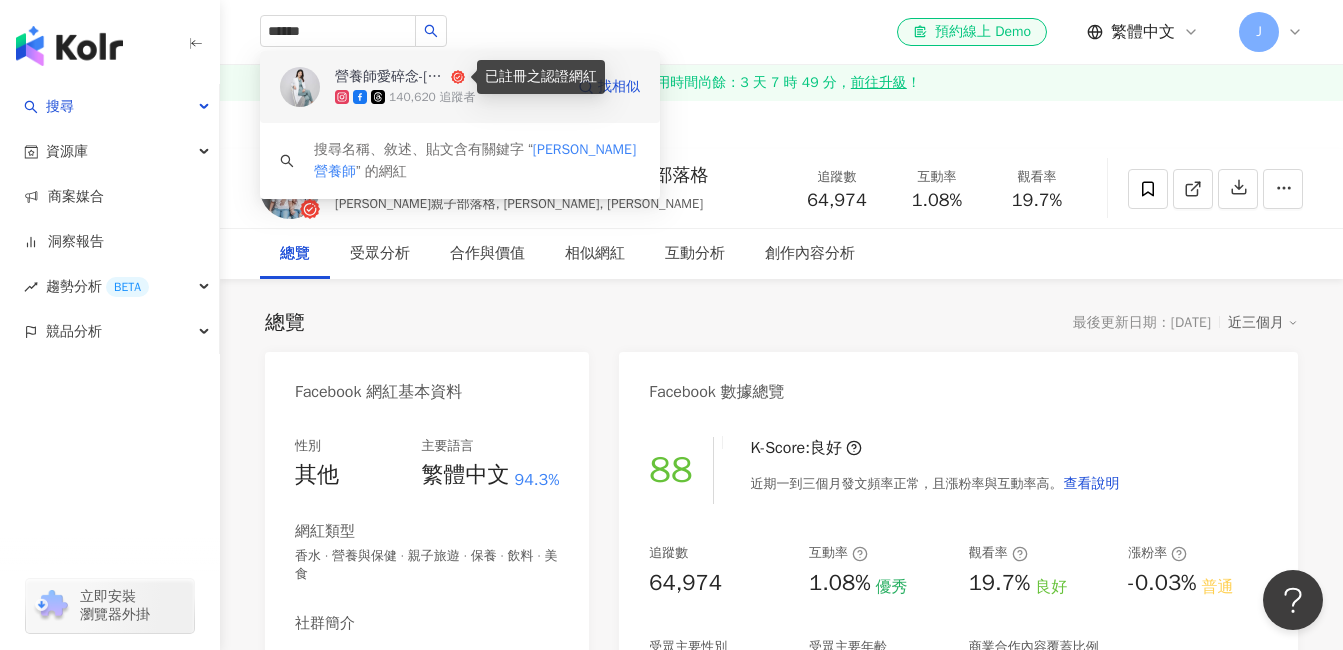 type 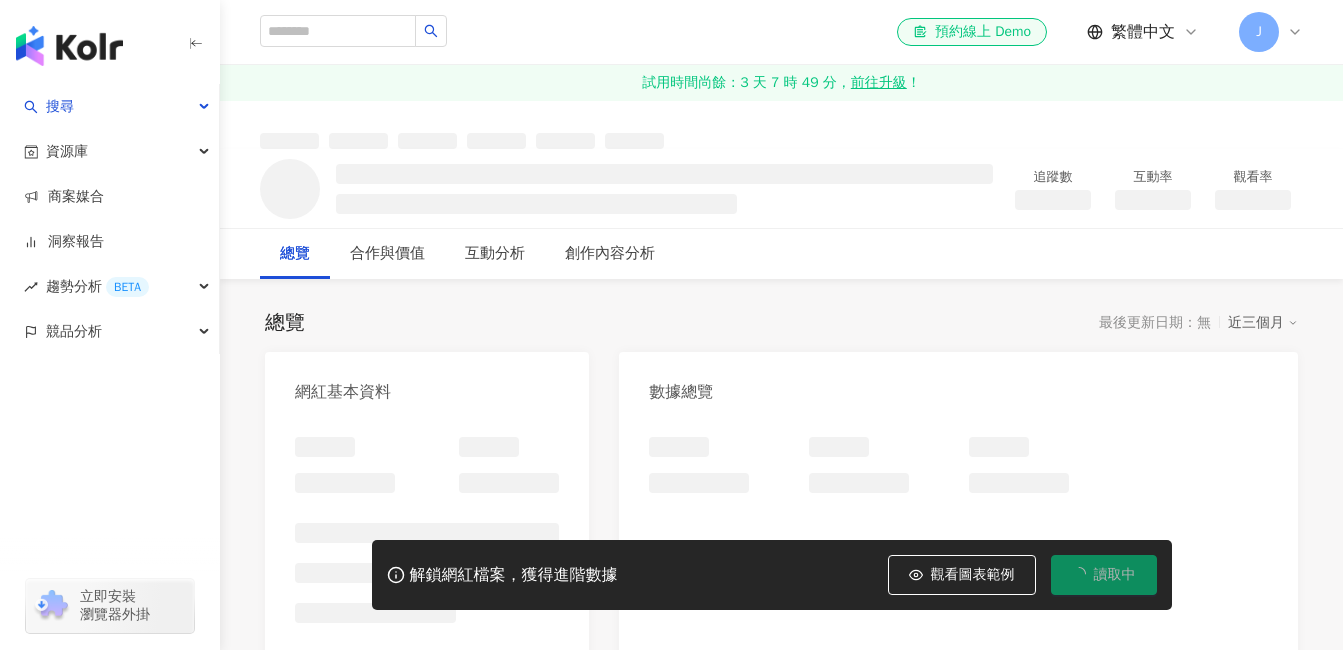 scroll, scrollTop: 0, scrollLeft: 0, axis: both 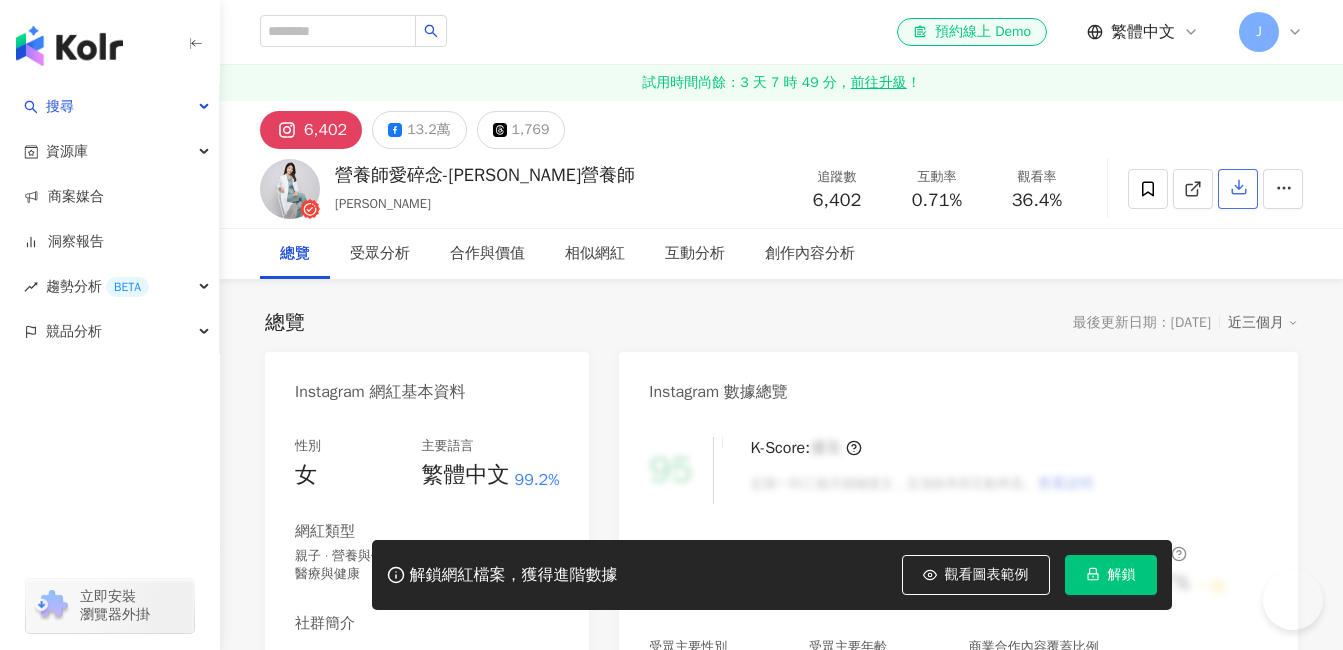 click on "13.2萬" at bounding box center (428, 130) 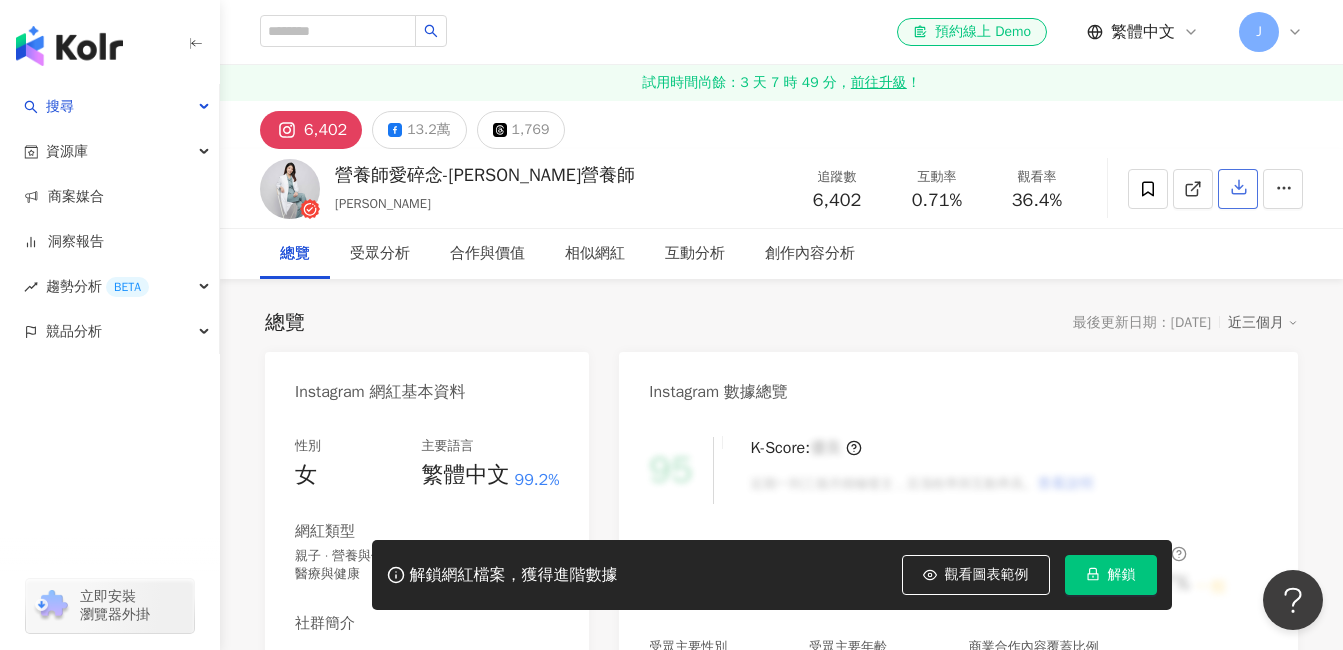 scroll, scrollTop: 0, scrollLeft: 0, axis: both 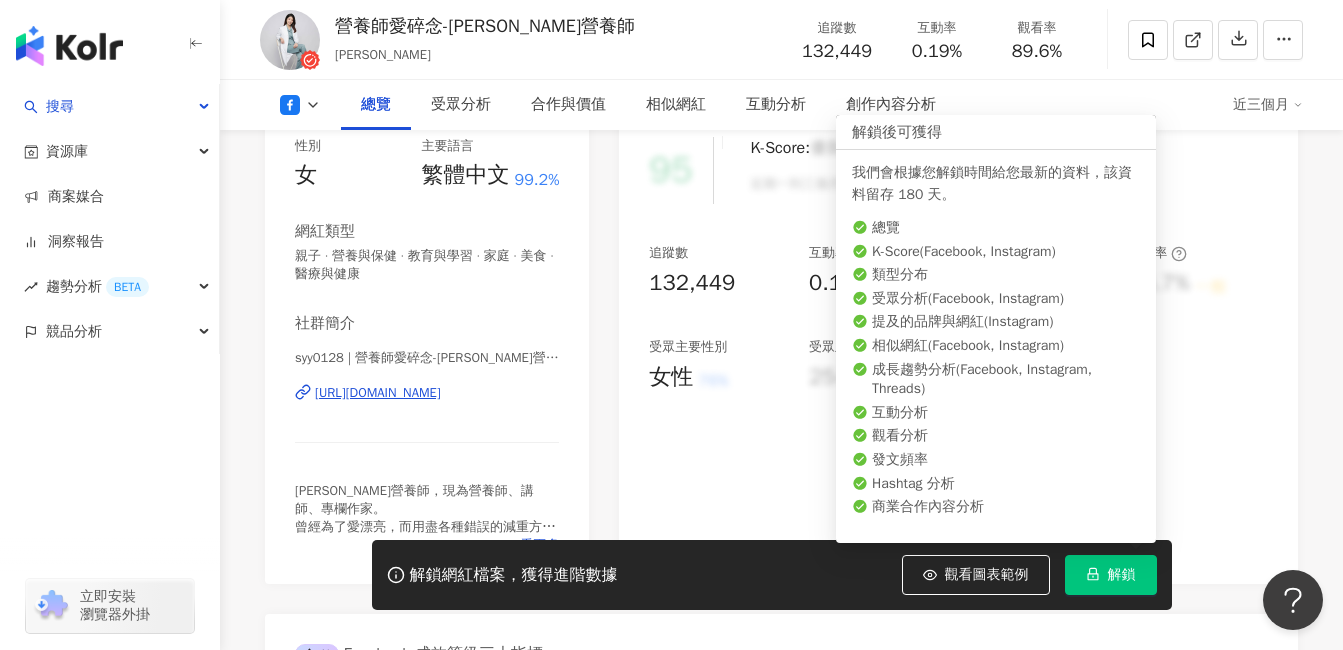 click on "解鎖" at bounding box center (1111, 575) 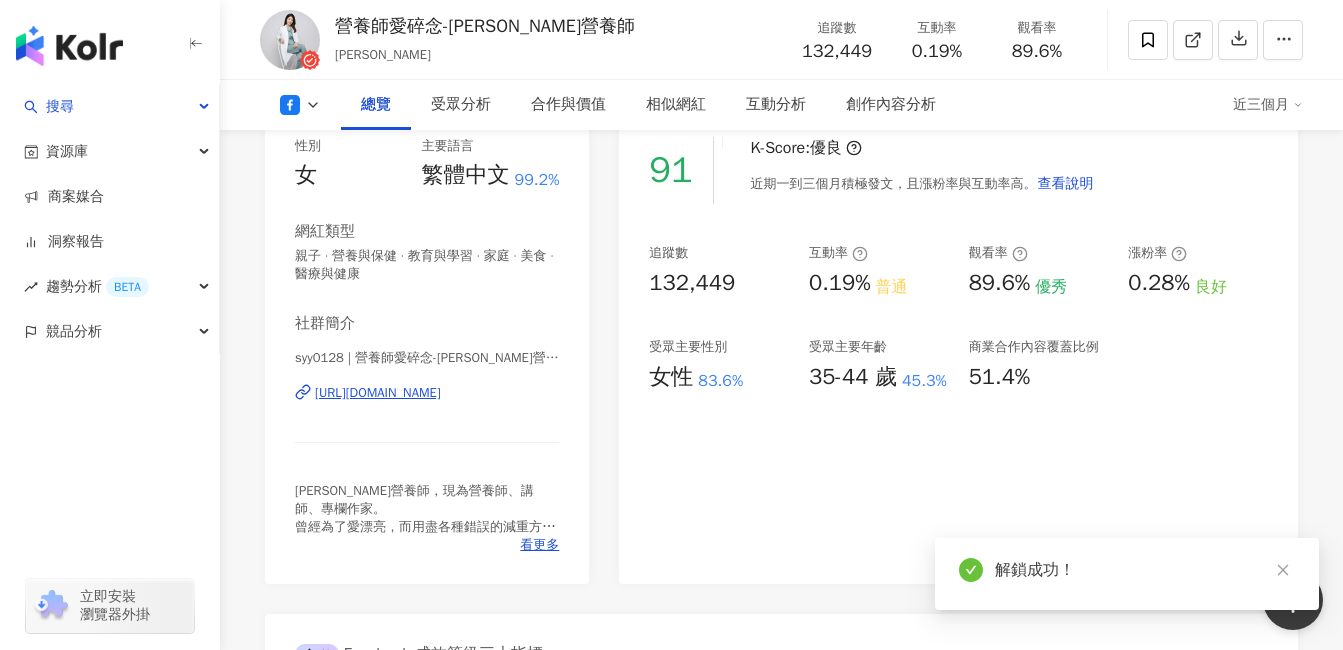 drag, startPoint x: 1280, startPoint y: 571, endPoint x: 702, endPoint y: 374, distance: 610.64966 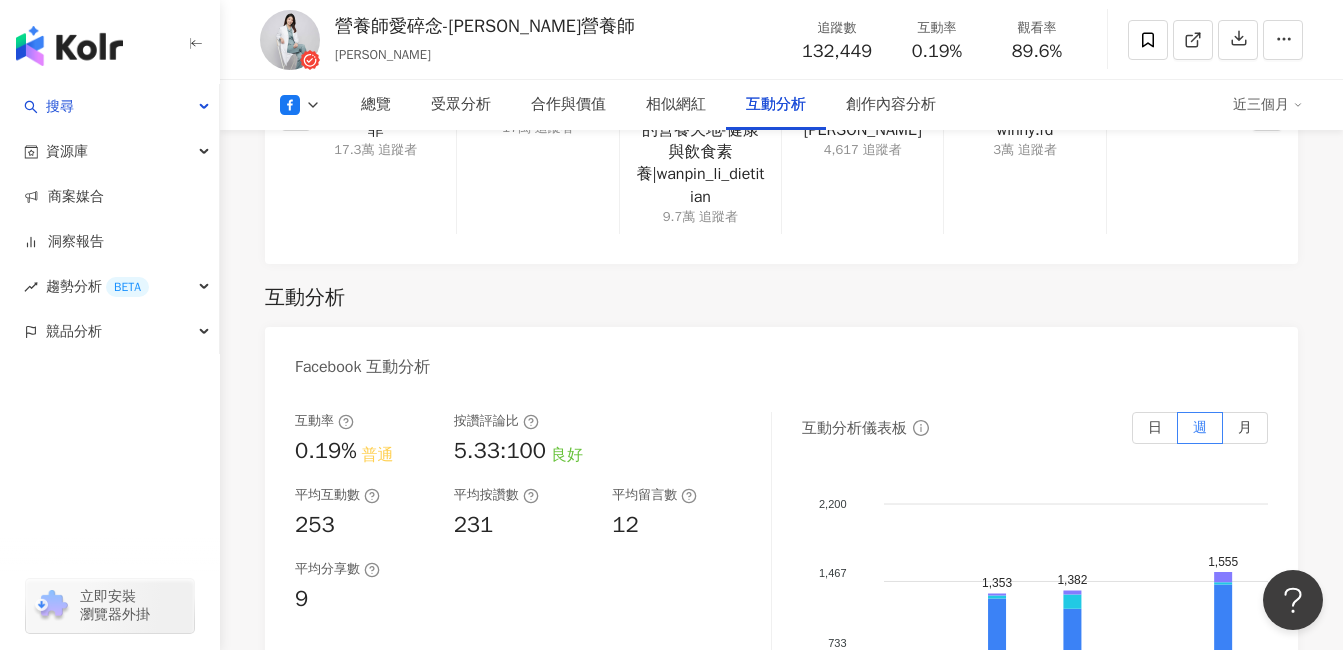 scroll, scrollTop: 3300, scrollLeft: 0, axis: vertical 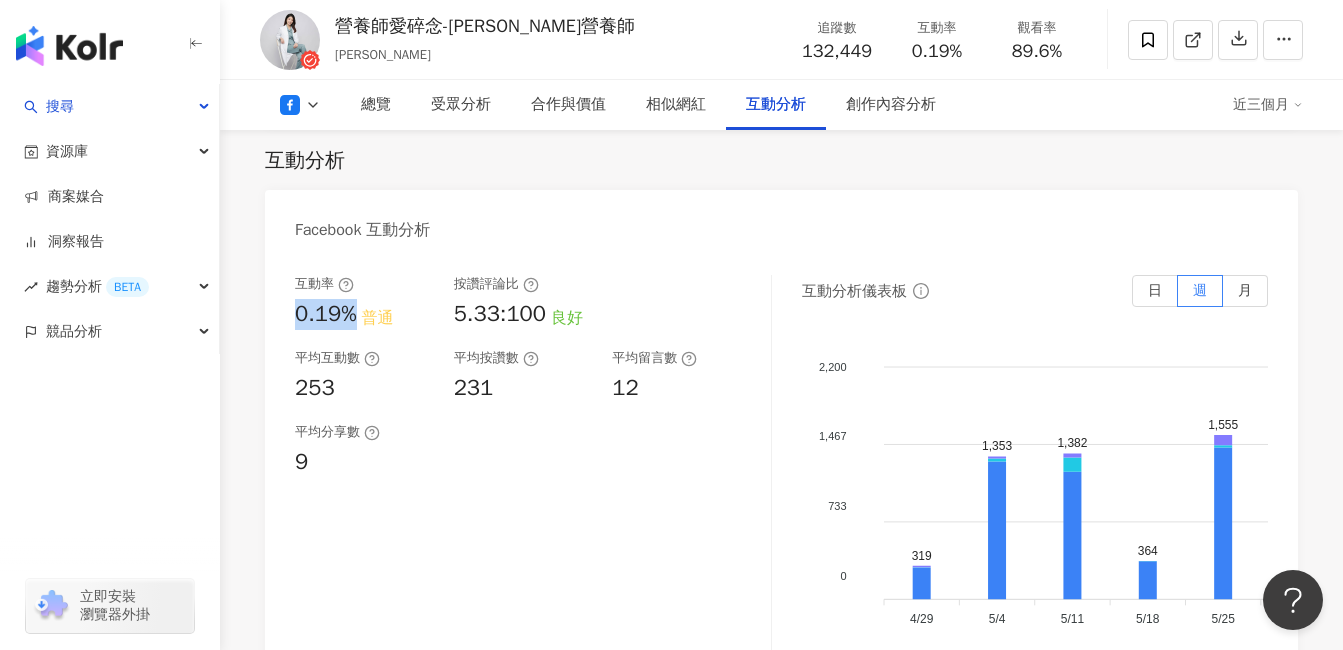 drag, startPoint x: 301, startPoint y: 293, endPoint x: 364, endPoint y: 292, distance: 63.007935 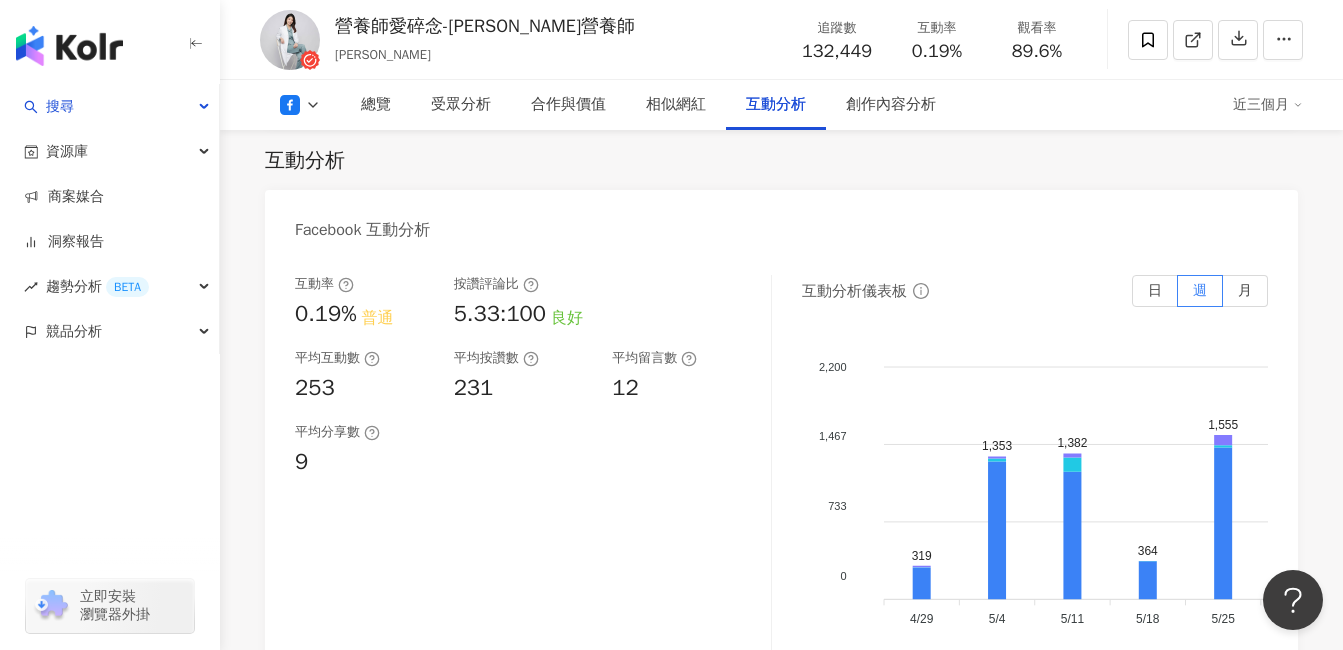 drag, startPoint x: 481, startPoint y: 365, endPoint x: 466, endPoint y: 367, distance: 15.132746 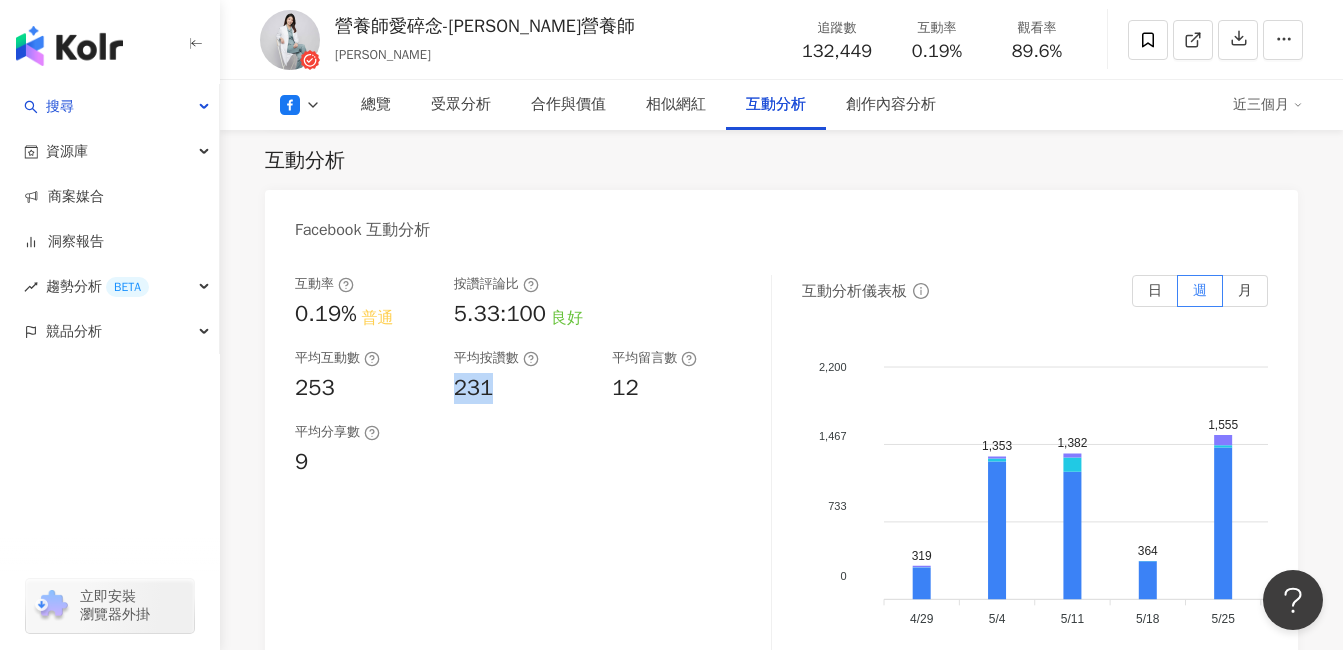 drag, startPoint x: 458, startPoint y: 367, endPoint x: 502, endPoint y: 367, distance: 44 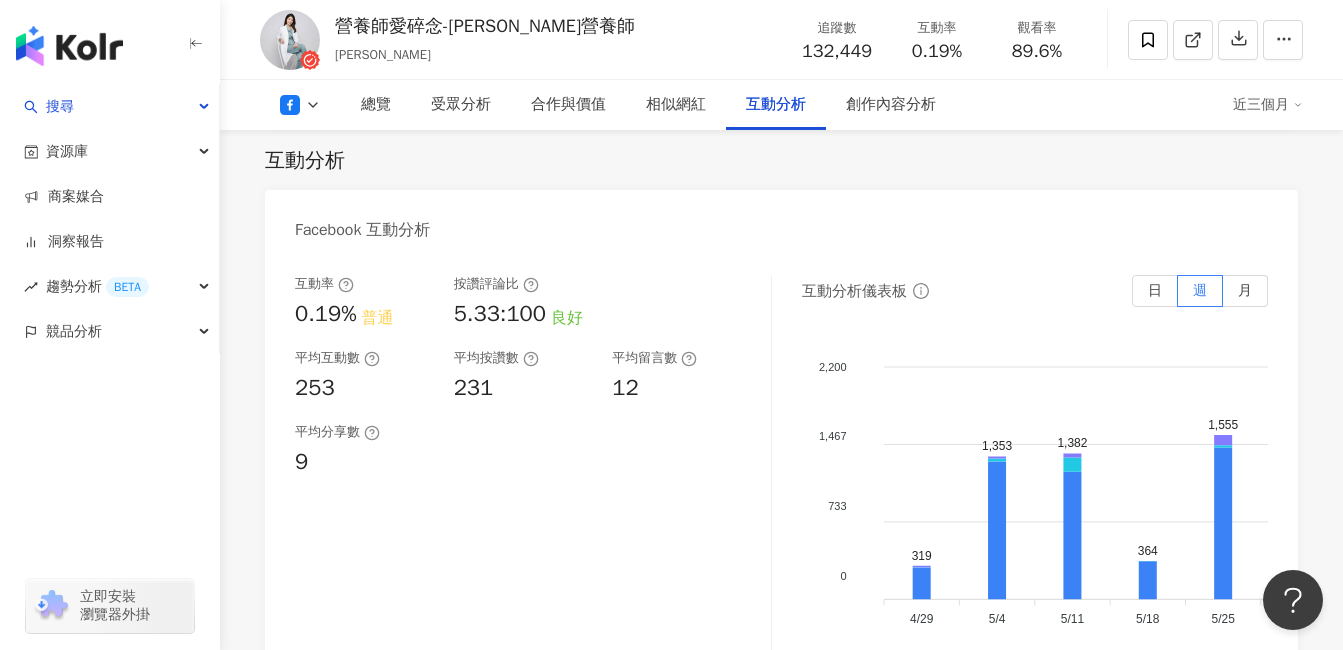 click on "平均分享數   9" at bounding box center [523, 450] 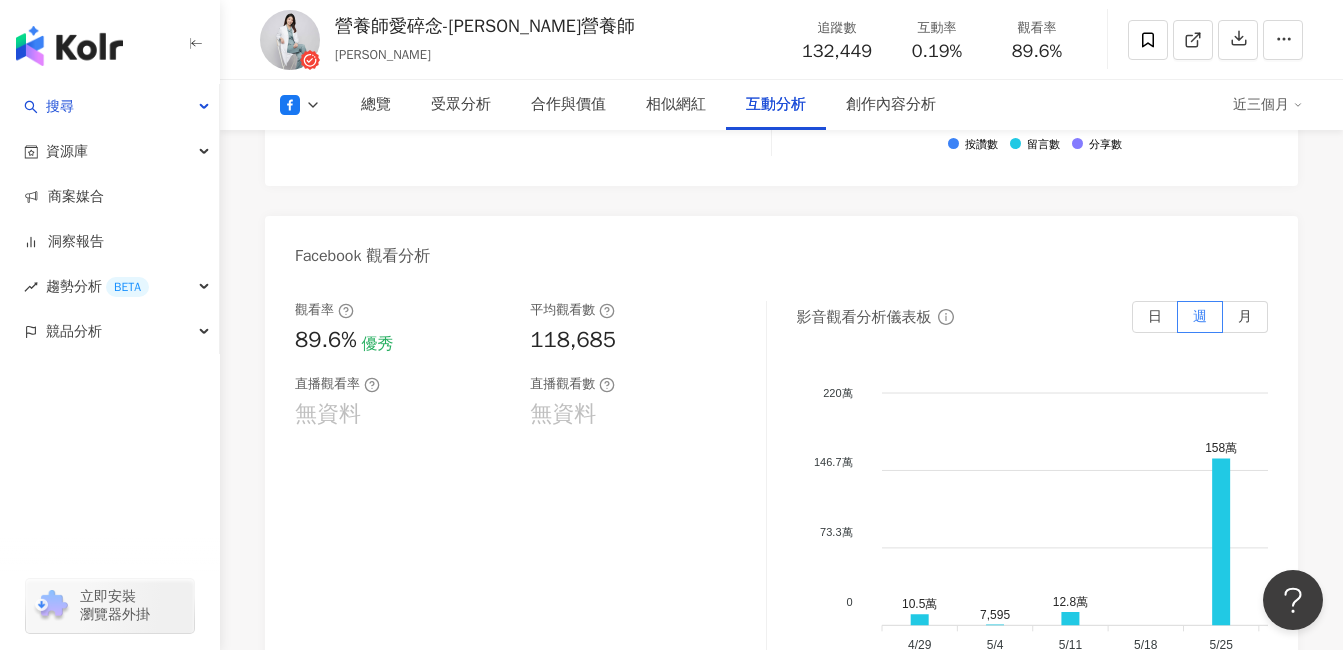 scroll, scrollTop: 3800, scrollLeft: 0, axis: vertical 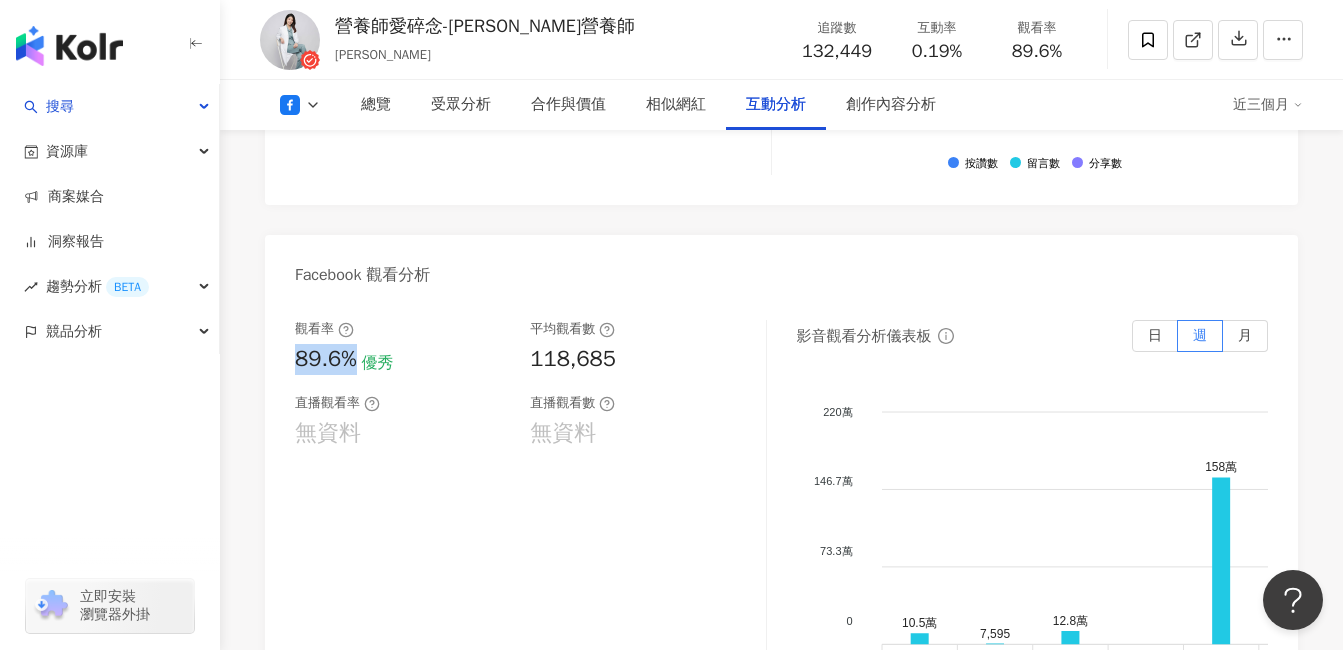 drag, startPoint x: 292, startPoint y: 339, endPoint x: 355, endPoint y: 340, distance: 63.007935 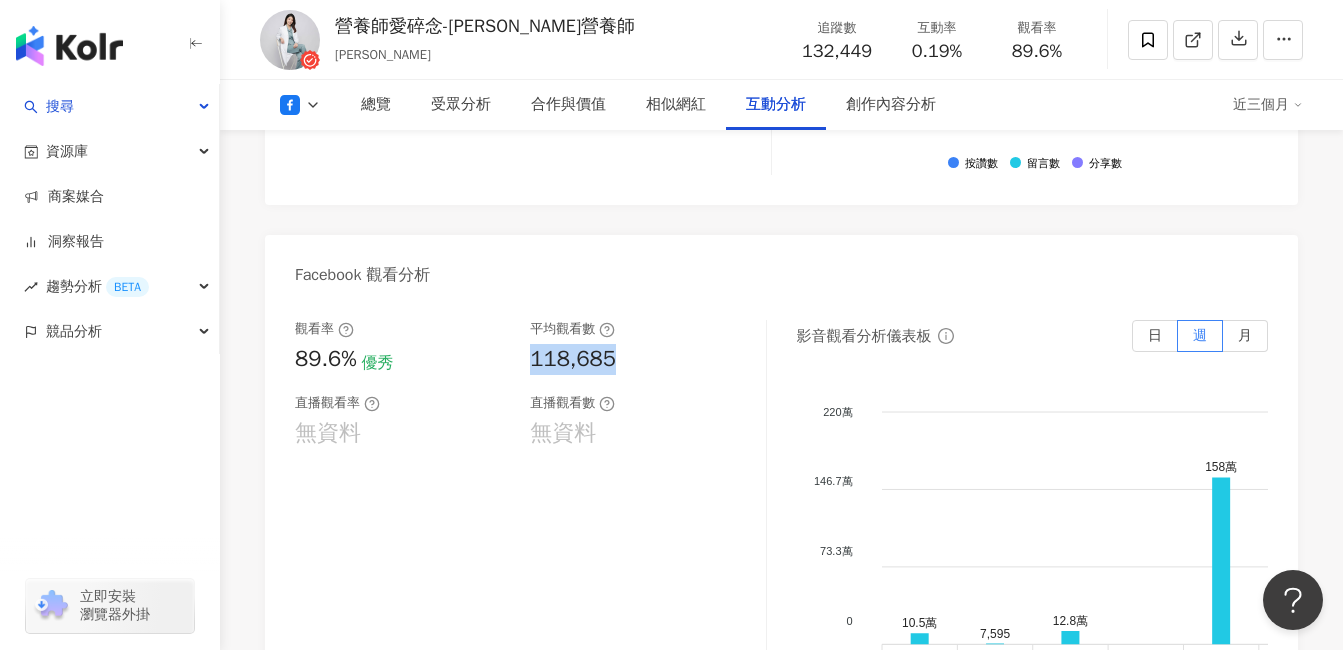drag, startPoint x: 532, startPoint y: 338, endPoint x: 635, endPoint y: 339, distance: 103.00485 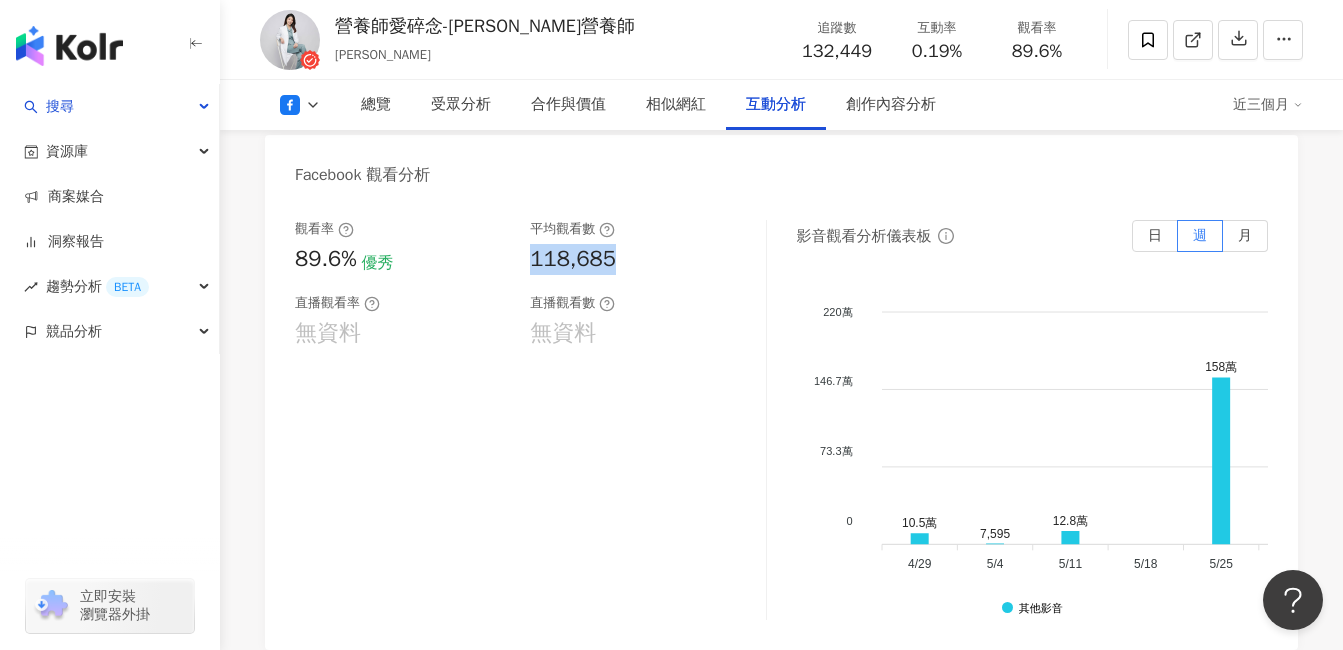 scroll, scrollTop: 3734, scrollLeft: 0, axis: vertical 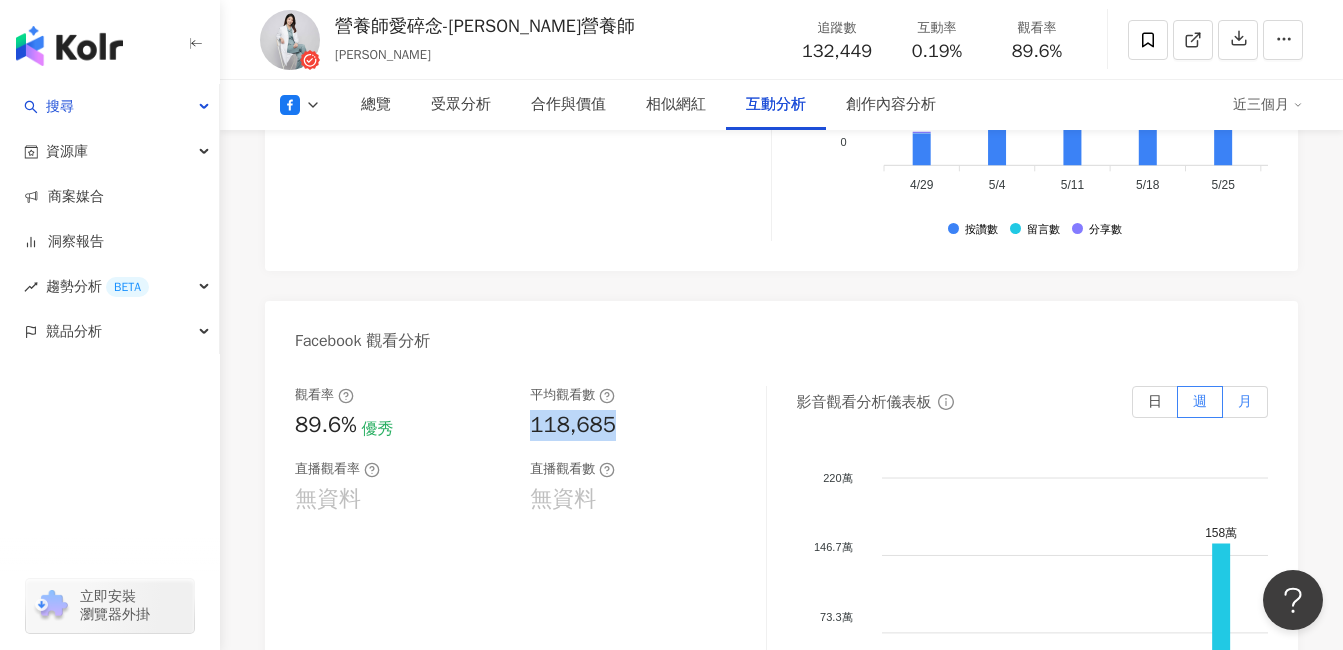 click on "月" at bounding box center (1245, 402) 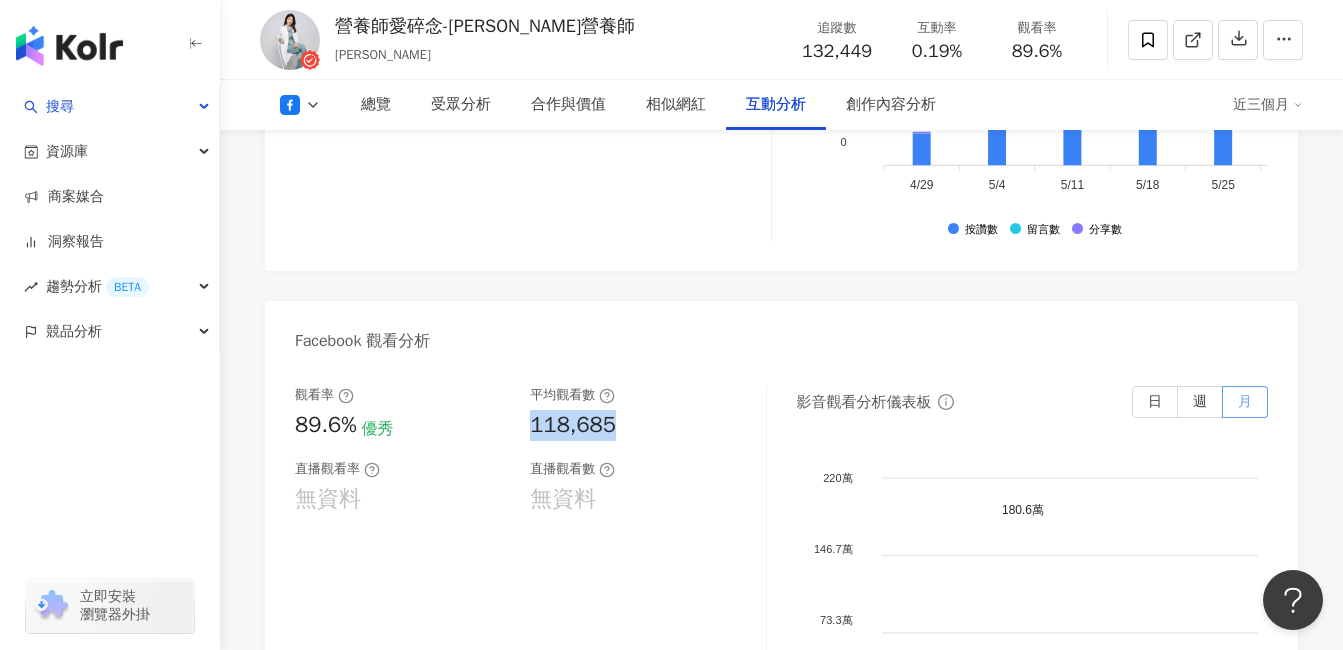 click on "月" at bounding box center (1245, 401) 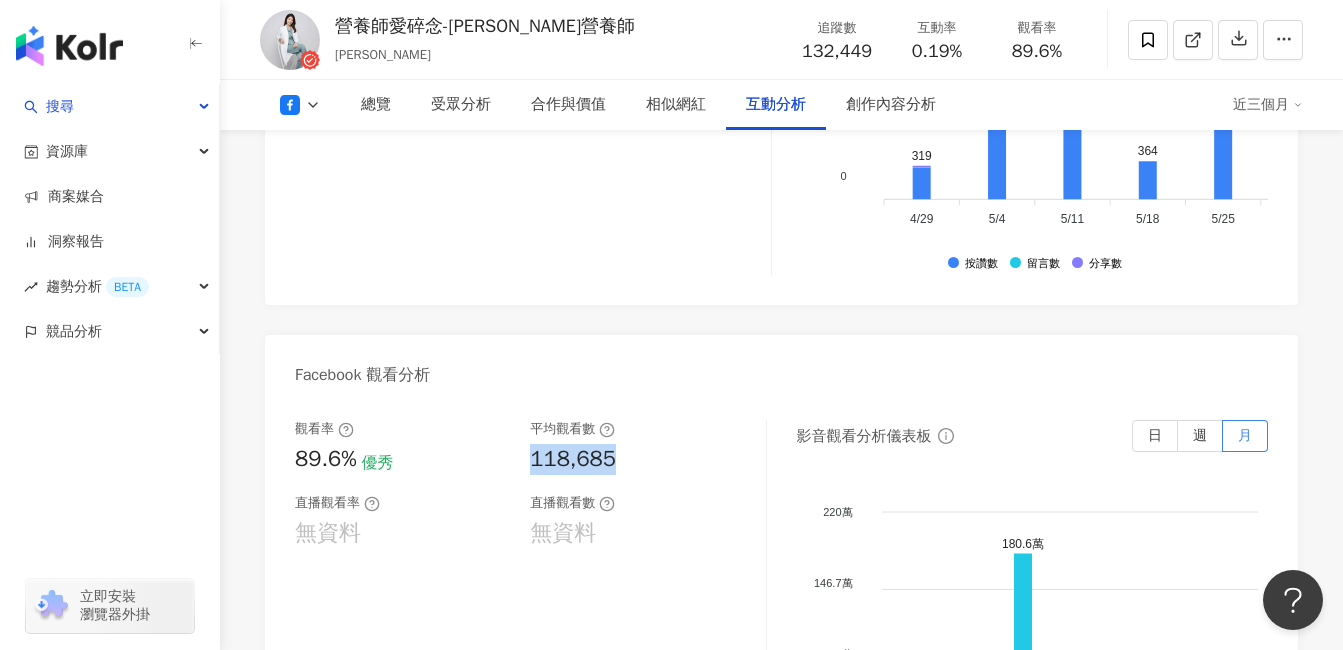 drag, startPoint x: 533, startPoint y: 440, endPoint x: 1126, endPoint y: 439, distance: 593.00085 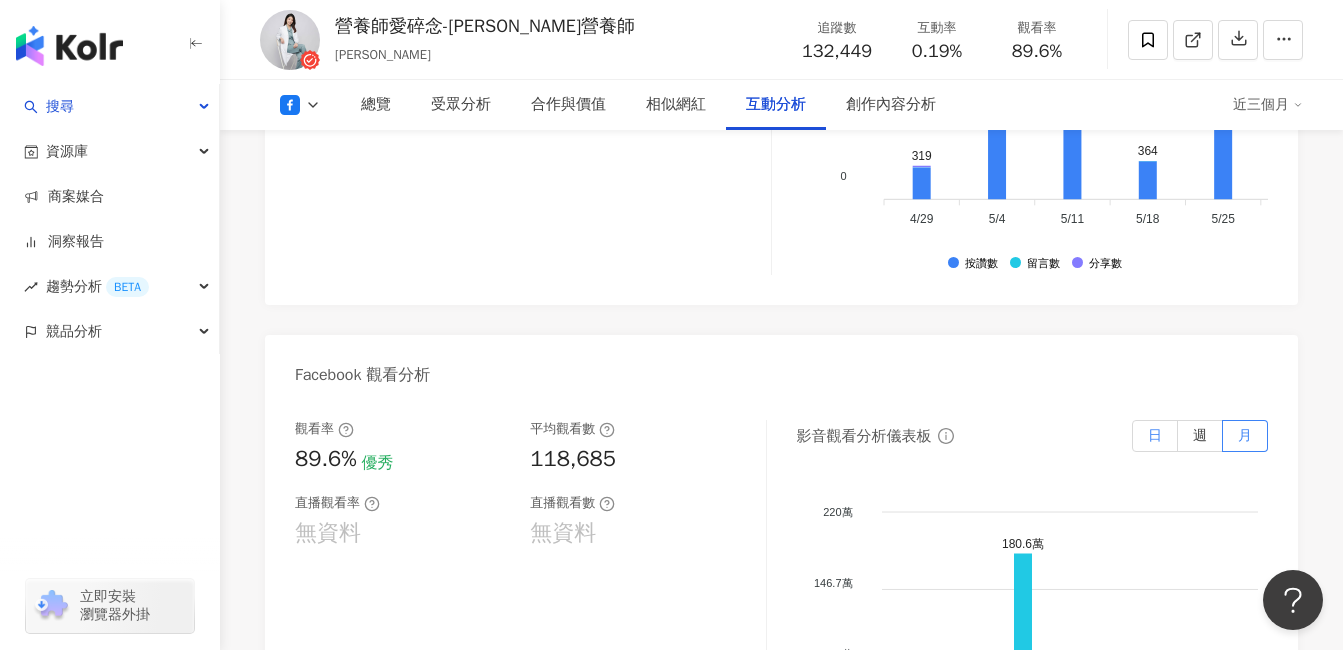 click on "日" at bounding box center [1155, 435] 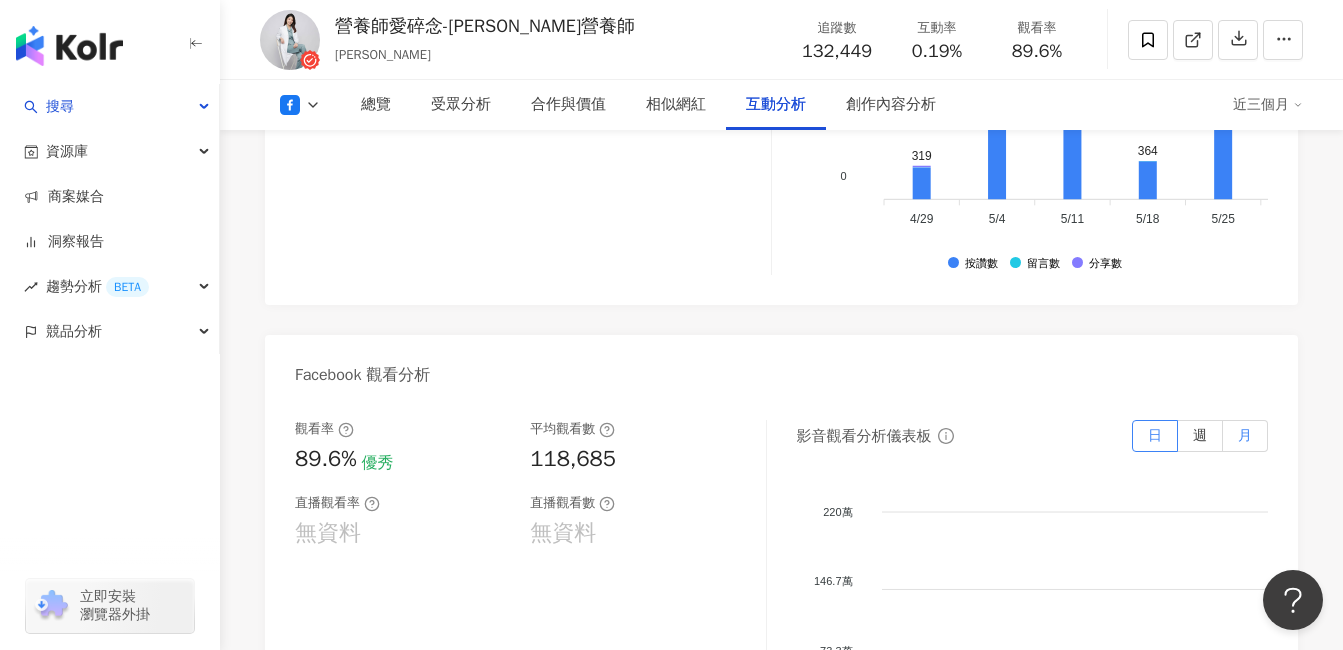 click on "月" at bounding box center (1245, 436) 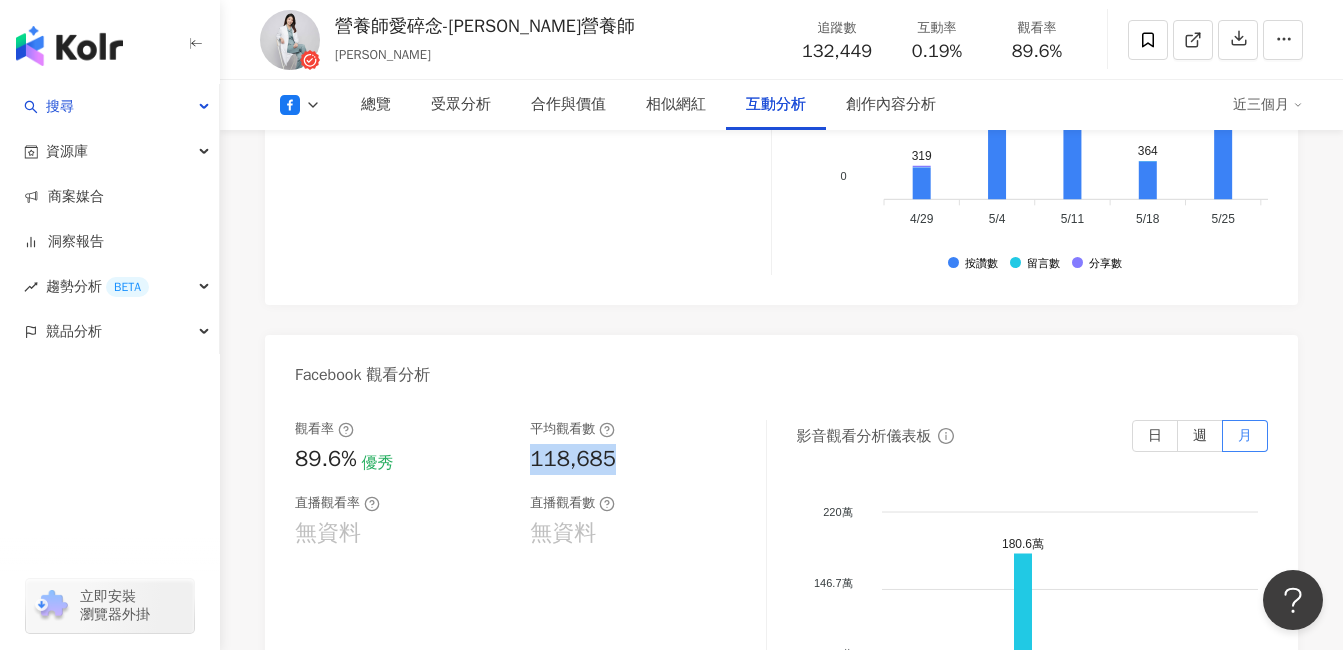 drag, startPoint x: 627, startPoint y: 442, endPoint x: 649, endPoint y: 442, distance: 22 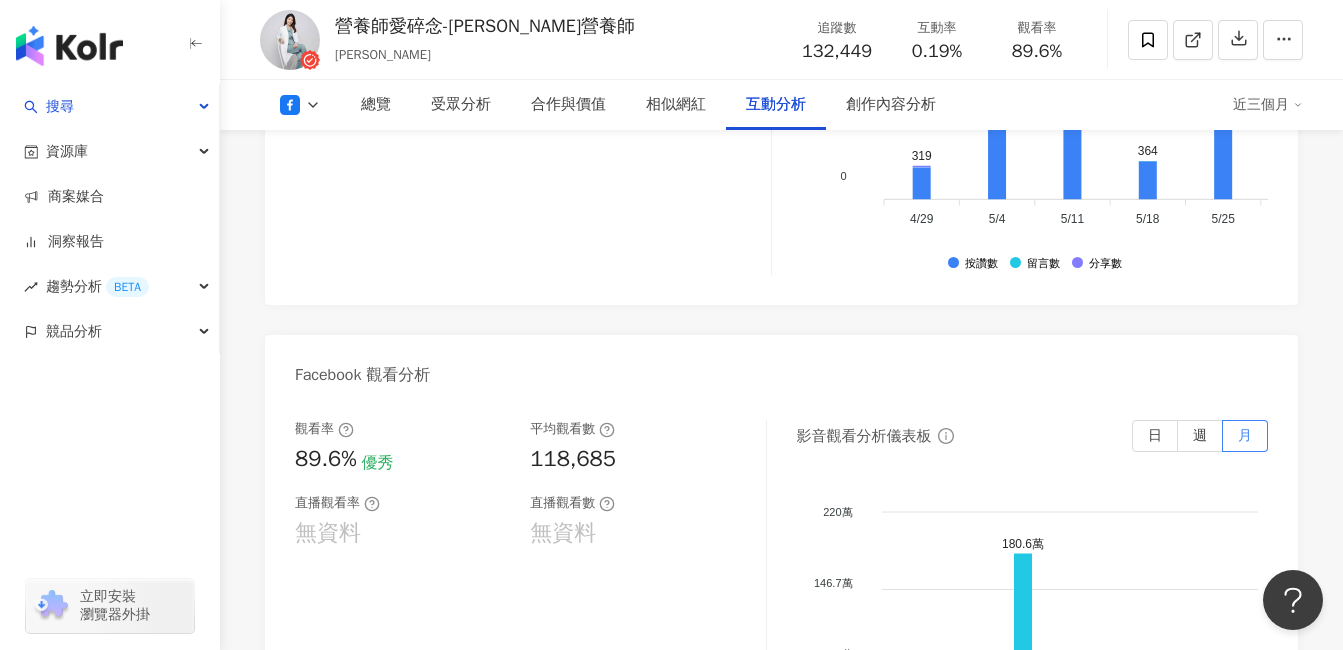 drag, startPoint x: 649, startPoint y: 442, endPoint x: 607, endPoint y: 408, distance: 54.037025 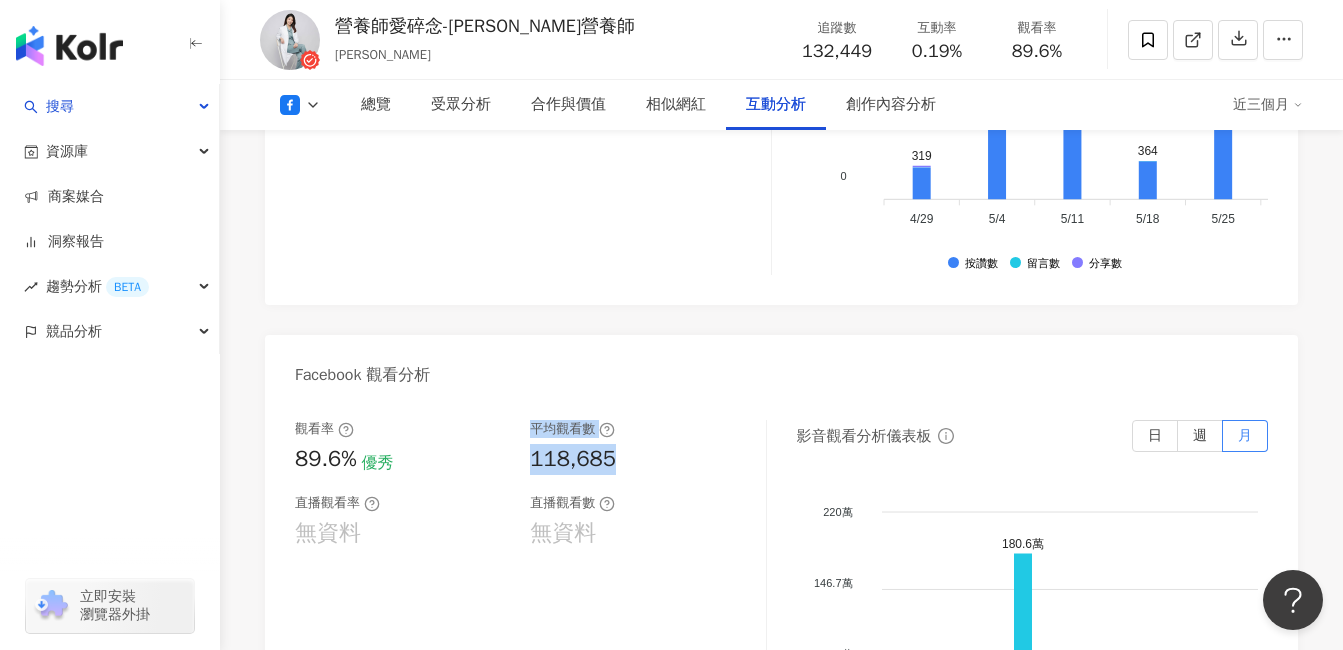 drag, startPoint x: 614, startPoint y: 449, endPoint x: 509, endPoint y: 444, distance: 105.11898 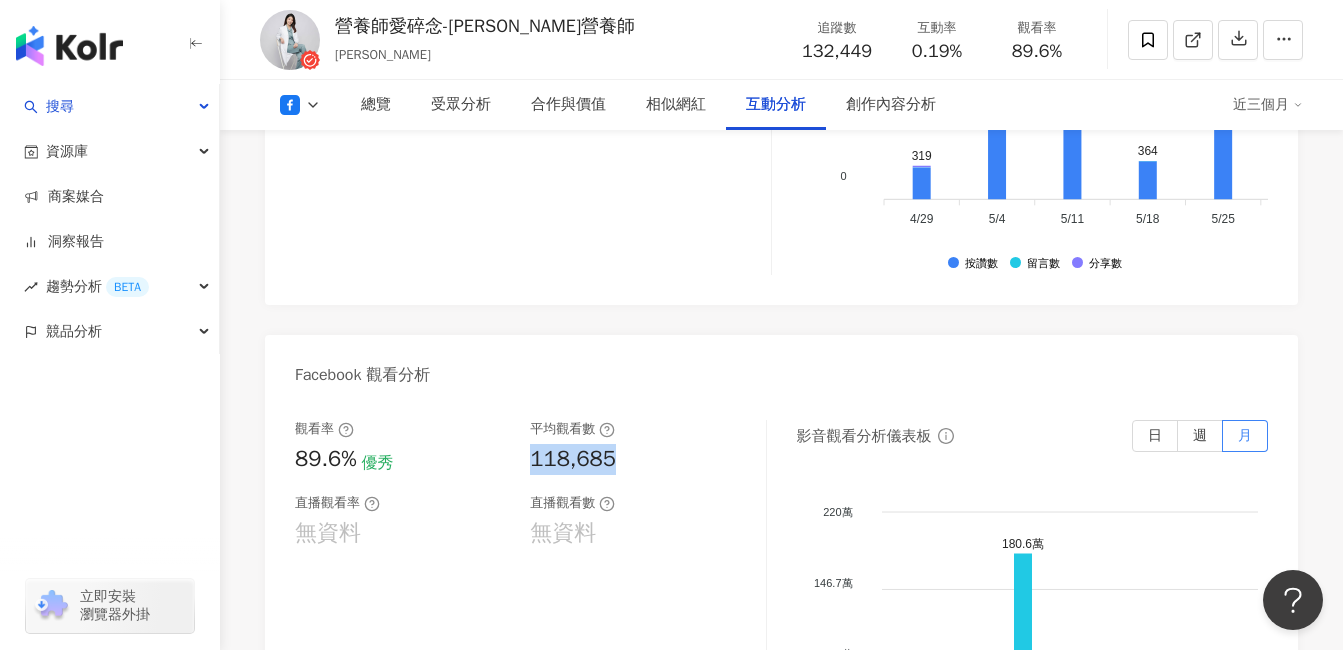 drag, startPoint x: 530, startPoint y: 435, endPoint x: 618, endPoint y: 437, distance: 88.02273 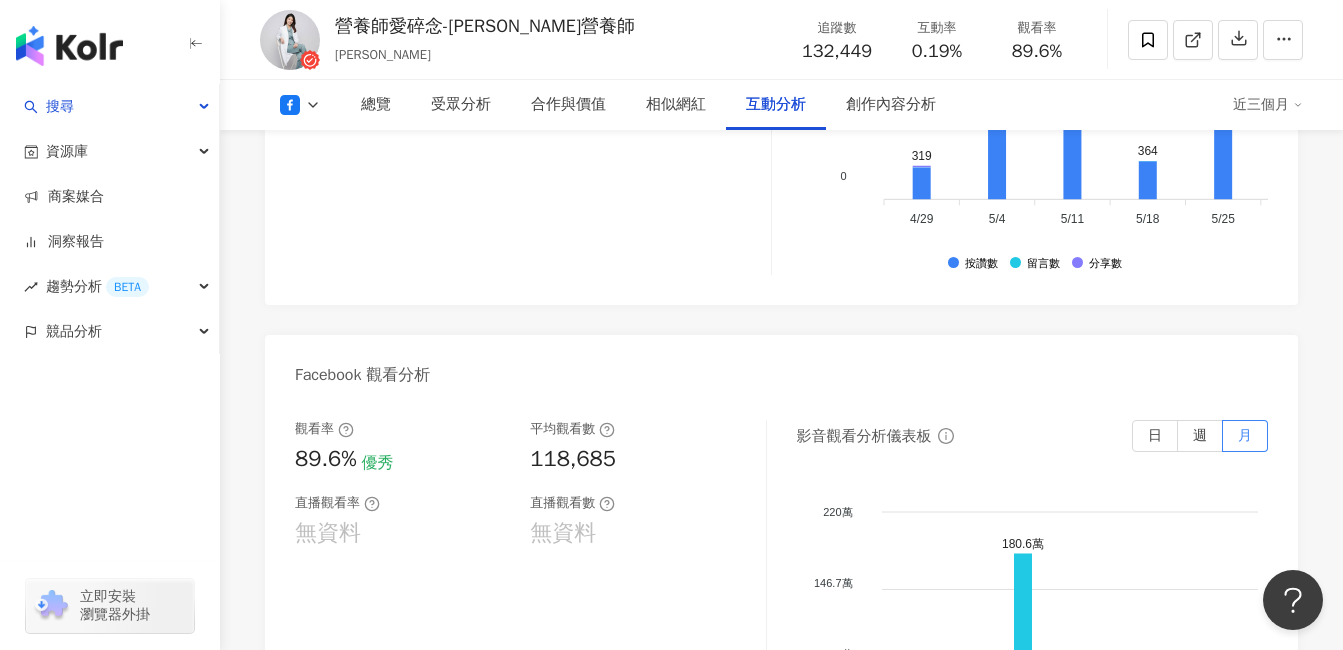 click on "89.6%" at bounding box center (326, 459) 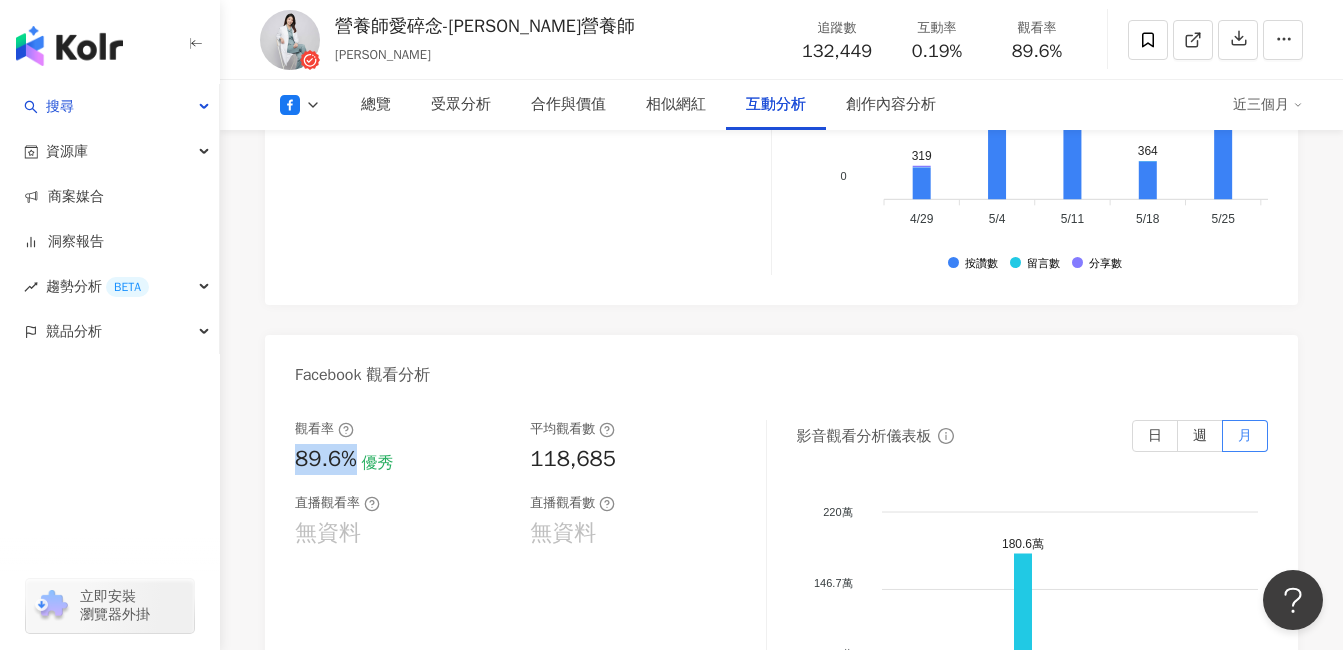 drag, startPoint x: 299, startPoint y: 437, endPoint x: 456, endPoint y: 410, distance: 159.30473 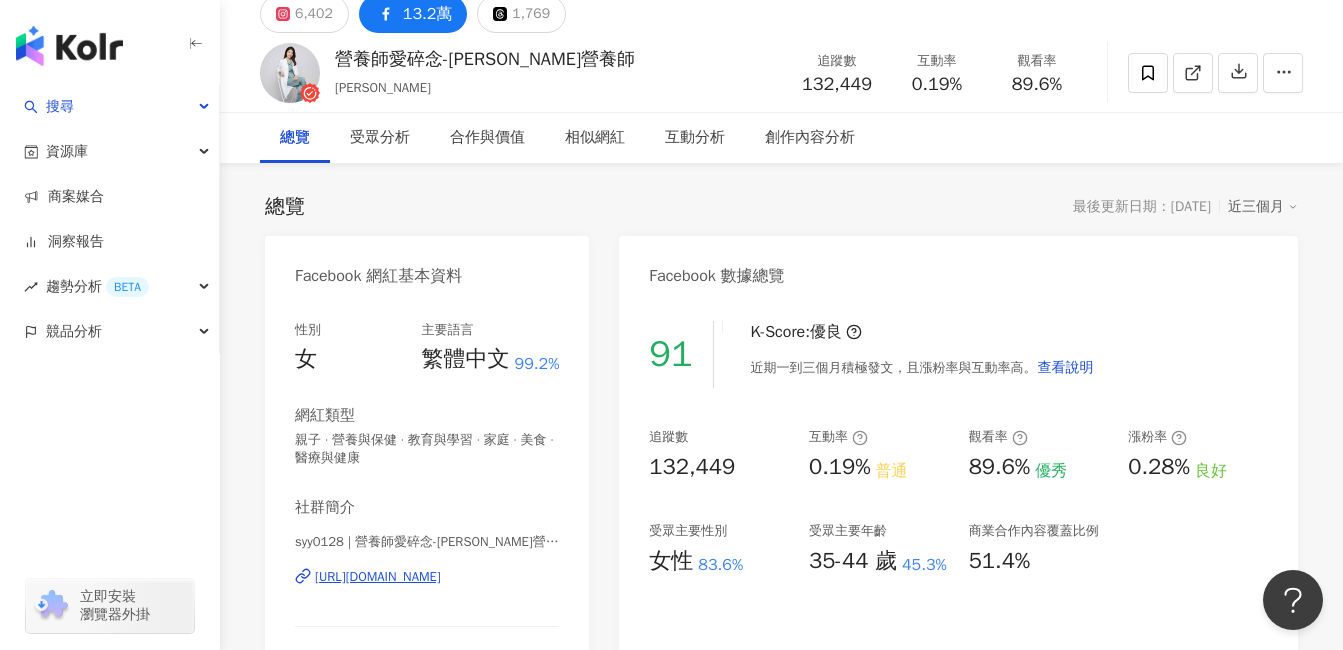 scroll, scrollTop: 300, scrollLeft: 0, axis: vertical 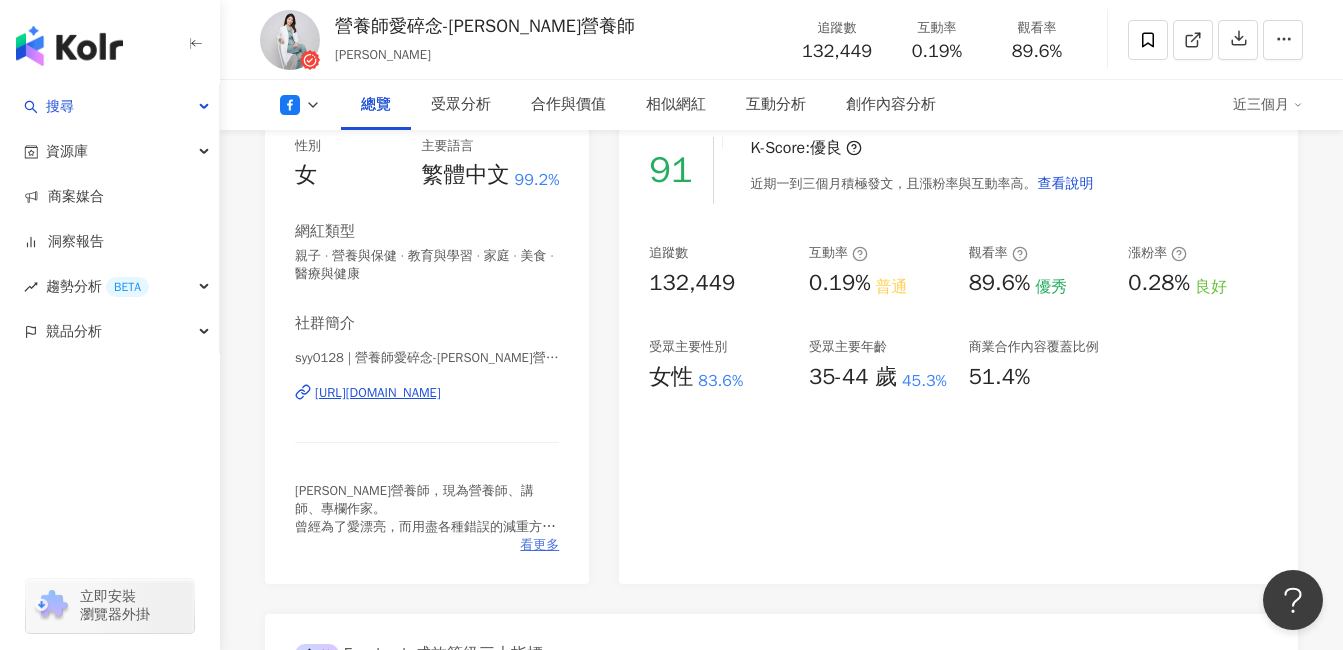 click on "看更多" at bounding box center (539, 545) 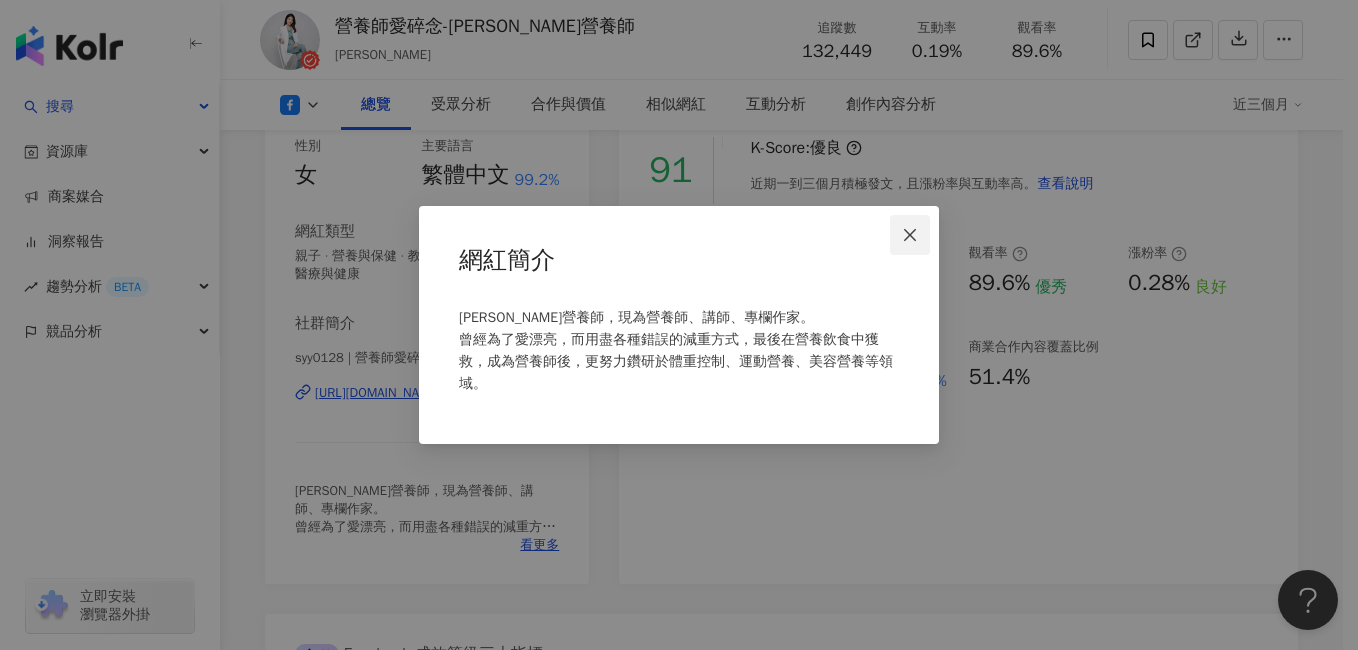 click 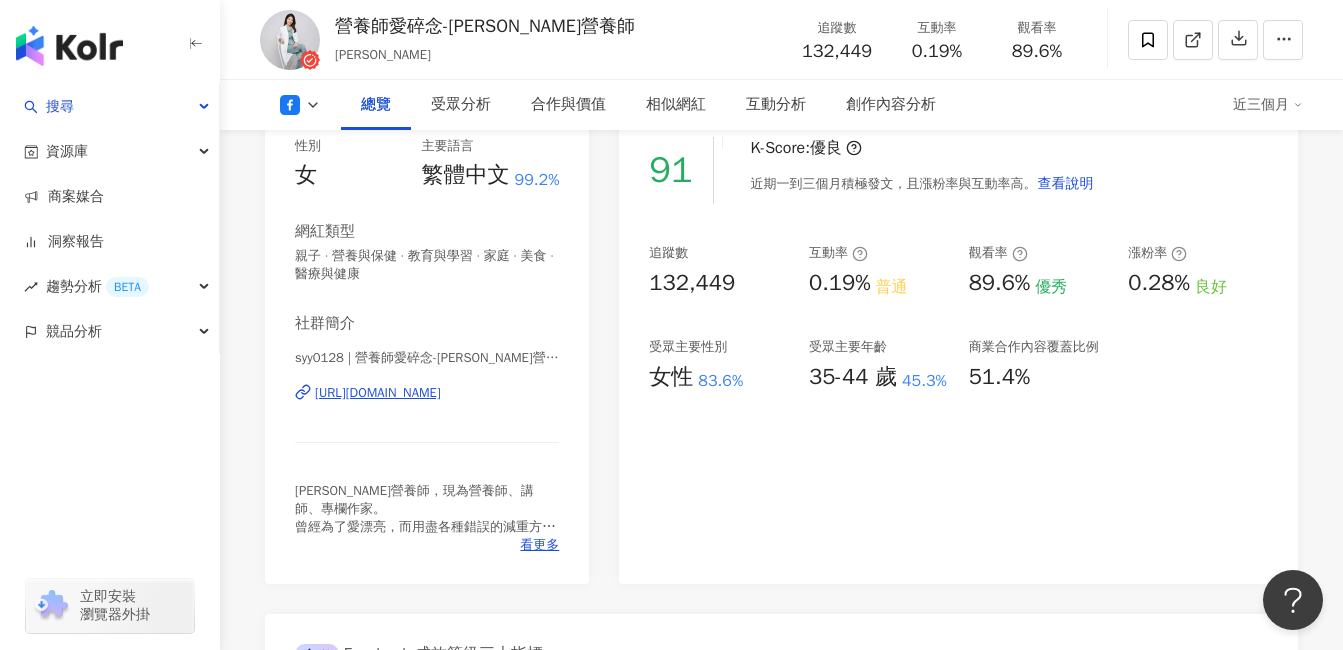 scroll, scrollTop: 1100, scrollLeft: 0, axis: vertical 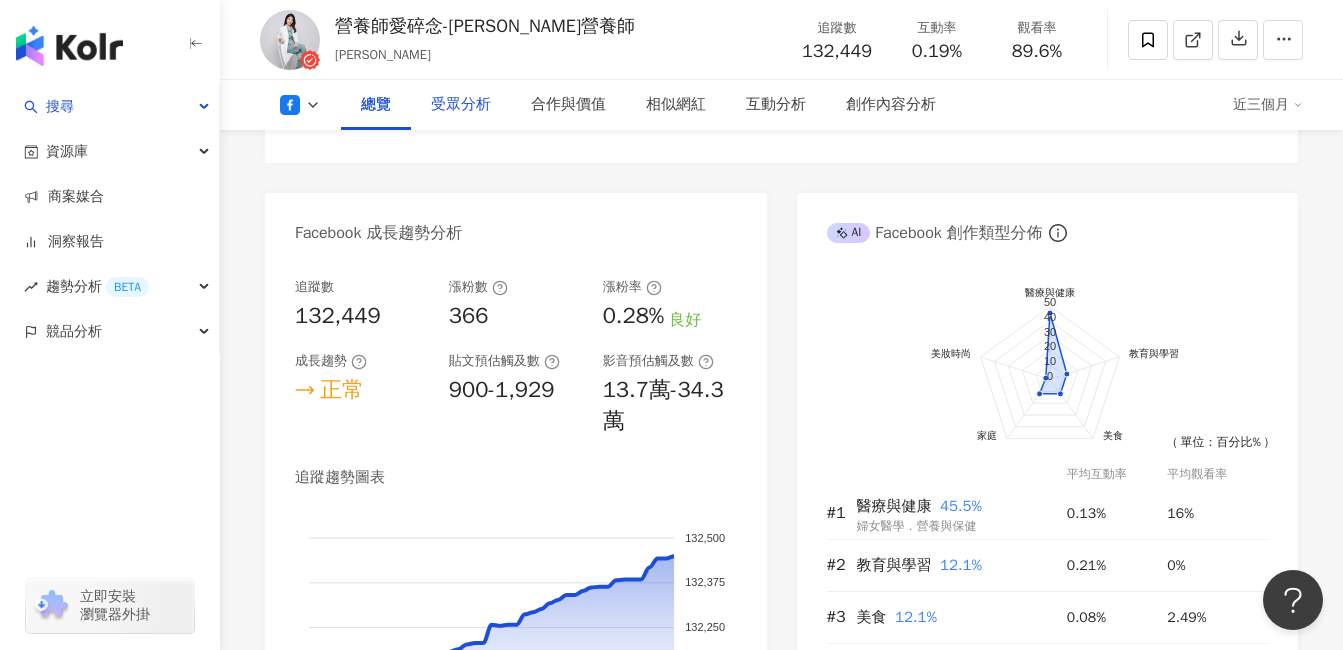 click on "受眾分析" at bounding box center [461, 105] 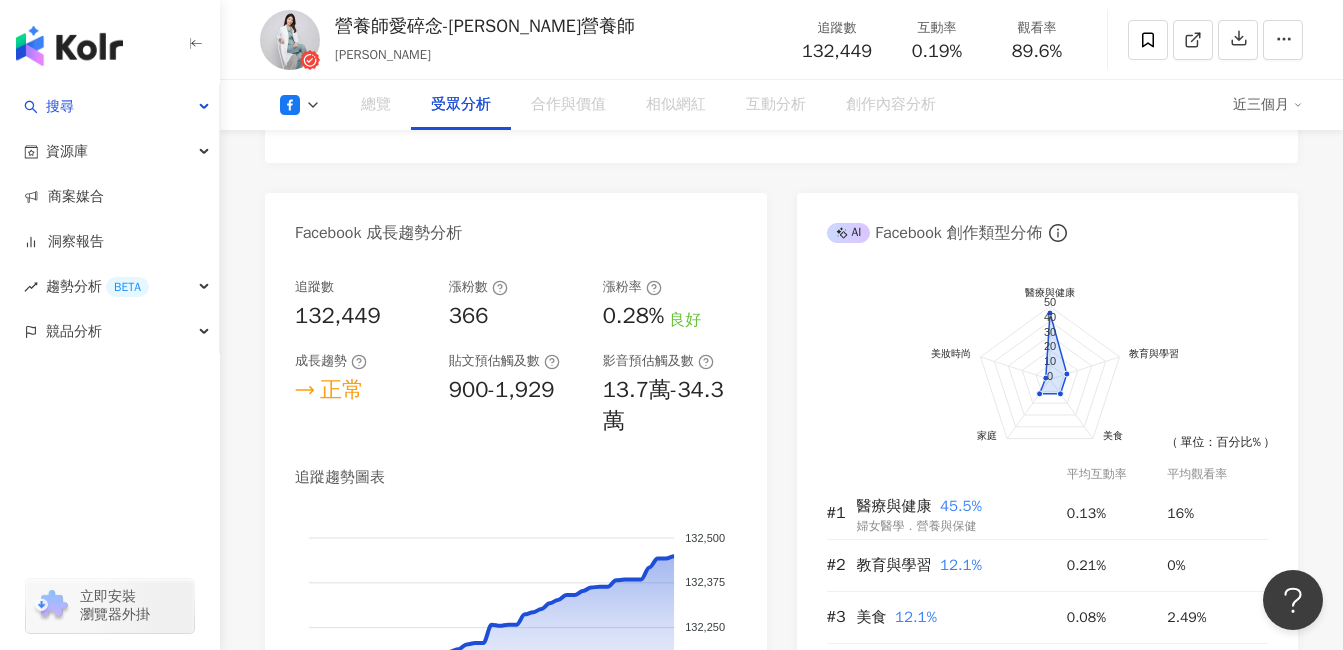 scroll, scrollTop: 1793, scrollLeft: 0, axis: vertical 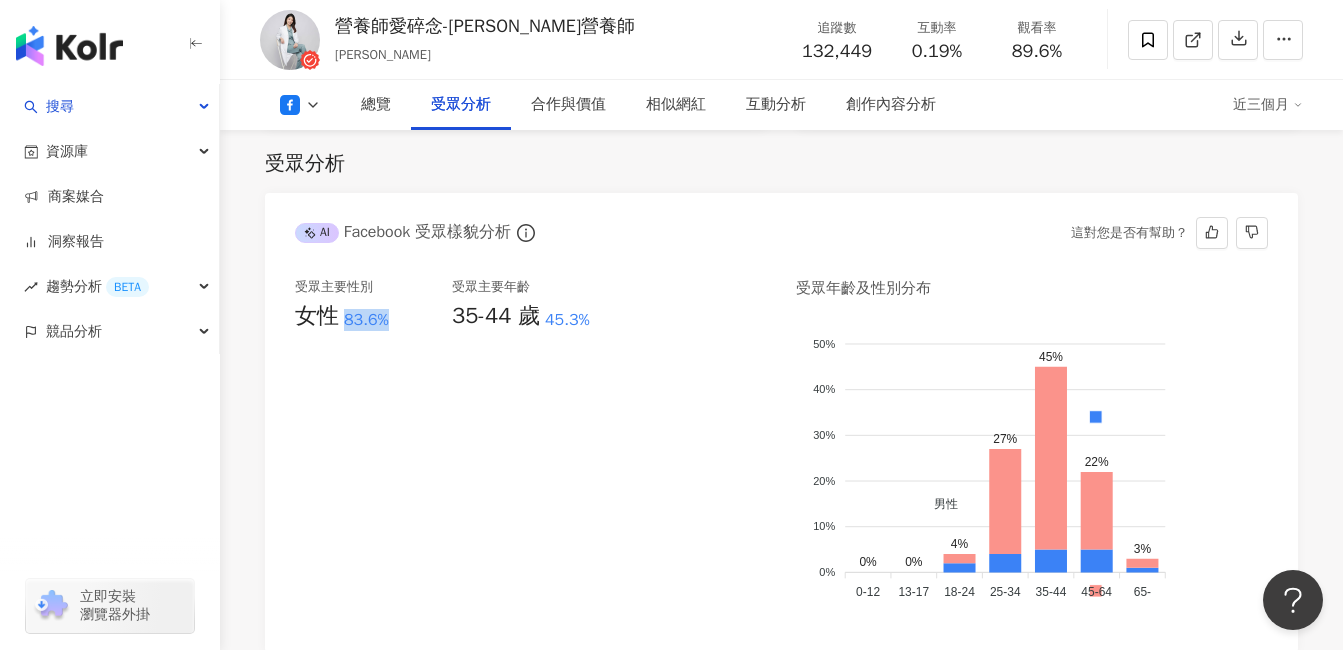 drag, startPoint x: 345, startPoint y: 320, endPoint x: 392, endPoint y: 318, distance: 47.042534 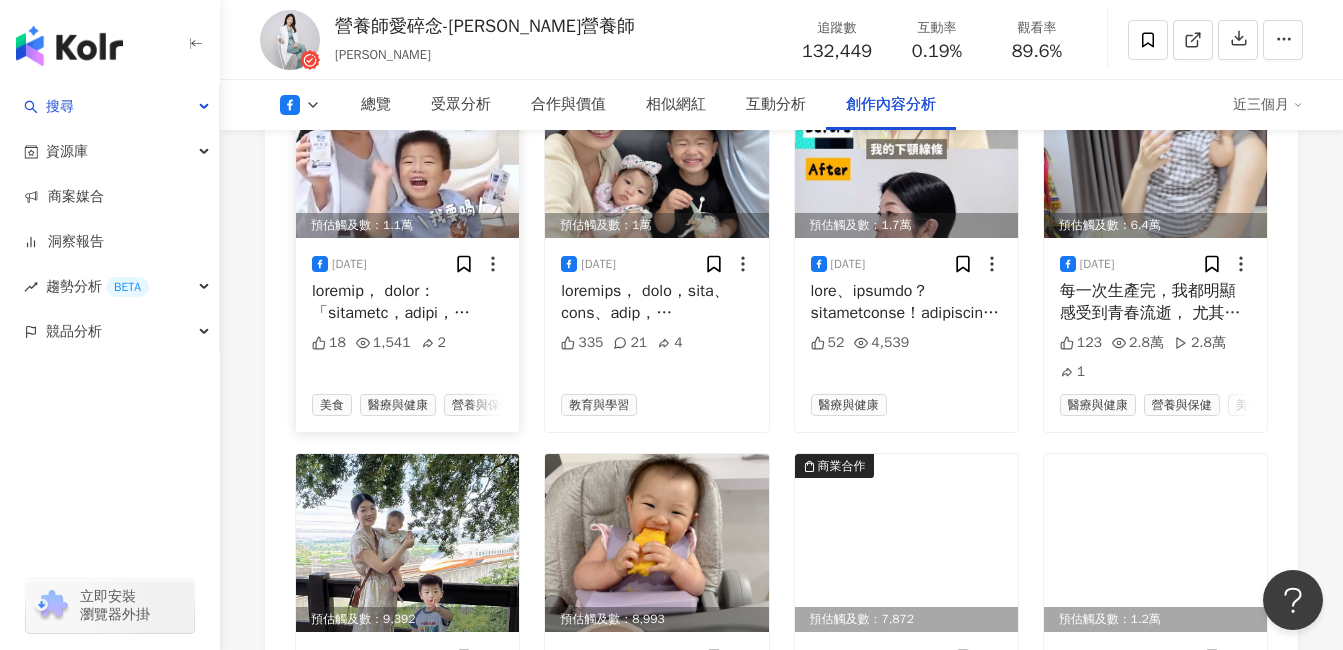 scroll, scrollTop: 5693, scrollLeft: 0, axis: vertical 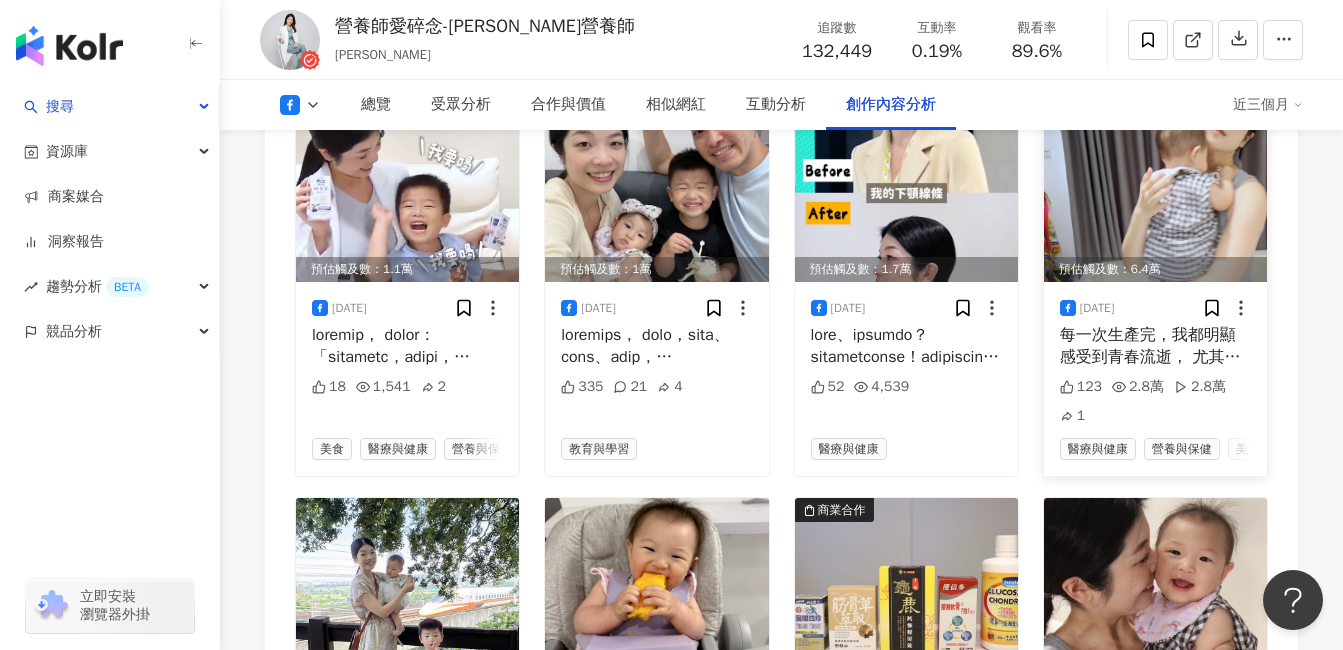 click on "每一次生產完，我都明顯感受到青春流逝，
尤其是每次洗澡看到排水孔大量「離家出走」，真的很想哭！
我努力研究各種方法，食療與保健多管齊下，
後來我選擇擁有超過100篇學術文獻及30年臨床證實的「#Noukrin洛克靈」。
▸獨特的Marilex®-P-
由魚類萃取物分餾獲取而成高比例的「活性蛋白多醣」，
是掌管生長週期的關鍵角色，能夠調節生長、維持健康茂密、防止進入休止期。
▸Biotin生物素-
則是頂上必備營養素，有助於維持能量與胺基酸的正常代謝，增進皮膚和黏膜健康。
▸100％無藥物及副作用，令我非常放心！
🔥想購買 Nourkrin® 嗎？
目前我們的產品僅於認證診所提供，
可點選下方連結，找尋離您最近的診所唷：
🔍 https://nourkrin.com/cn-tw/where-to-buy/
有任何食用或搭配上的疑問，也歡迎在診所與醫師討論。" at bounding box center (1155, 346) 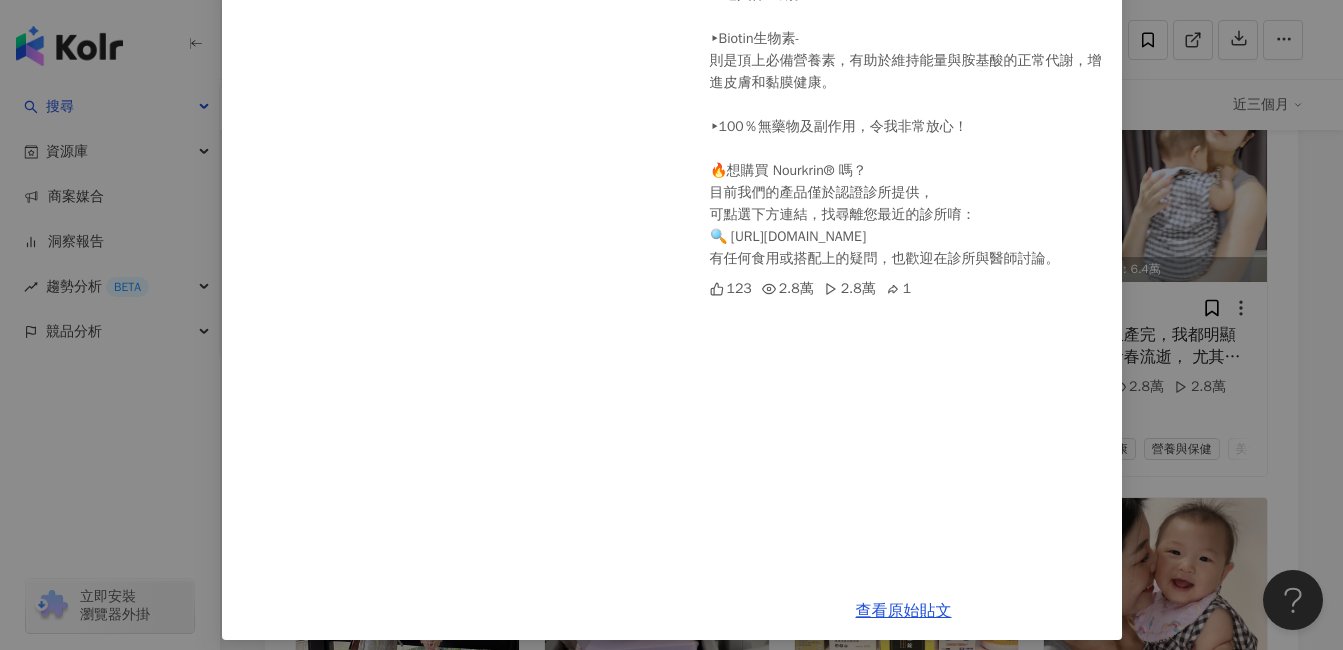 scroll, scrollTop: 457, scrollLeft: 0, axis: vertical 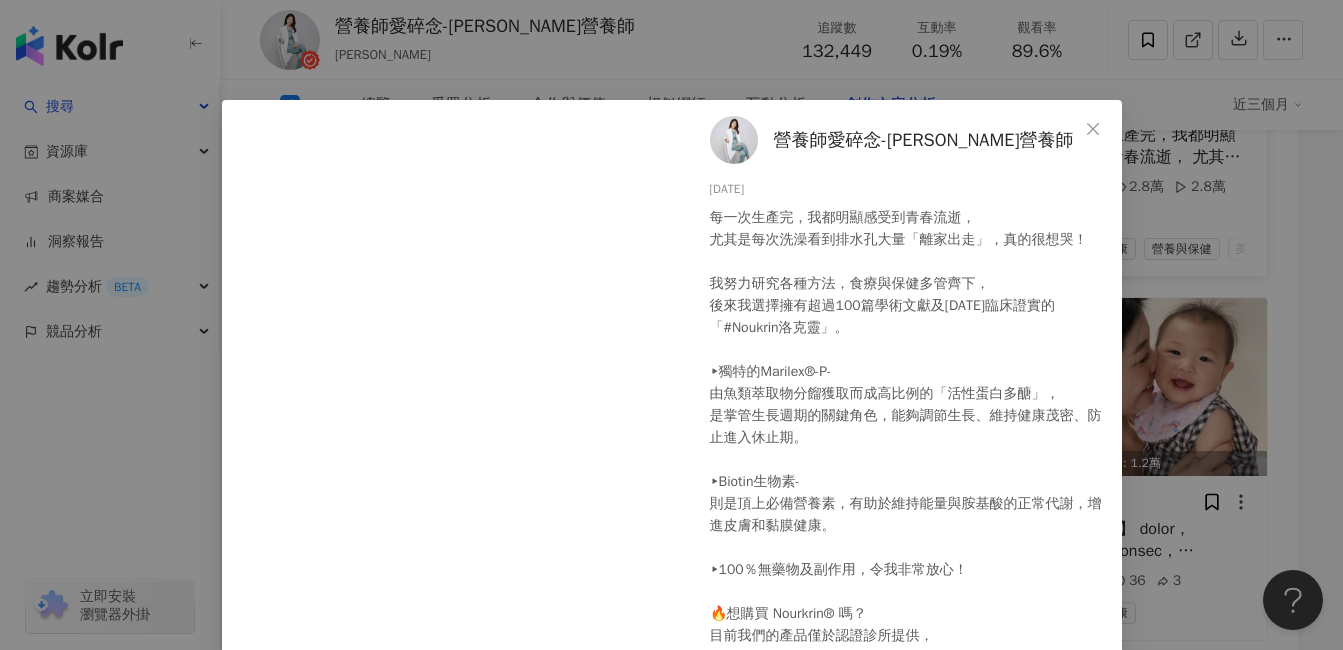 click 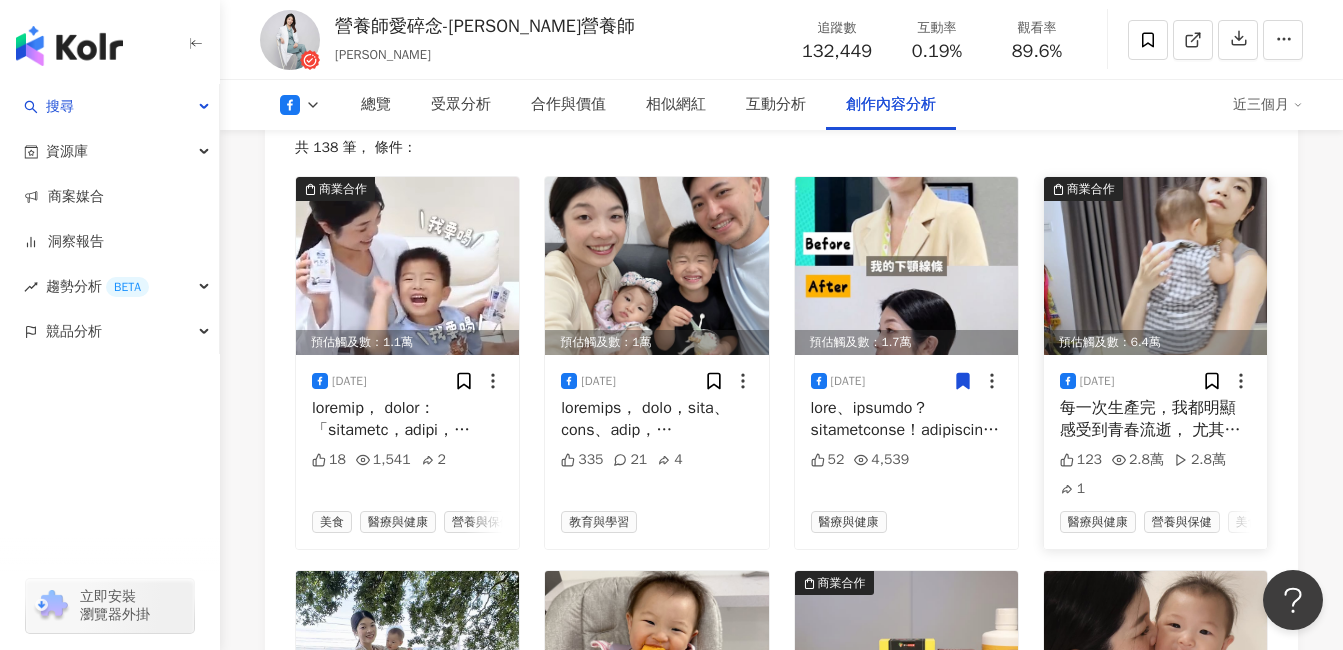 scroll, scrollTop: 5593, scrollLeft: 0, axis: vertical 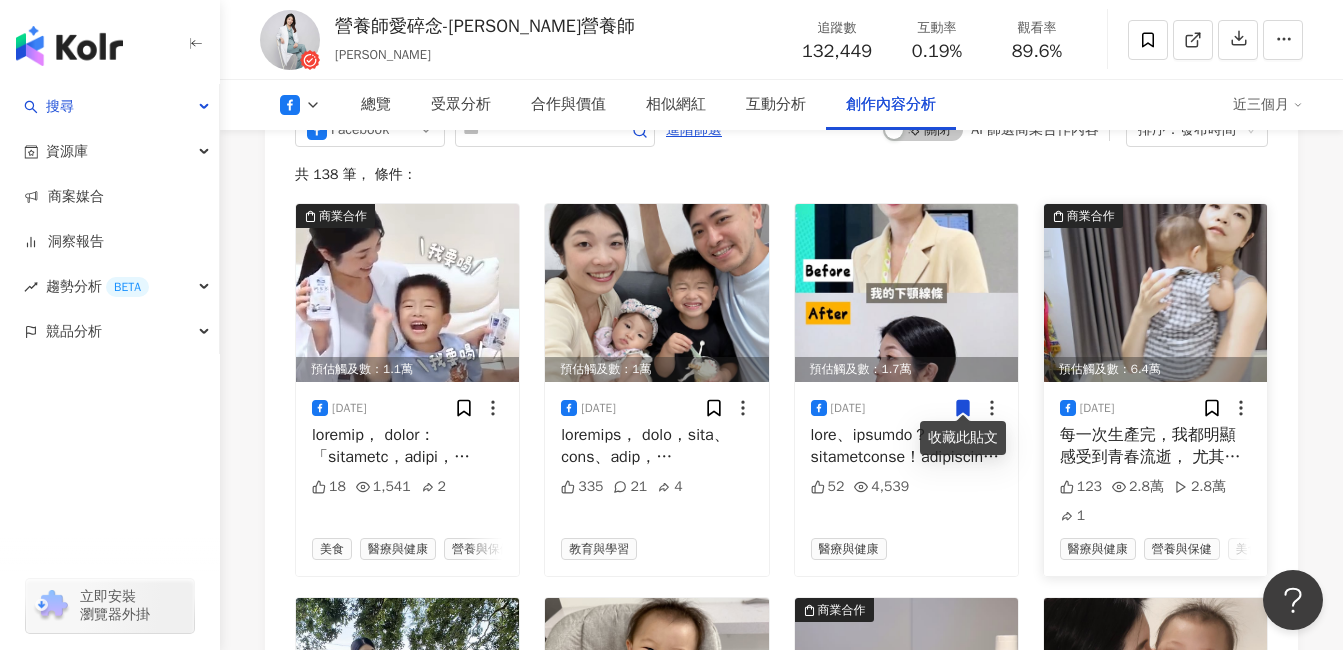 click at bounding box center [1155, 293] 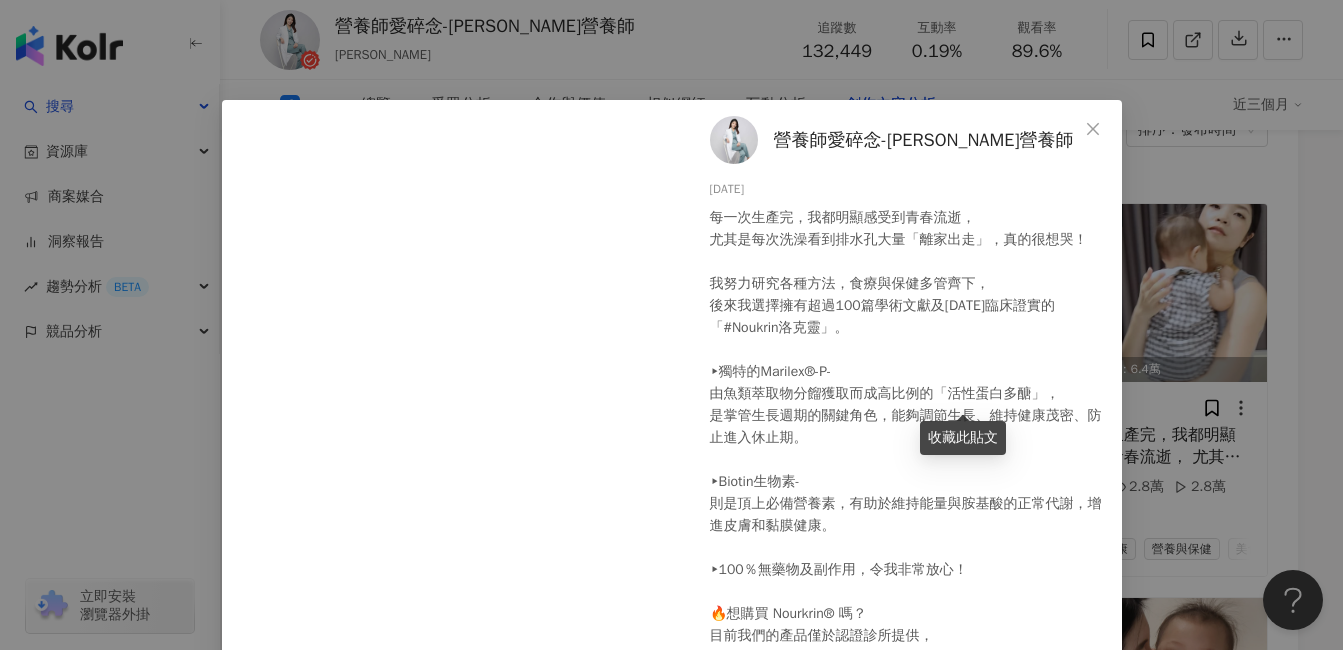 scroll, scrollTop: 457, scrollLeft: 0, axis: vertical 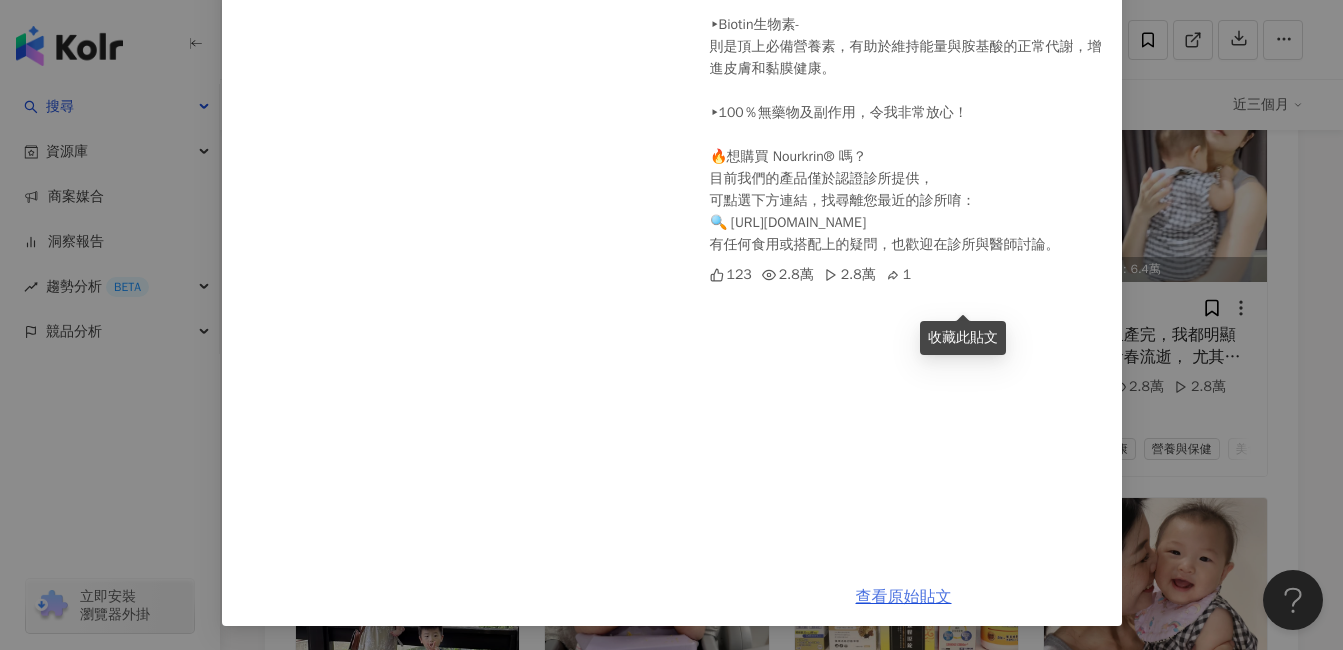 click on "查看原始貼文" at bounding box center [904, 597] 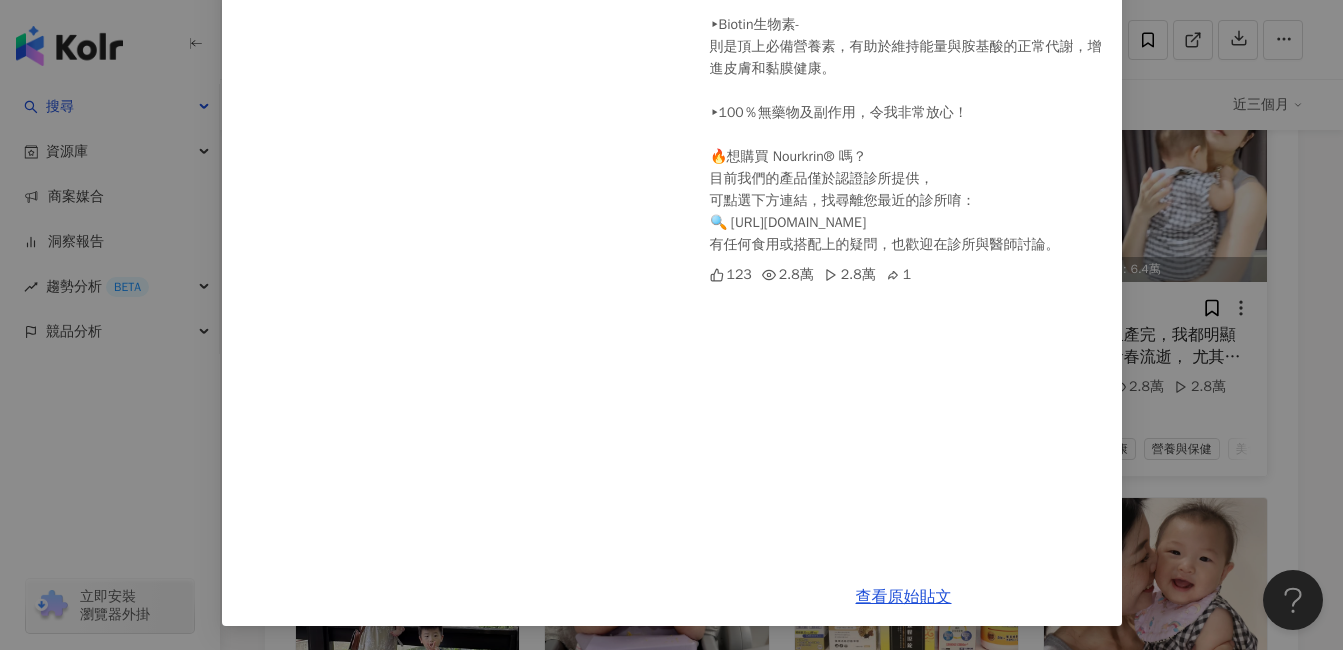 click on "營養師愛碎念-孫語霙營養師 2025/7/15  每一次生產完，我都明顯感受到青春流逝，
尤其是每次洗澡看到排水孔大量「離家出走」，真的很想哭！
我努力研究各種方法，食療與保健多管齊下，
後來我選擇擁有超過100篇學術文獻及30年臨床證實的「#Noukrin洛克靈」。
▸獨特的Marilex®-P-
由魚類萃取物分餾獲取而成高比例的「活性蛋白多醣」，
是掌管生長週期的關鍵角色，能夠調節生長、維持健康茂密、防止進入休止期。
▸Biotin生物素-
則是頂上必備營養素，有助於維持能量與胺基酸的正常代謝，增進皮膚和黏膜健康。
▸100％無藥物及副作用，令我非常放心！
🔥想購買 Nourkrin® 嗎？
目前我們的產品僅於認證診所提供，
可點選下方連結，找尋離您最近的診所唷：
🔍 https://nourkrin.com/cn-tw/where-to-buy/
有任何食用或搭配上的疑問，也歡迎在診所與醫師討論。 123 2.8萬 2.8萬 1" at bounding box center [671, 325] 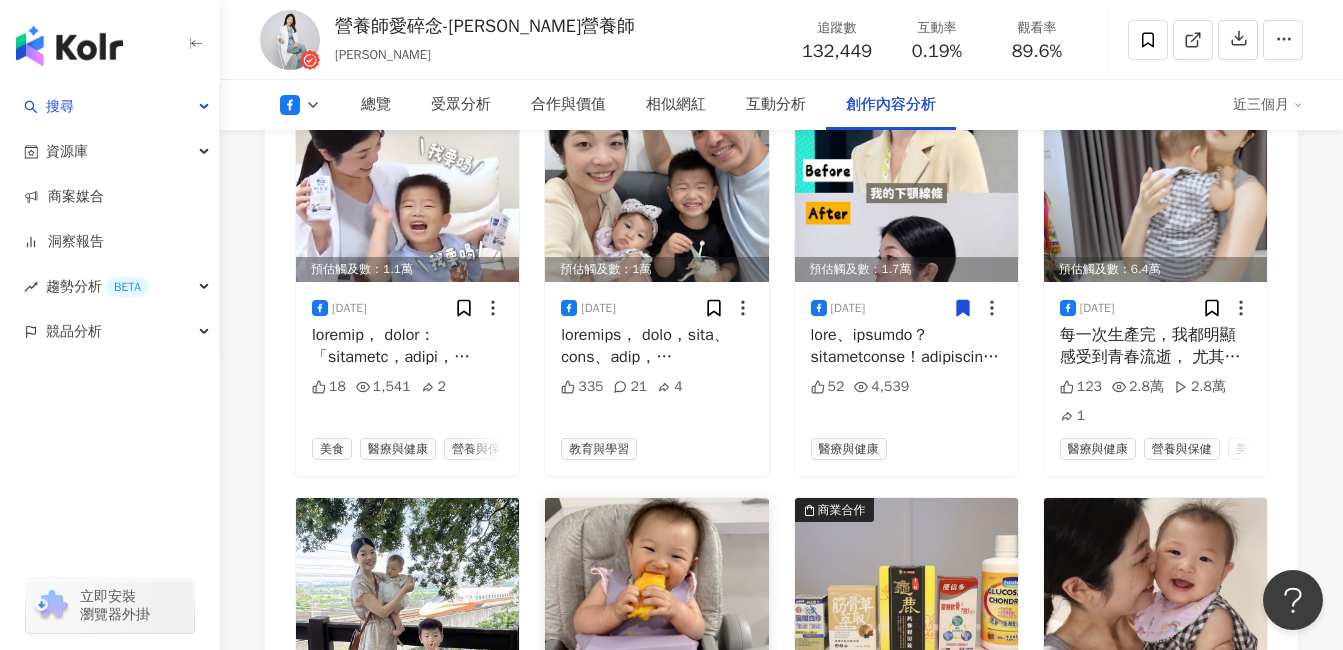 scroll, scrollTop: 5593, scrollLeft: 0, axis: vertical 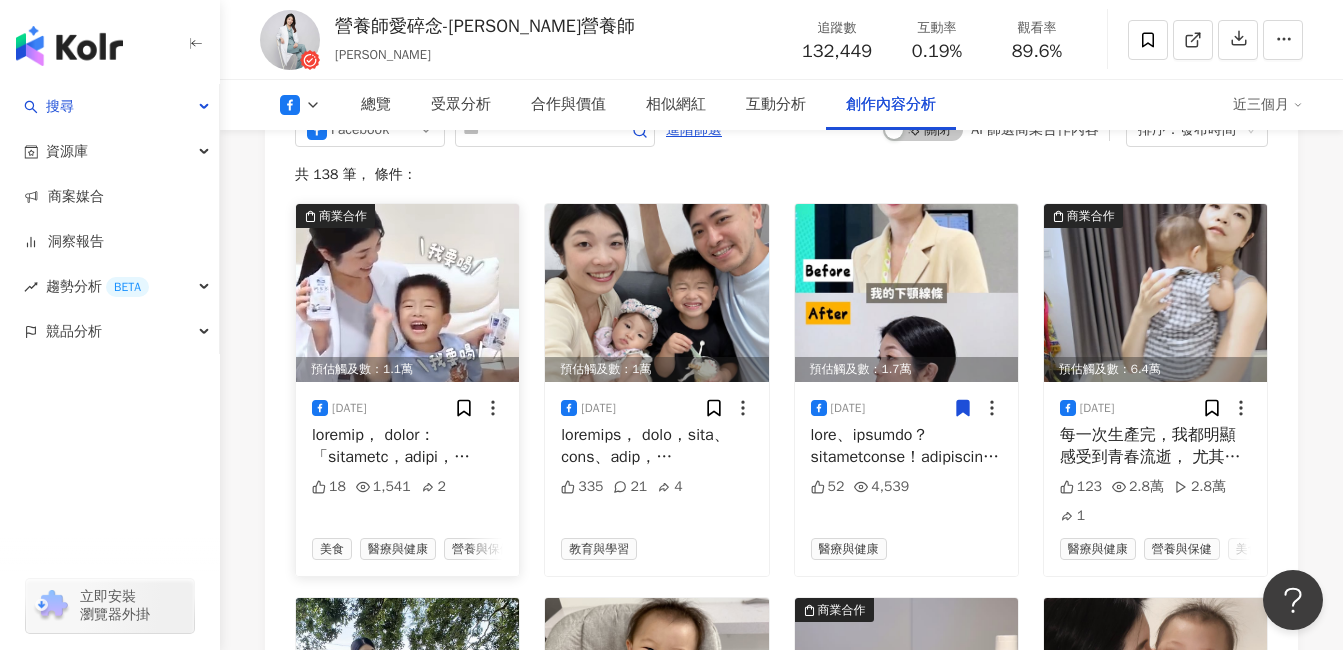 click at bounding box center [407, 293] 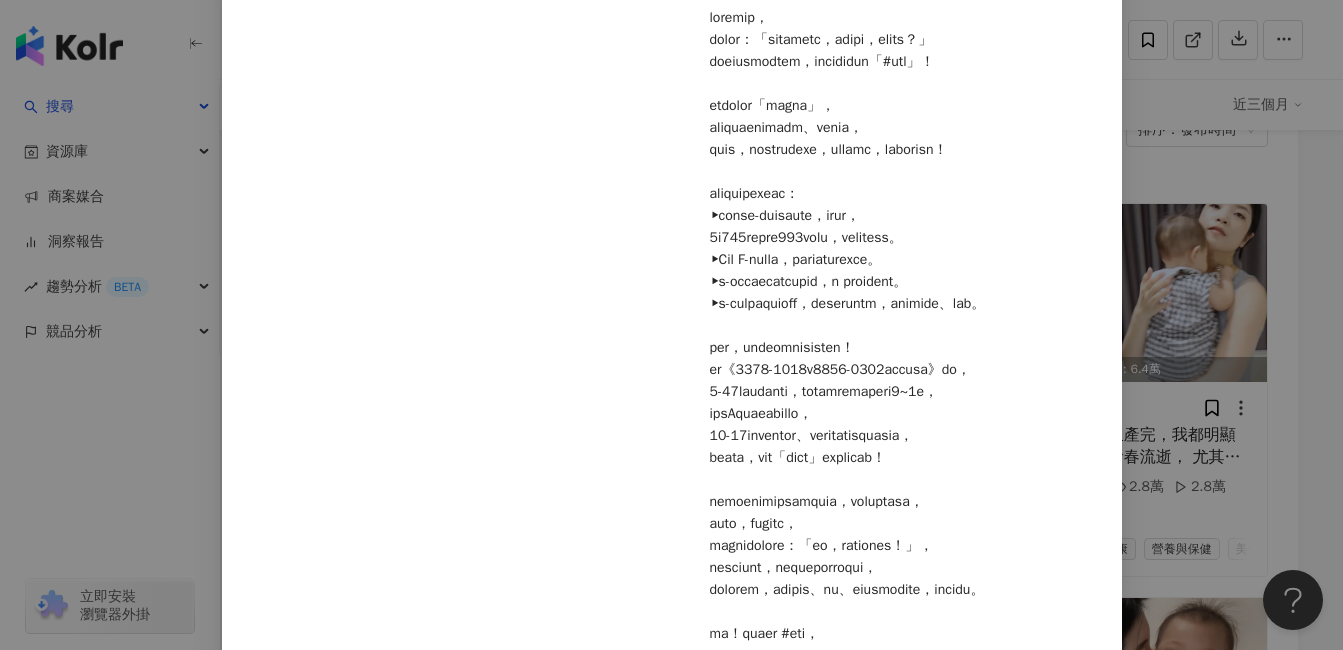 scroll, scrollTop: 0, scrollLeft: 0, axis: both 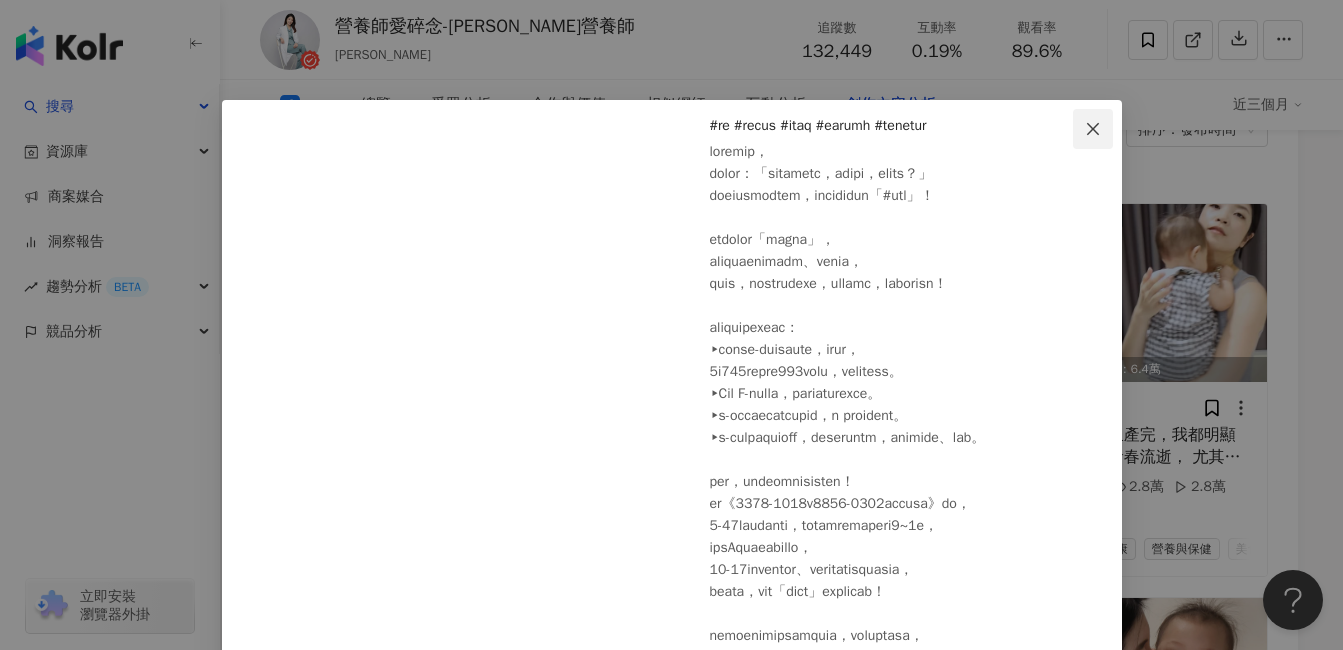 click 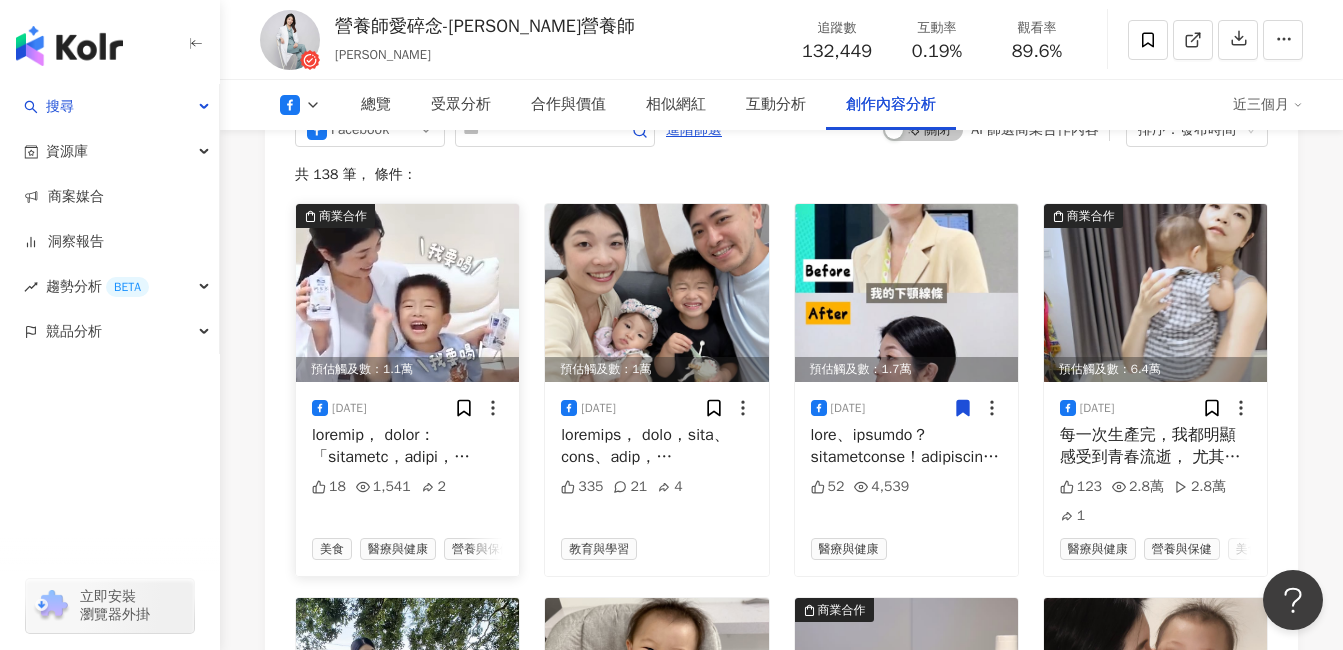 click at bounding box center (407, 446) 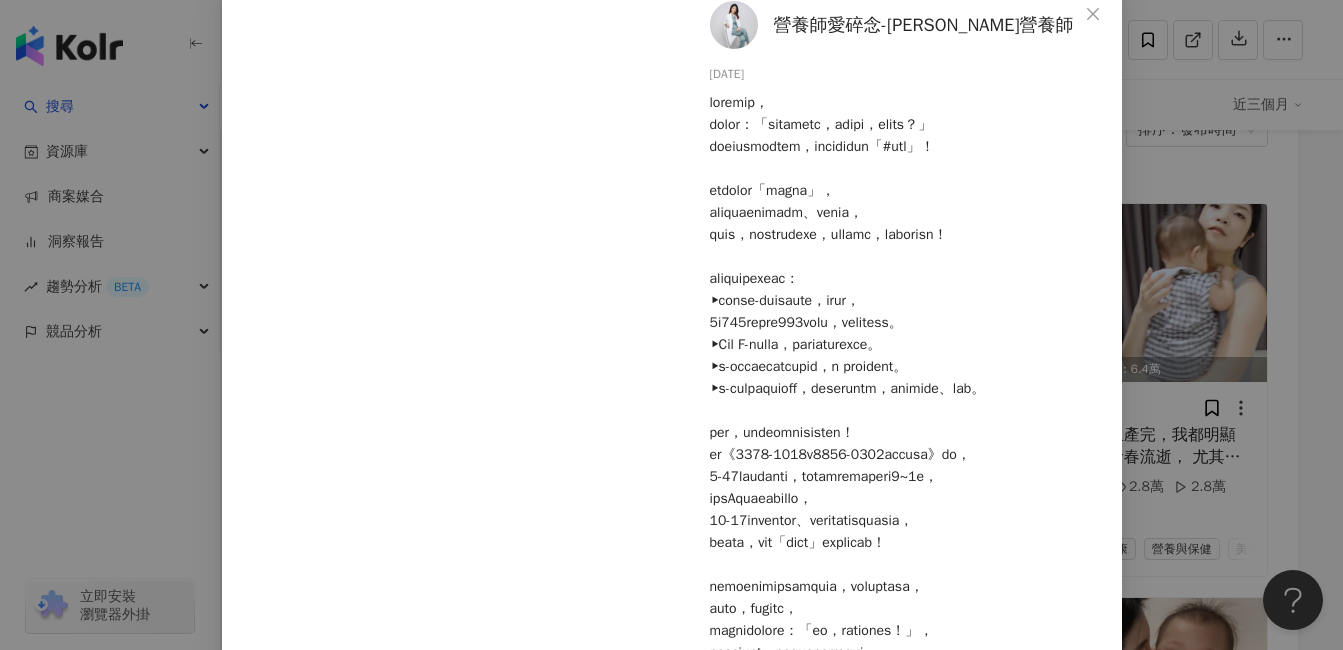 scroll, scrollTop: 400, scrollLeft: 0, axis: vertical 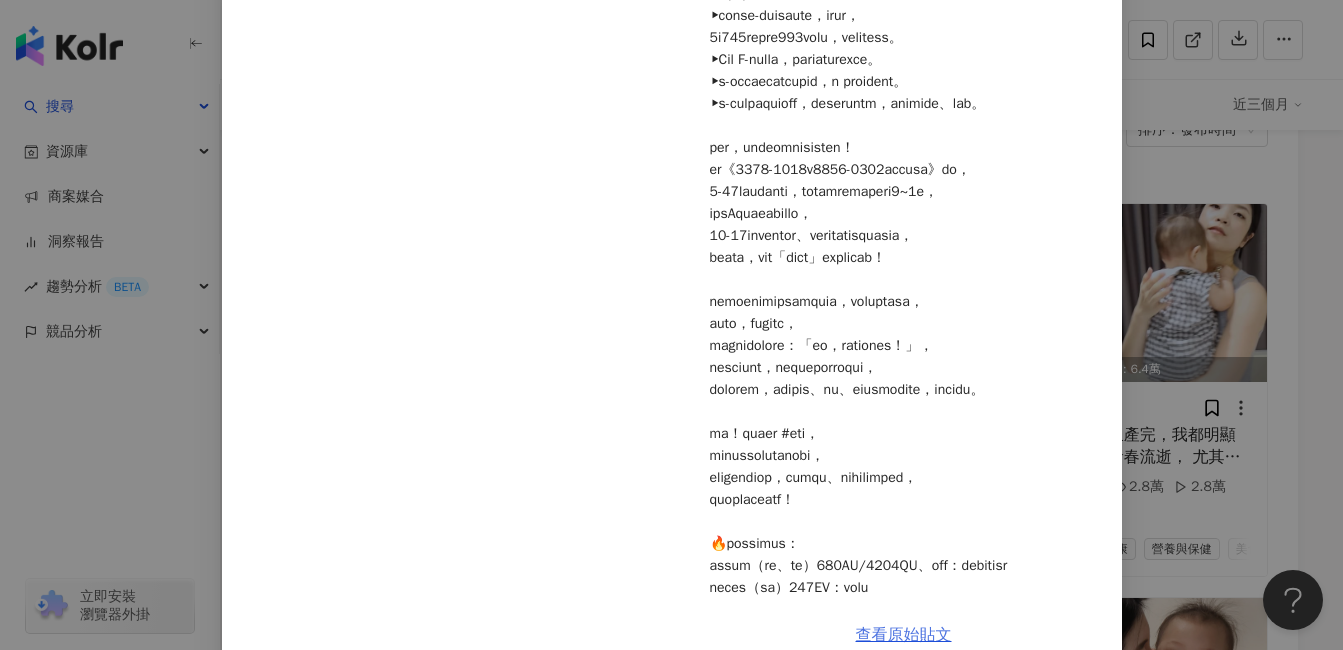 click on "查看原始貼文" at bounding box center (904, 635) 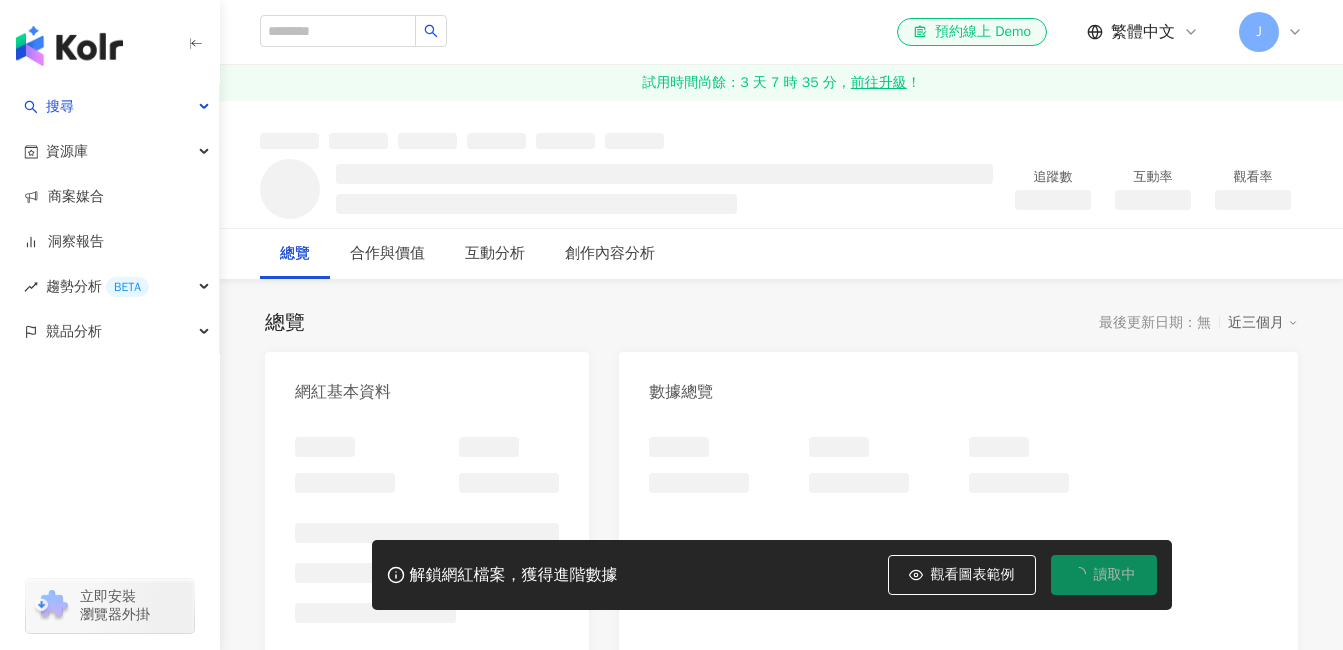 scroll, scrollTop: 0, scrollLeft: 0, axis: both 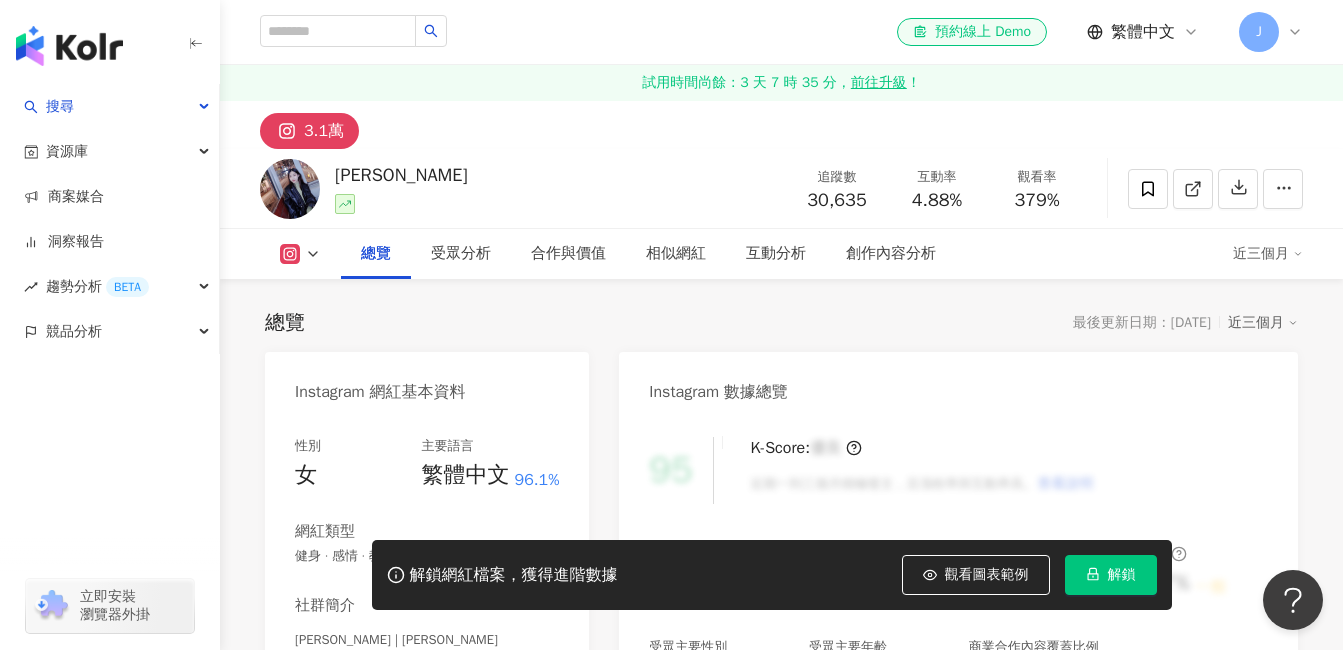 click on "看更多" at bounding box center (539, 827) 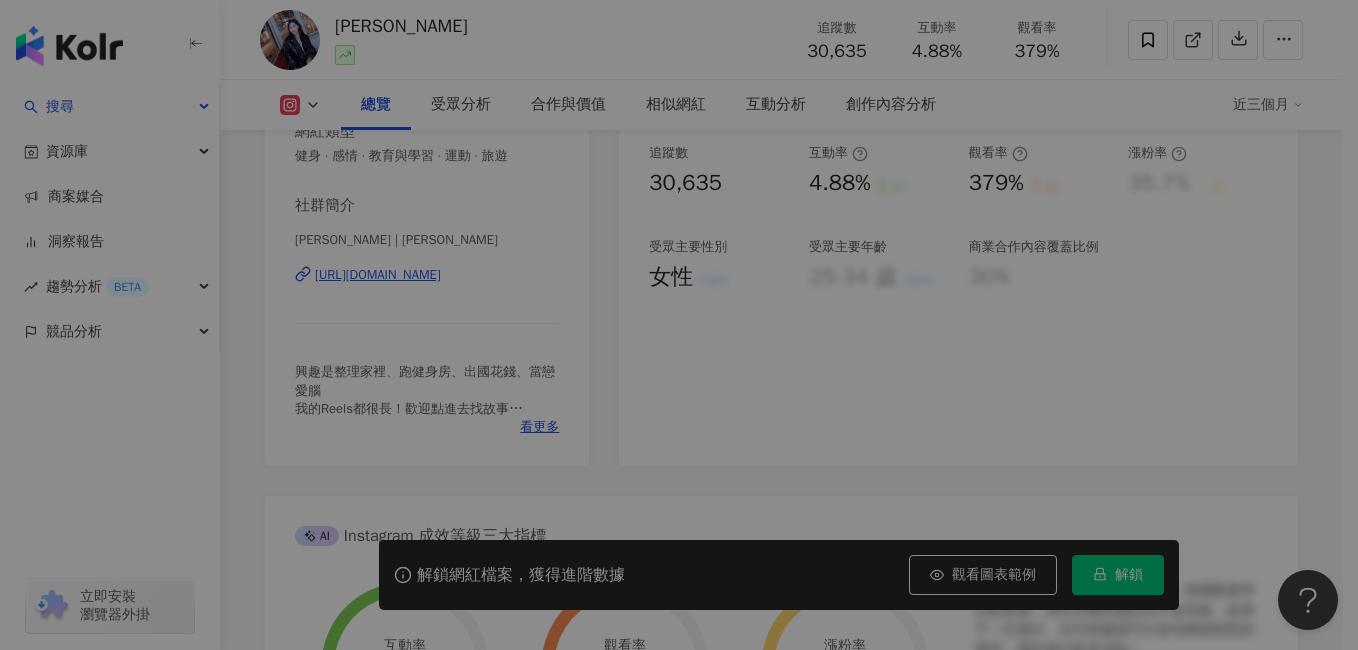 click on "網紅簡介 興趣是整理家裡、跑健身房、出國花錢、當戀愛腦
我的Reels都很長！歡迎點進去找故事
⇣ ⇣ ⇣ ⇣
‎ 𓂃女[PERSON_NAME] #nicky動動
𓂃旅遊攻略 #[PERSON_NAME]都we
.
✨ 我做了3份運動菜單！有興趣私訊我！
❤️‍🔥 [PERSON_NAME]～7/27" at bounding box center [679, 325] 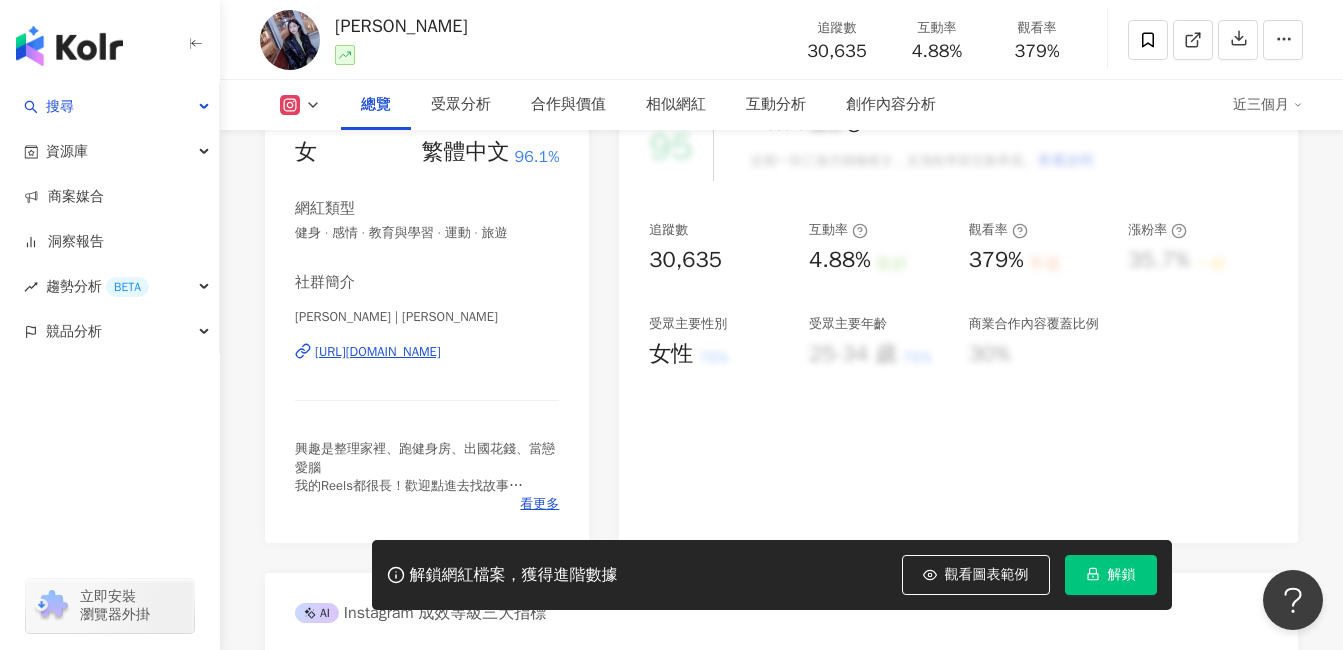 scroll, scrollTop: 300, scrollLeft: 0, axis: vertical 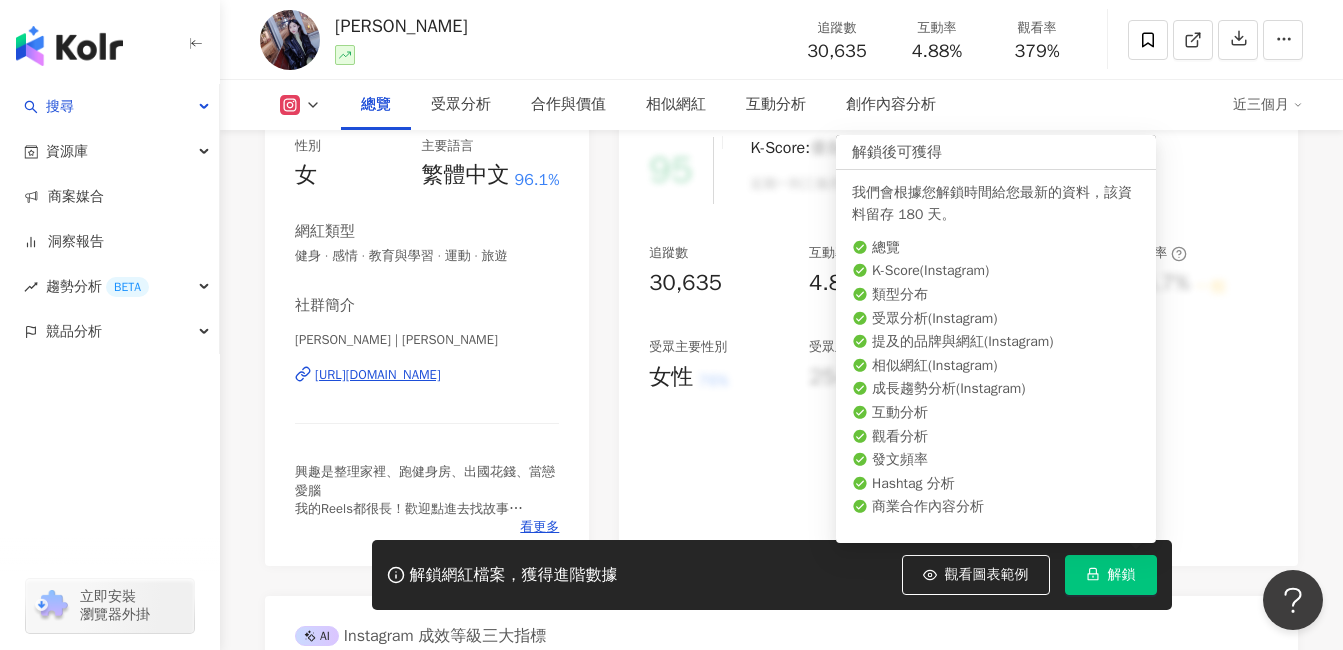 click on "解鎖" at bounding box center (1122, 575) 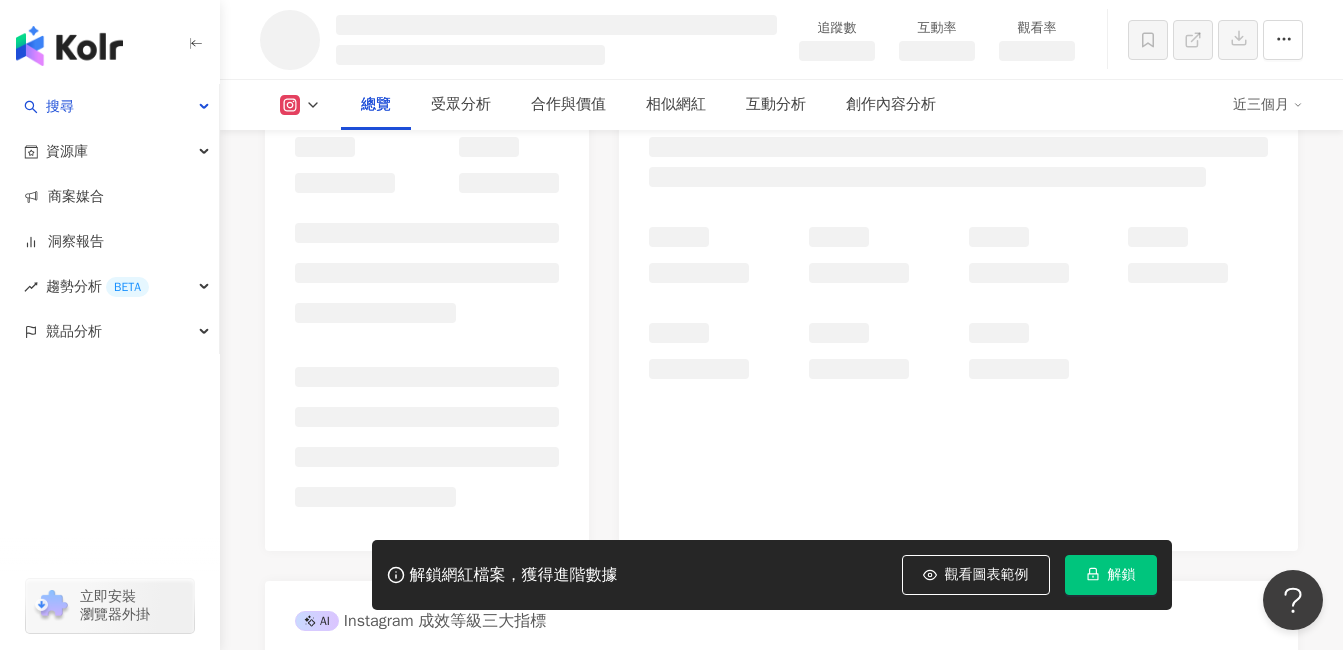 click at bounding box center [958, 303] 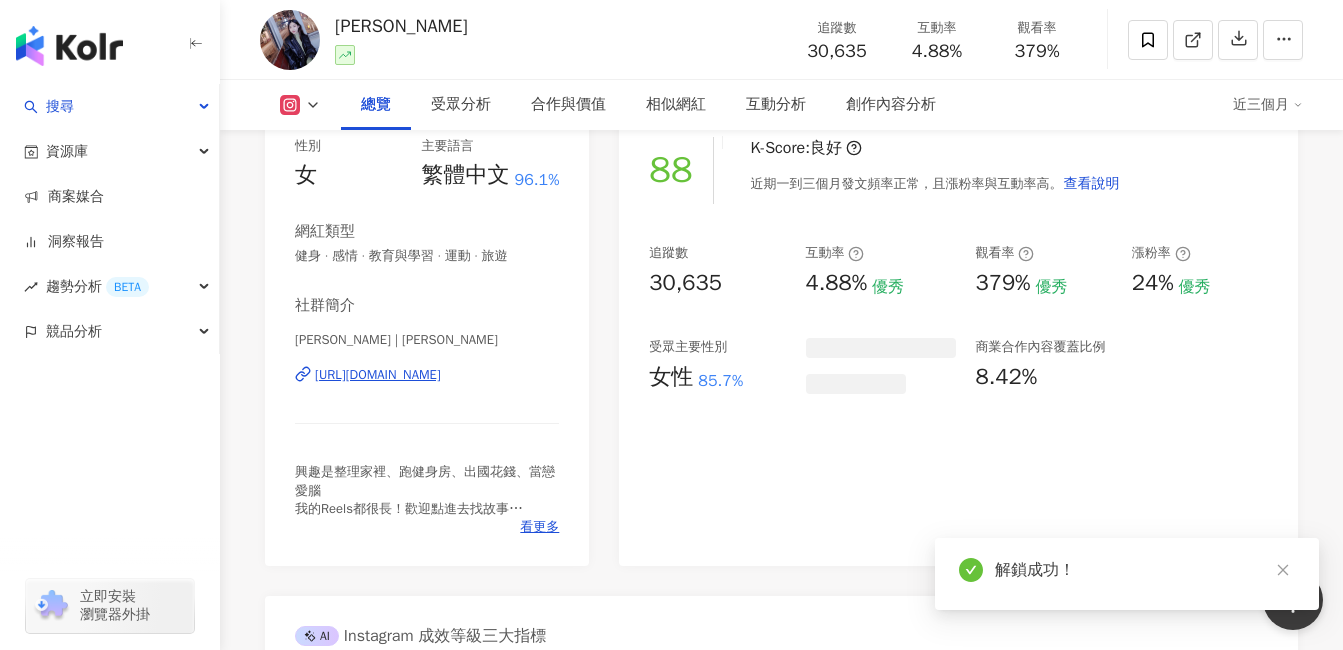 scroll, scrollTop: 200, scrollLeft: 0, axis: vertical 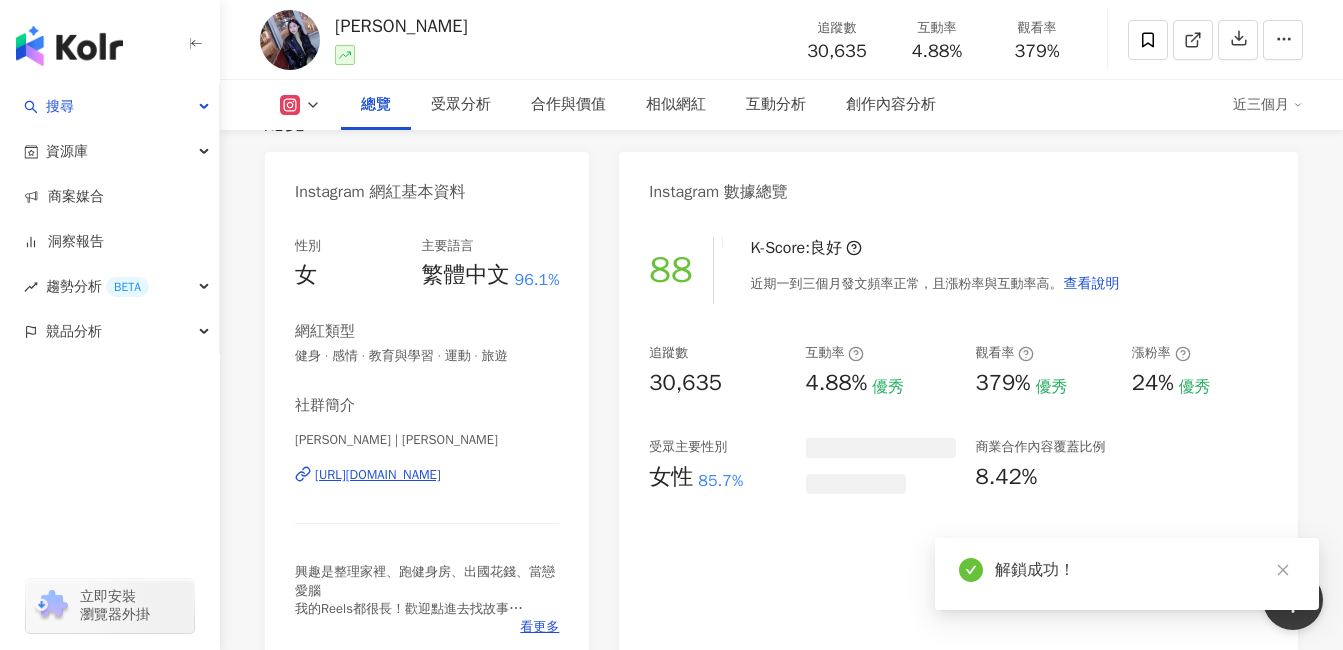 click 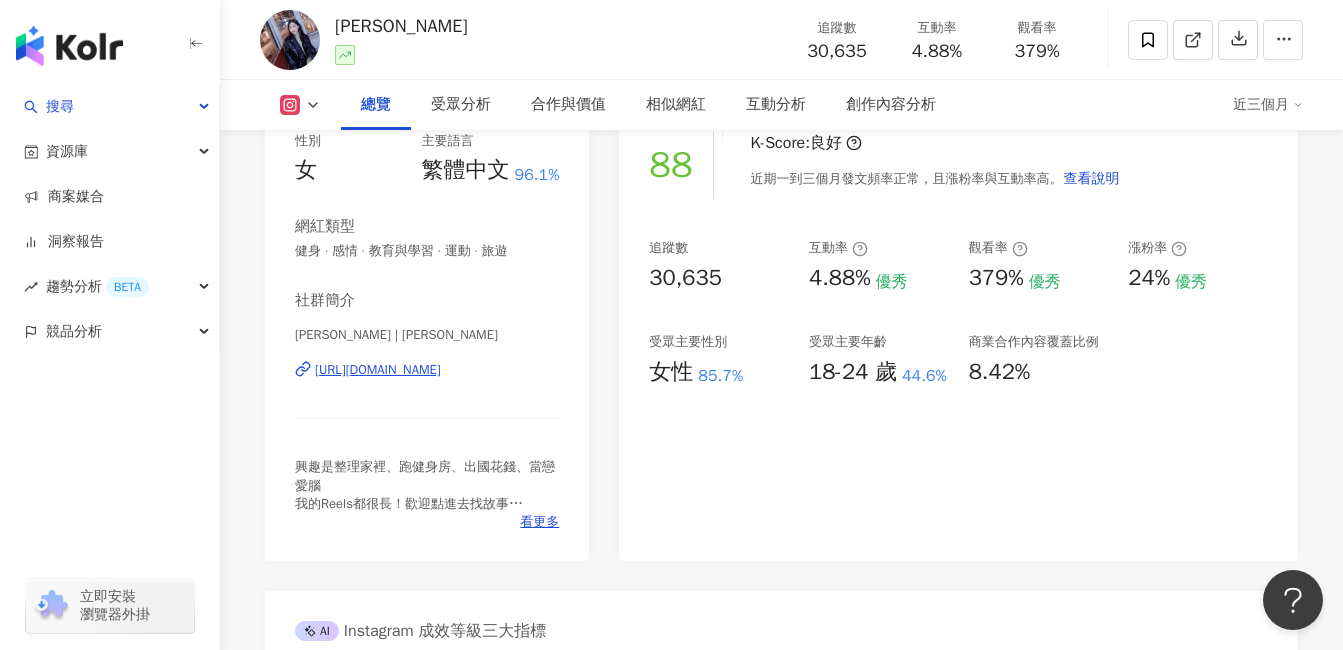 scroll, scrollTop: 400, scrollLeft: 0, axis: vertical 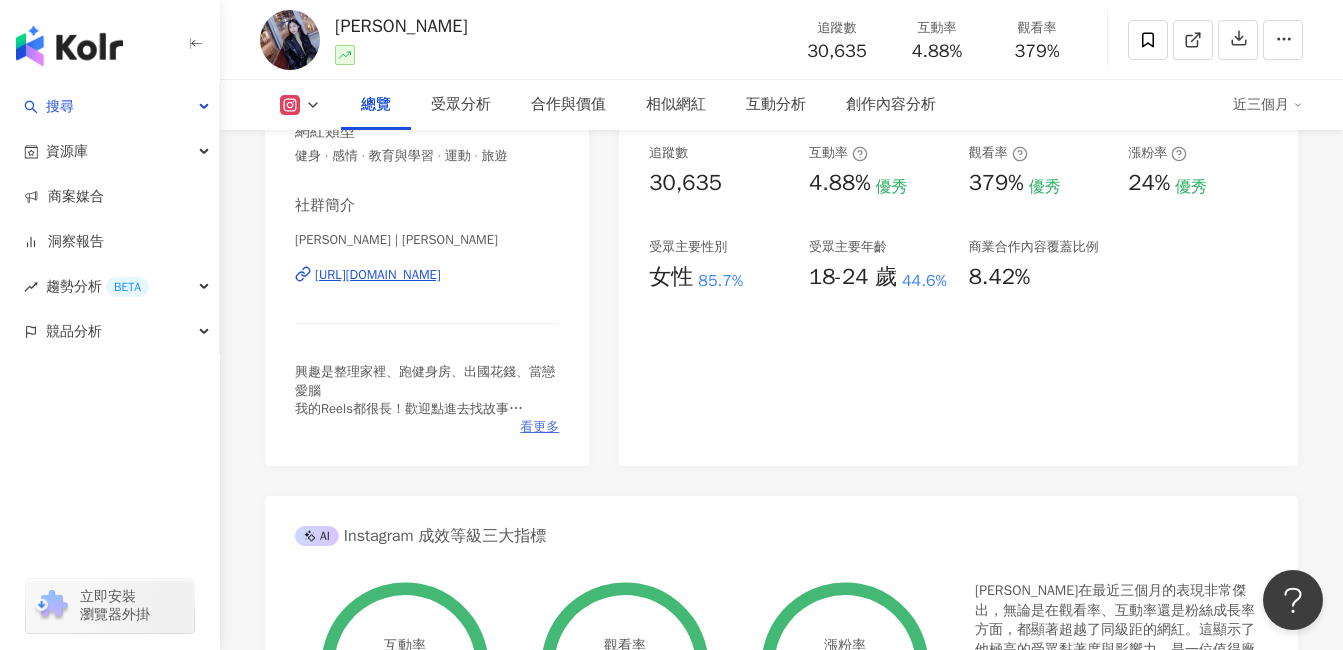 click on "看更多" at bounding box center [539, 427] 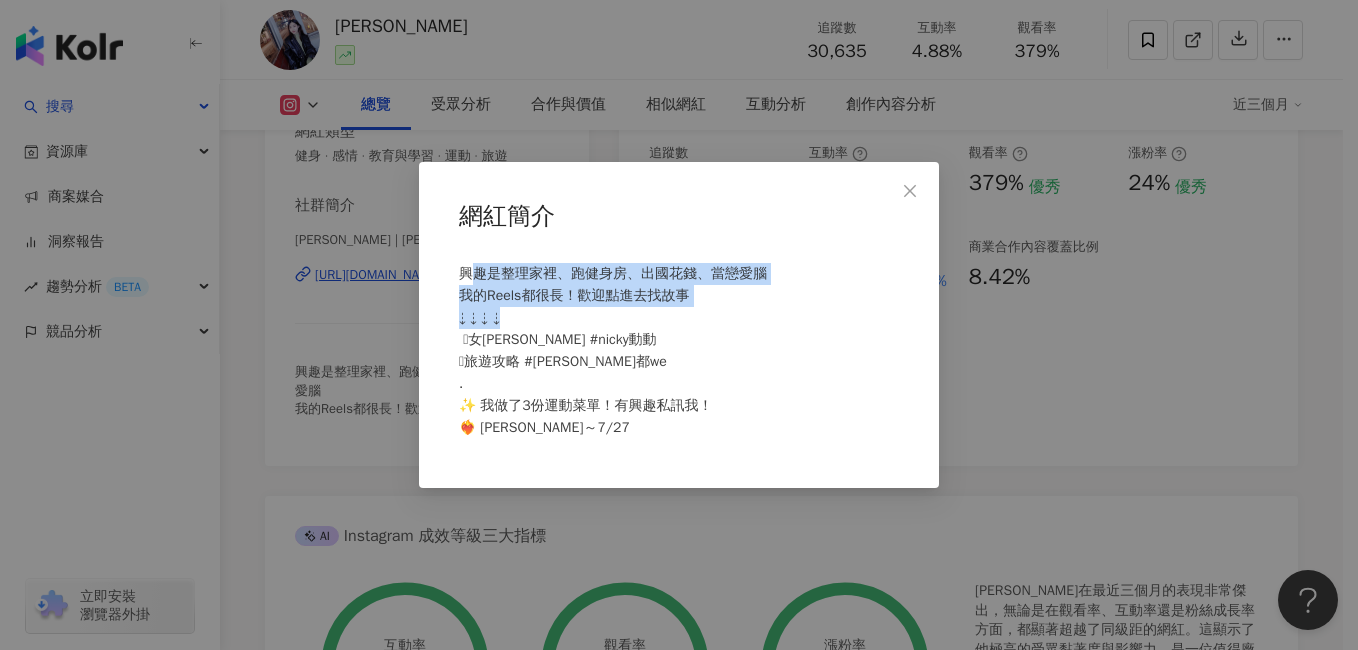 drag, startPoint x: 470, startPoint y: 271, endPoint x: 701, endPoint y: 316, distance: 235.3423 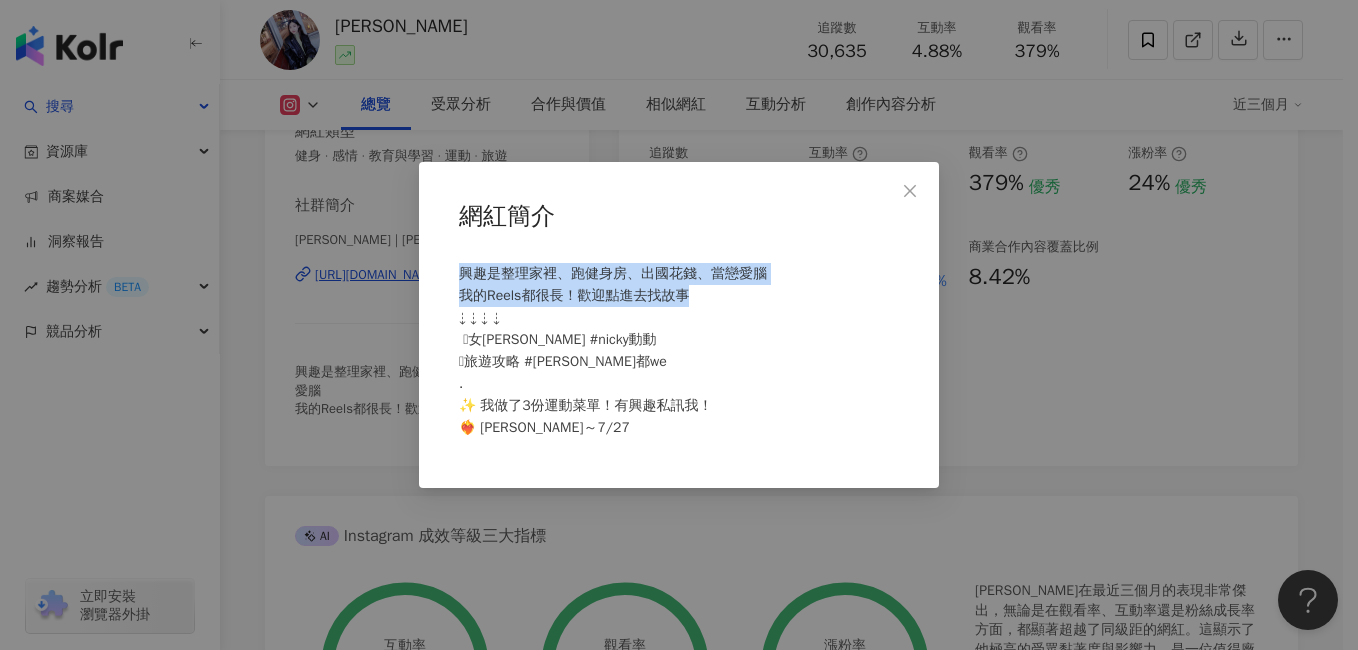 drag, startPoint x: 696, startPoint y: 301, endPoint x: 459, endPoint y: 269, distance: 239.15057 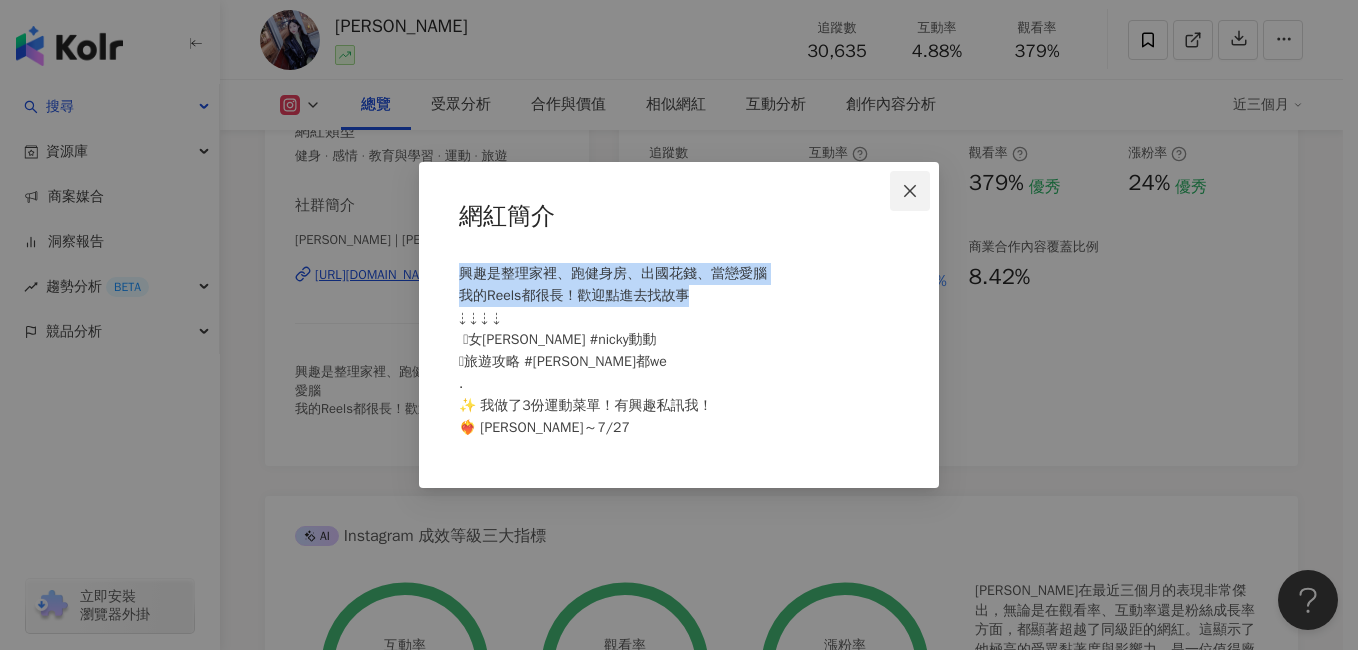 click 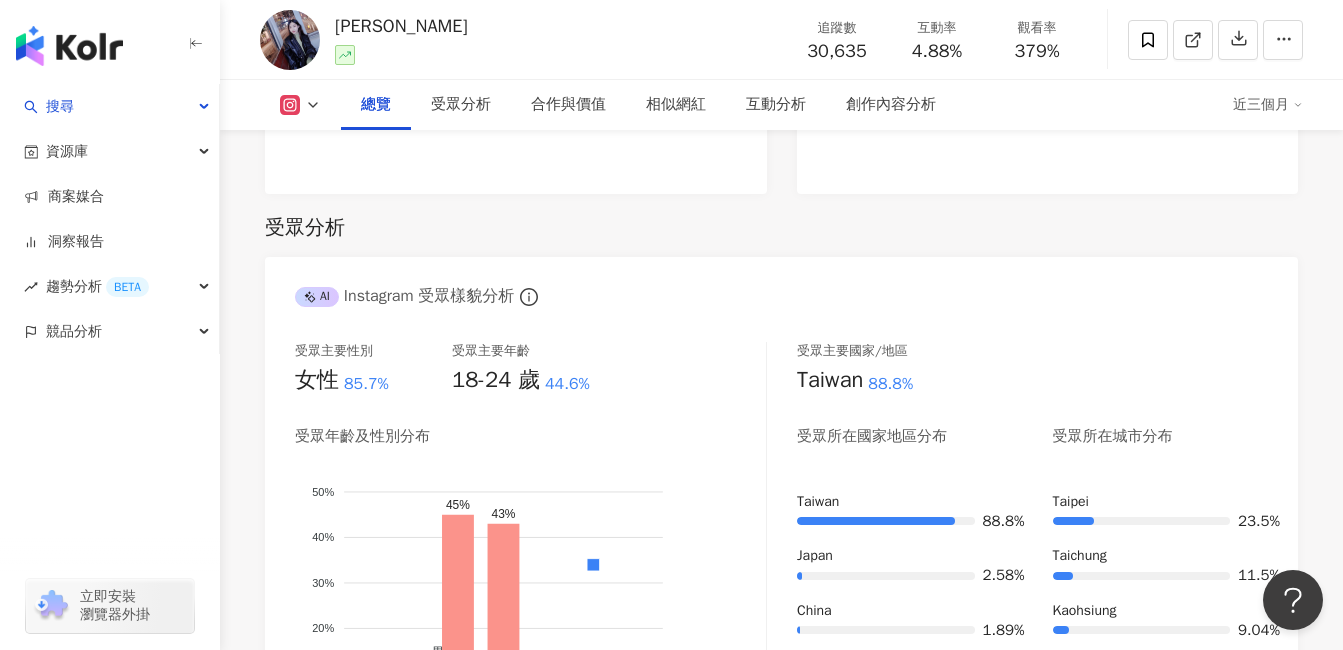 scroll, scrollTop: 1800, scrollLeft: 0, axis: vertical 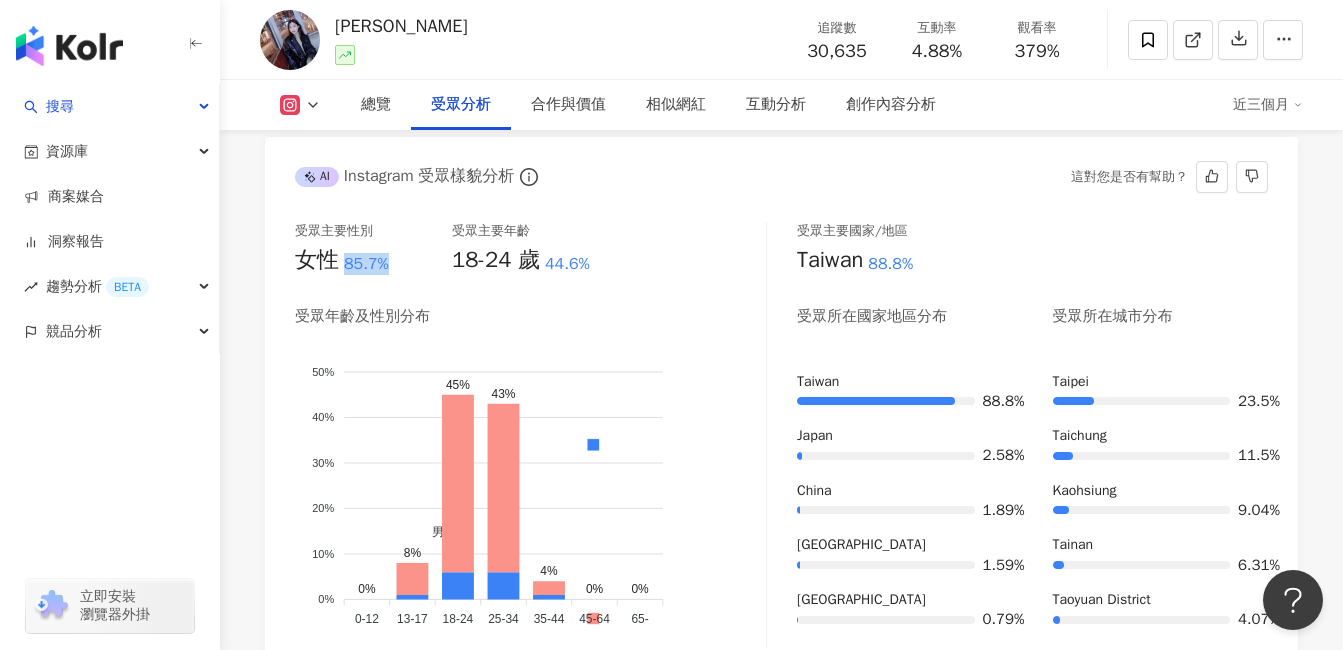 drag, startPoint x: 347, startPoint y: 265, endPoint x: 395, endPoint y: 265, distance: 48 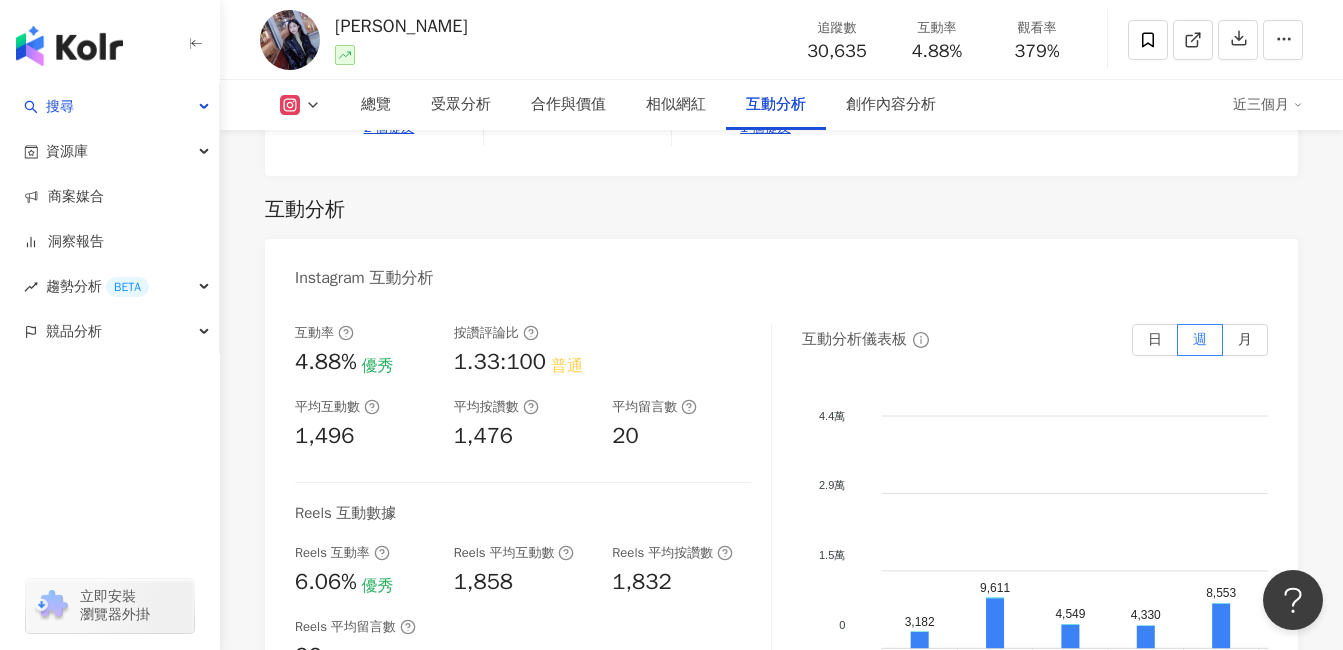 scroll, scrollTop: 4000, scrollLeft: 0, axis: vertical 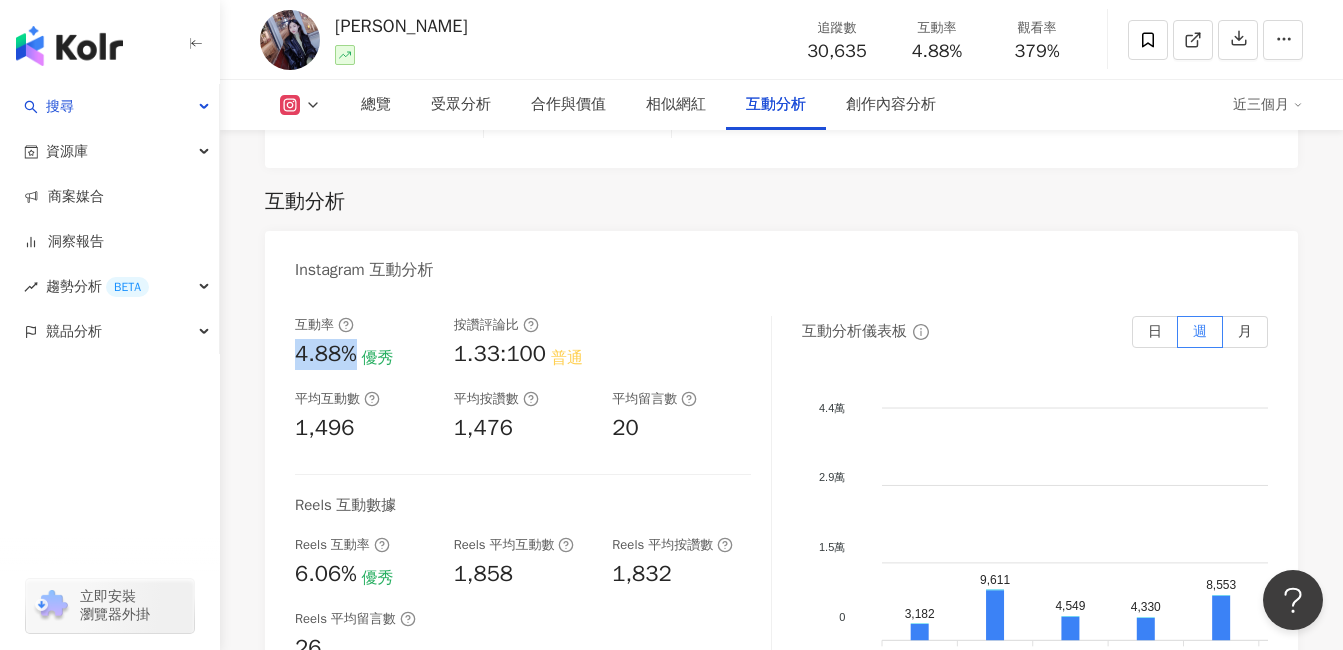 drag, startPoint x: 301, startPoint y: 308, endPoint x: 358, endPoint y: 313, distance: 57.21888 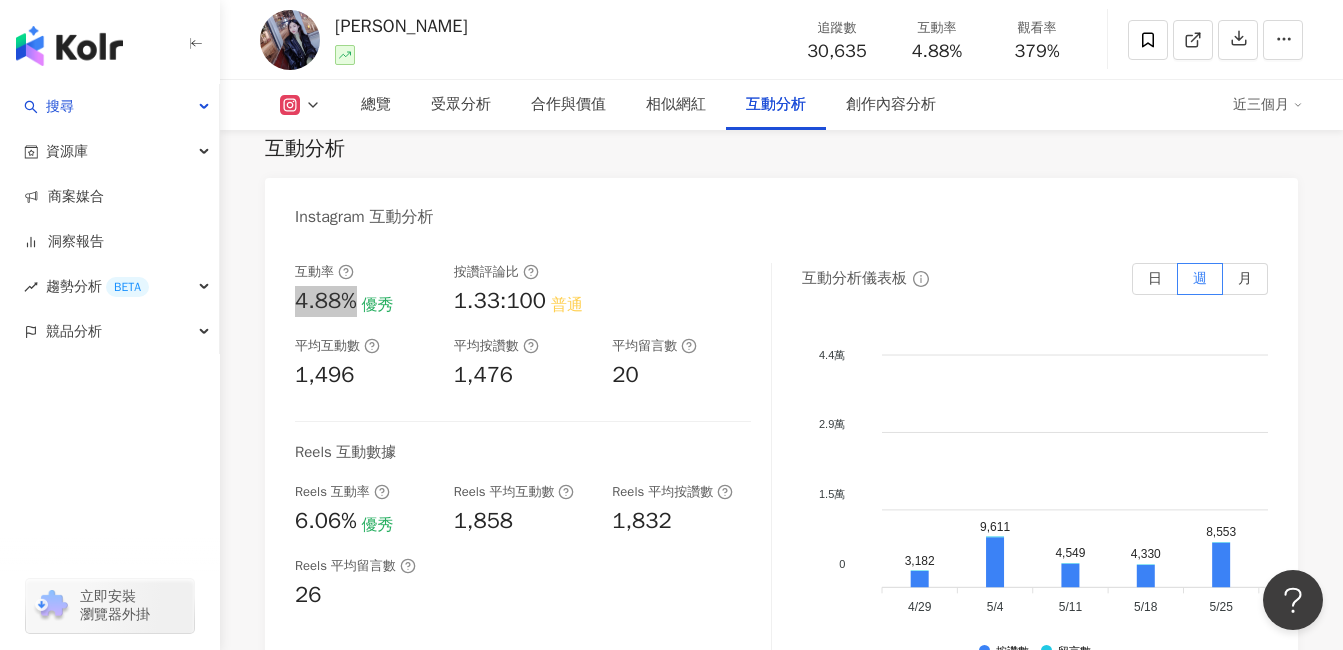 scroll, scrollTop: 4100, scrollLeft: 0, axis: vertical 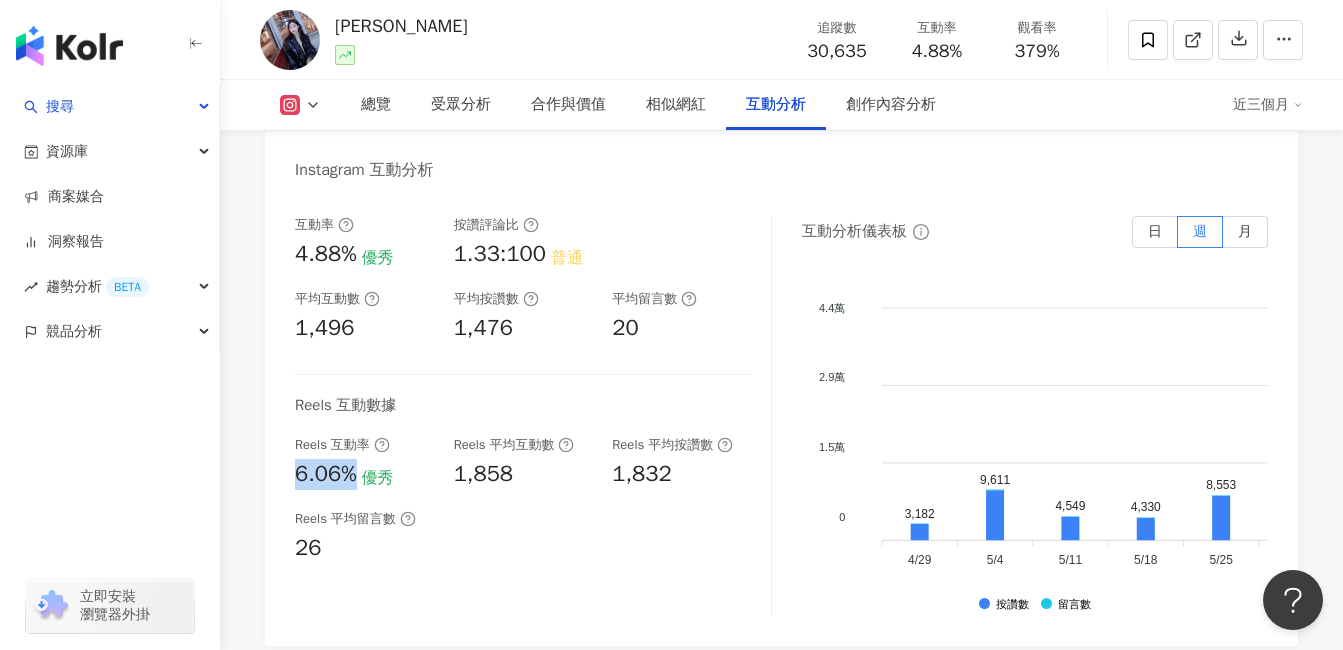 drag, startPoint x: 356, startPoint y: 432, endPoint x: 265, endPoint y: 433, distance: 91.00549 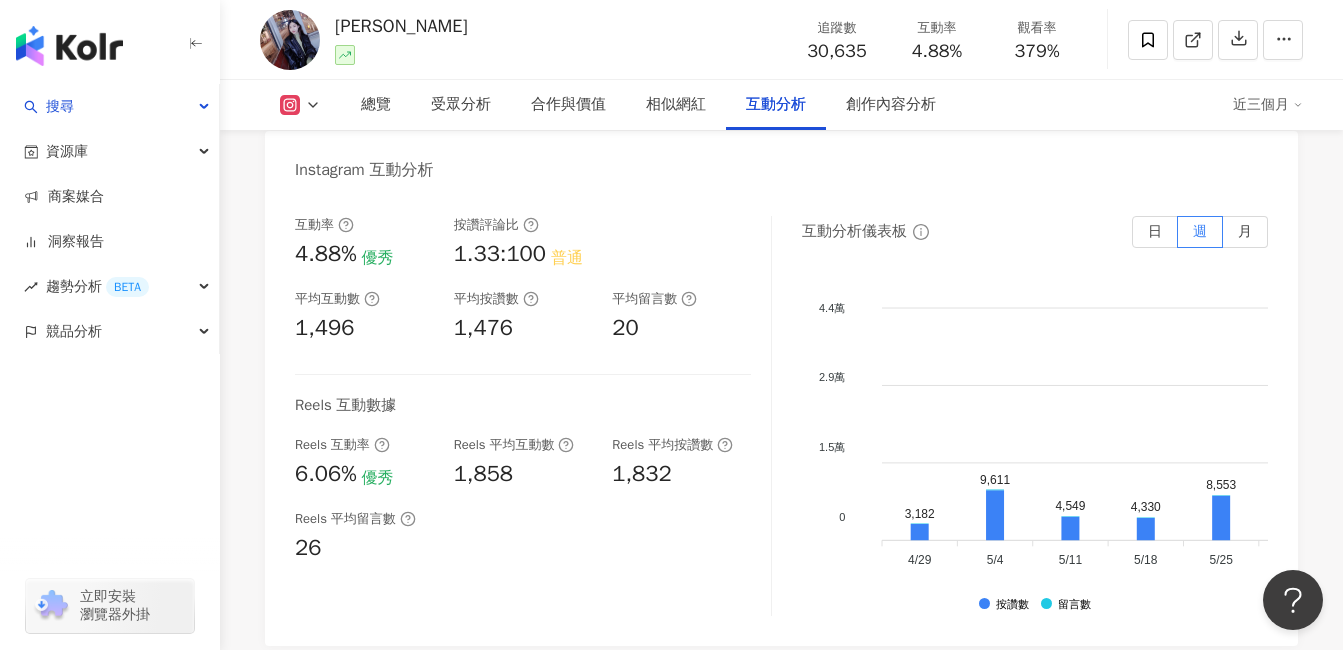 drag, startPoint x: 265, startPoint y: 433, endPoint x: 501, endPoint y: 434, distance: 236.00212 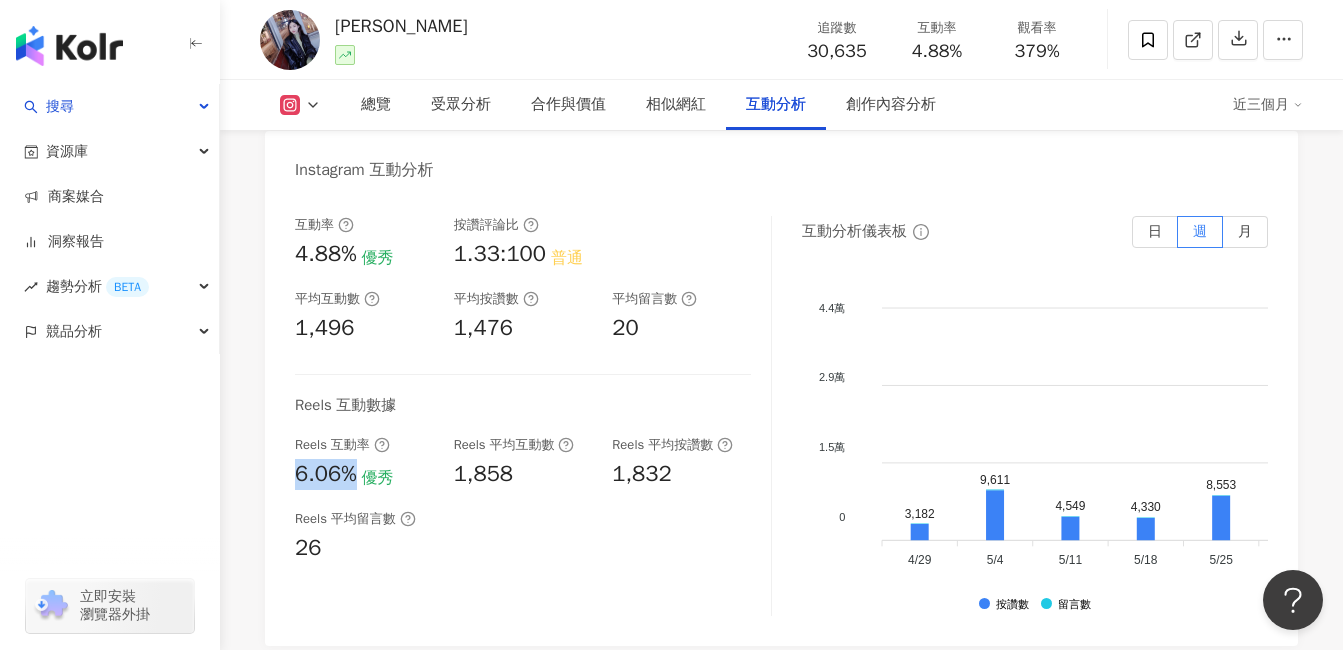 drag, startPoint x: 363, startPoint y: 433, endPoint x: 287, endPoint y: 432, distance: 76.00658 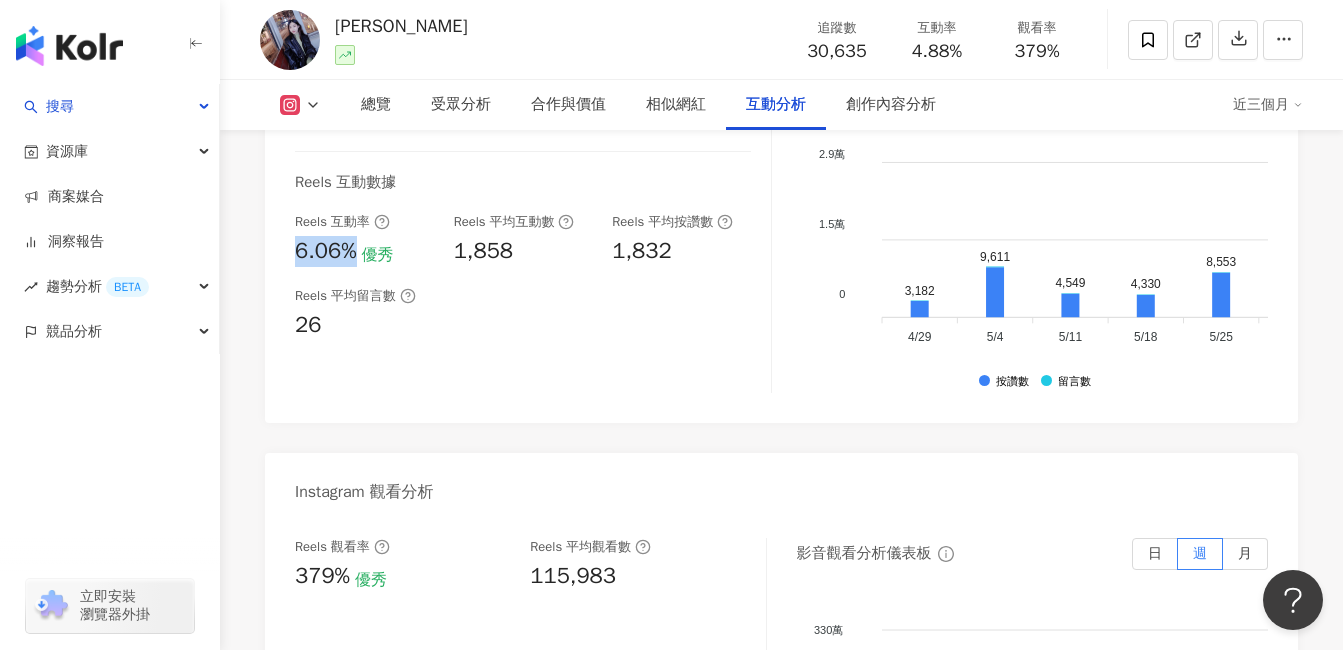 scroll, scrollTop: 4500, scrollLeft: 0, axis: vertical 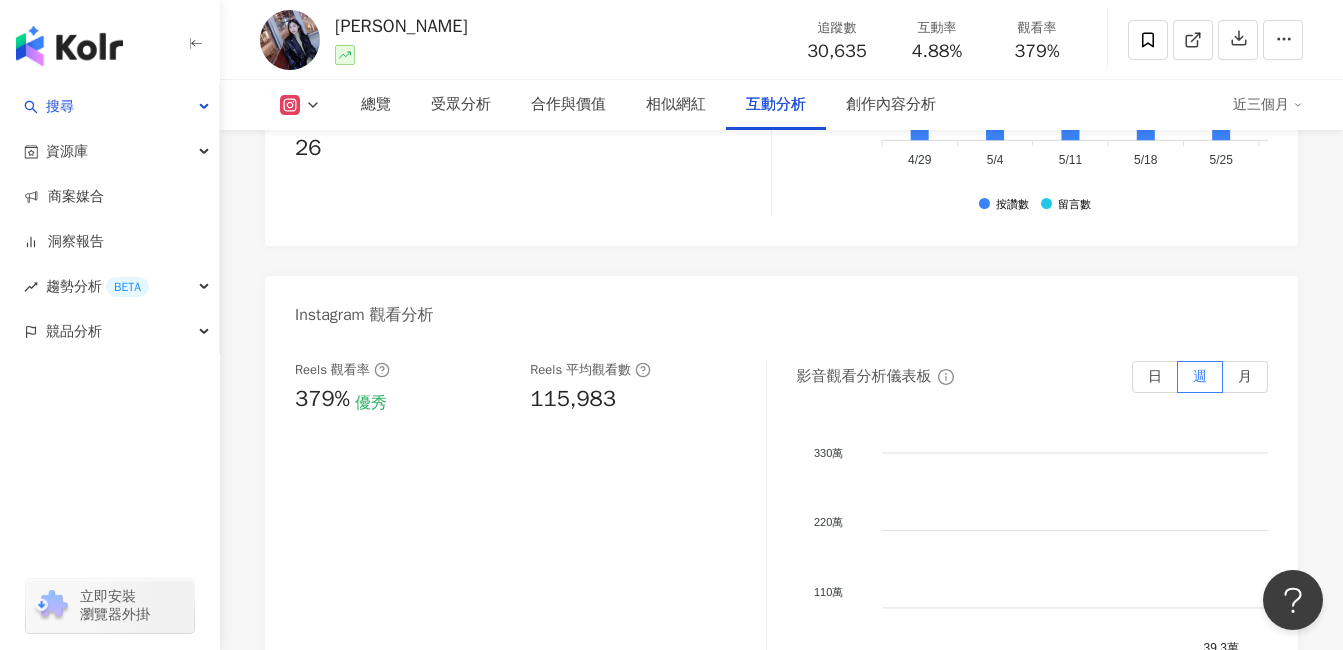 click on "379% 優秀" at bounding box center [402, 399] 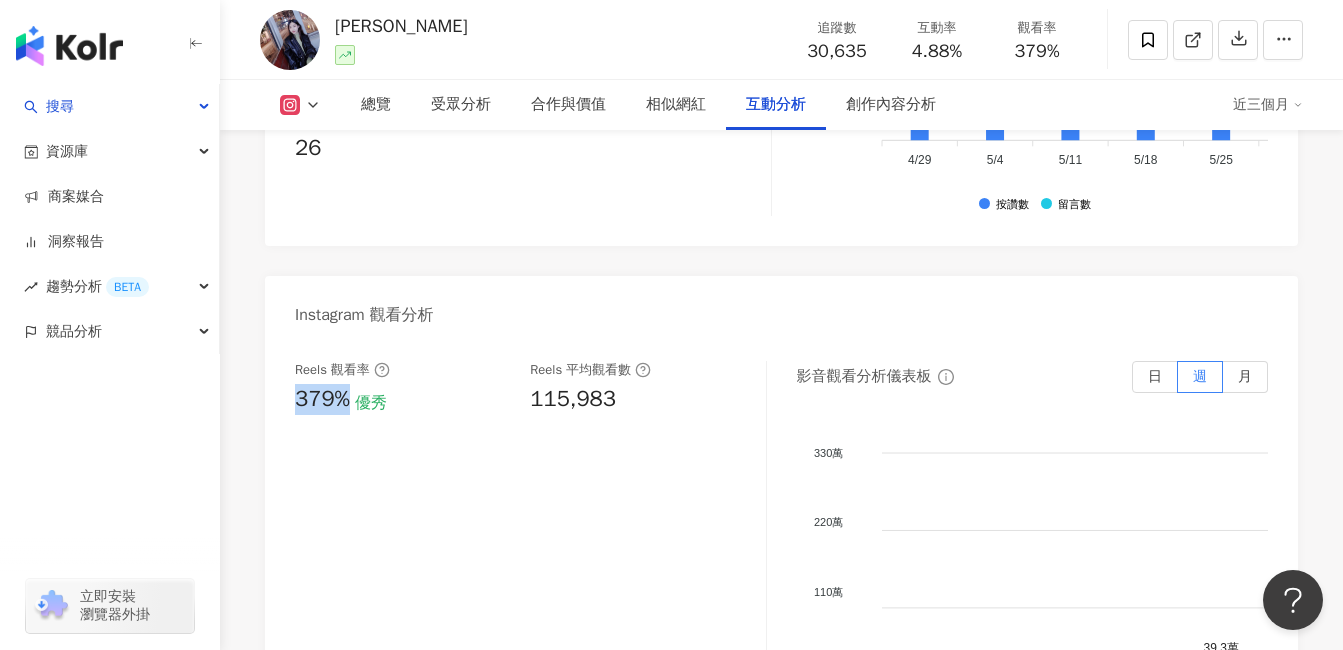 drag, startPoint x: 352, startPoint y: 357, endPoint x: 289, endPoint y: 357, distance: 63 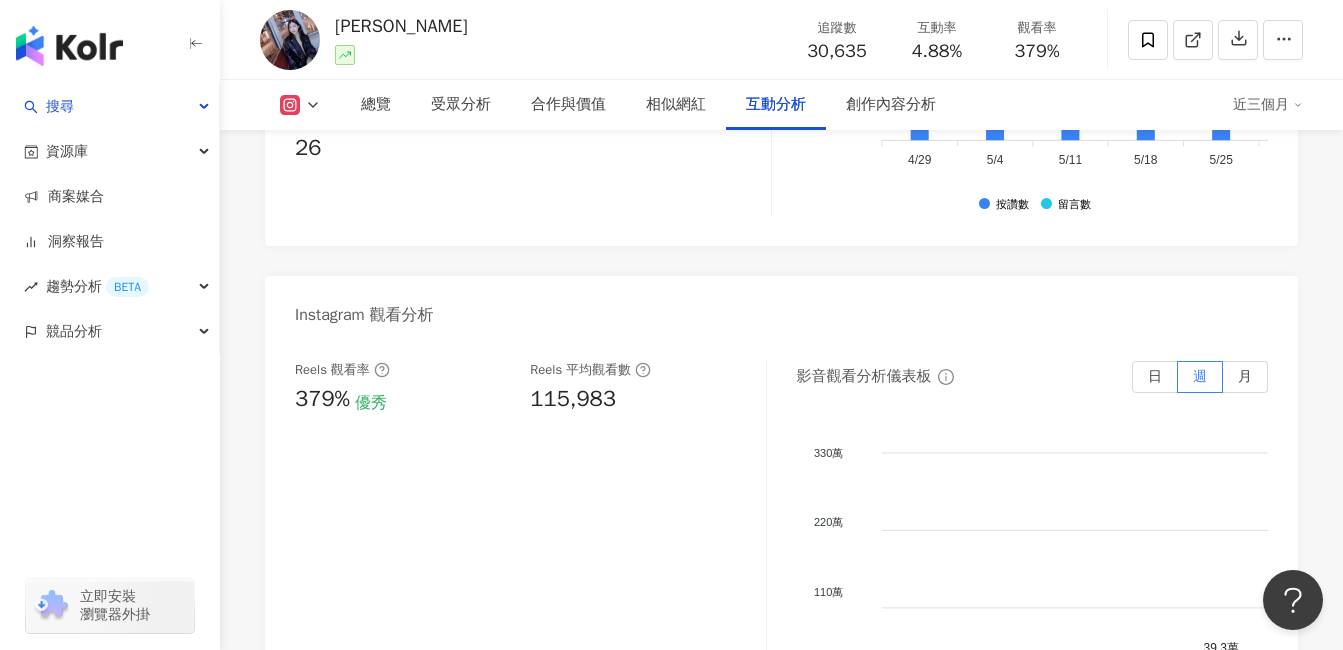 drag, startPoint x: 656, startPoint y: 360, endPoint x: 620, endPoint y: 360, distance: 36 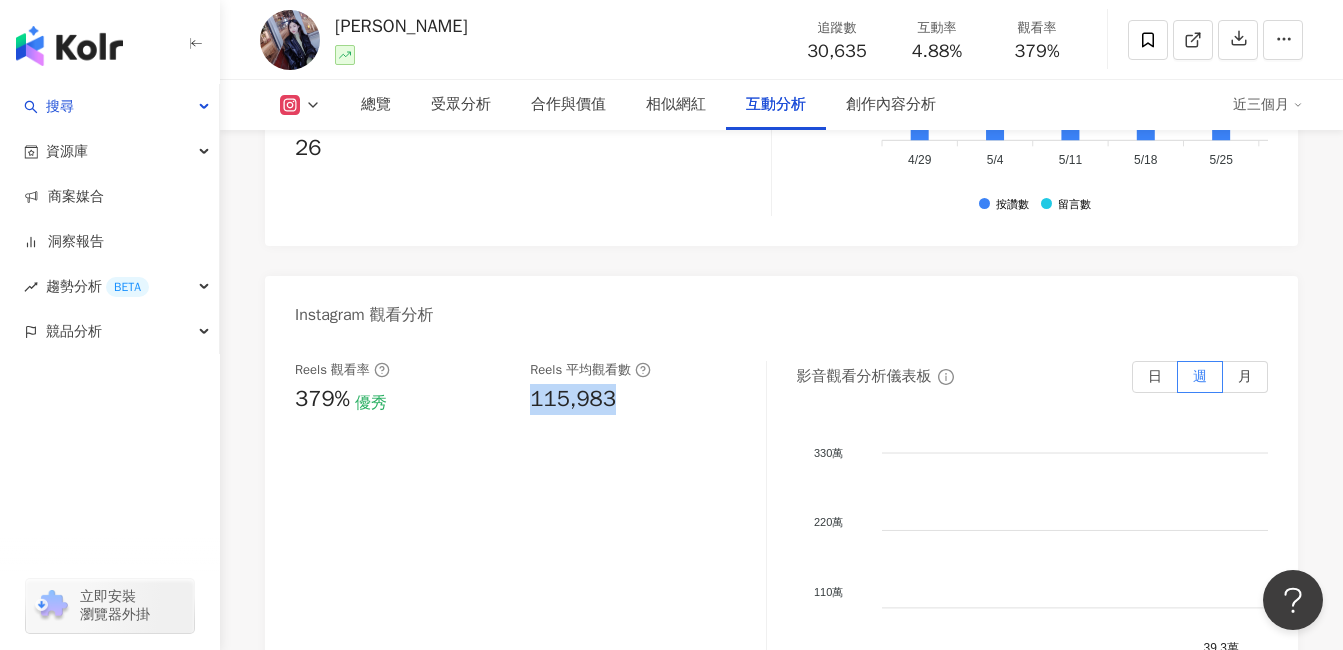 drag, startPoint x: 628, startPoint y: 358, endPoint x: 534, endPoint y: 358, distance: 94 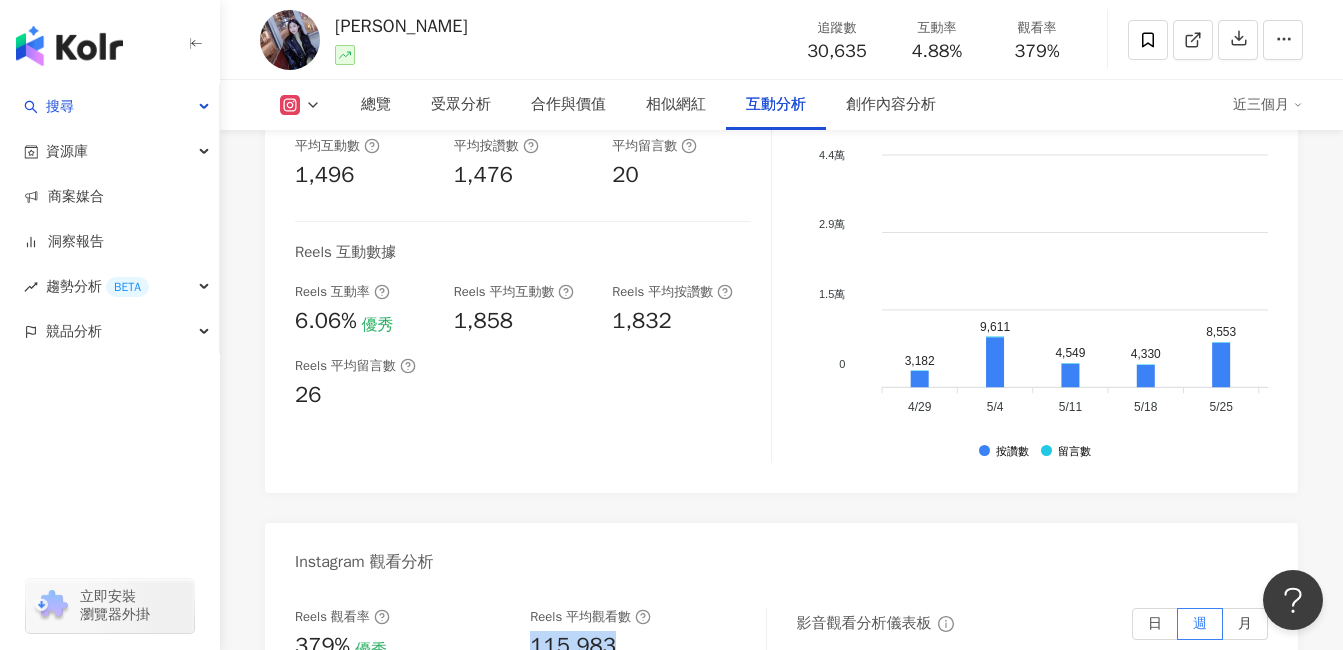 scroll, scrollTop: 4000, scrollLeft: 0, axis: vertical 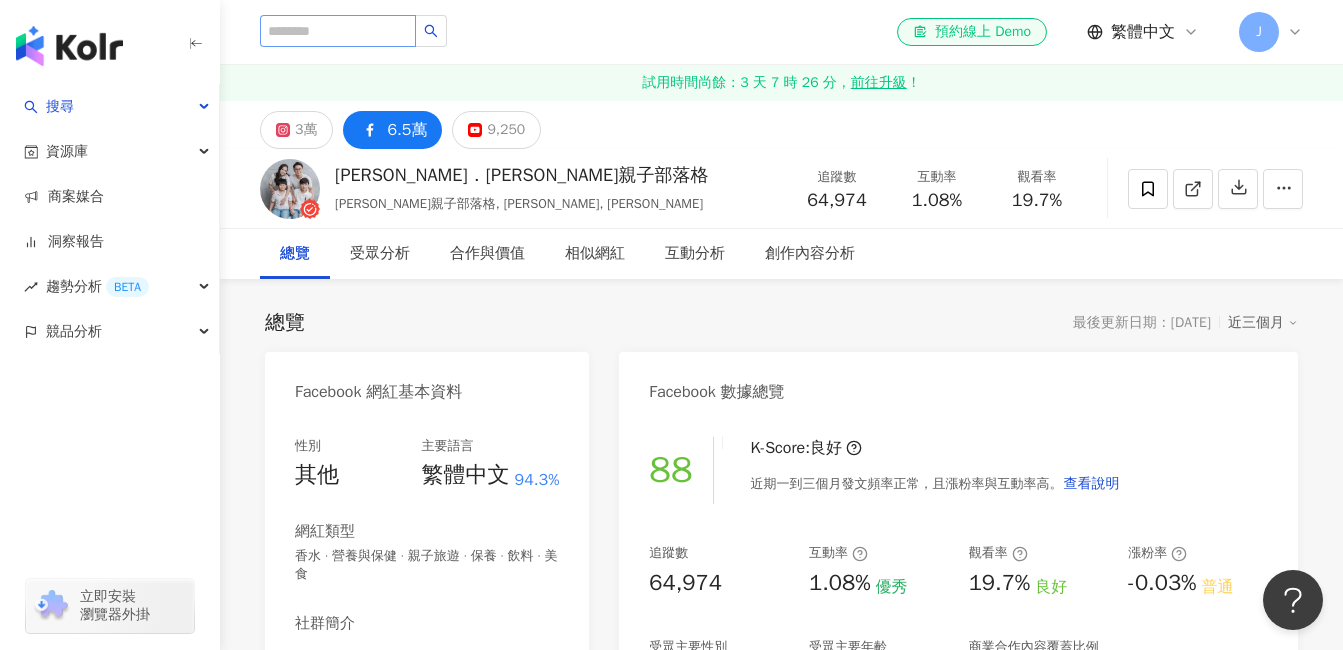 click at bounding box center [338, 31] 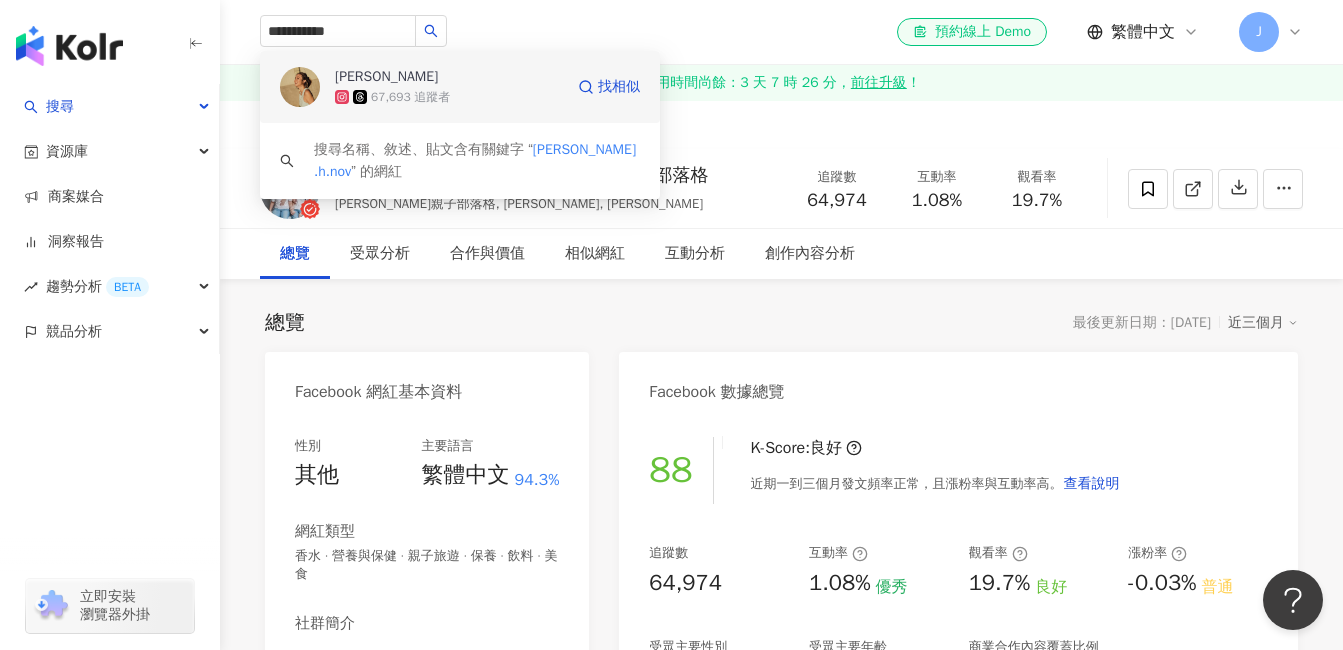 click on "[PERSON_NAME]" at bounding box center (386, 77) 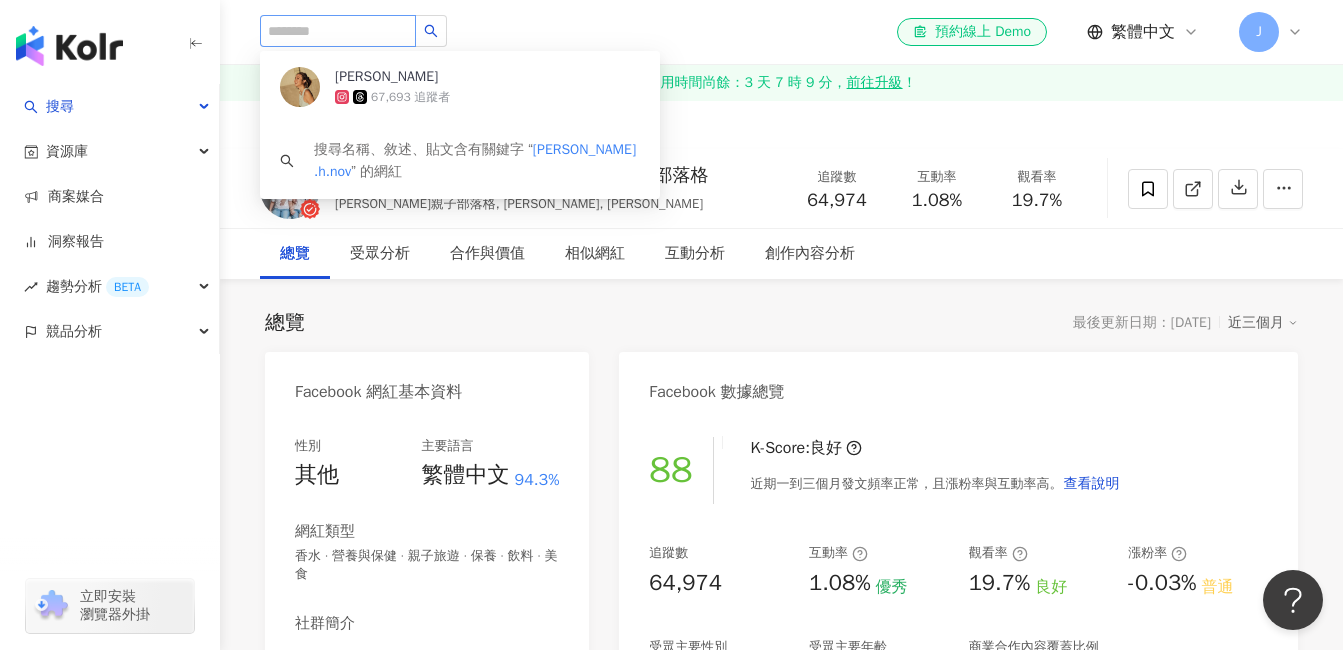 click on "Hsieh ting hsuan 67,693   追蹤者 搜尋名稱、敘述、貼文含有關鍵字 “ [PERSON_NAME].h.nov ” 的網紅 el-icon-cs 預約線上 Demo 繁體中文 J" at bounding box center [781, 32] 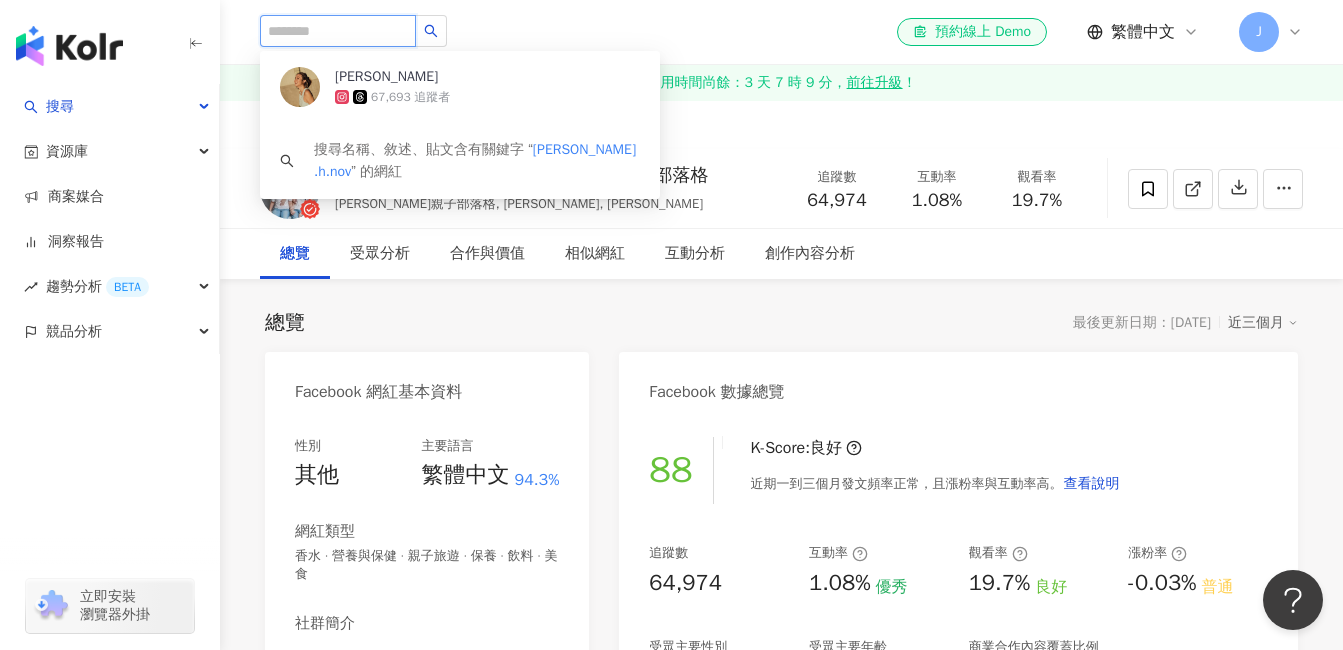click at bounding box center [338, 31] 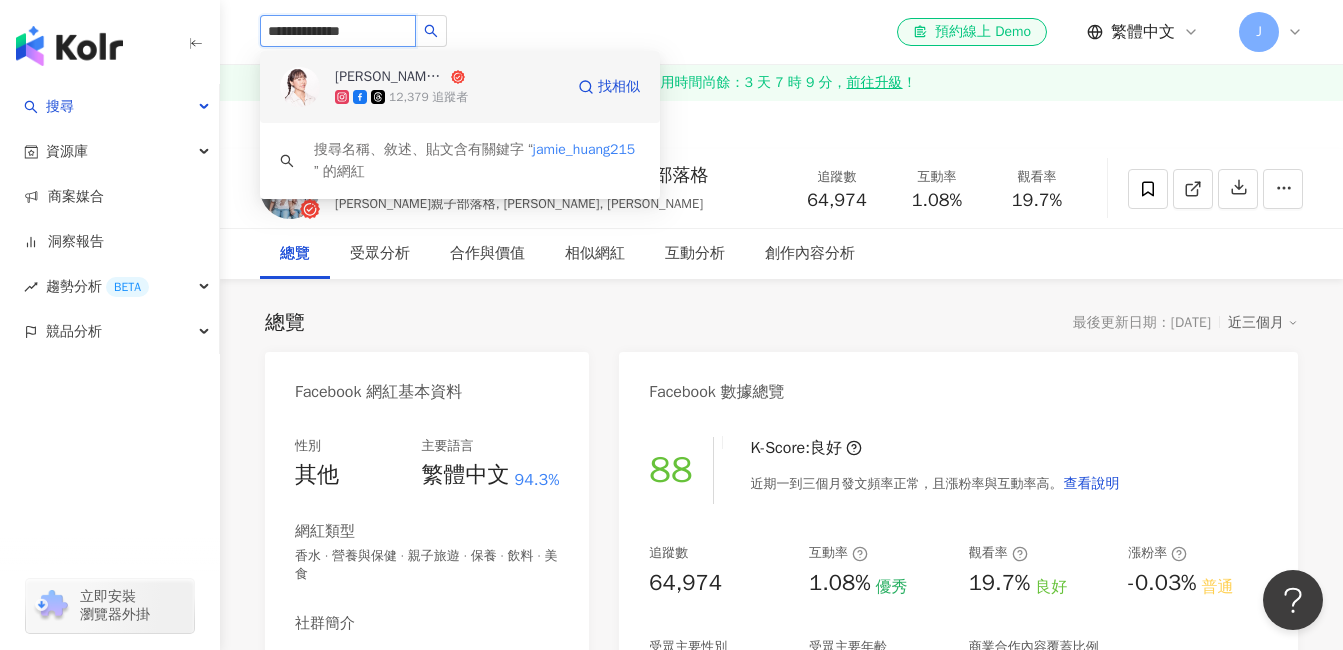 click on "12,379   追蹤者" at bounding box center [428, 97] 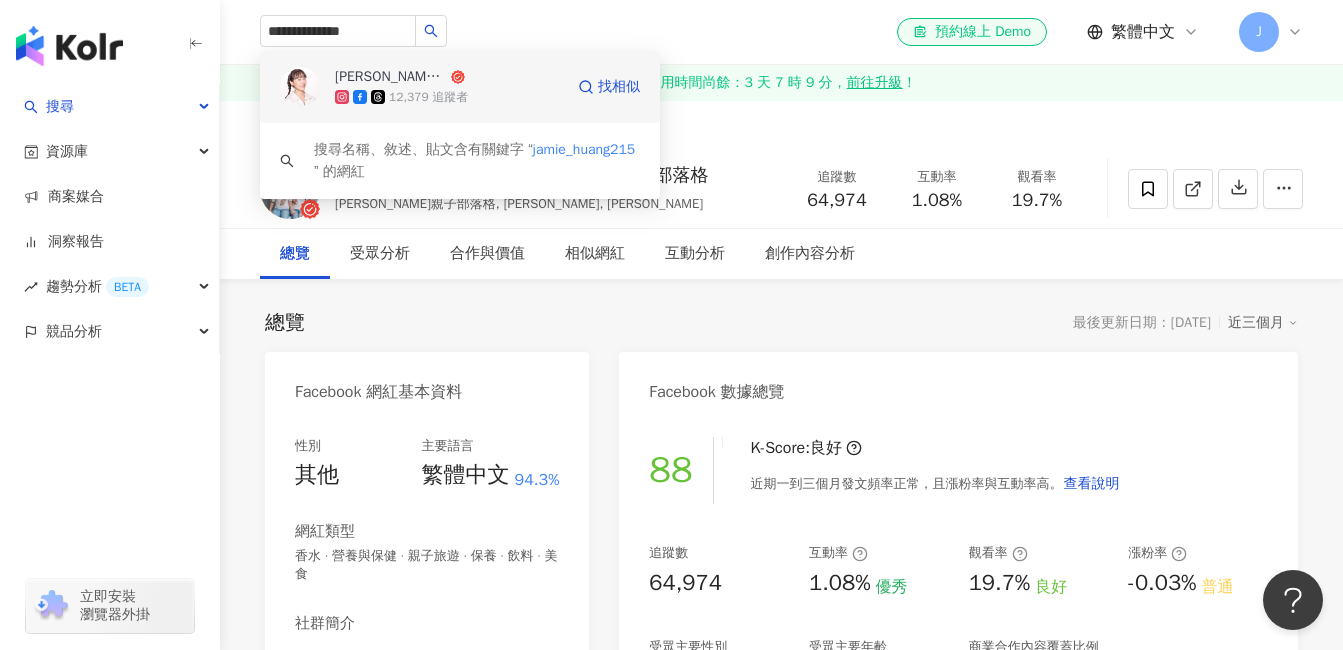 type 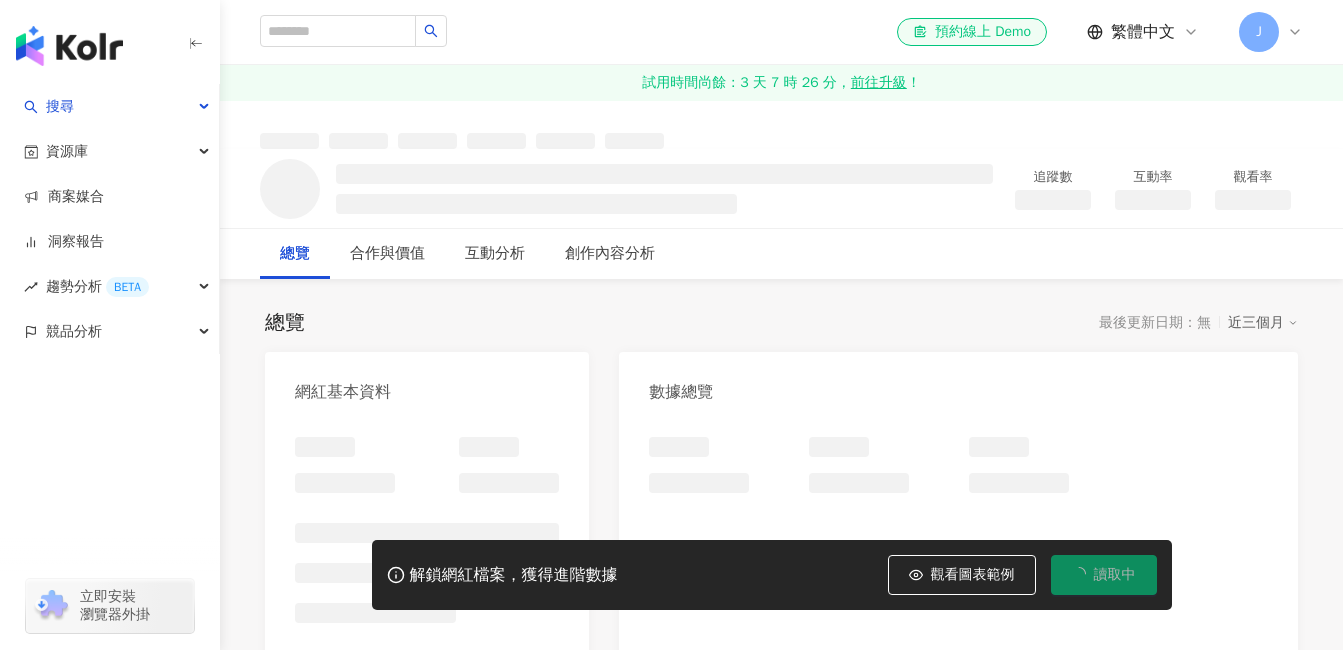 scroll, scrollTop: 0, scrollLeft: 0, axis: both 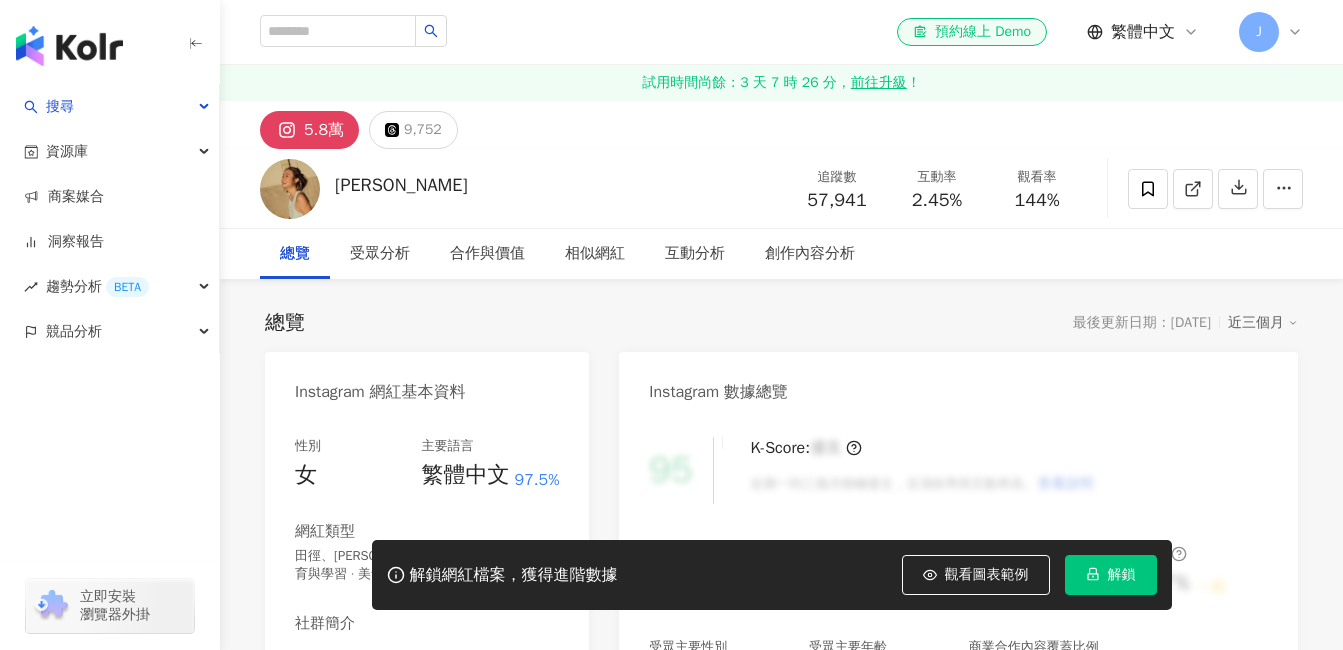 click 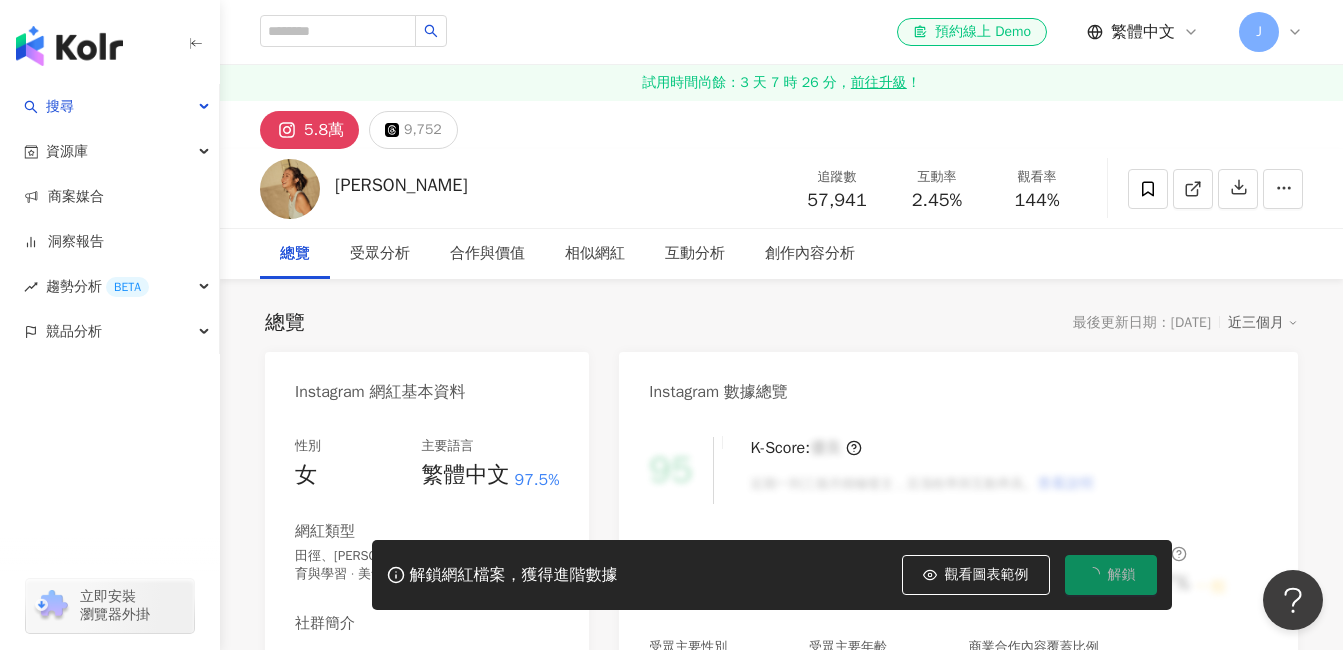 scroll, scrollTop: 0, scrollLeft: 0, axis: both 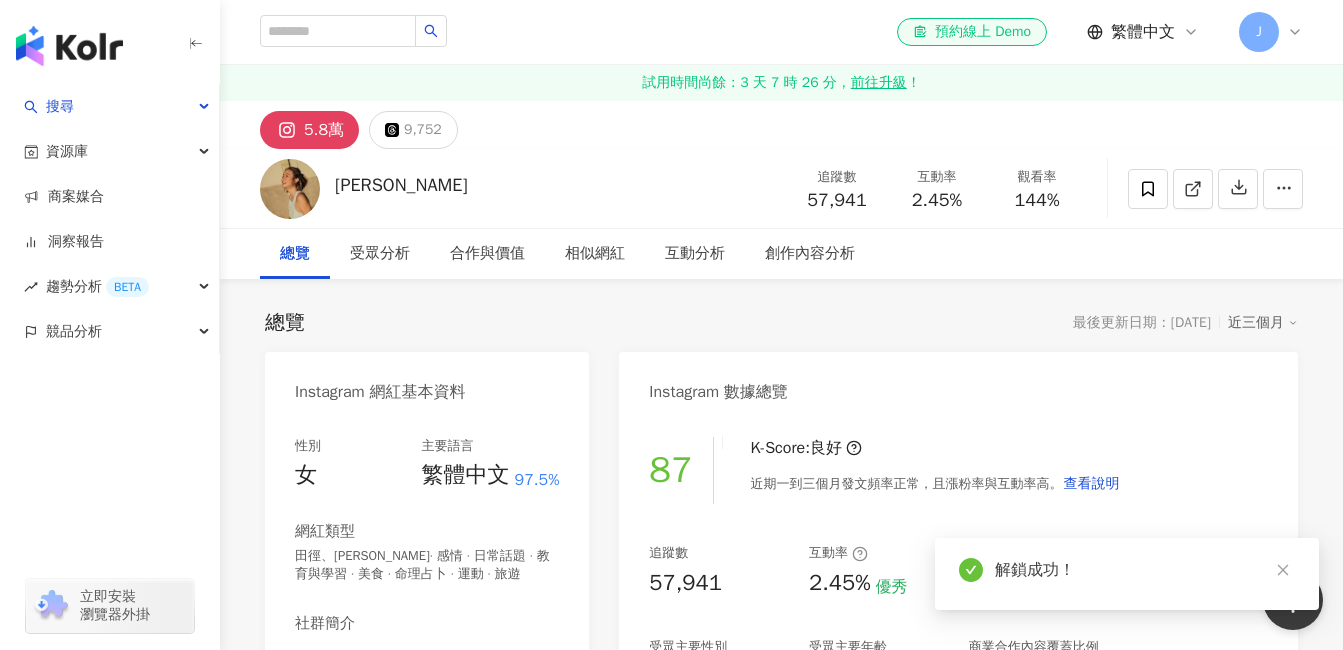 click on "57,941" at bounding box center [836, 200] 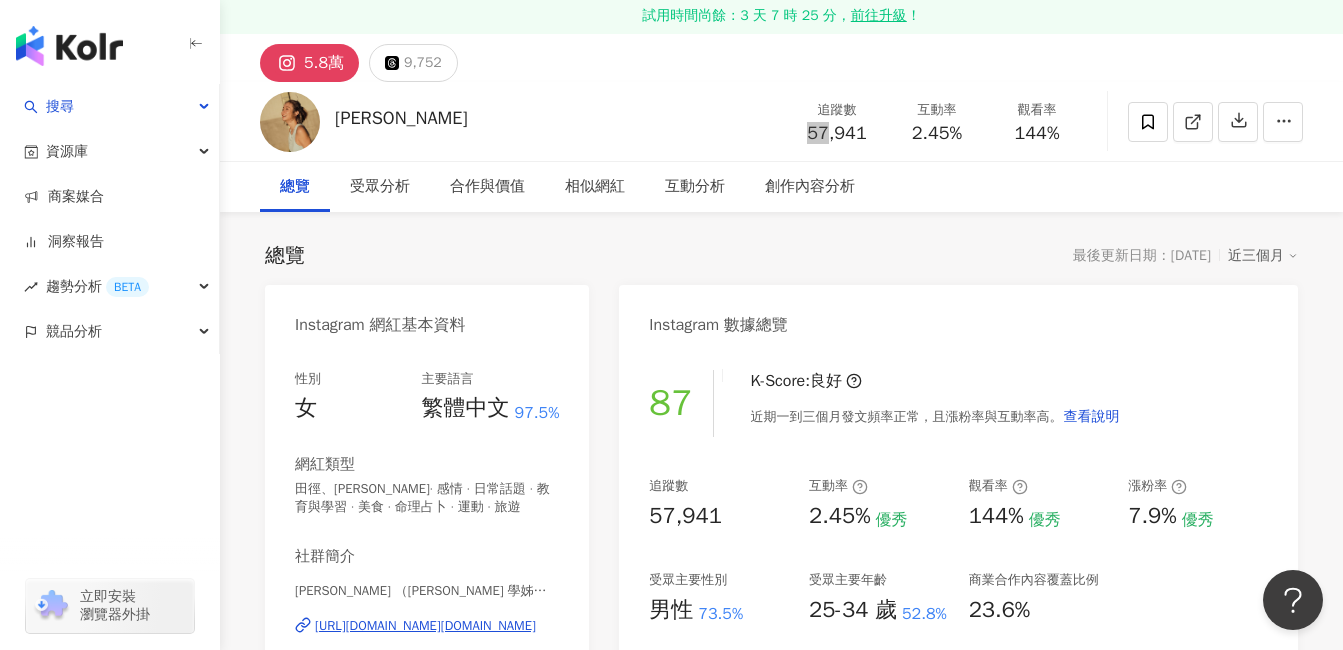 scroll, scrollTop: 100, scrollLeft: 0, axis: vertical 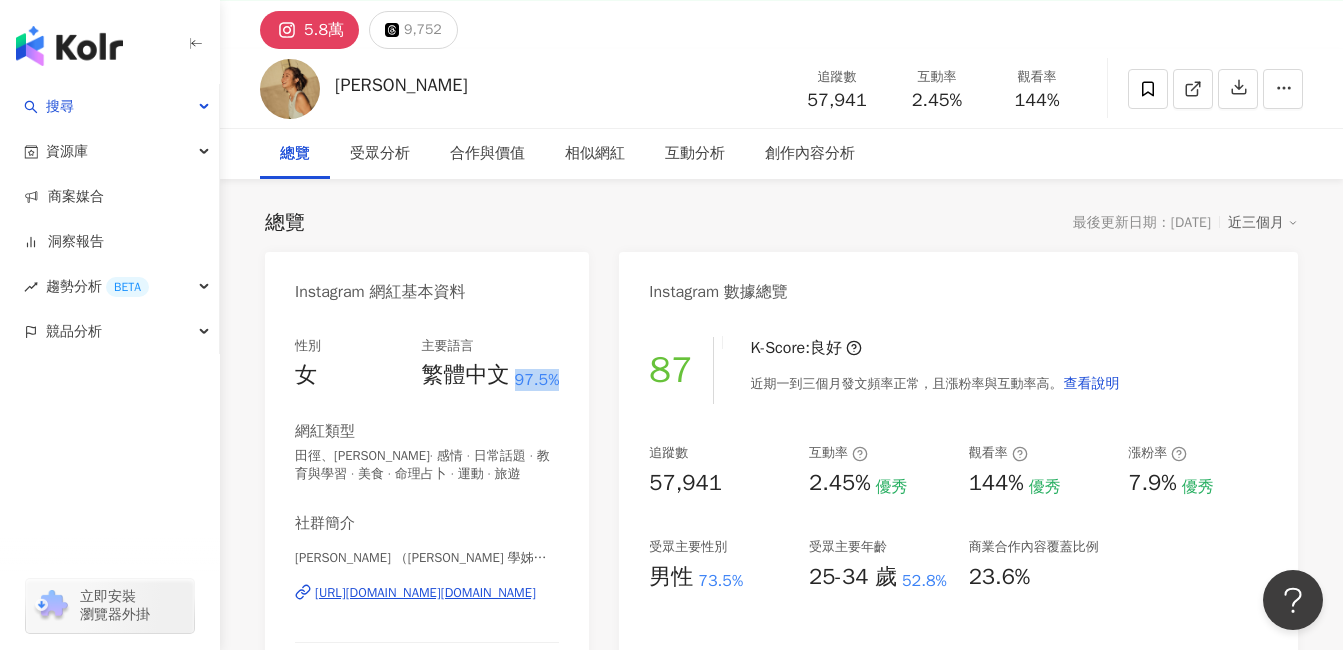 drag, startPoint x: 513, startPoint y: 378, endPoint x: 563, endPoint y: 377, distance: 50.01 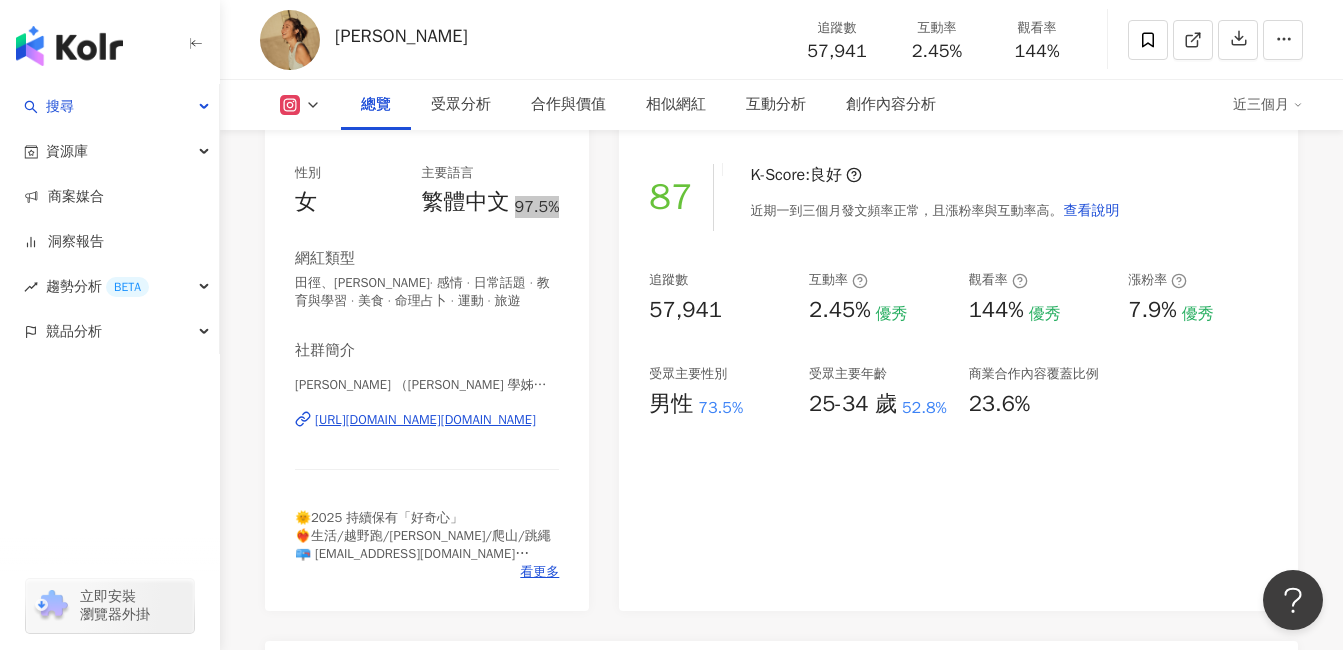 scroll, scrollTop: 0, scrollLeft: 0, axis: both 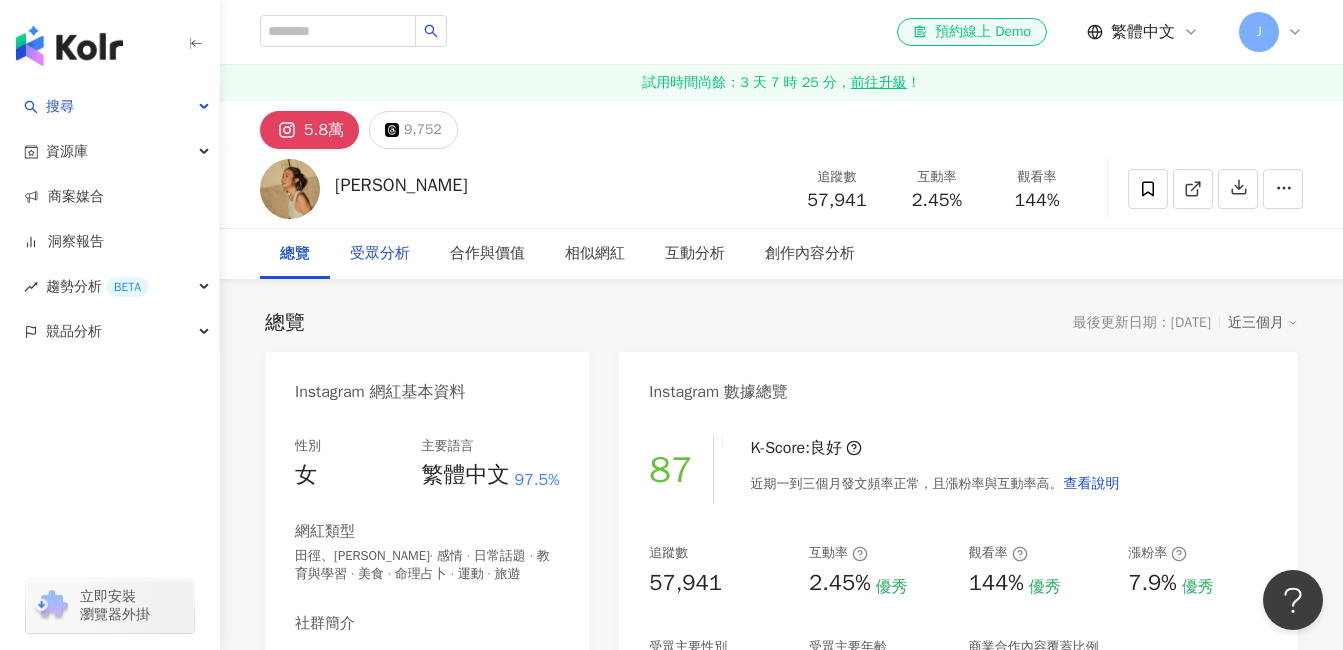 click on "受眾分析" at bounding box center [380, 254] 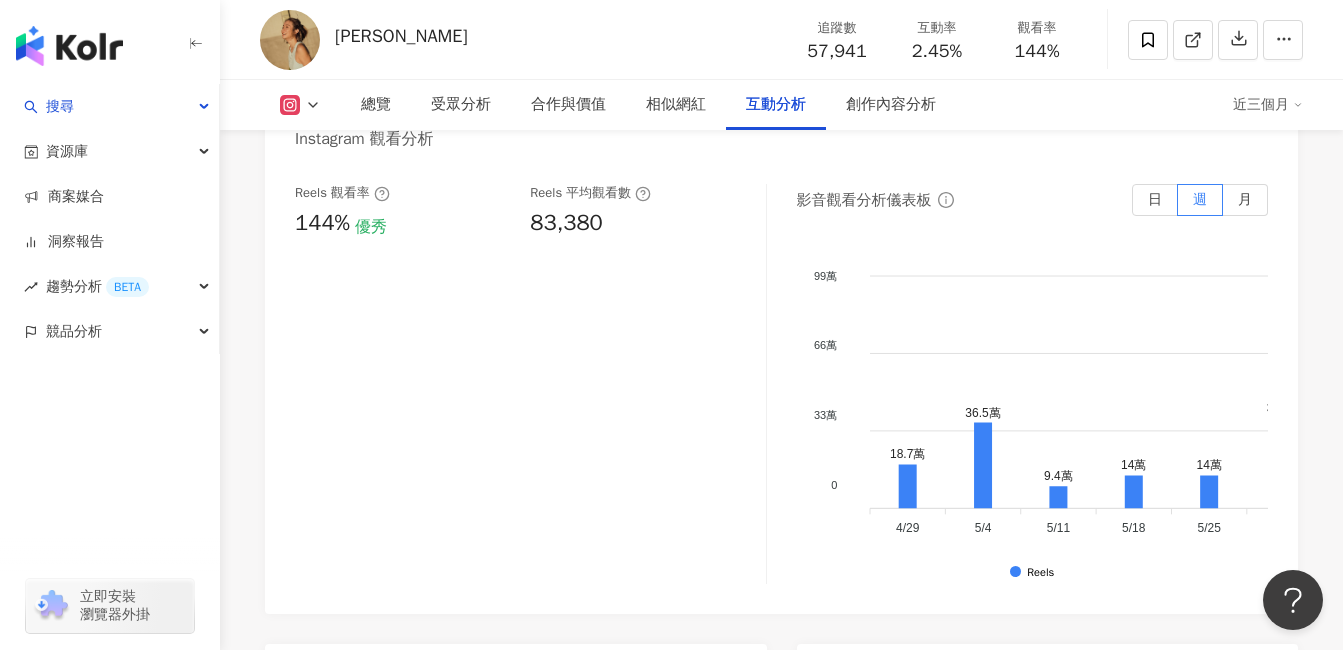 scroll, scrollTop: 4662, scrollLeft: 0, axis: vertical 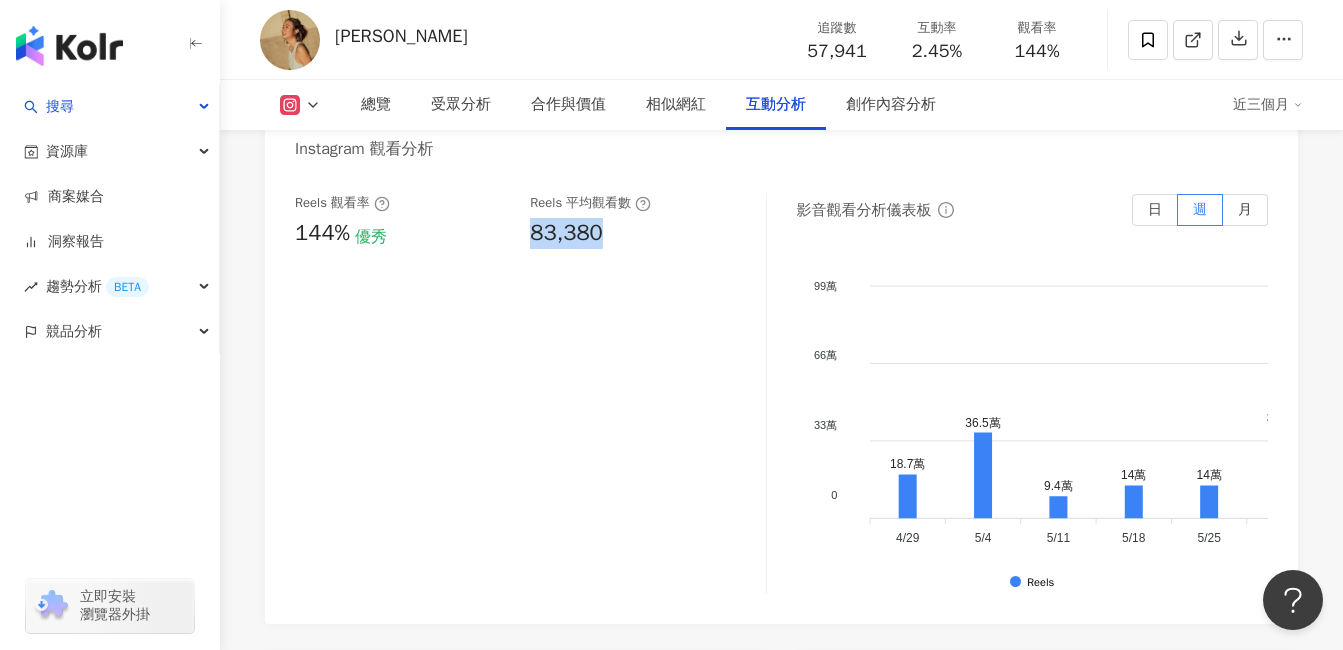 drag, startPoint x: 531, startPoint y: 191, endPoint x: 599, endPoint y: 194, distance: 68.06615 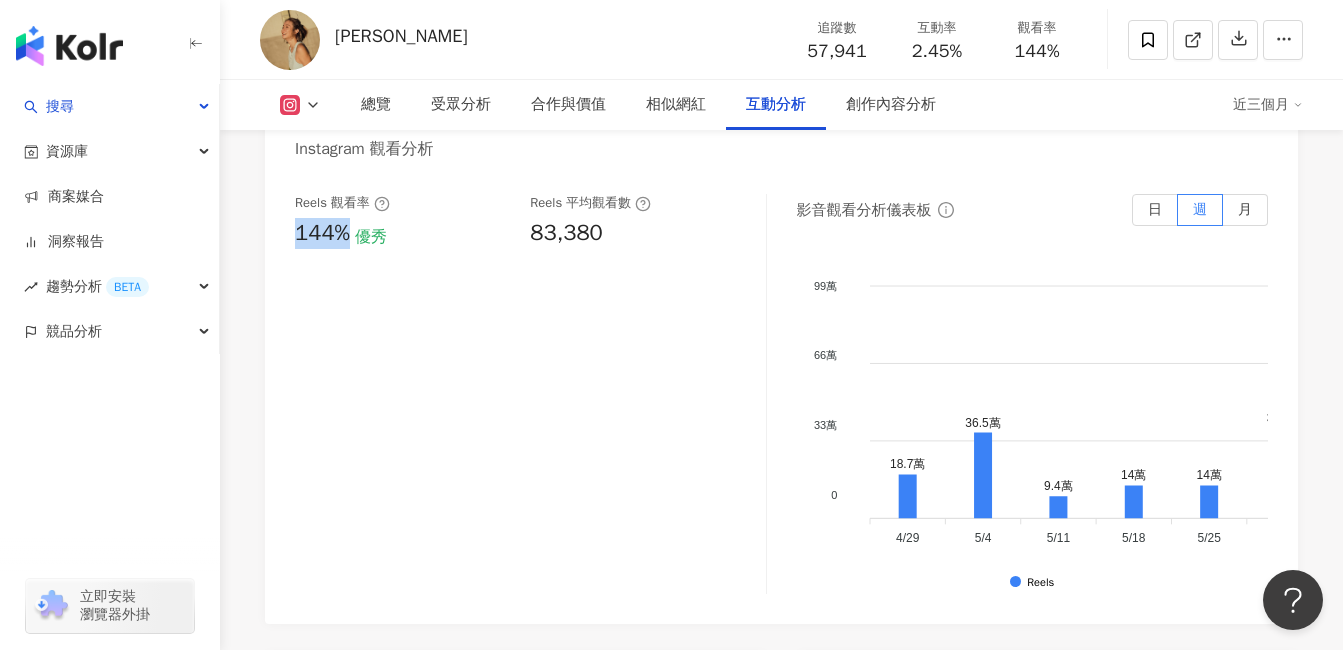 drag, startPoint x: 295, startPoint y: 190, endPoint x: 352, endPoint y: 190, distance: 57 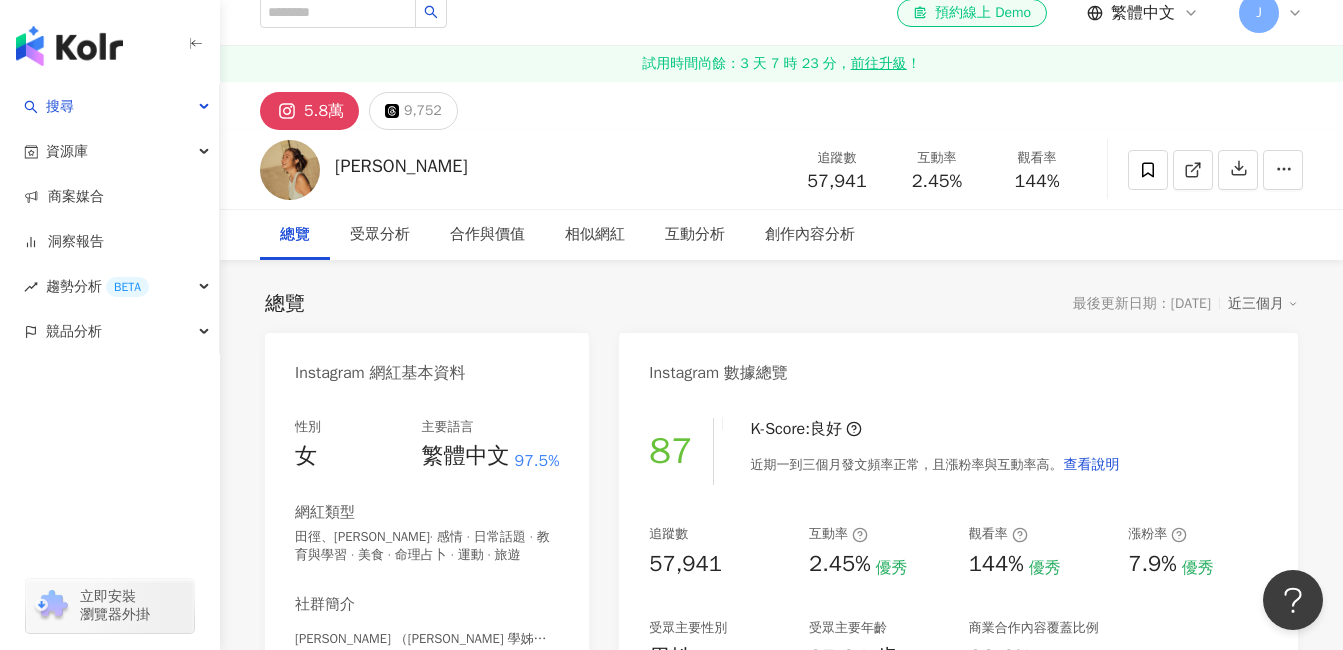 scroll, scrollTop: 0, scrollLeft: 0, axis: both 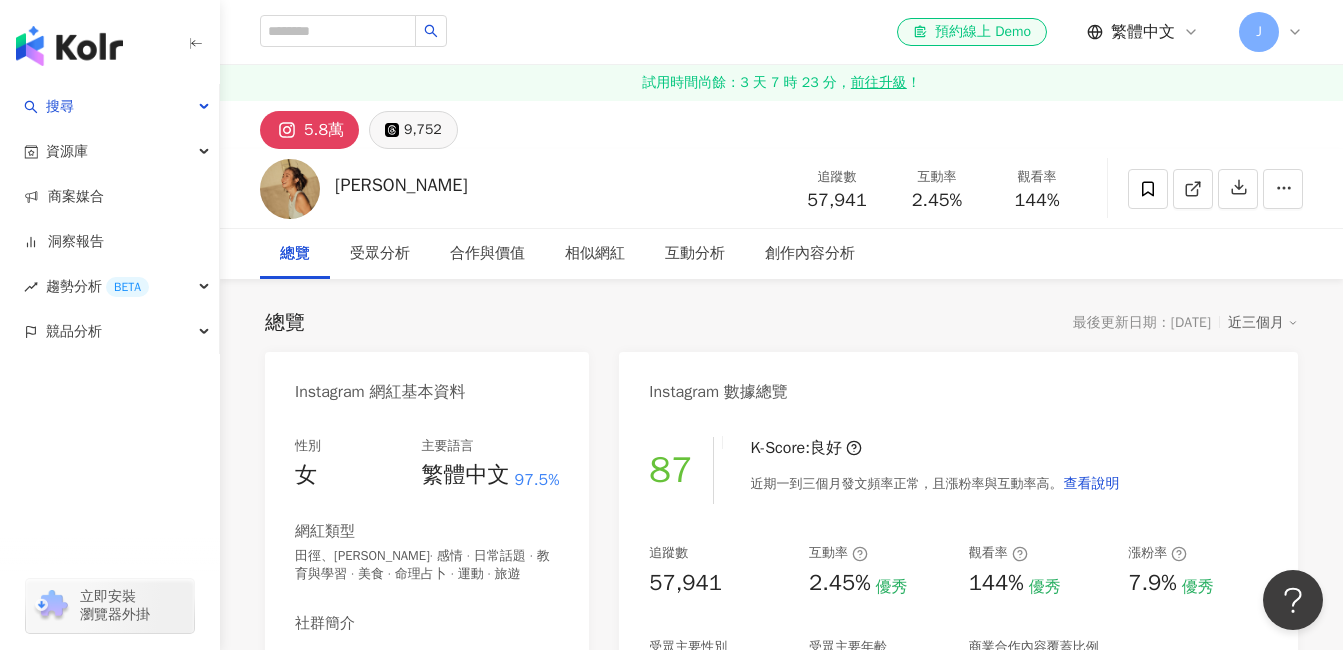 click on "9,752" at bounding box center [423, 130] 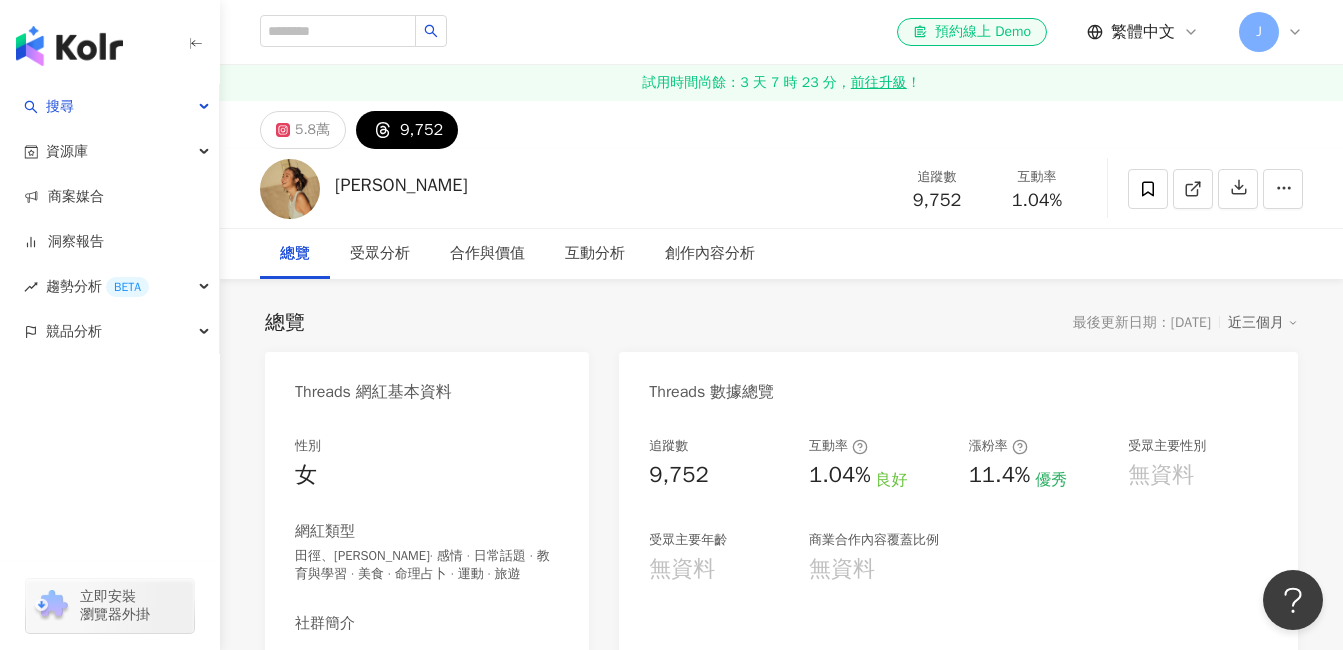 drag, startPoint x: 960, startPoint y: 202, endPoint x: 939, endPoint y: 186, distance: 26.400757 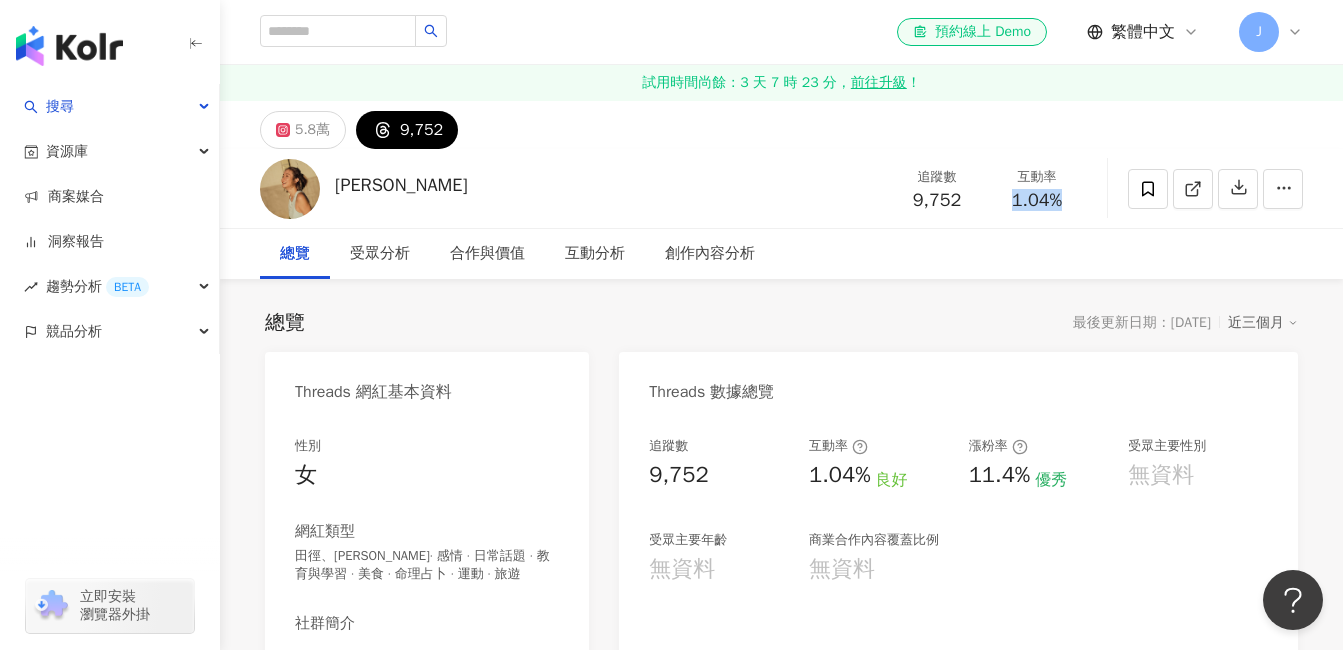 drag, startPoint x: 1010, startPoint y: 200, endPoint x: 1062, endPoint y: 201, distance: 52.009613 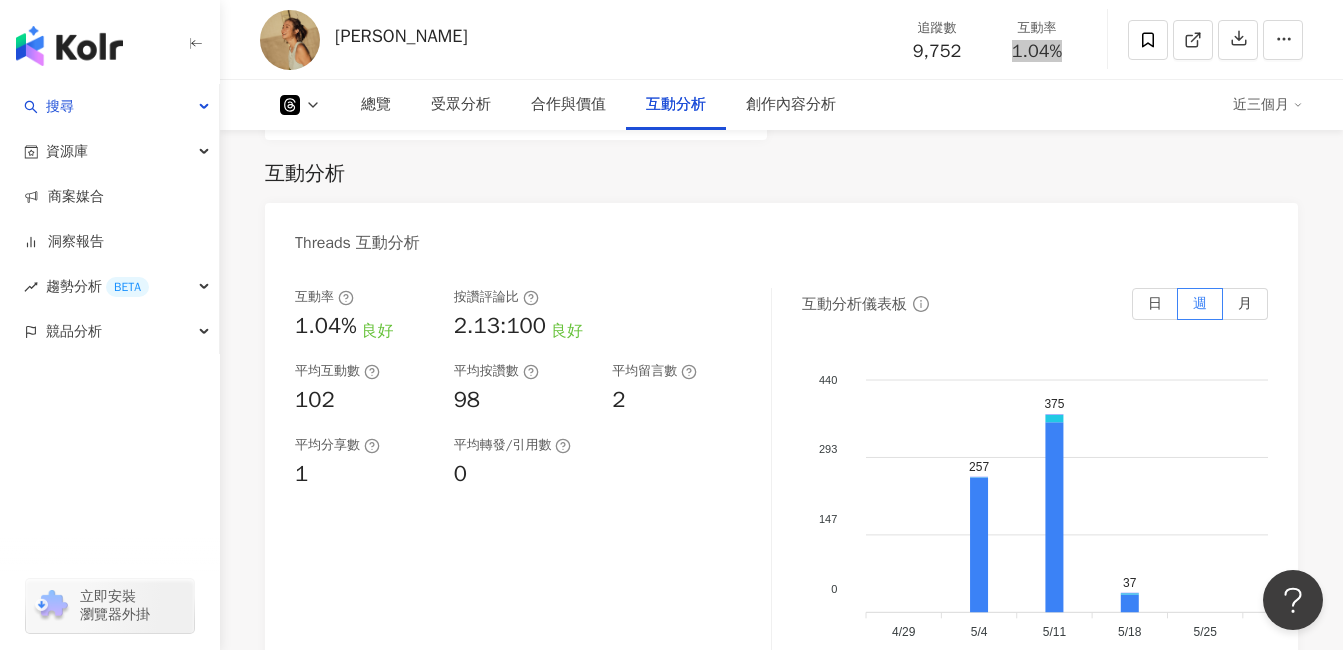 scroll, scrollTop: 2400, scrollLeft: 0, axis: vertical 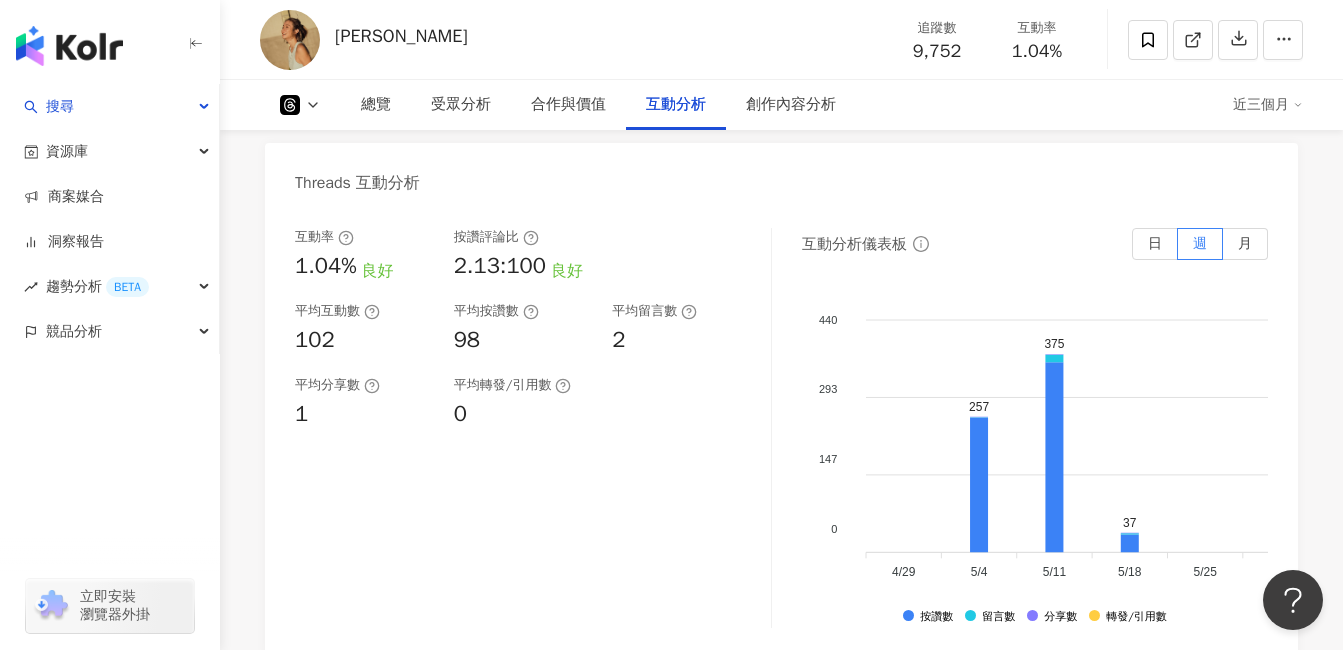 click on "102" at bounding box center [364, 340] 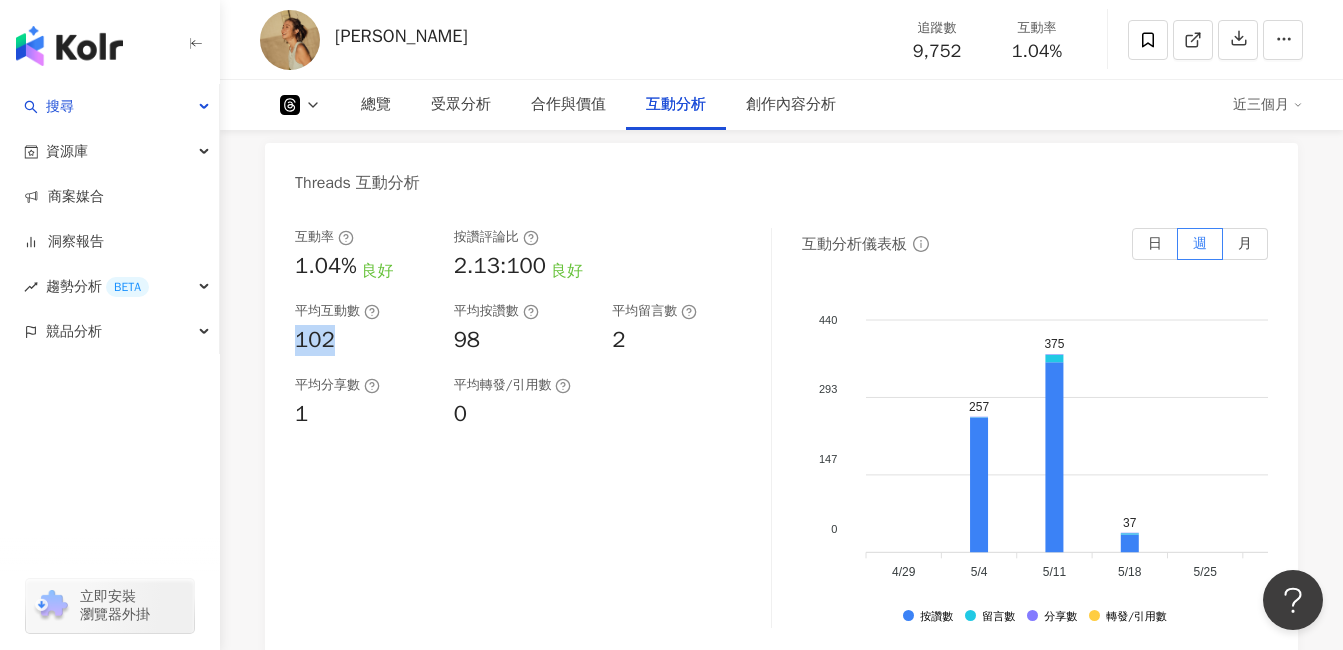 drag, startPoint x: 295, startPoint y: 339, endPoint x: 345, endPoint y: 346, distance: 50.48762 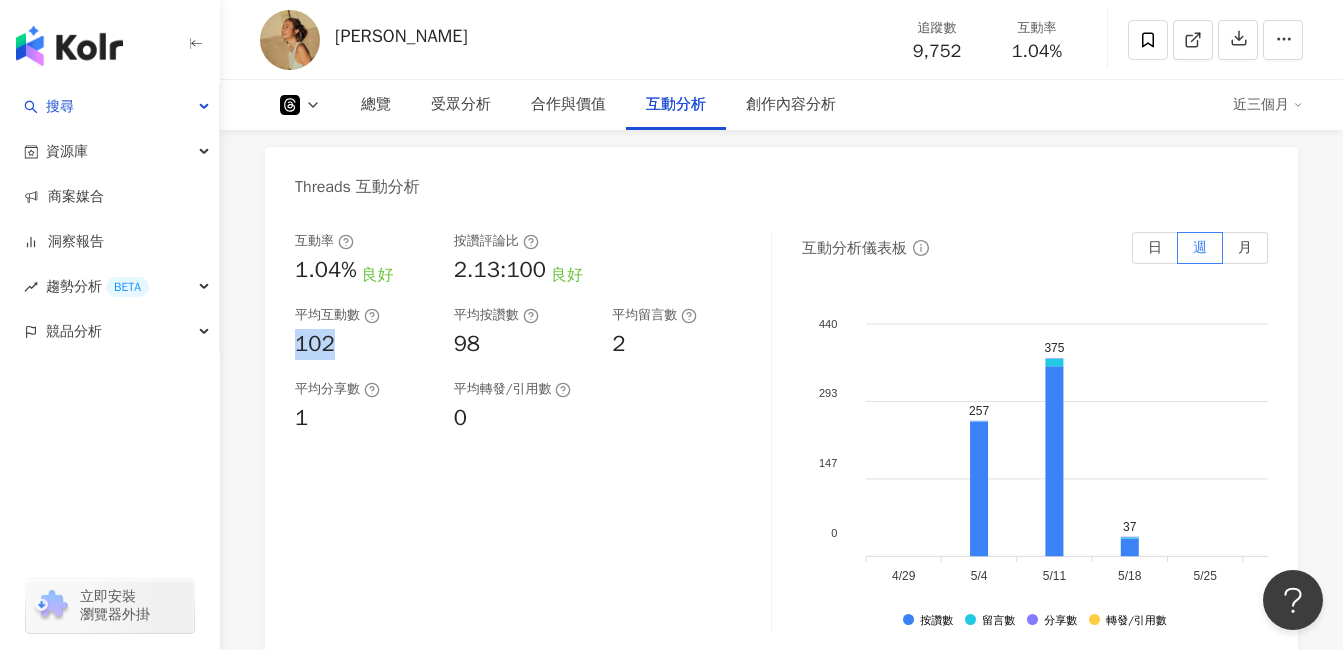 scroll, scrollTop: 2300, scrollLeft: 0, axis: vertical 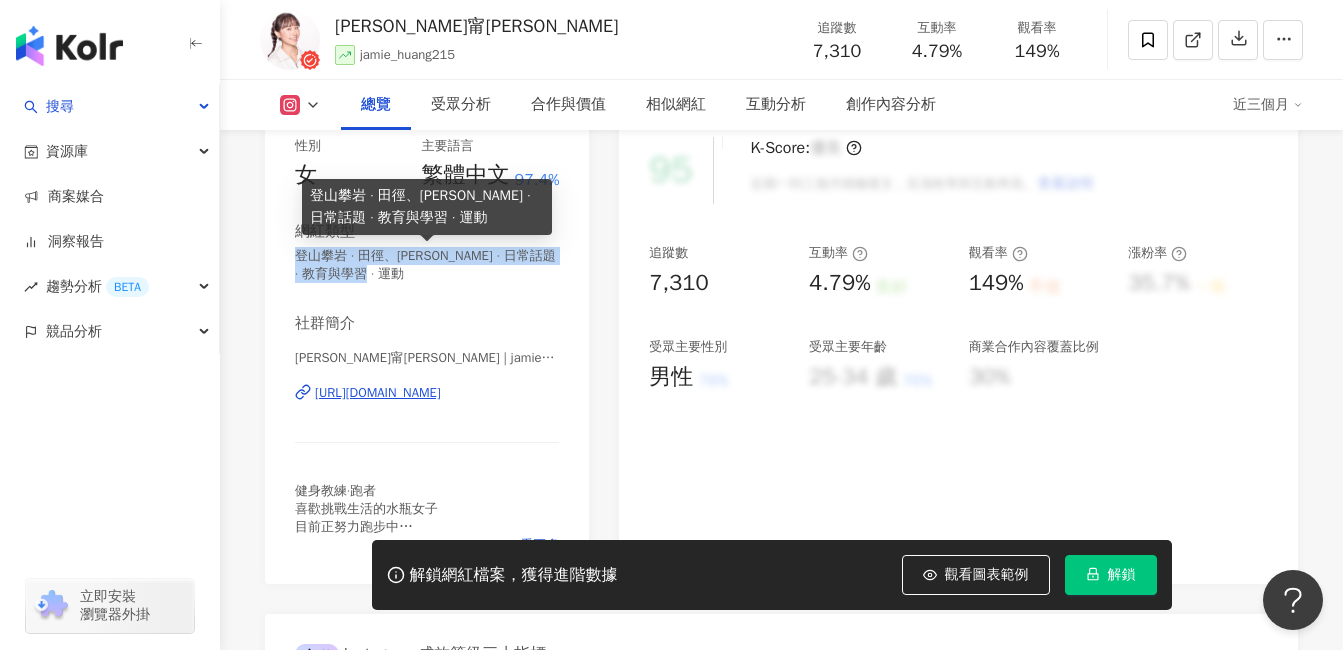 drag, startPoint x: 299, startPoint y: 256, endPoint x: 462, endPoint y: 278, distance: 164.47797 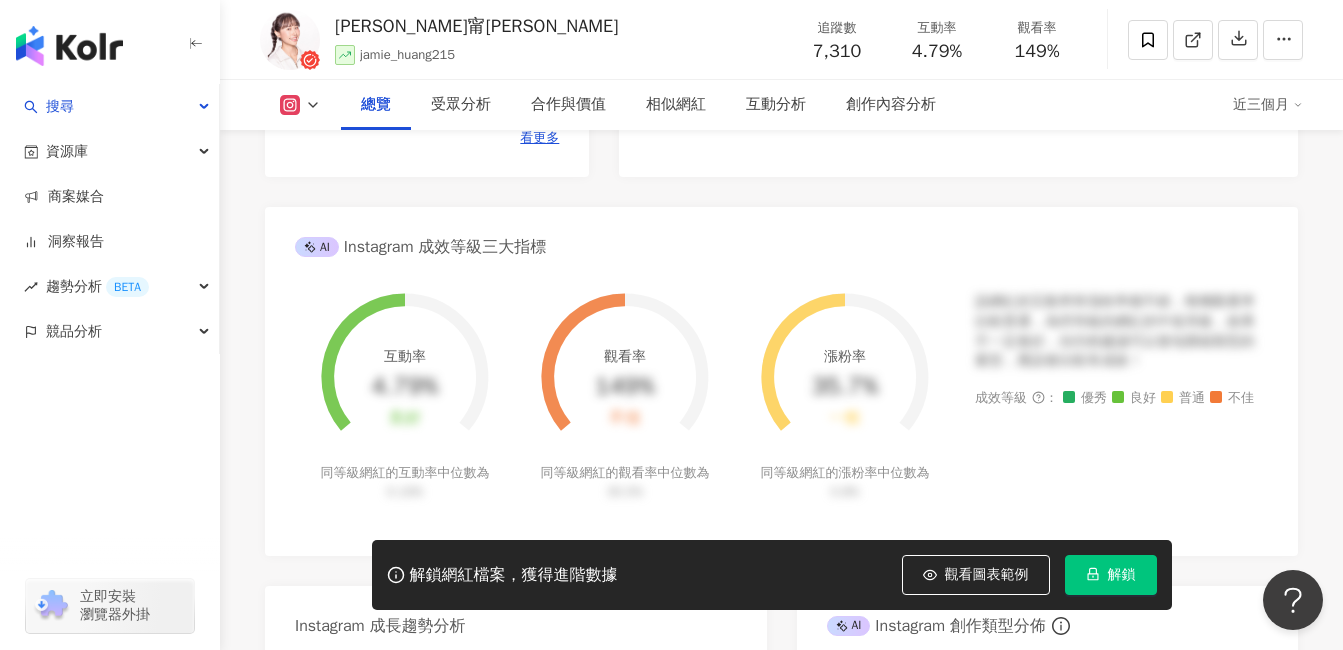 scroll, scrollTop: 900, scrollLeft: 0, axis: vertical 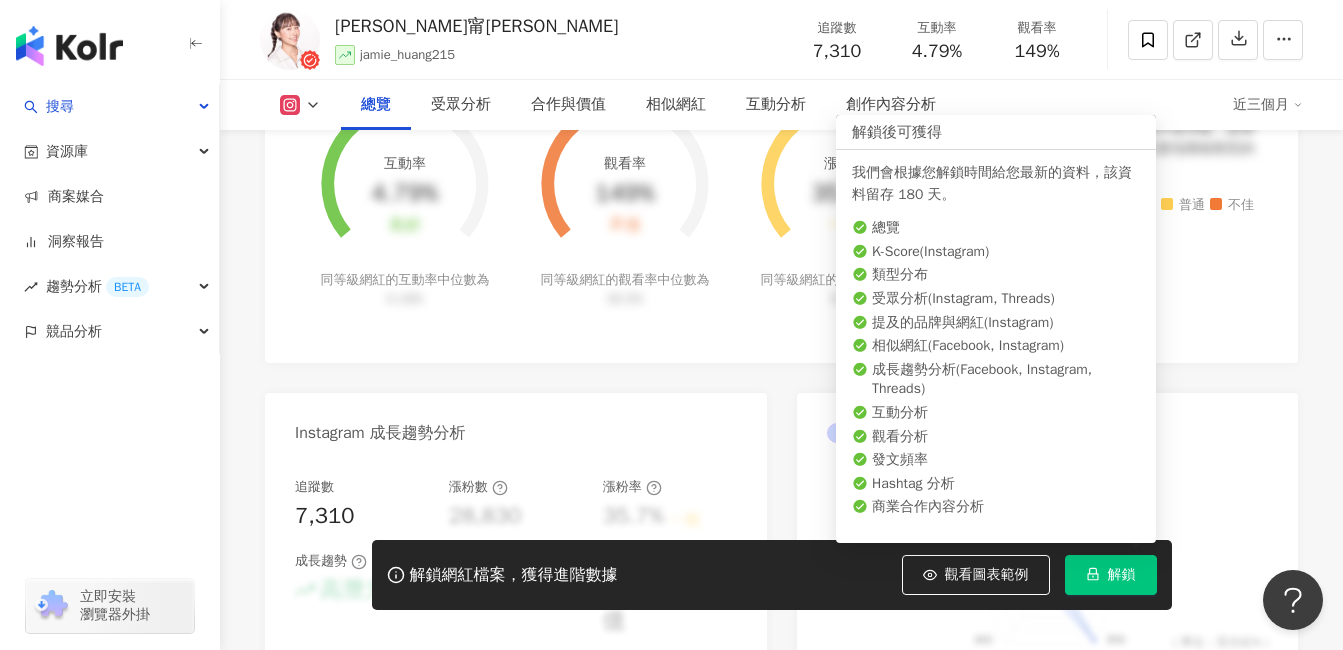 click on "解鎖" at bounding box center (1122, 575) 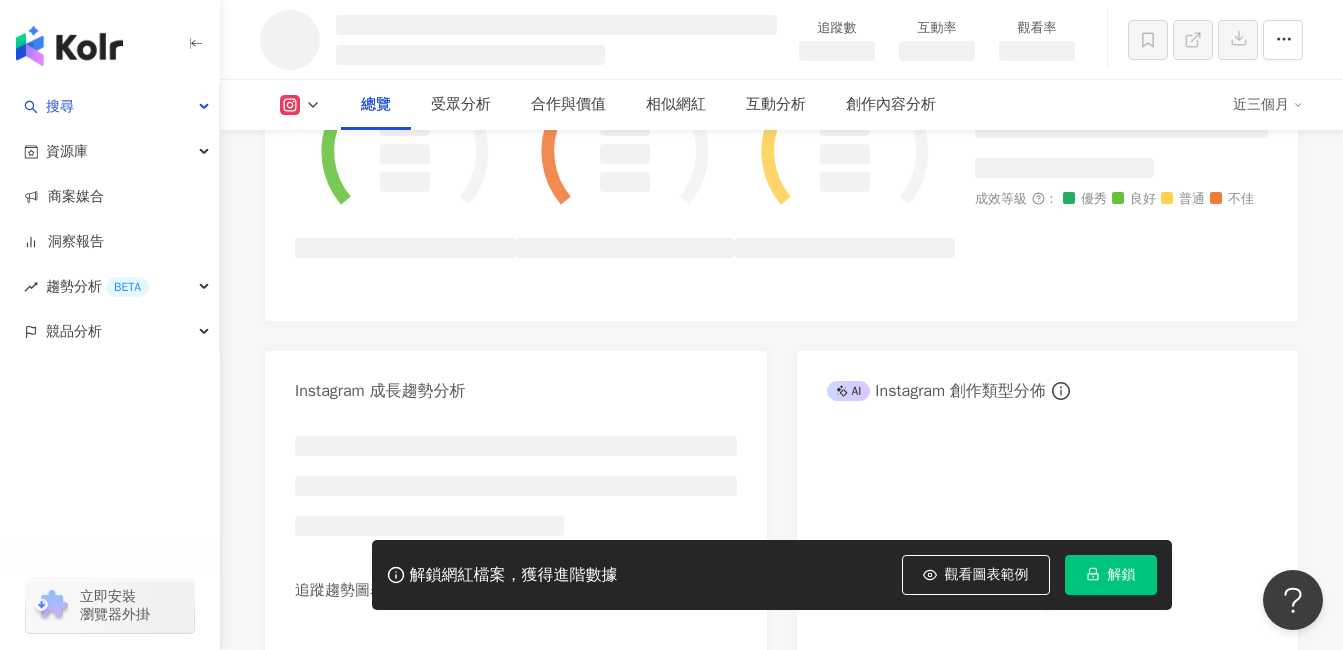 scroll, scrollTop: 867, scrollLeft: 0, axis: vertical 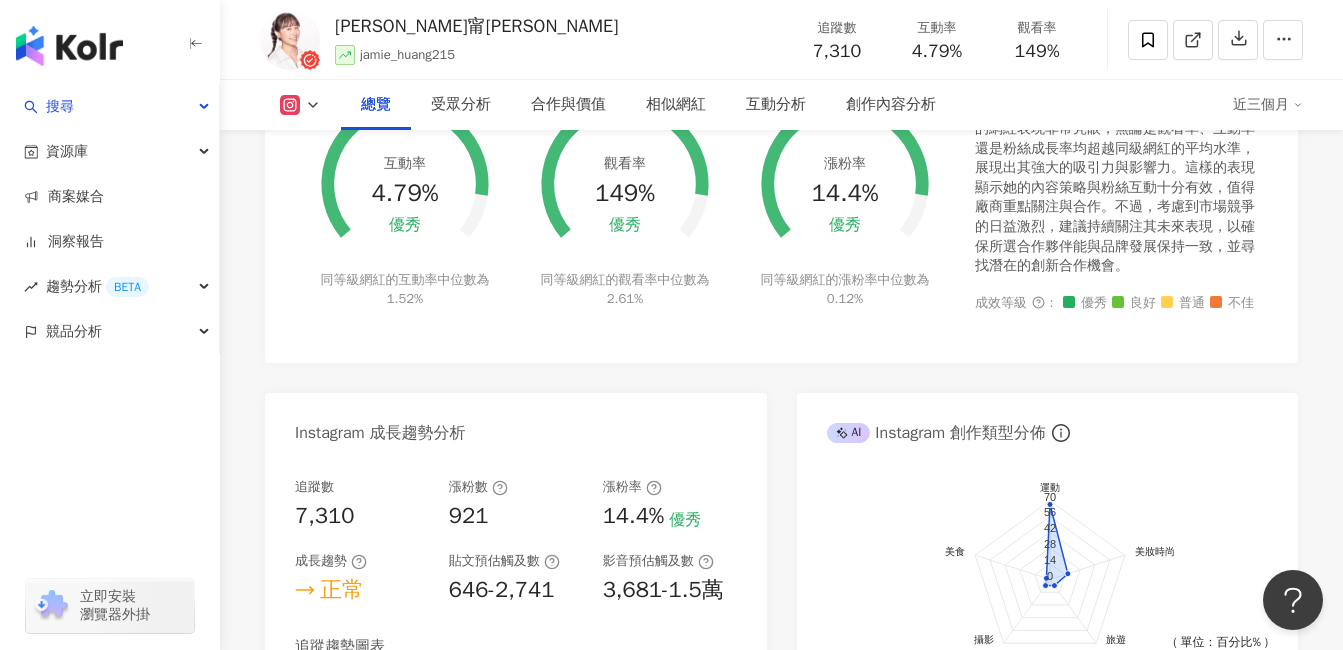 click on "Instagram 網紅基本資料 性別   女 主要語言   繁體中文 97.4% 網紅類型 登山攀岩 · 田徑、馬拉松 · 健身 · 日常話題 · 教育與學習 · 運動 社群簡介 黃婕甯Jamie | jamie_huang215 https://www.instagram.com/jamie_huang215/ 健身教練·跑者
喜歡挑戰生活的水瓶女子
目前正努力跑步中
-
@peri.active 折扣碼「jamie」
@bodygoalstw 折扣連結「在下面連結裡」
-
關於健身教練課程👉🏽小盒子
-
#新竹健身 #肌力及體能教練 #新竹跑者 看更多 Instagram 數據總覽 85 K-Score :   良好 近期一到三個月發文頻率正常，且漲粉率與互動率高。 查看說明 追蹤數   7,310 互動率   4.79% 優秀 觀看率   149% 優秀 漲粉率   14.4% 優秀 受眾主要性別   男性 68.8% 受眾主要年齡   25-34 歲 52.4% 商業合作內容覆蓋比例   41.2% AI Instagram 成效等級三大指標 互動率 4.79% 優秀 同等級網紅的互動率中位數為  1.52% 觀看率 149% 優秀 2.61% 漲粉率 14.4%" at bounding box center [781, 222] 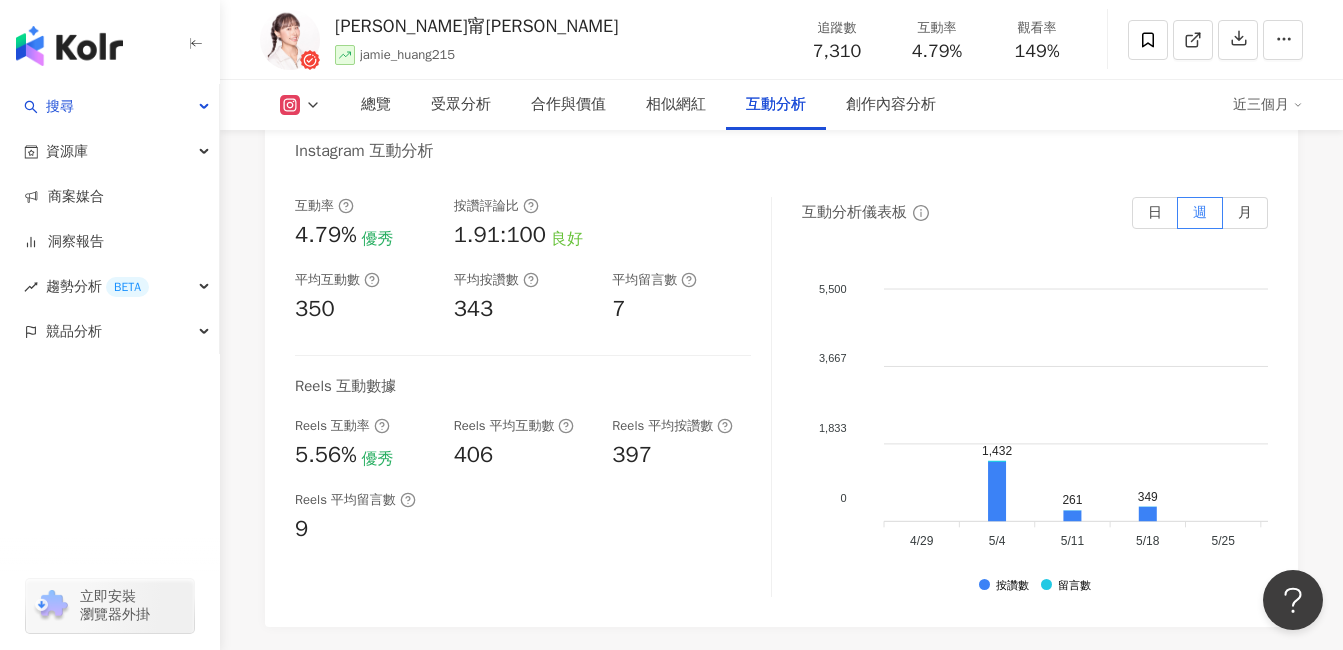 scroll, scrollTop: 4200, scrollLeft: 0, axis: vertical 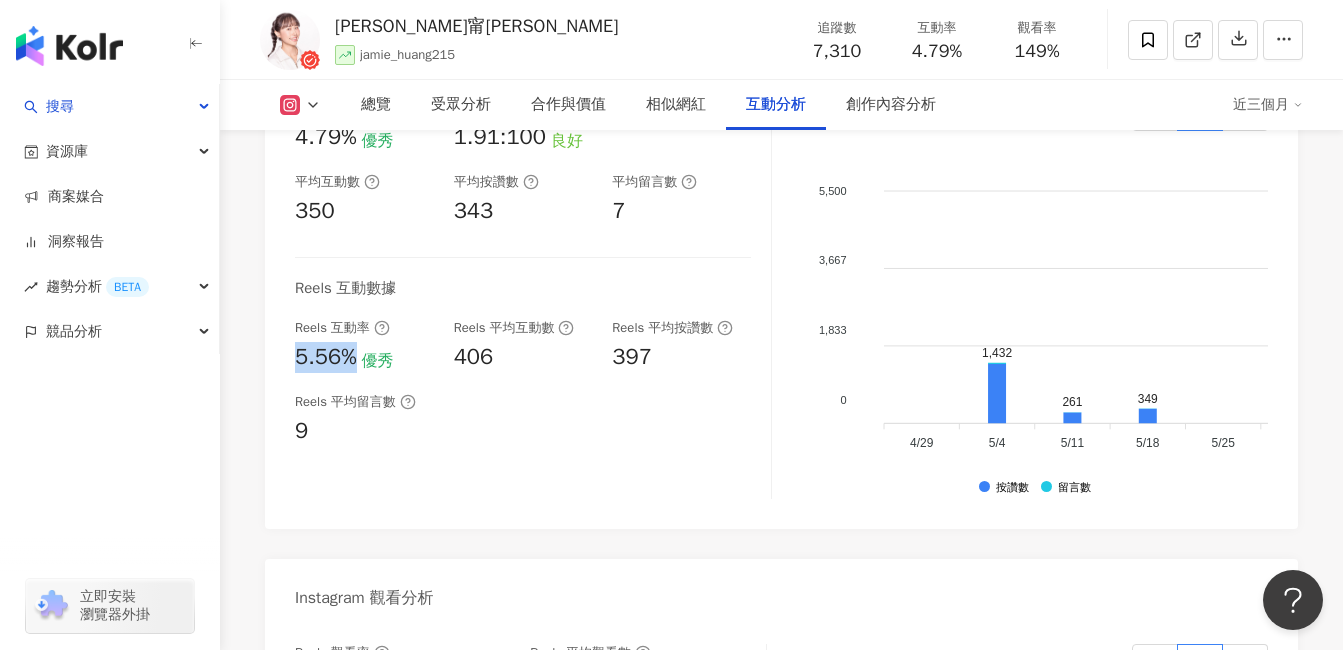 drag, startPoint x: 295, startPoint y: 341, endPoint x: 359, endPoint y: 343, distance: 64.03124 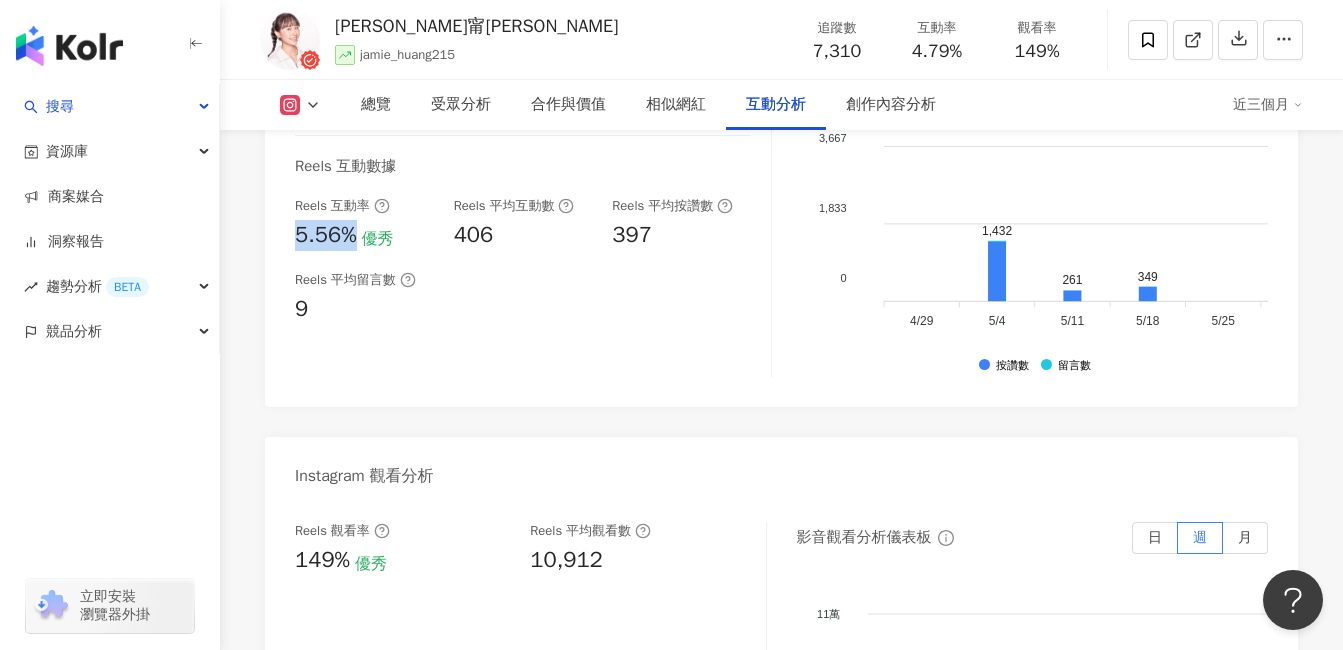 scroll, scrollTop: 4500, scrollLeft: 0, axis: vertical 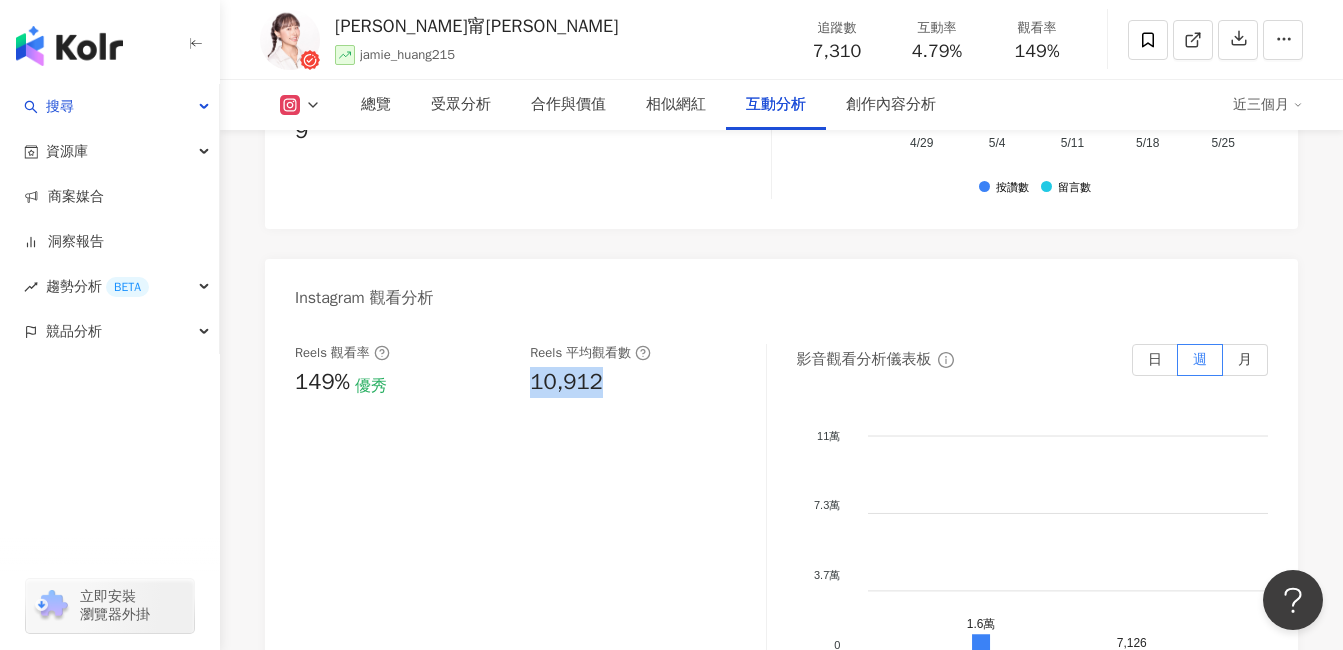 drag, startPoint x: 533, startPoint y: 364, endPoint x: 600, endPoint y: 369, distance: 67.18631 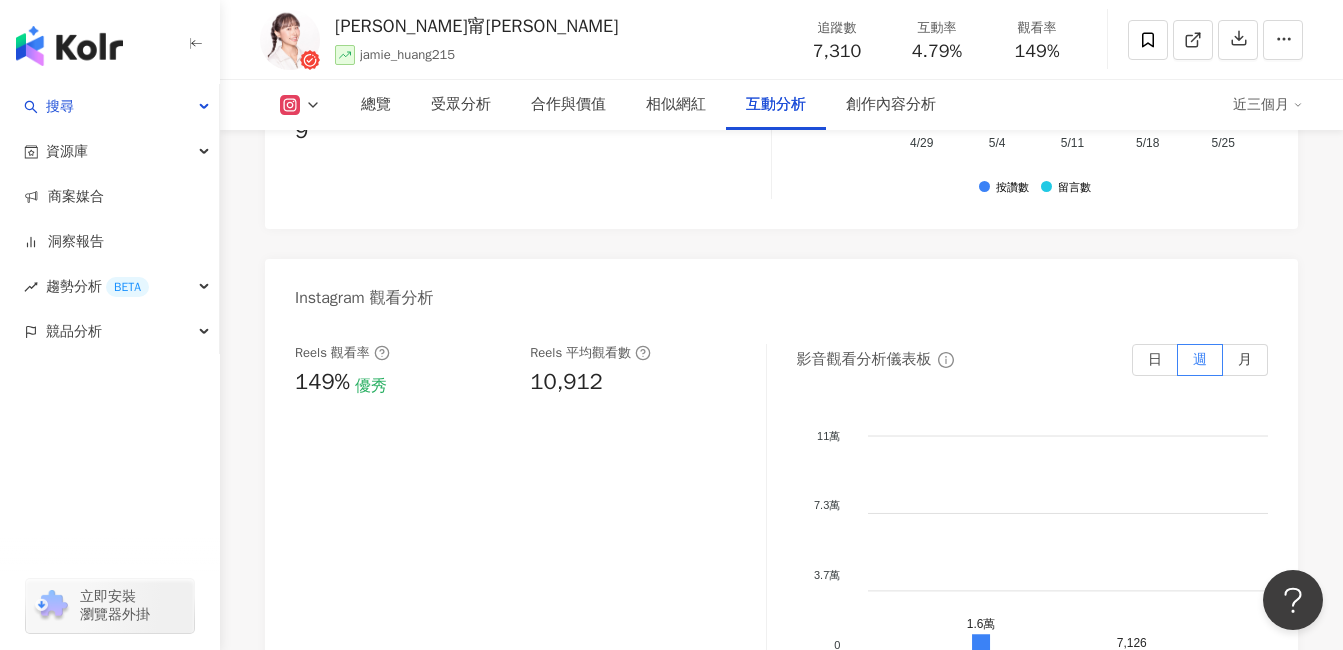 drag, startPoint x: 462, startPoint y: 408, endPoint x: 330, endPoint y: 390, distance: 133.22162 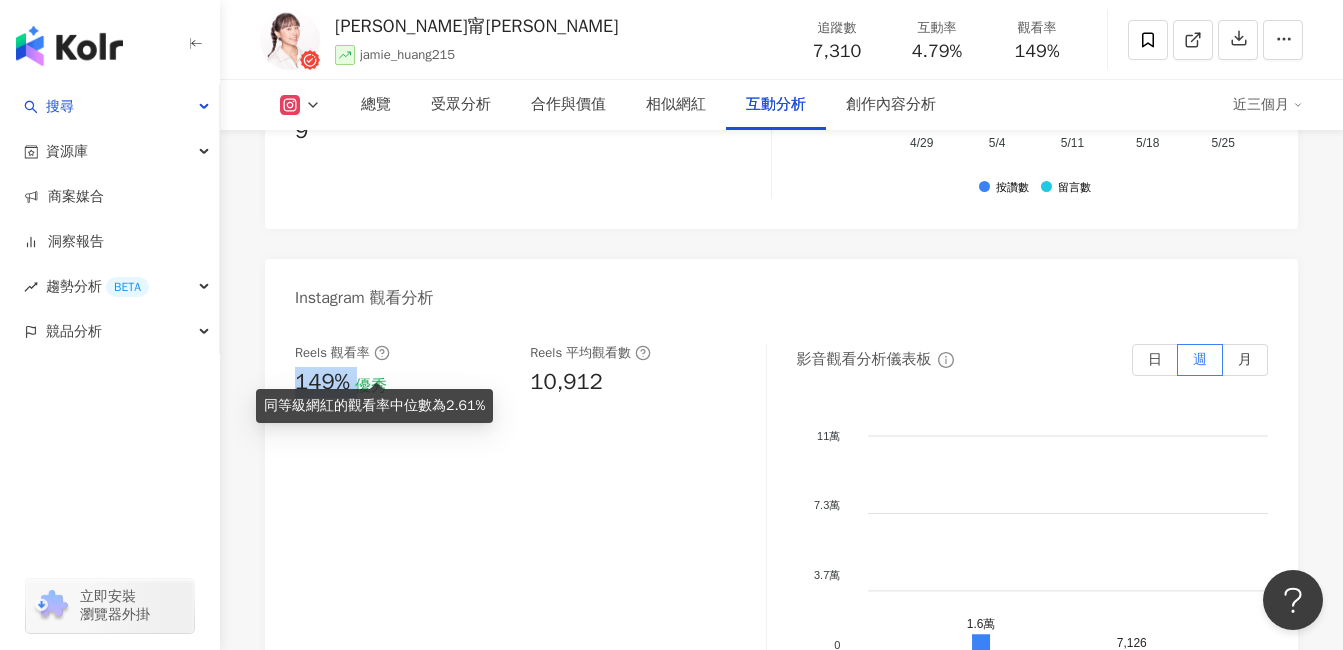 drag, startPoint x: 301, startPoint y: 359, endPoint x: 359, endPoint y: 358, distance: 58.00862 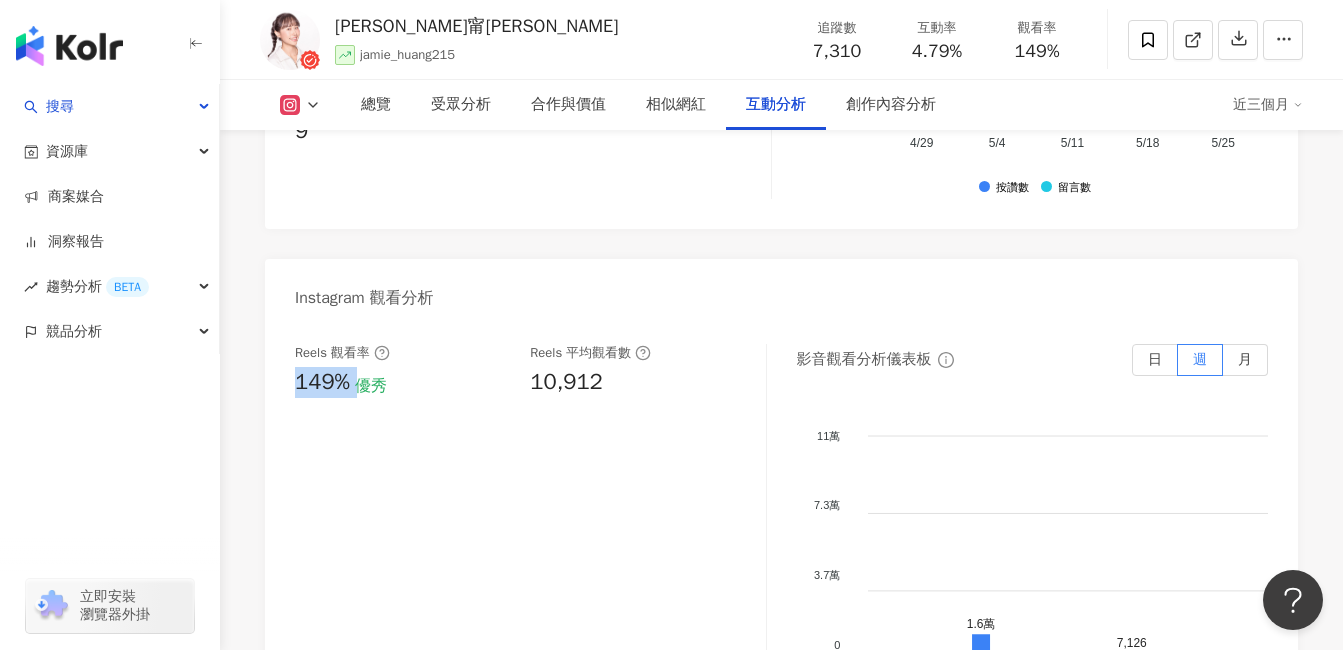drag, startPoint x: 359, startPoint y: 358, endPoint x: 342, endPoint y: 357, distance: 17.029387 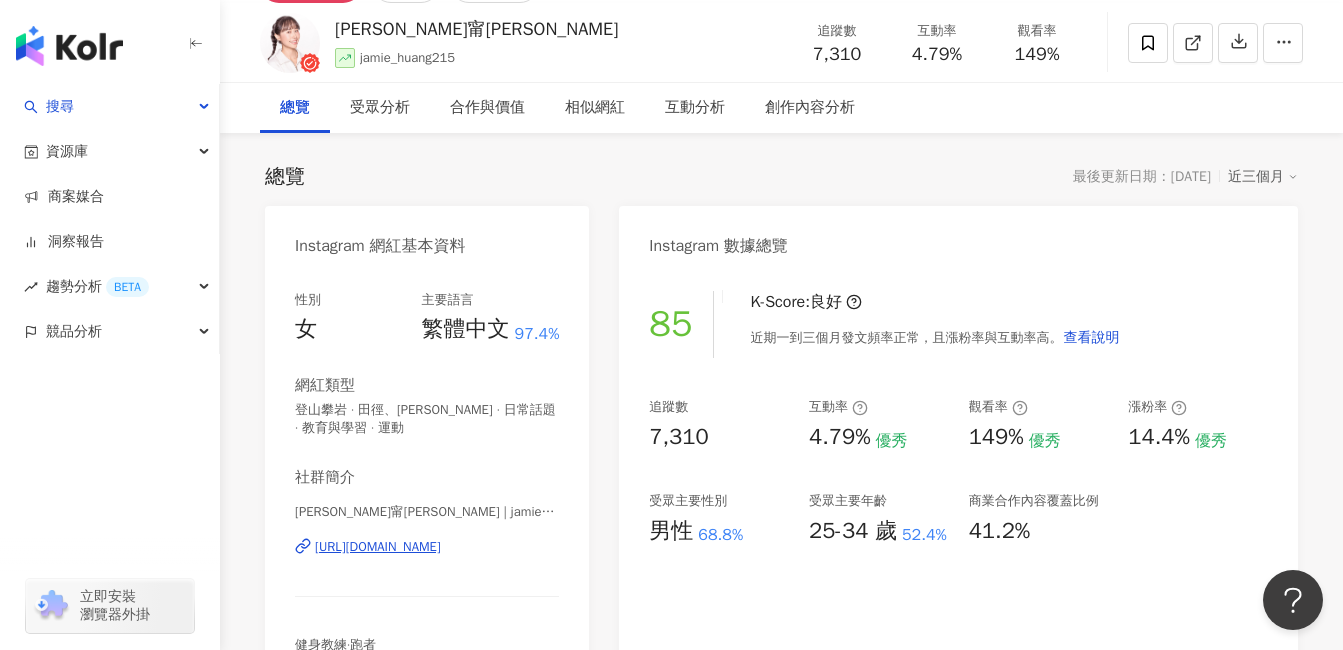 scroll, scrollTop: 0, scrollLeft: 0, axis: both 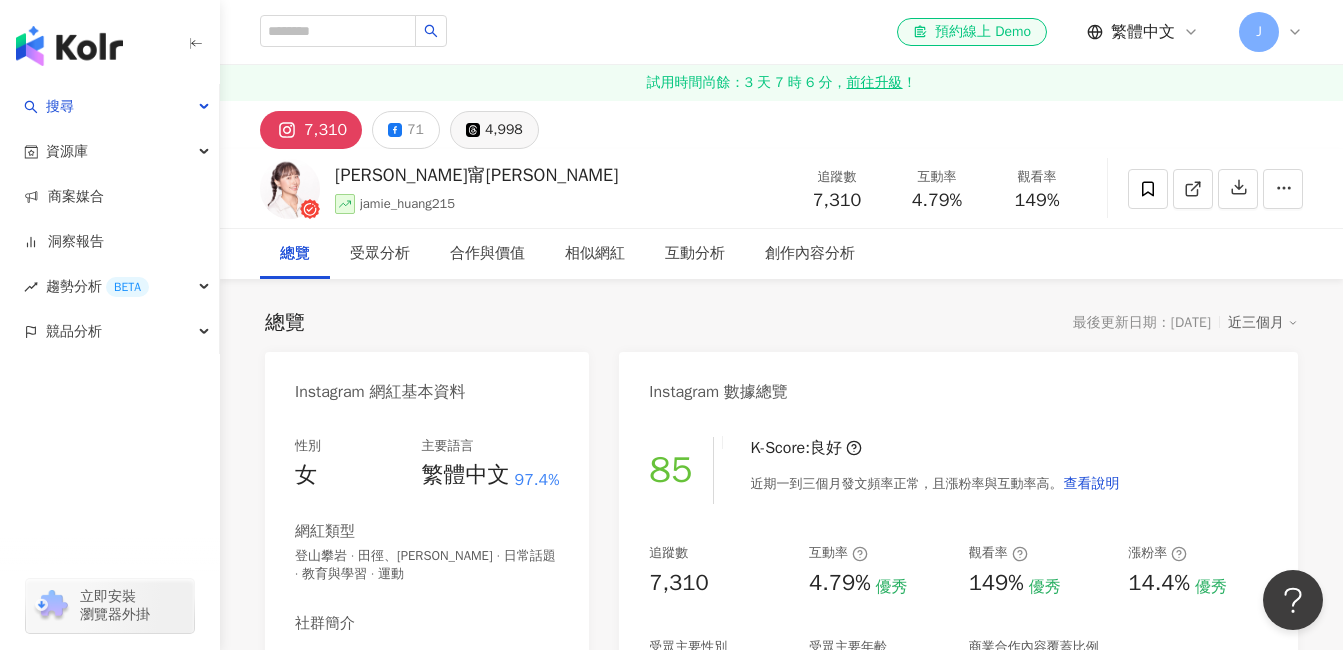 click on "4,998" at bounding box center (494, 130) 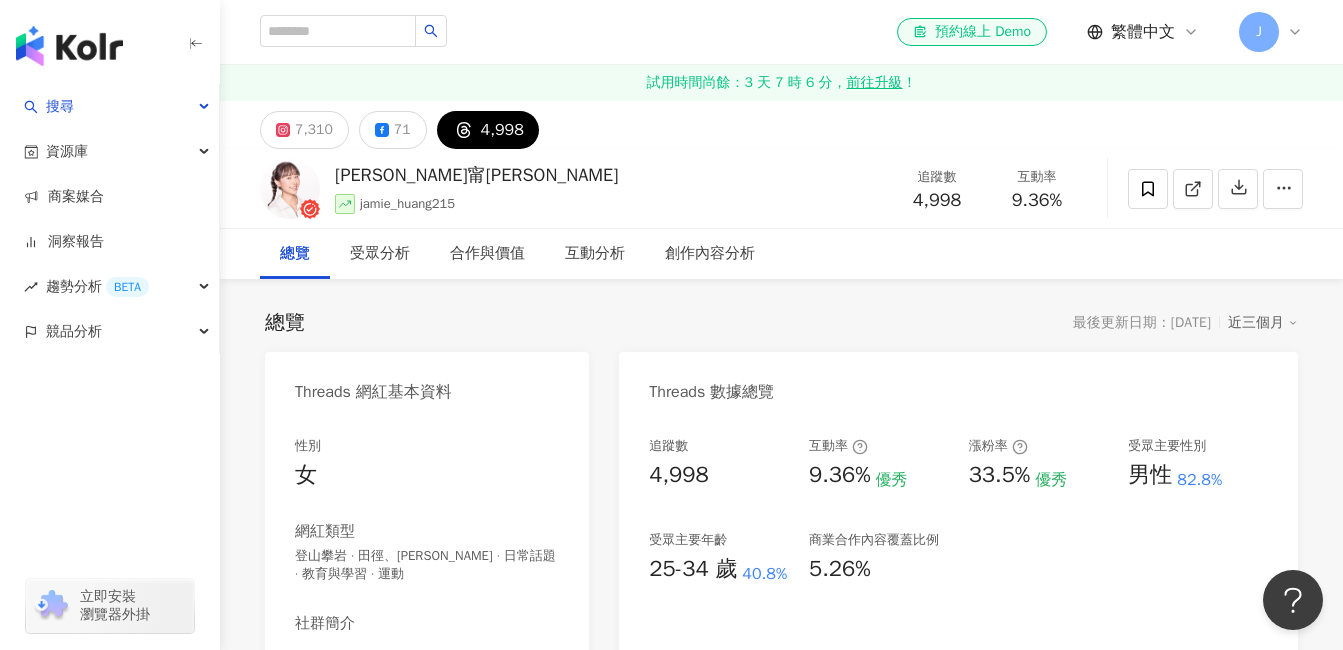 scroll, scrollTop: 400, scrollLeft: 0, axis: vertical 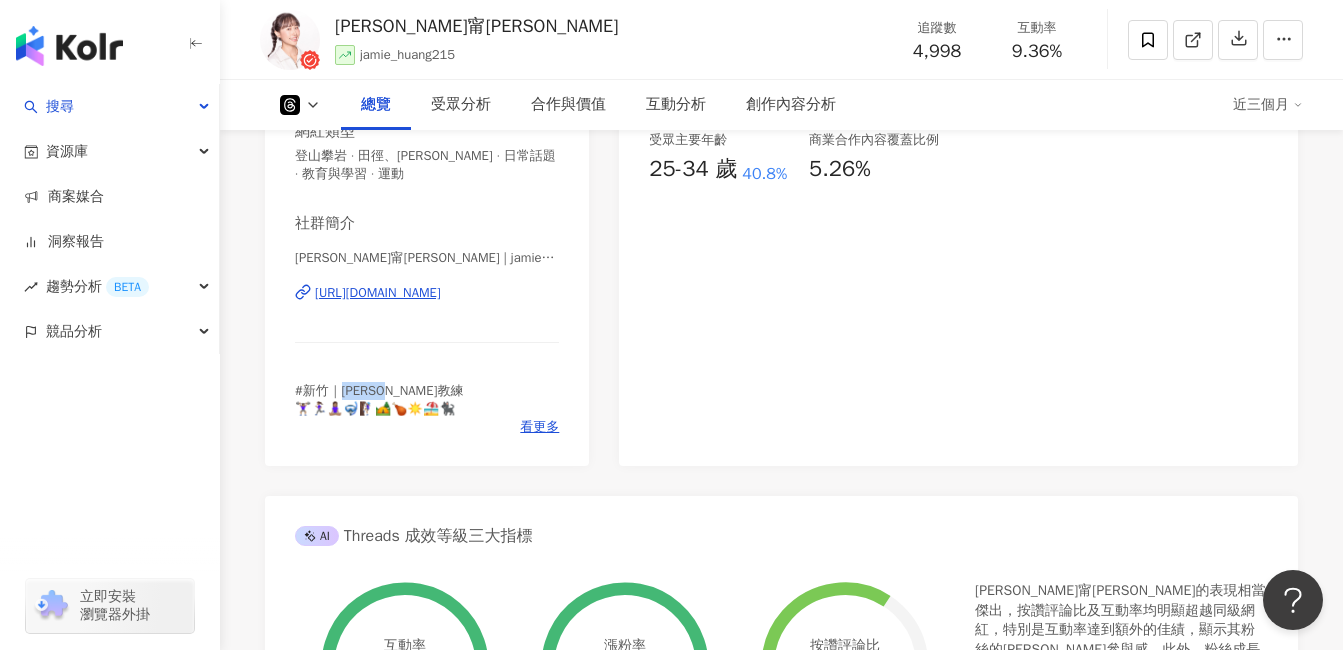 drag, startPoint x: 342, startPoint y: 387, endPoint x: 430, endPoint y: 387, distance: 88 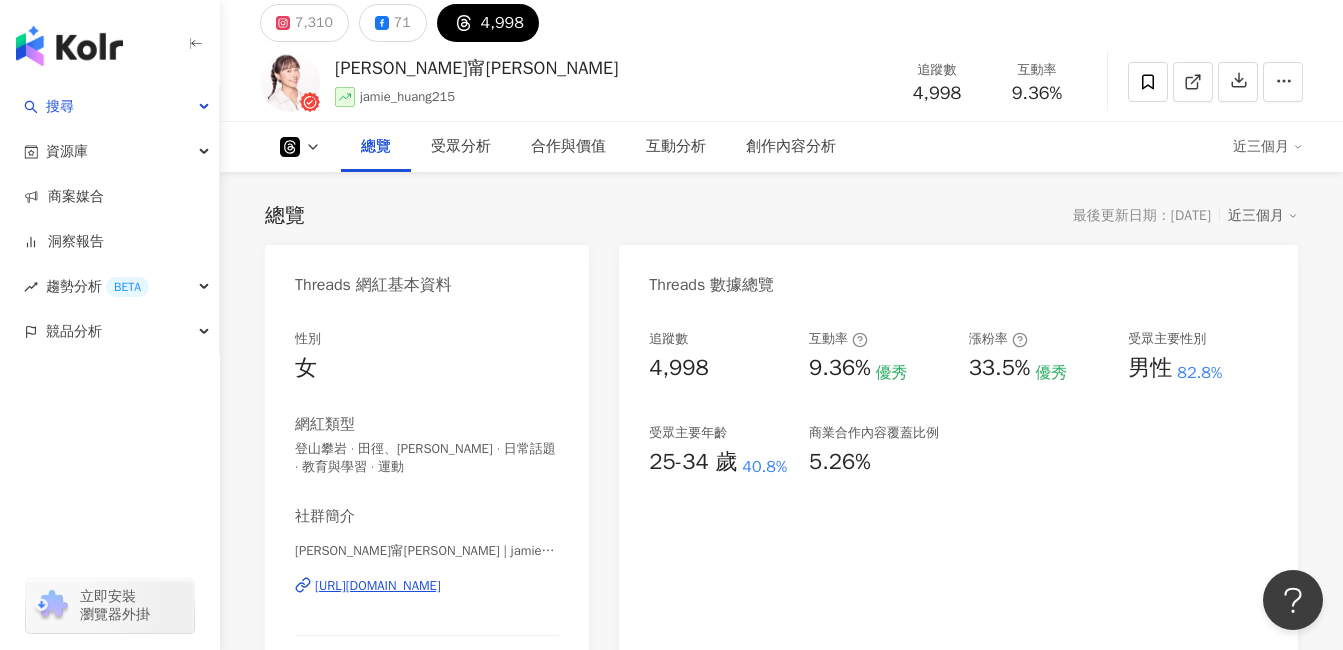 scroll, scrollTop: 0, scrollLeft: 0, axis: both 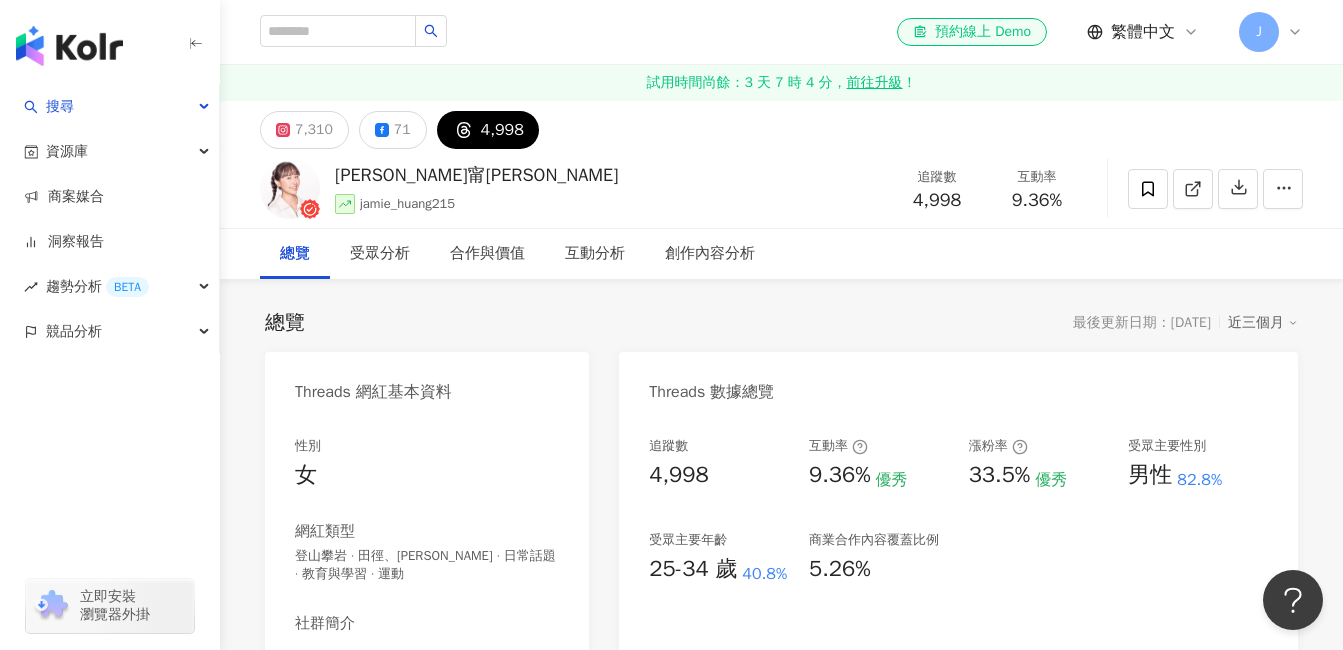 click on "4,998" at bounding box center [502, 130] 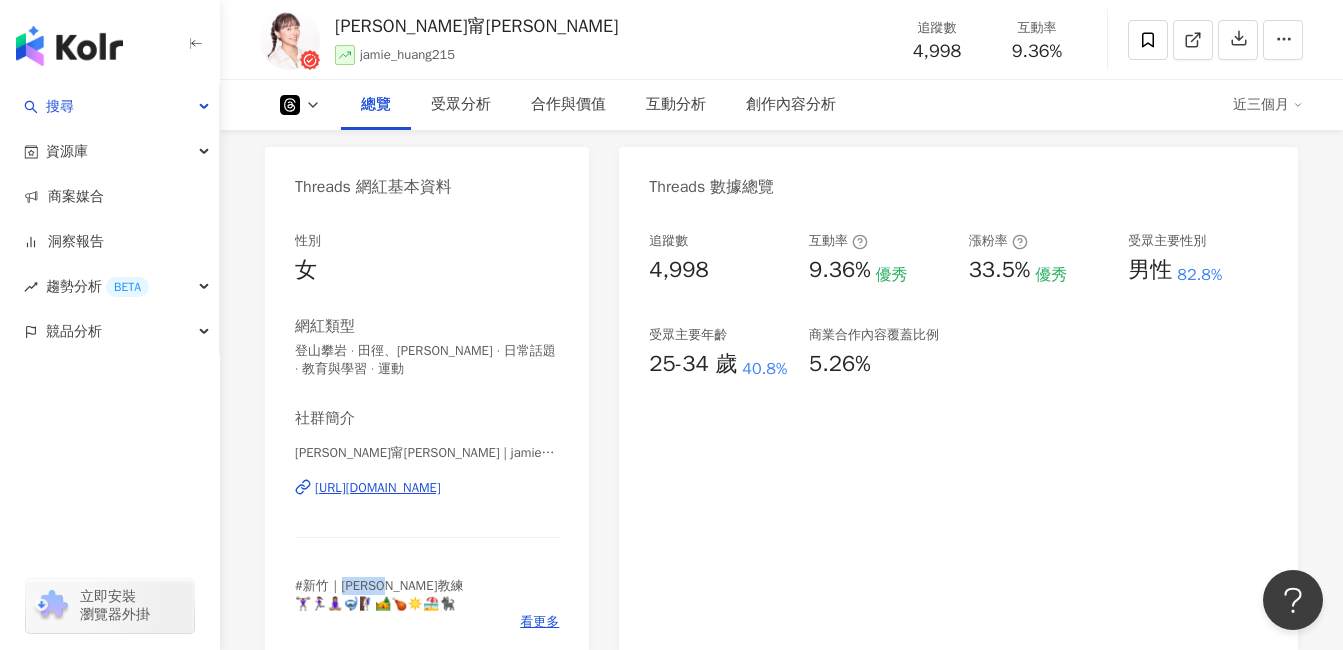 scroll, scrollTop: 200, scrollLeft: 0, axis: vertical 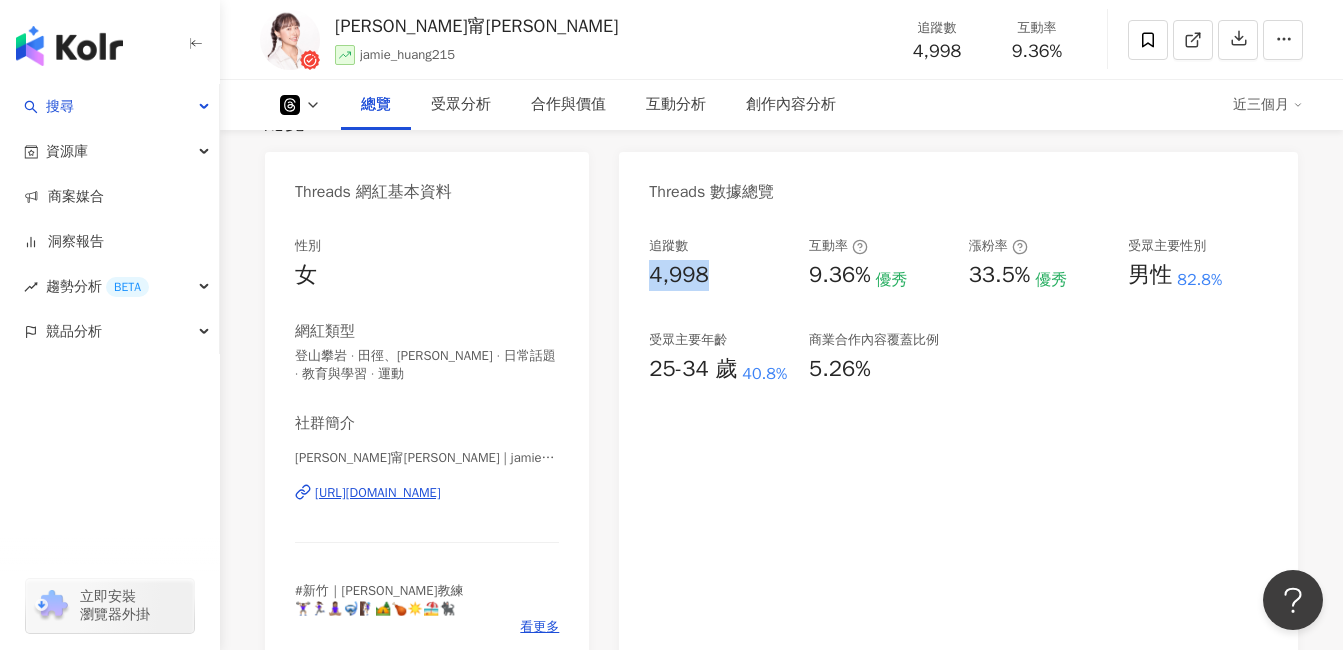 drag, startPoint x: 711, startPoint y: 287, endPoint x: 652, endPoint y: 276, distance: 60.016663 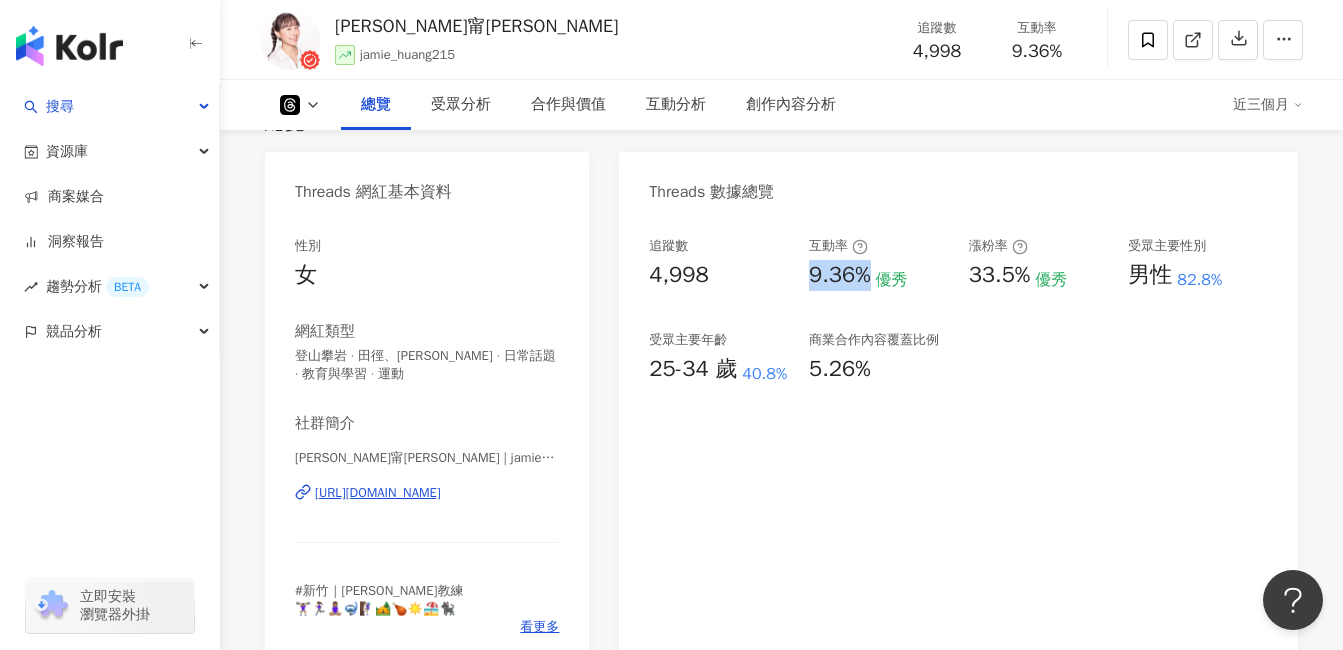 drag, startPoint x: 813, startPoint y: 280, endPoint x: 877, endPoint y: 281, distance: 64.00781 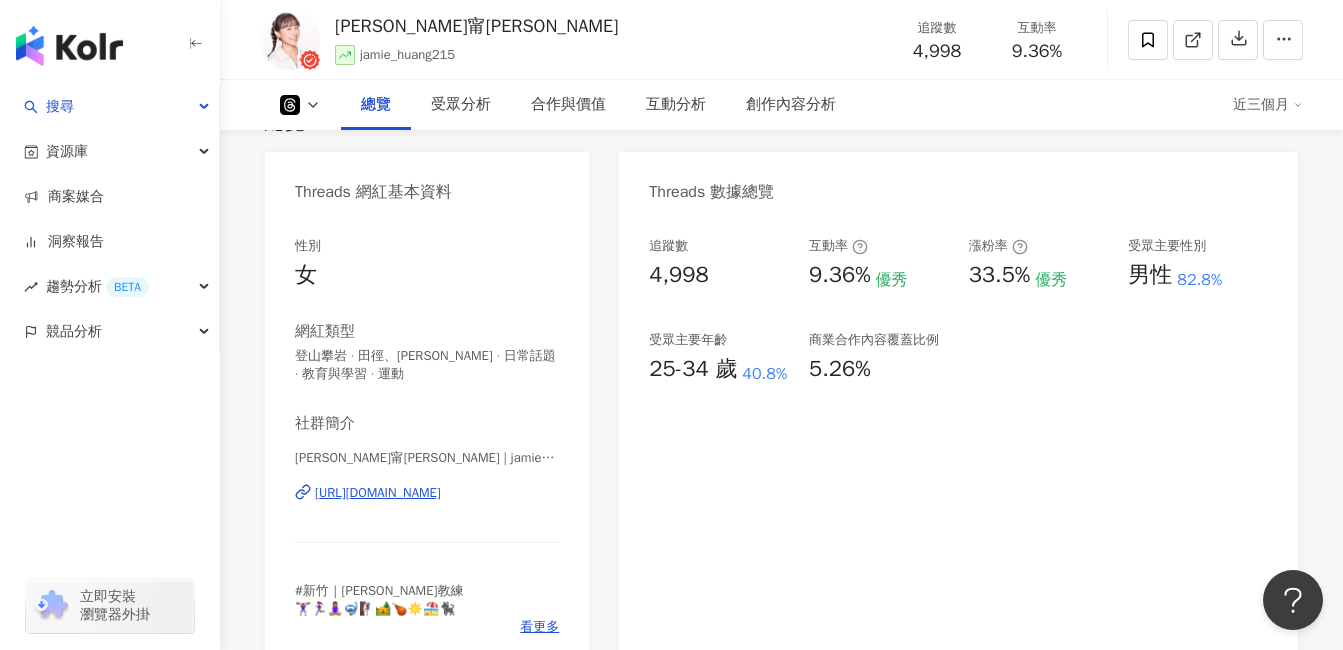 click on "追蹤數   4,998 互動率   9.36% 優秀 漲粉率   33.5% 優秀 受眾主要性別   男性 82.8% 受眾主要年齡   25-34 歲 40.8% 商業合作內容覆蓋比例   5.26%" at bounding box center [958, 311] 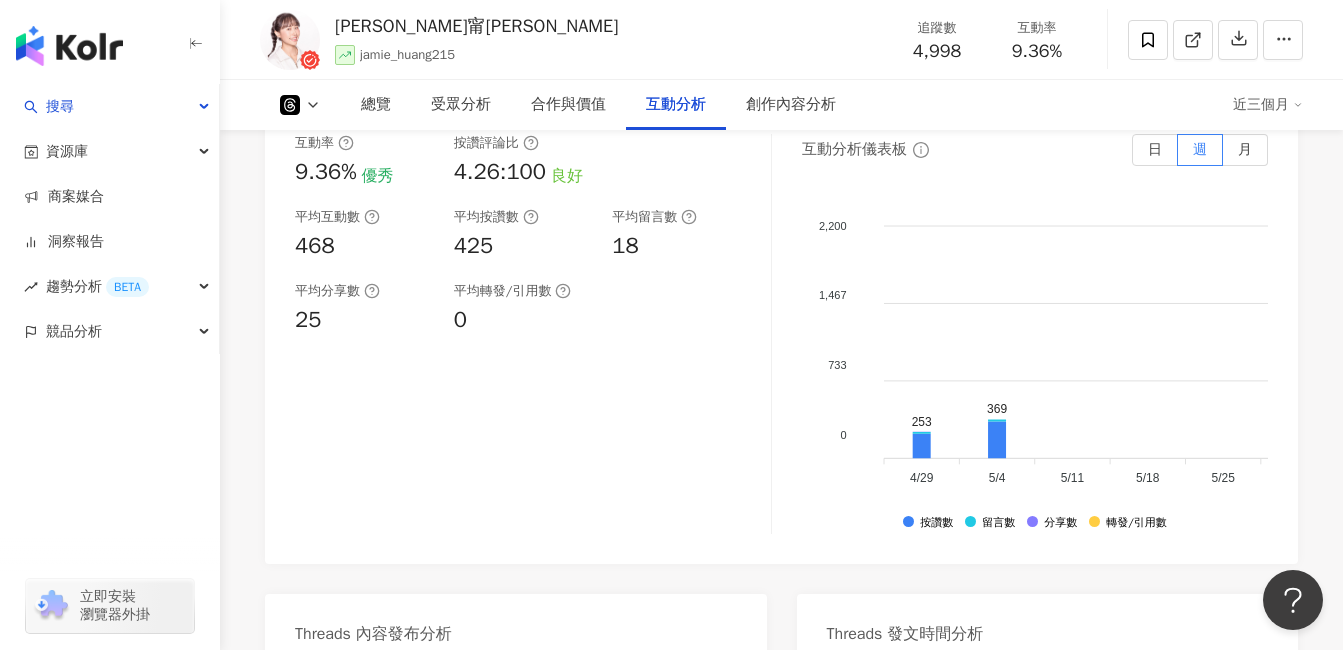 scroll, scrollTop: 2600, scrollLeft: 0, axis: vertical 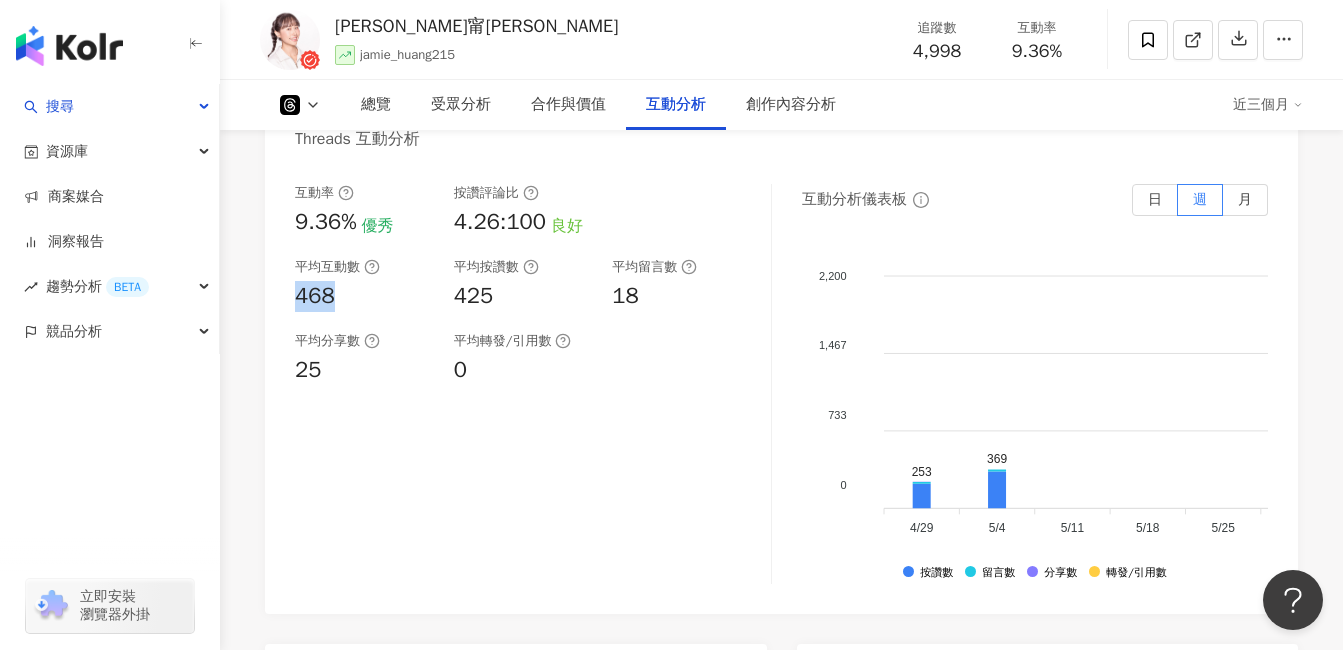 drag, startPoint x: 294, startPoint y: 301, endPoint x: 340, endPoint y: 303, distance: 46.043457 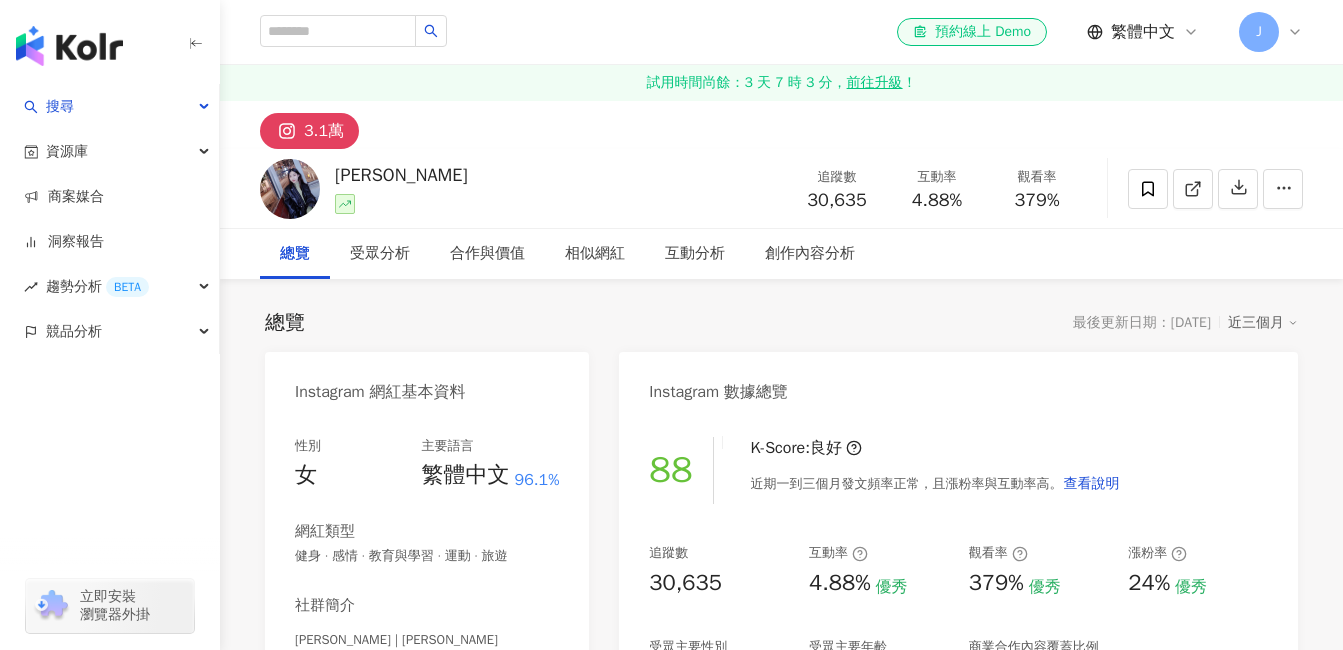 scroll, scrollTop: 0, scrollLeft: 0, axis: both 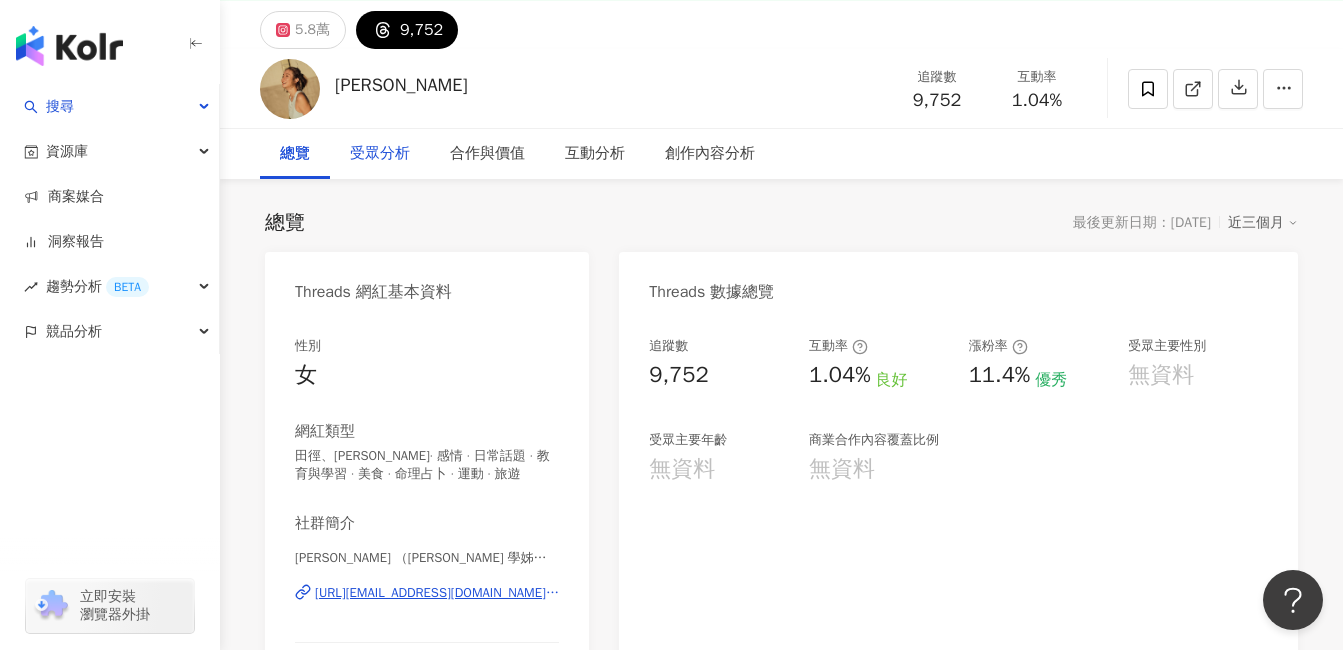 click on "受眾分析" at bounding box center [380, 154] 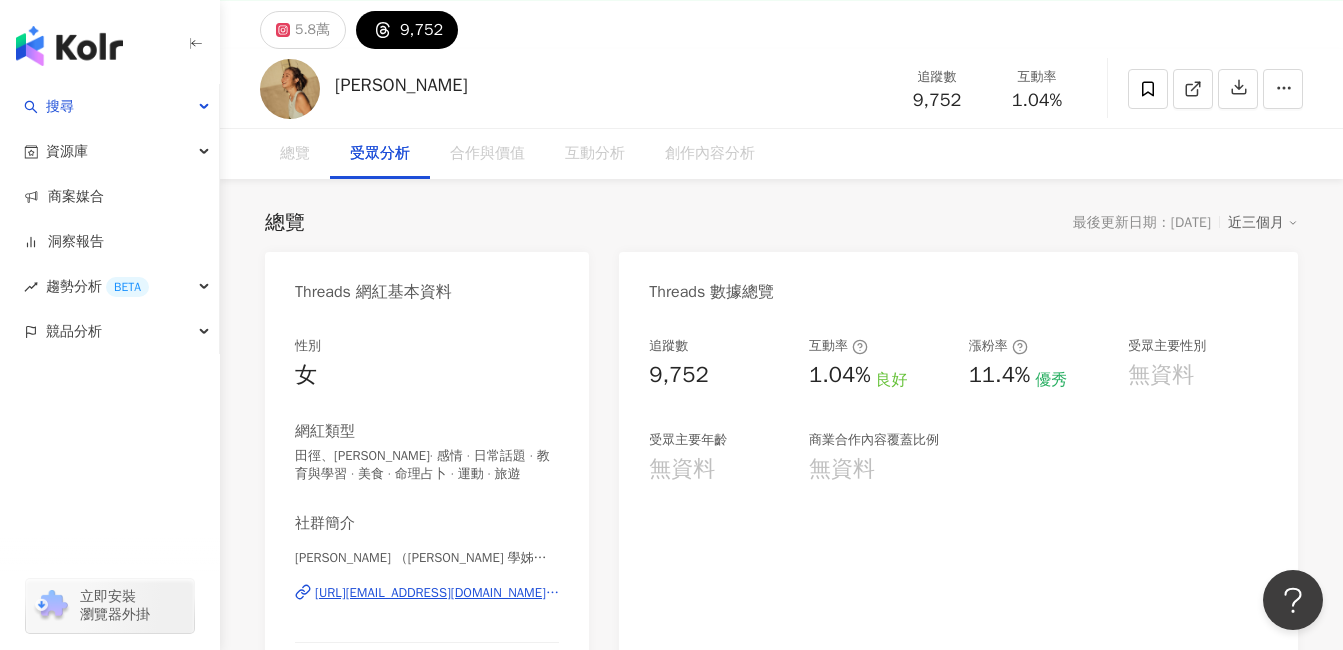 scroll, scrollTop: 1562, scrollLeft: 0, axis: vertical 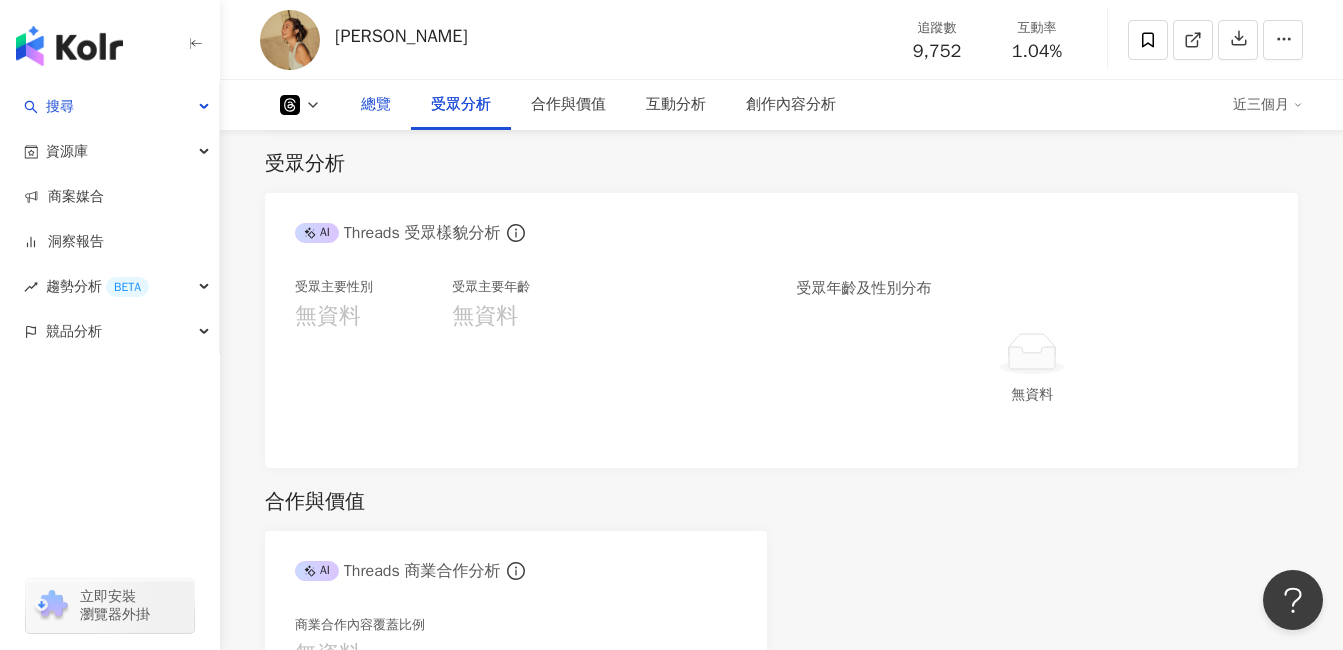 click on "總覽" at bounding box center [376, 105] 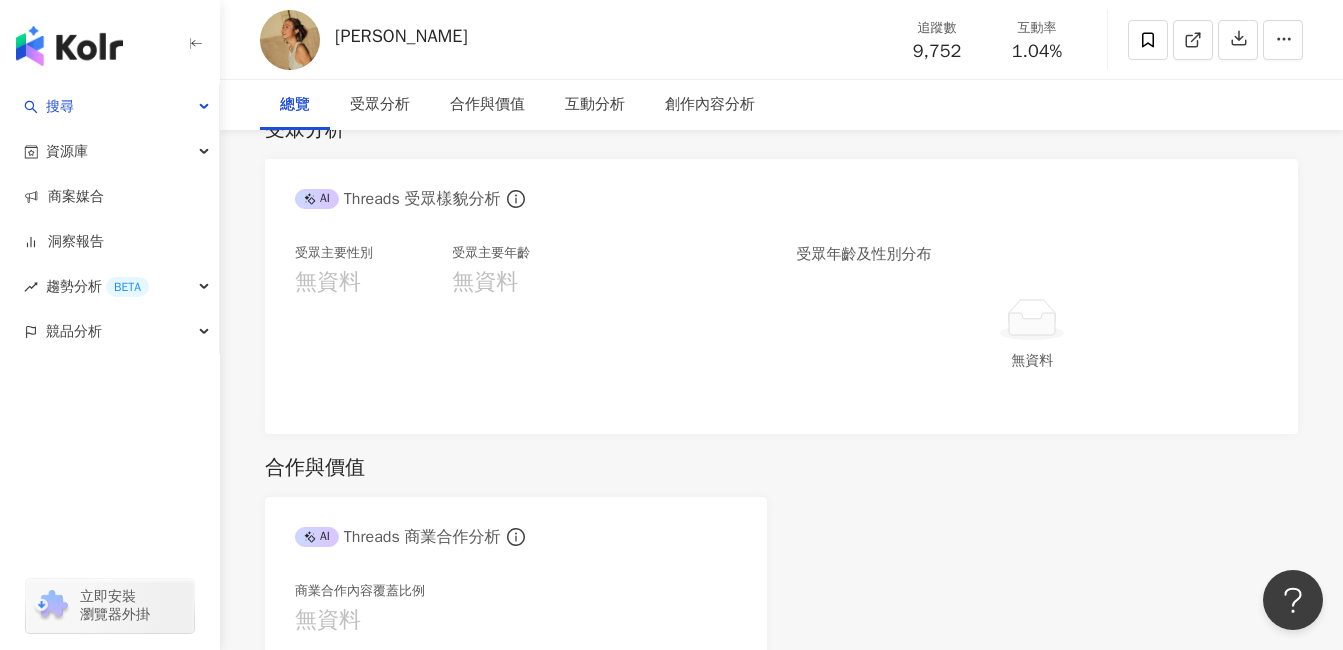 scroll, scrollTop: 0, scrollLeft: 0, axis: both 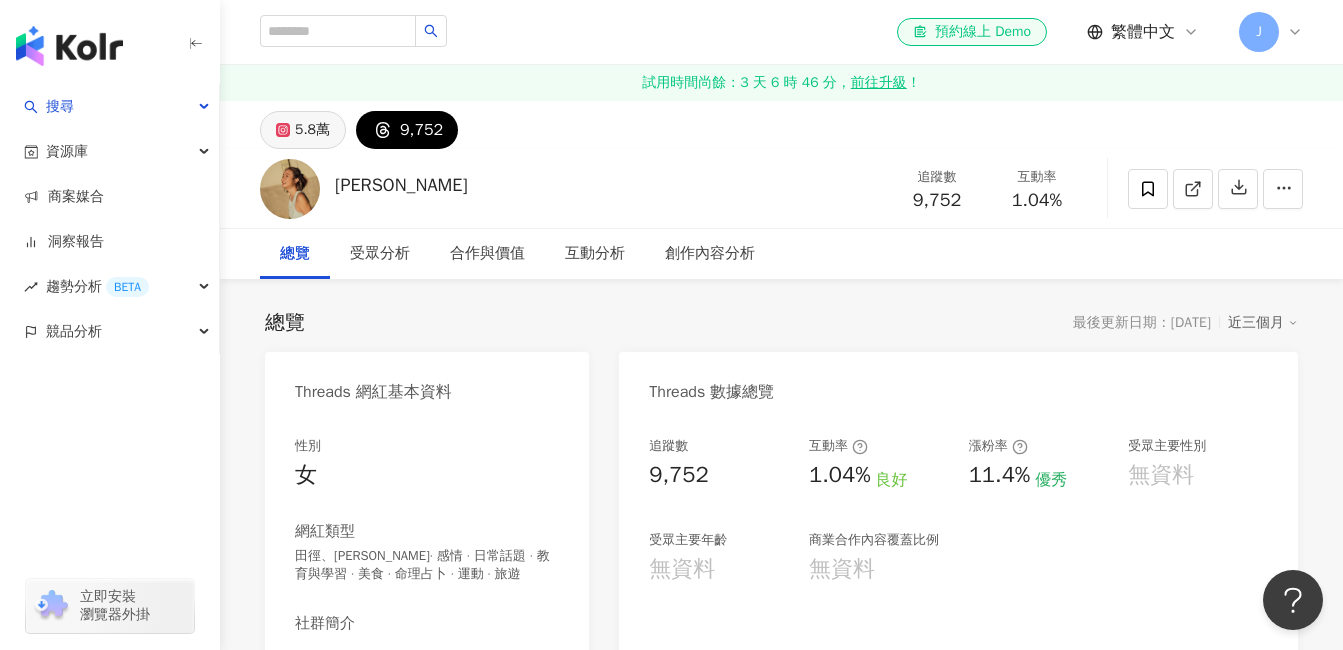 click on "5.8萬" at bounding box center [312, 130] 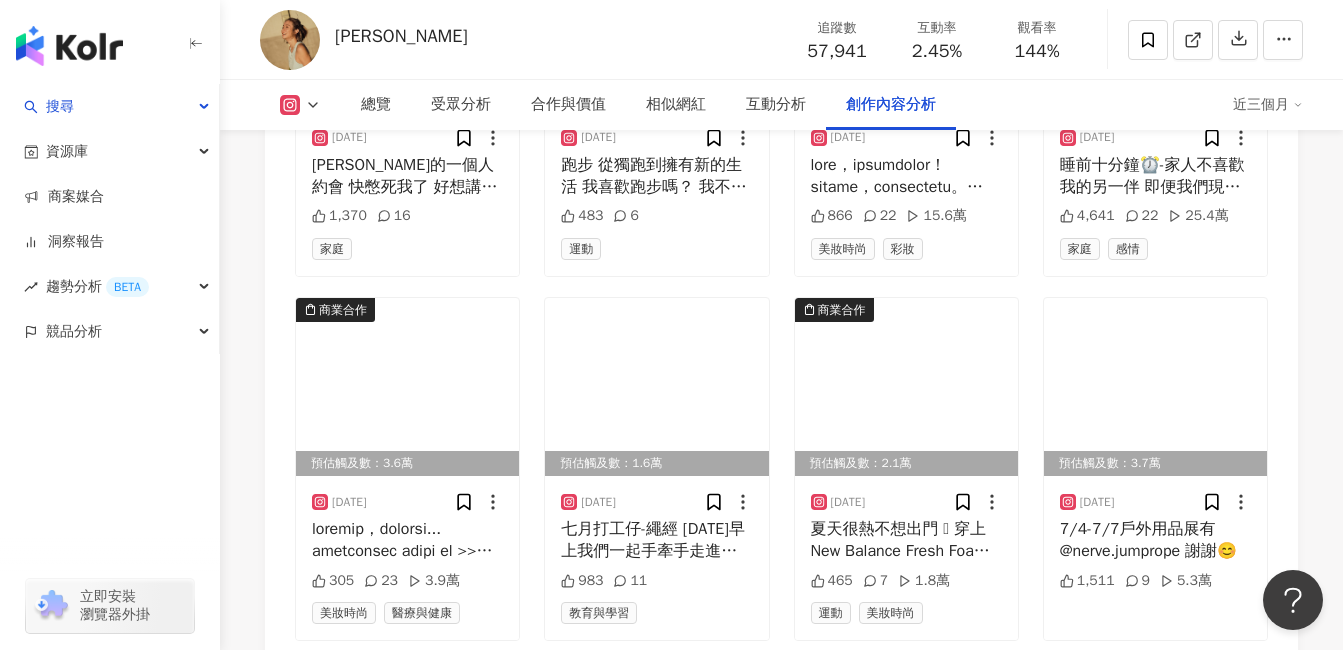 scroll, scrollTop: 7000, scrollLeft: 0, axis: vertical 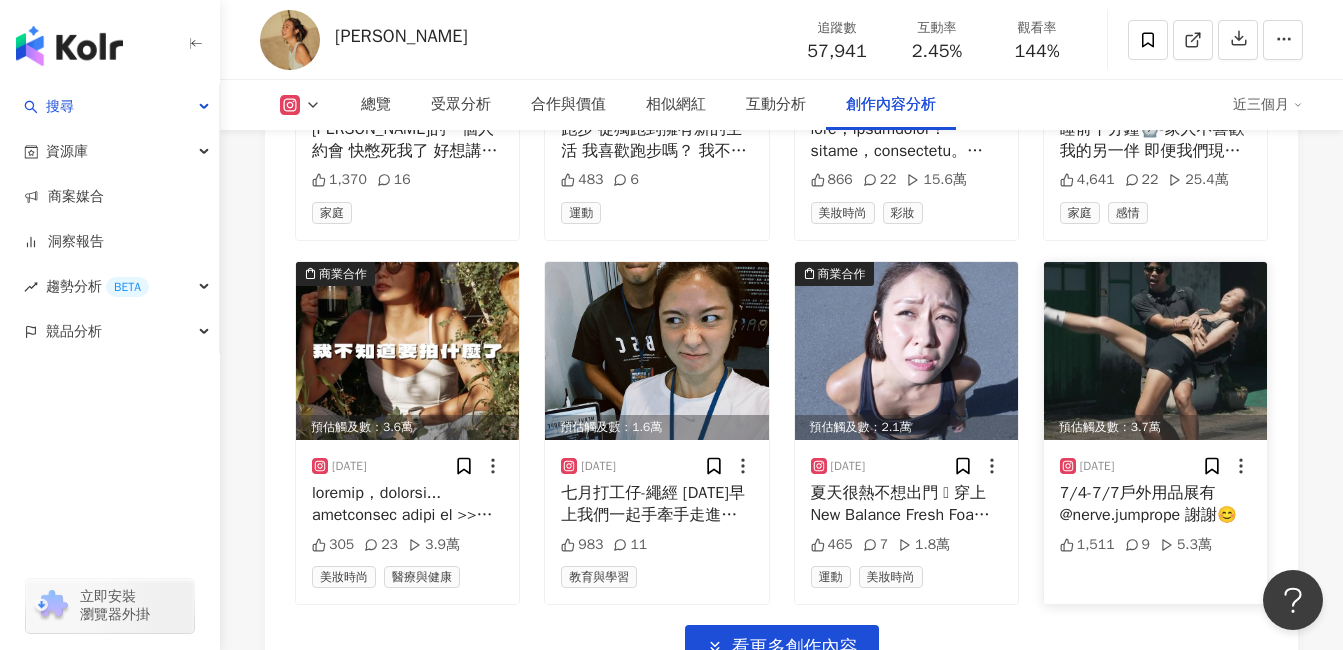 click on "7/4-7/7戶外用品展有 @nerve.jumprope 謝謝😊" at bounding box center [1155, 504] 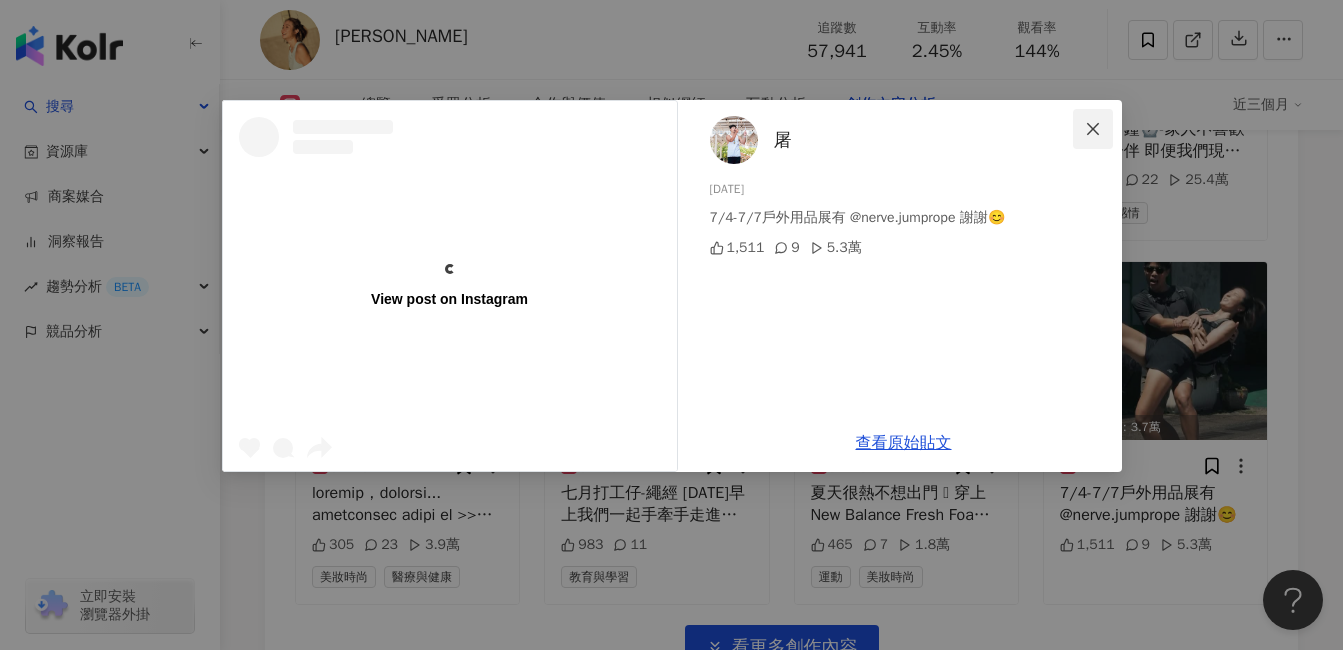 click 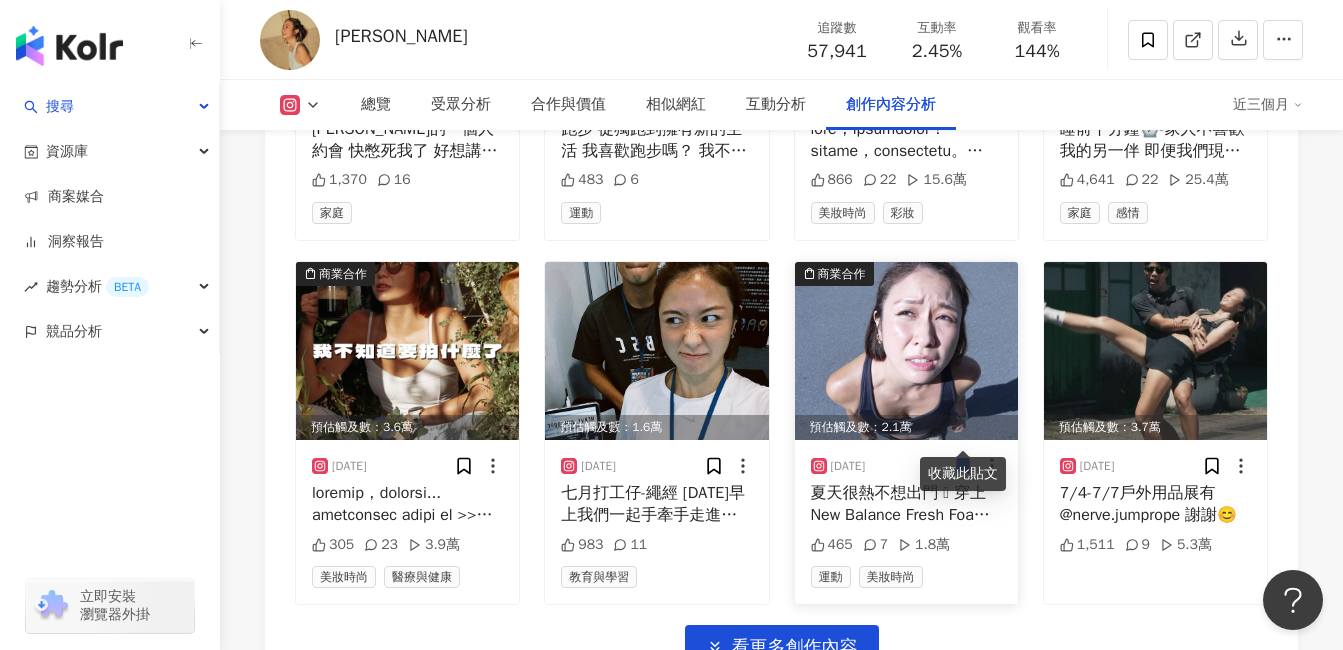 click at bounding box center (906, 351) 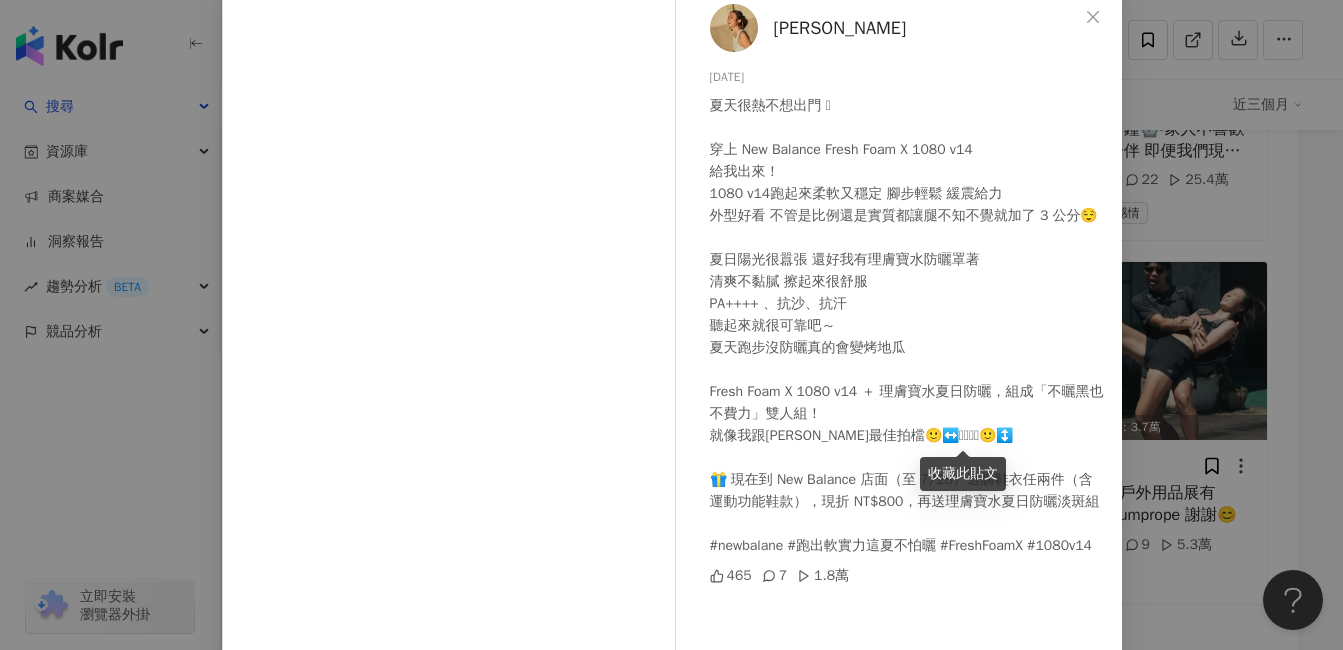 scroll, scrollTop: 247, scrollLeft: 0, axis: vertical 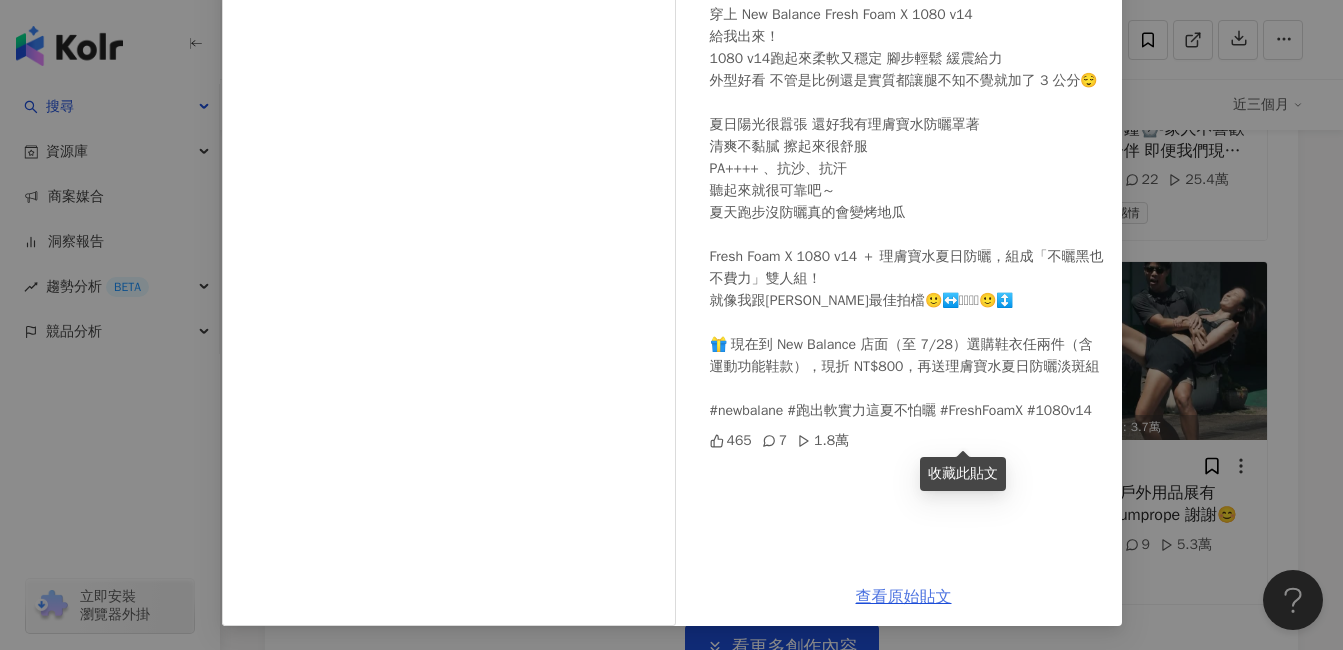click on "查看原始貼文" at bounding box center [904, 597] 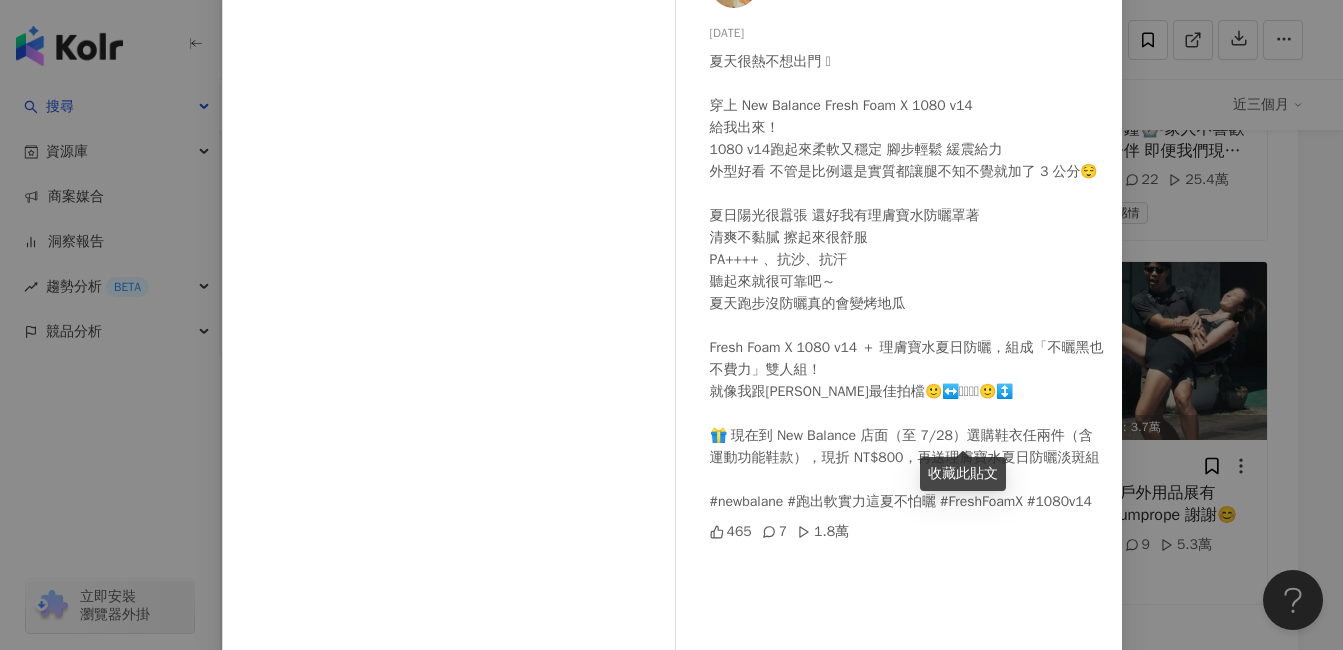 scroll, scrollTop: 147, scrollLeft: 0, axis: vertical 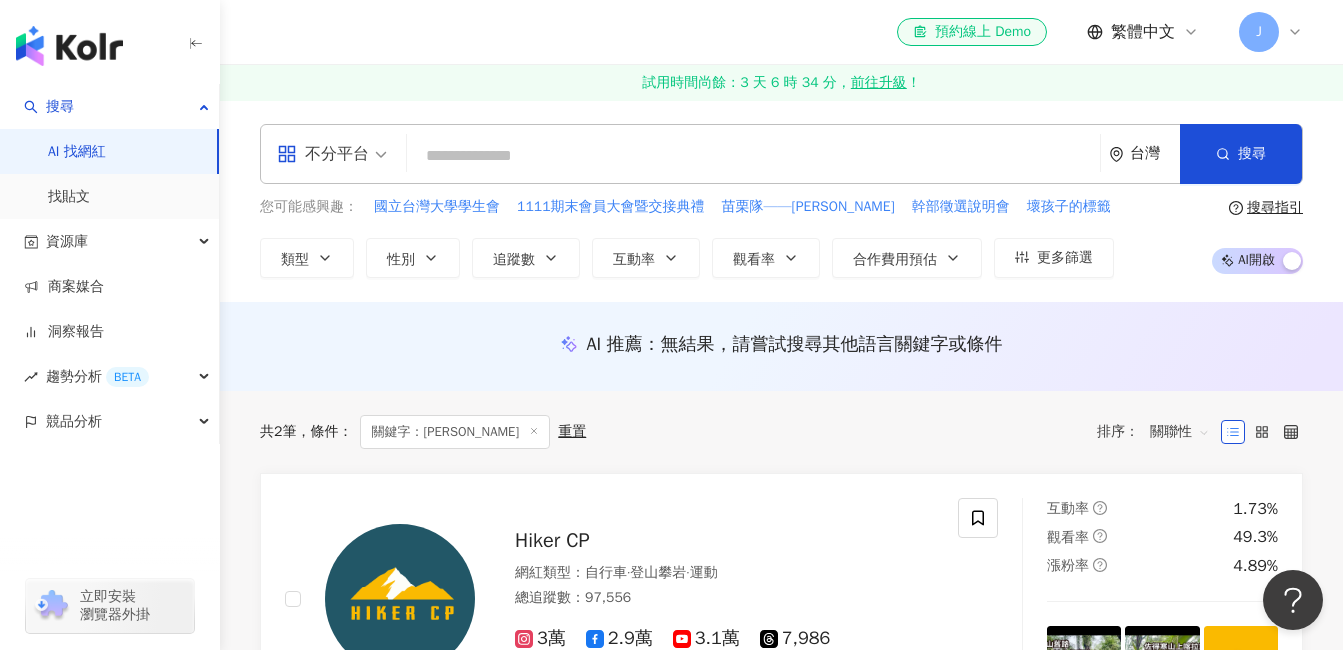 click at bounding box center [753, 156] 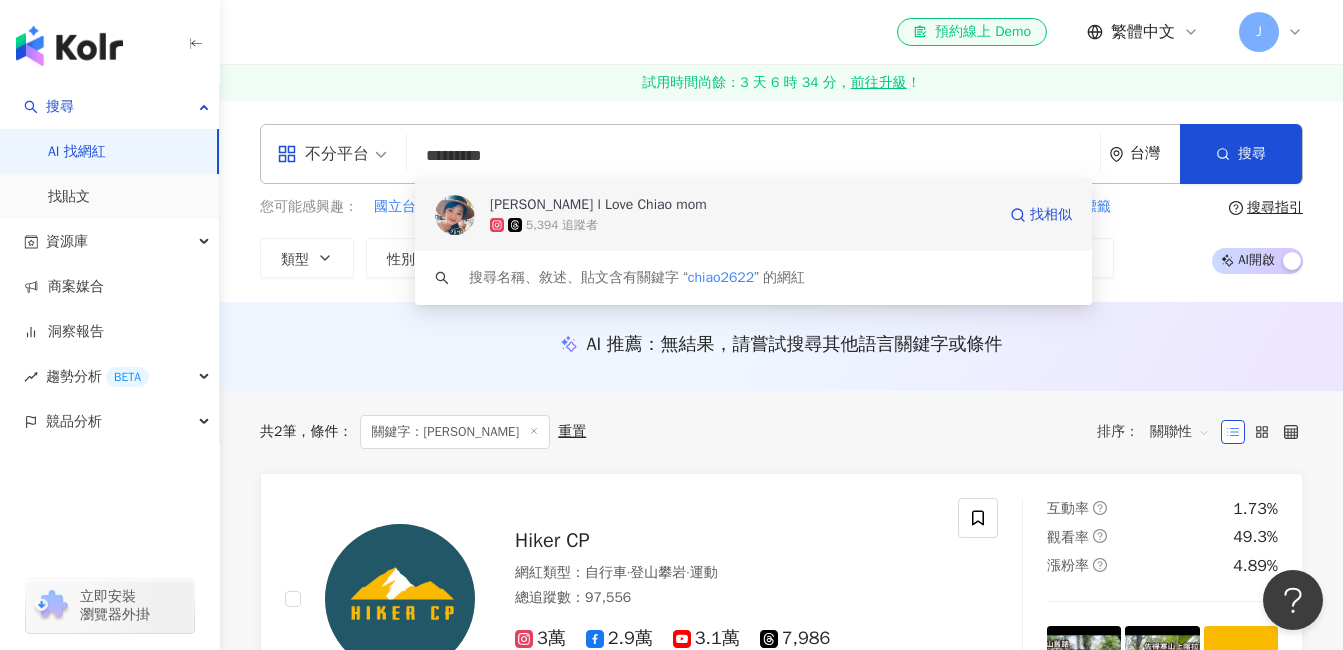 click on "5,394   追蹤者" at bounding box center [562, 225] 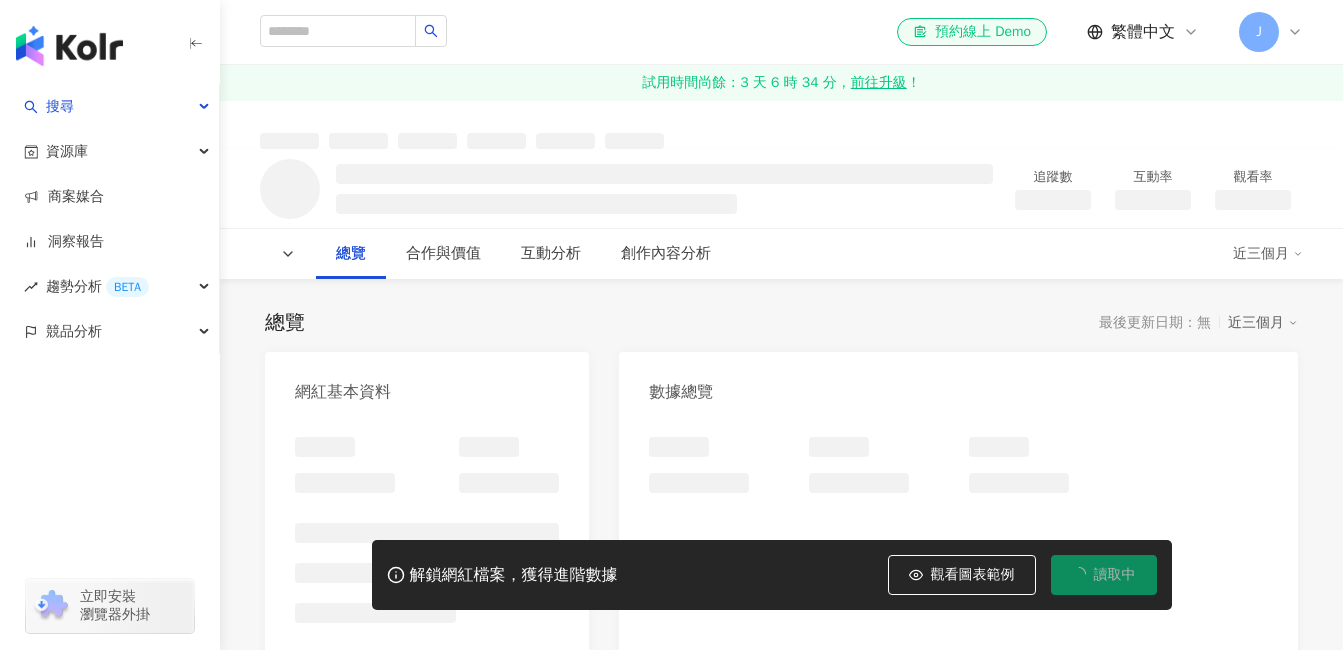 scroll, scrollTop: 0, scrollLeft: 0, axis: both 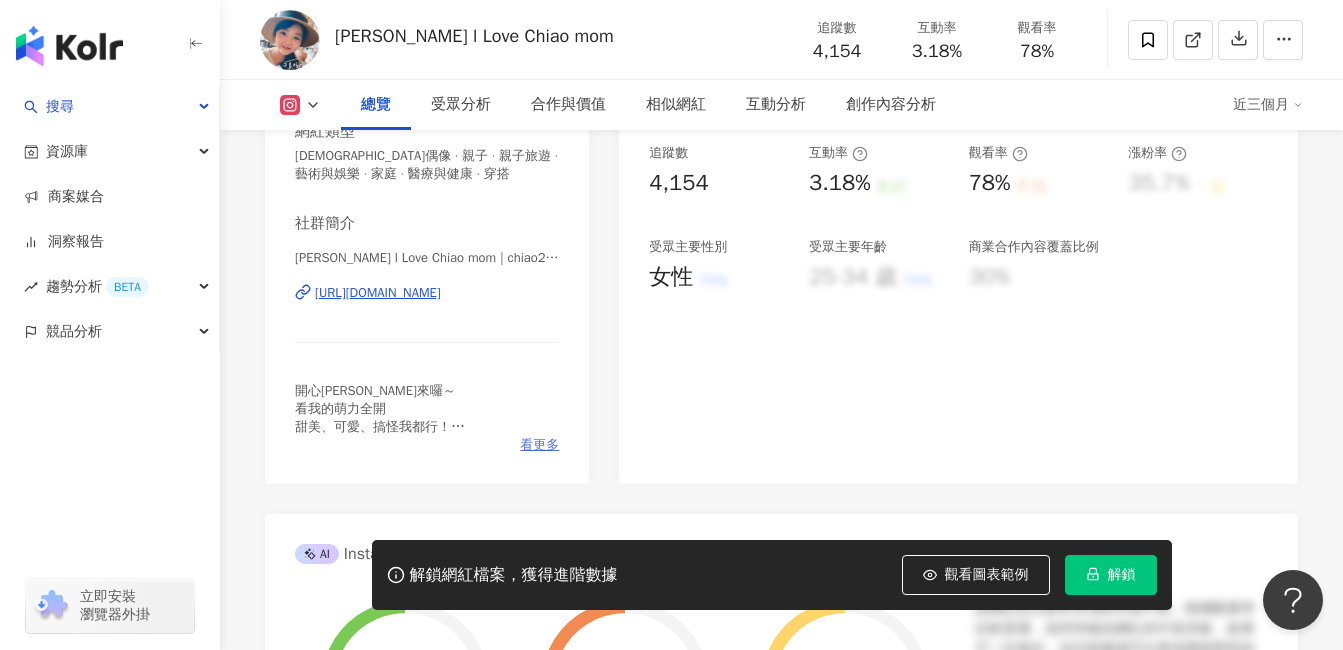 click on "看更多" at bounding box center [539, 445] 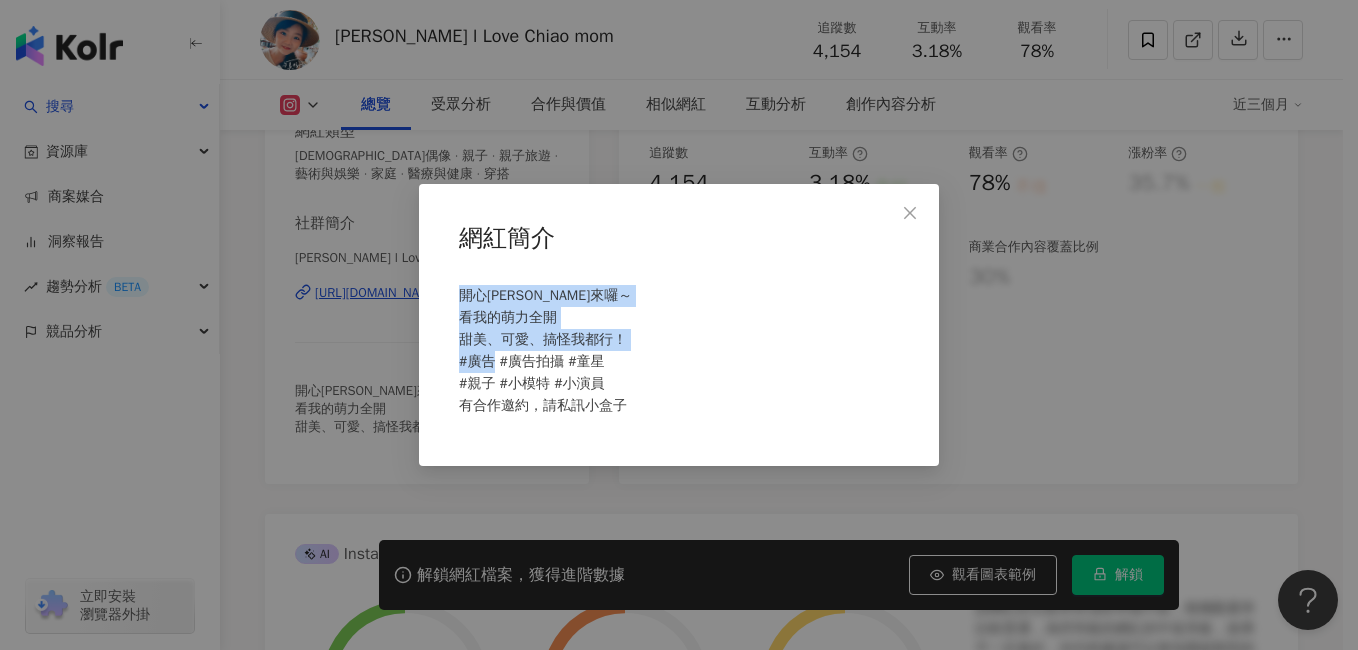 drag, startPoint x: 458, startPoint y: 293, endPoint x: 644, endPoint y: 364, distance: 199.09044 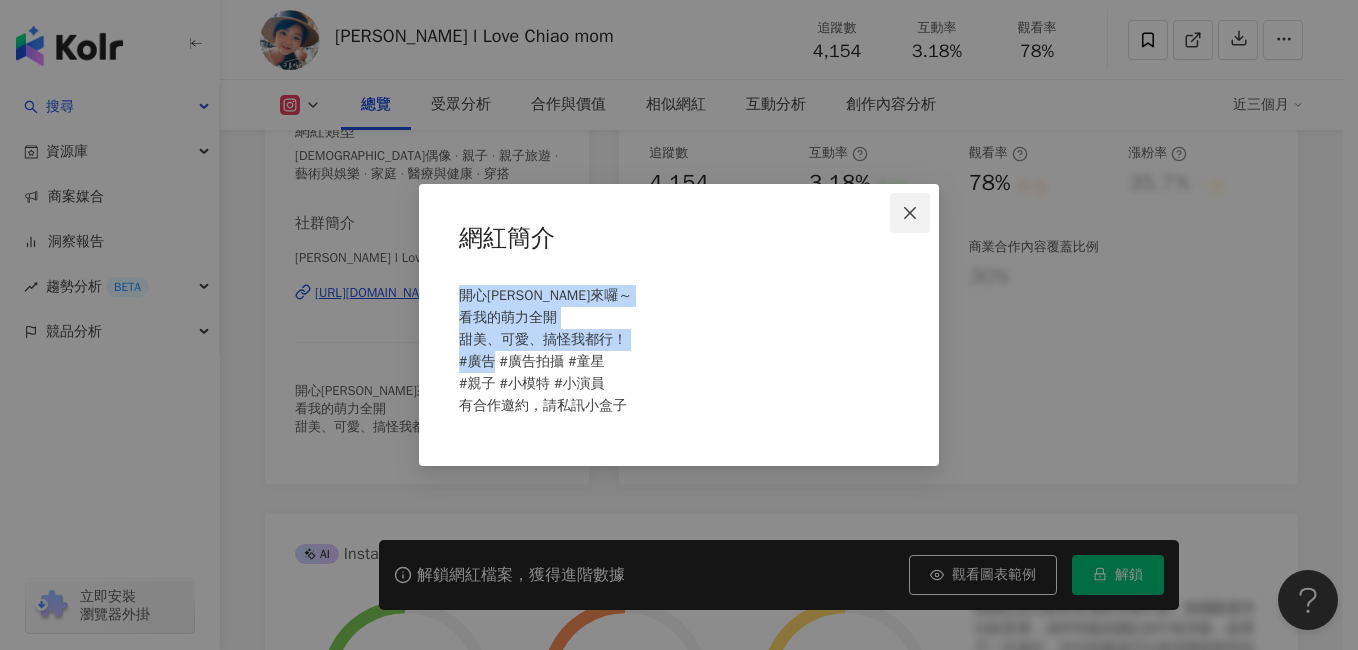 click 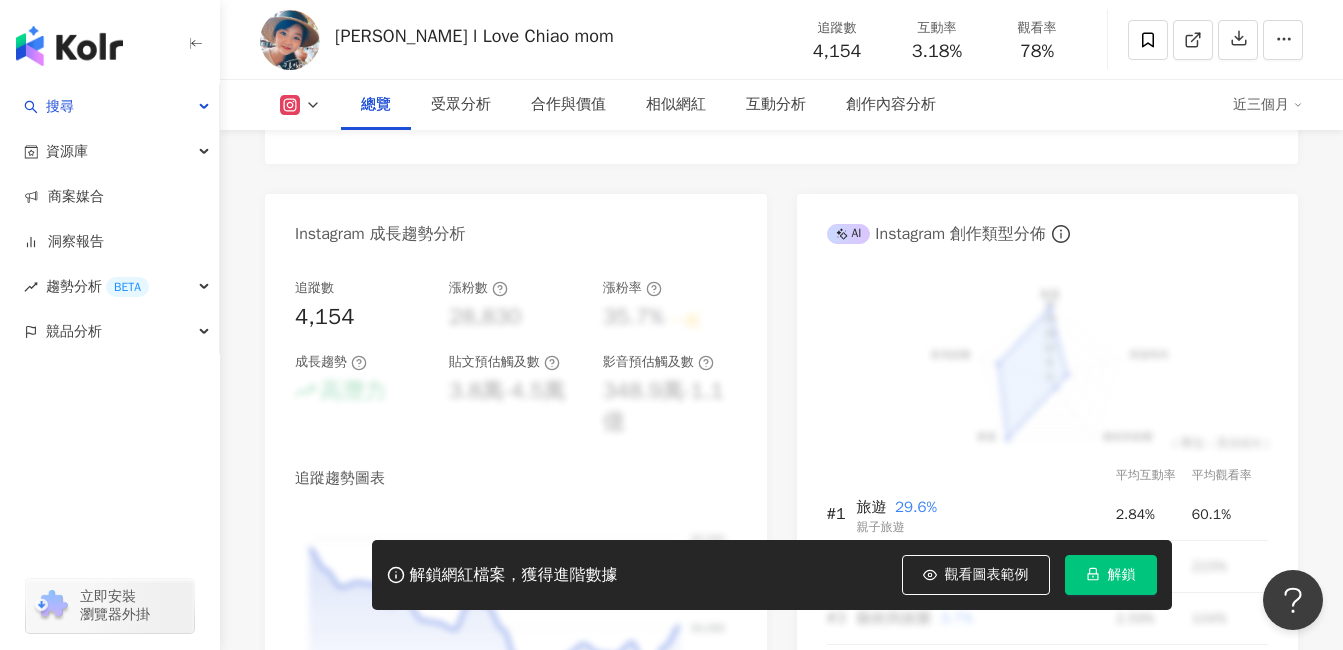 scroll, scrollTop: 1100, scrollLeft: 0, axis: vertical 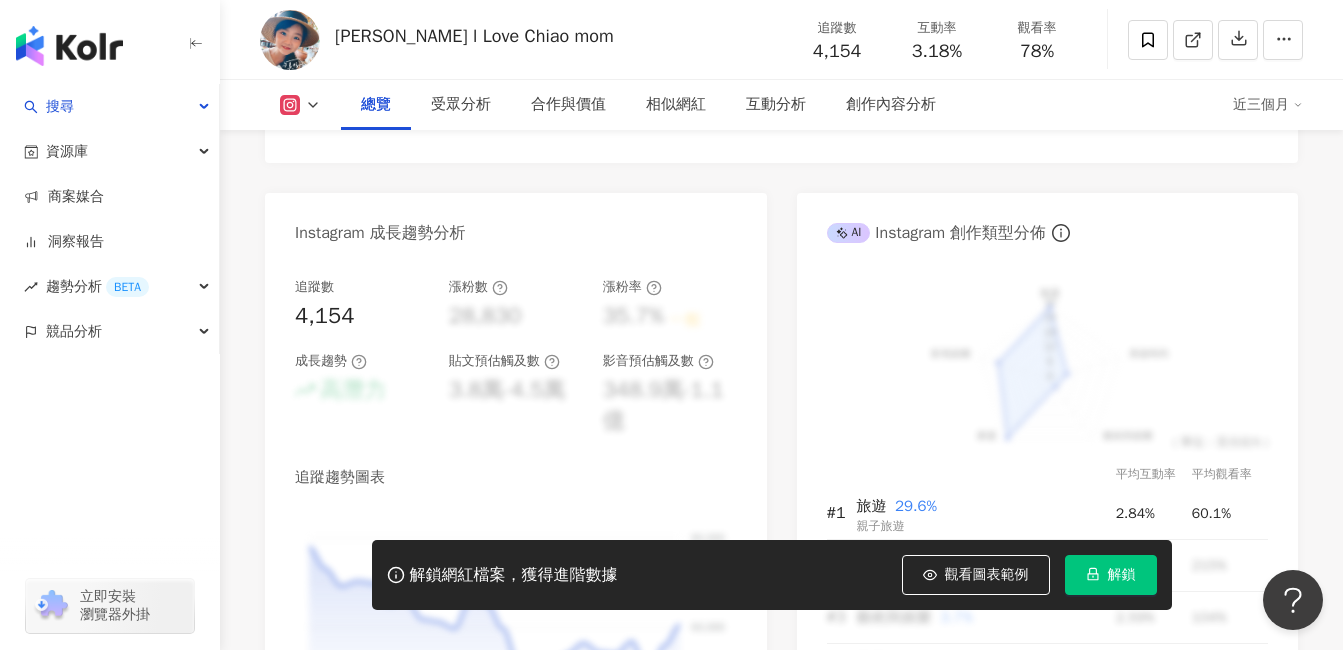 click on "Instagram 成長趨勢分析" at bounding box center (516, 225) 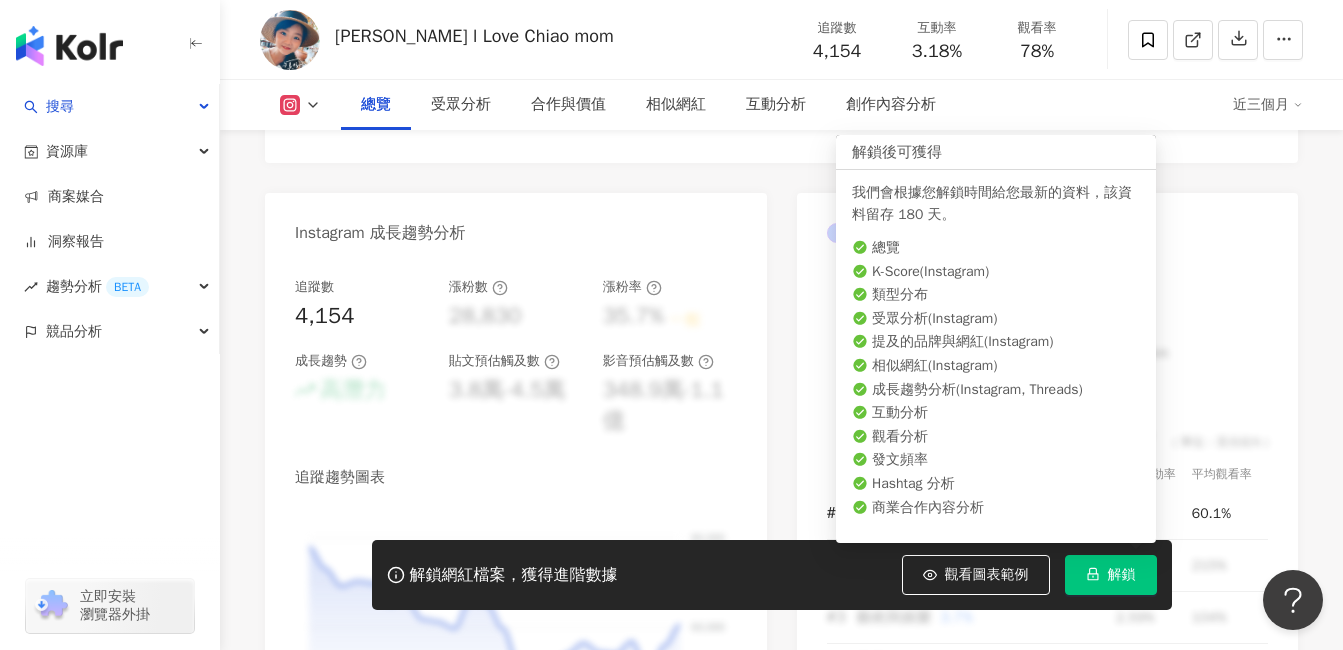 click on "解鎖" at bounding box center (1111, 575) 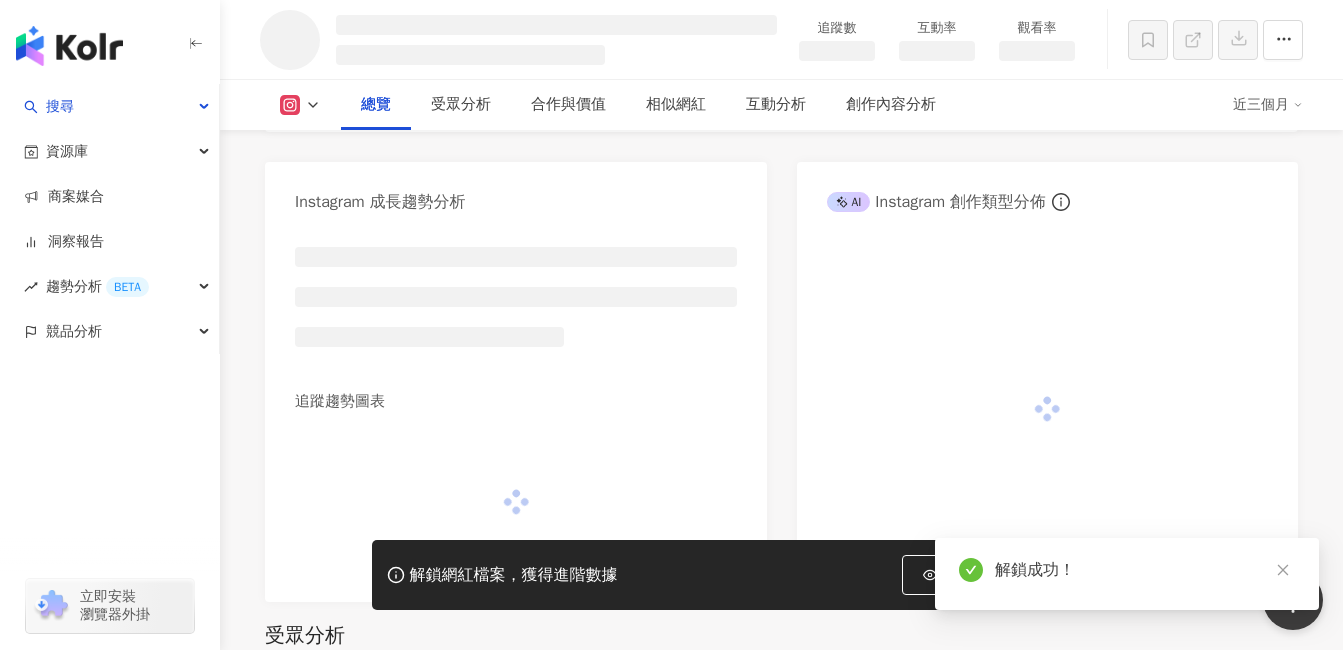 scroll, scrollTop: 1056, scrollLeft: 0, axis: vertical 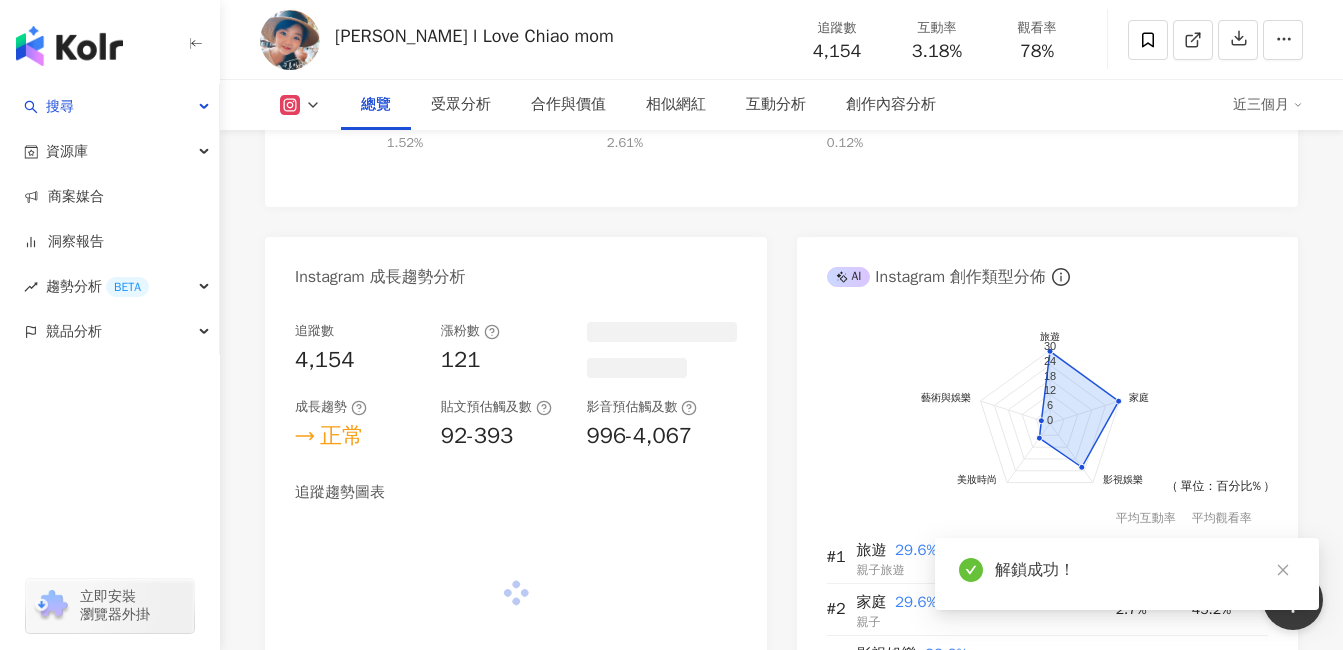 click on "Instagram 成長趨勢分析" at bounding box center [516, 269] 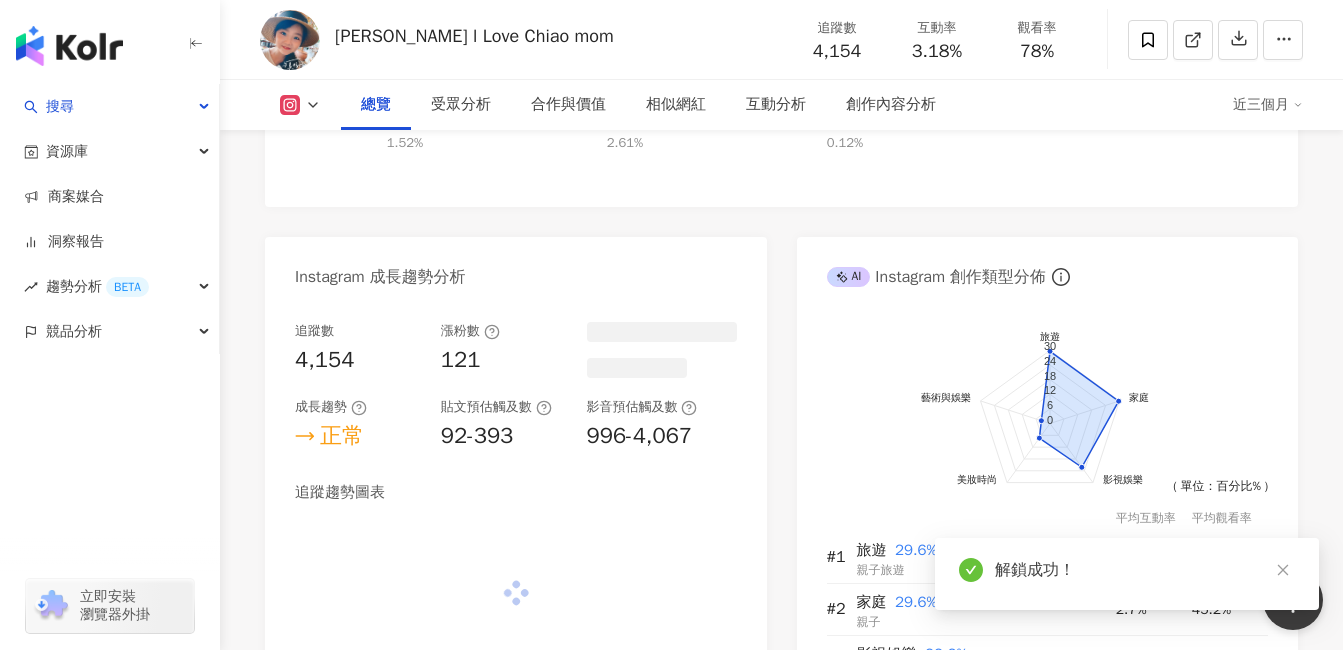 scroll, scrollTop: 1045, scrollLeft: 0, axis: vertical 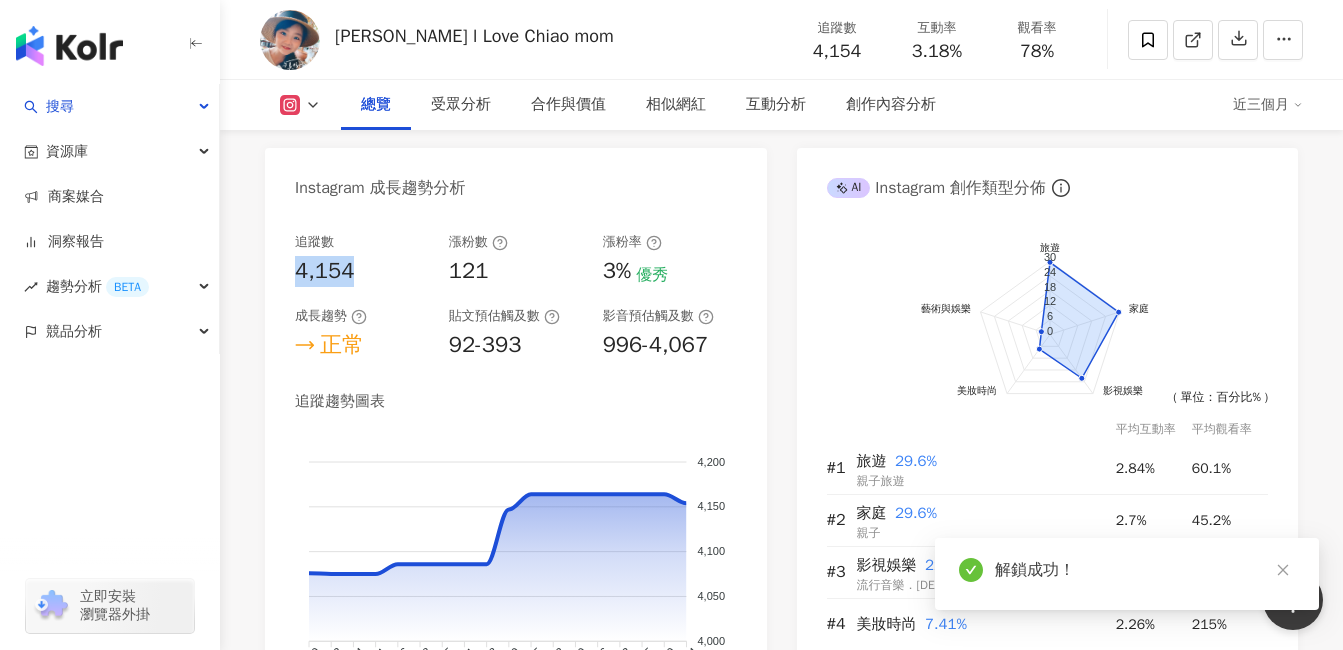 drag, startPoint x: 367, startPoint y: 280, endPoint x: 278, endPoint y: 274, distance: 89.20202 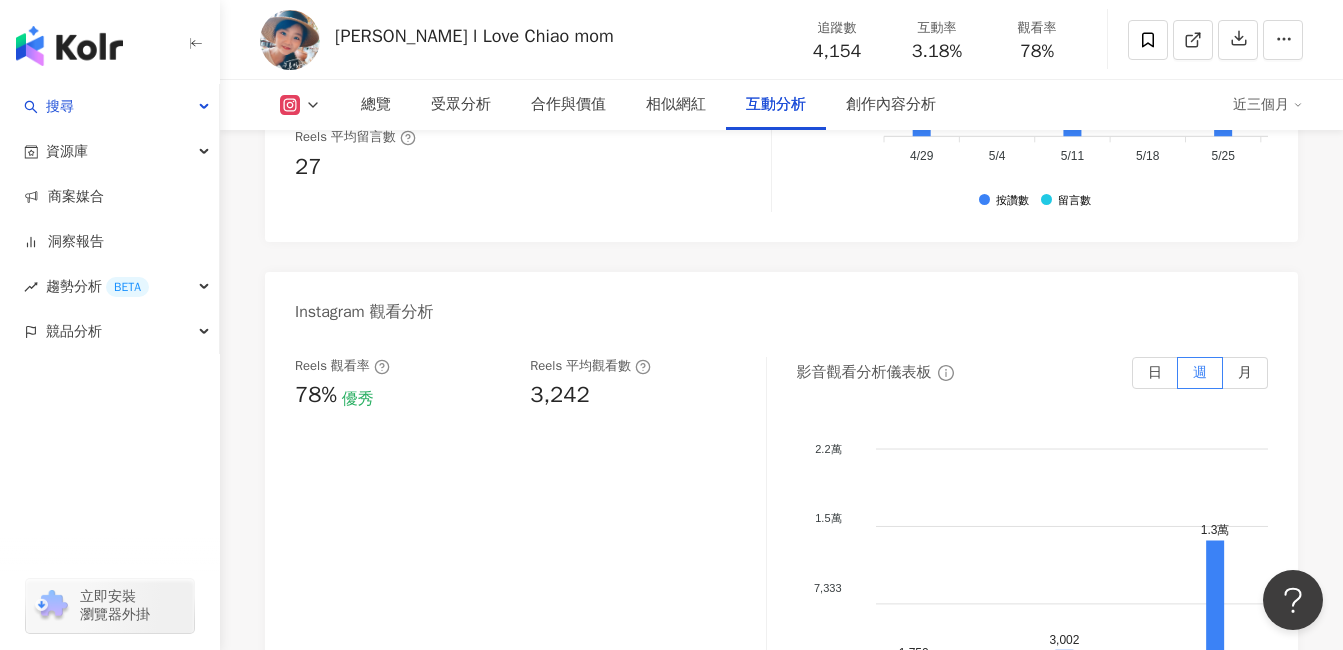 scroll, scrollTop: 4445, scrollLeft: 0, axis: vertical 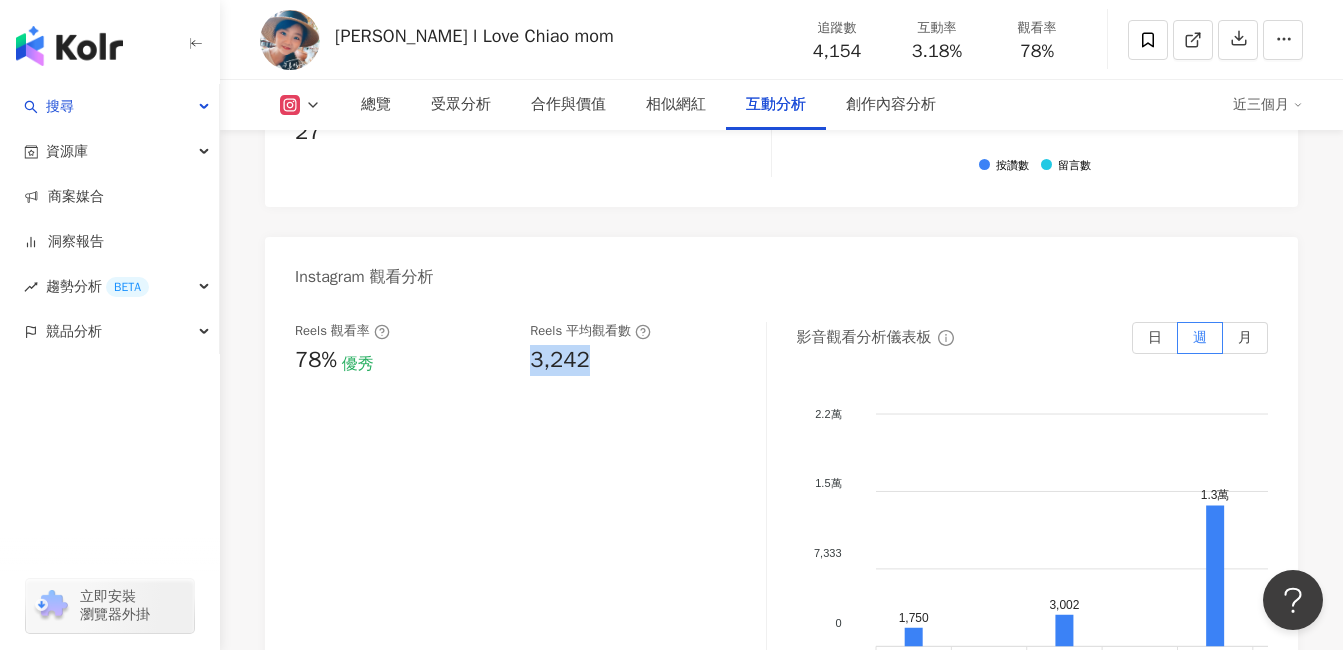 drag, startPoint x: 529, startPoint y: 367, endPoint x: 600, endPoint y: 368, distance: 71.00704 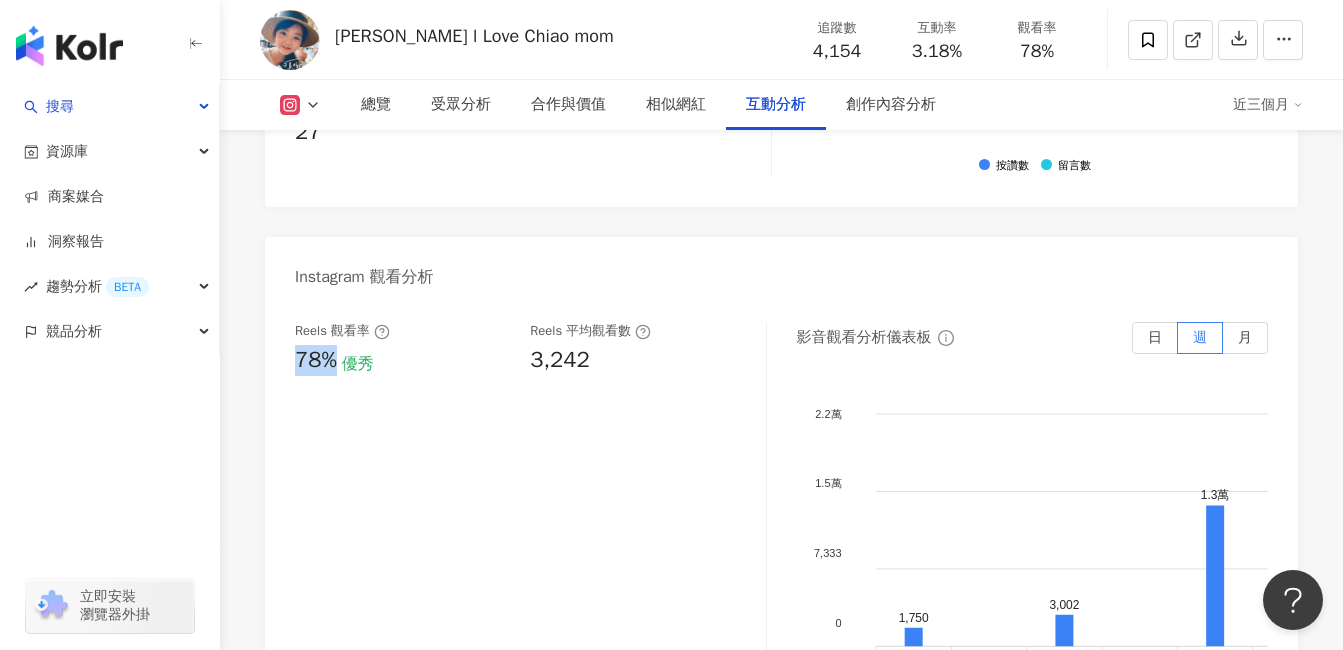 drag, startPoint x: 293, startPoint y: 359, endPoint x: 341, endPoint y: 371, distance: 49.47727 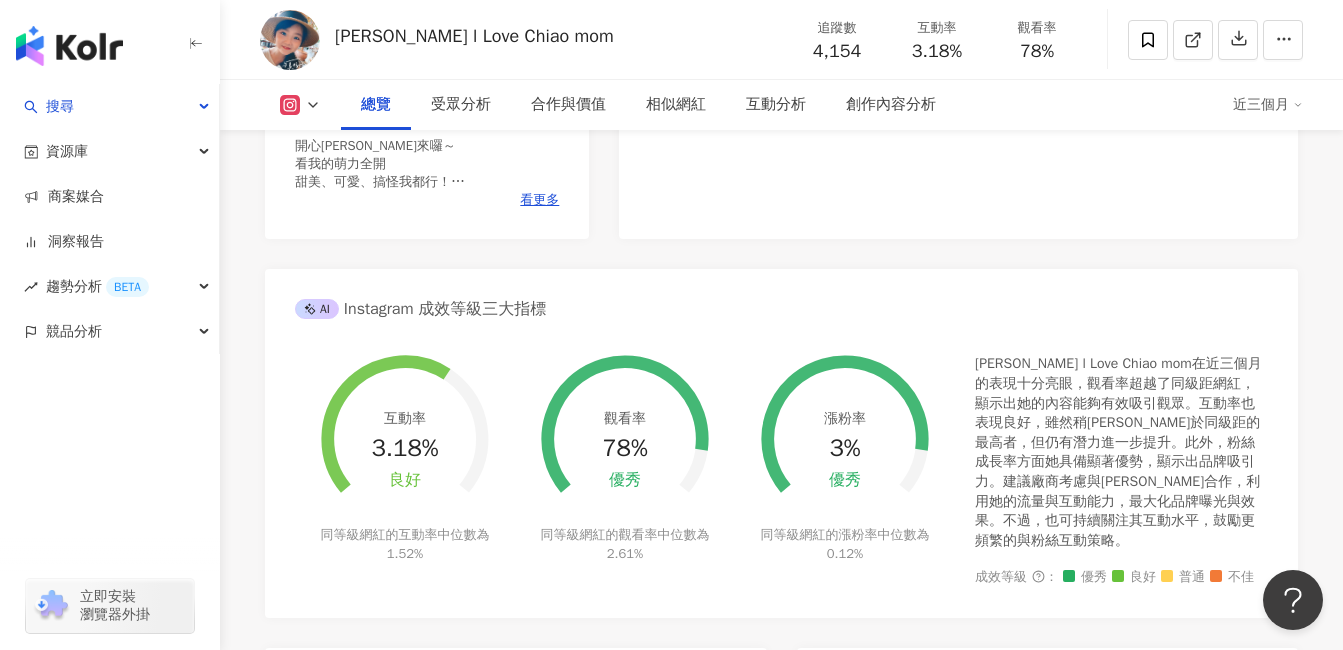 scroll, scrollTop: 1045, scrollLeft: 0, axis: vertical 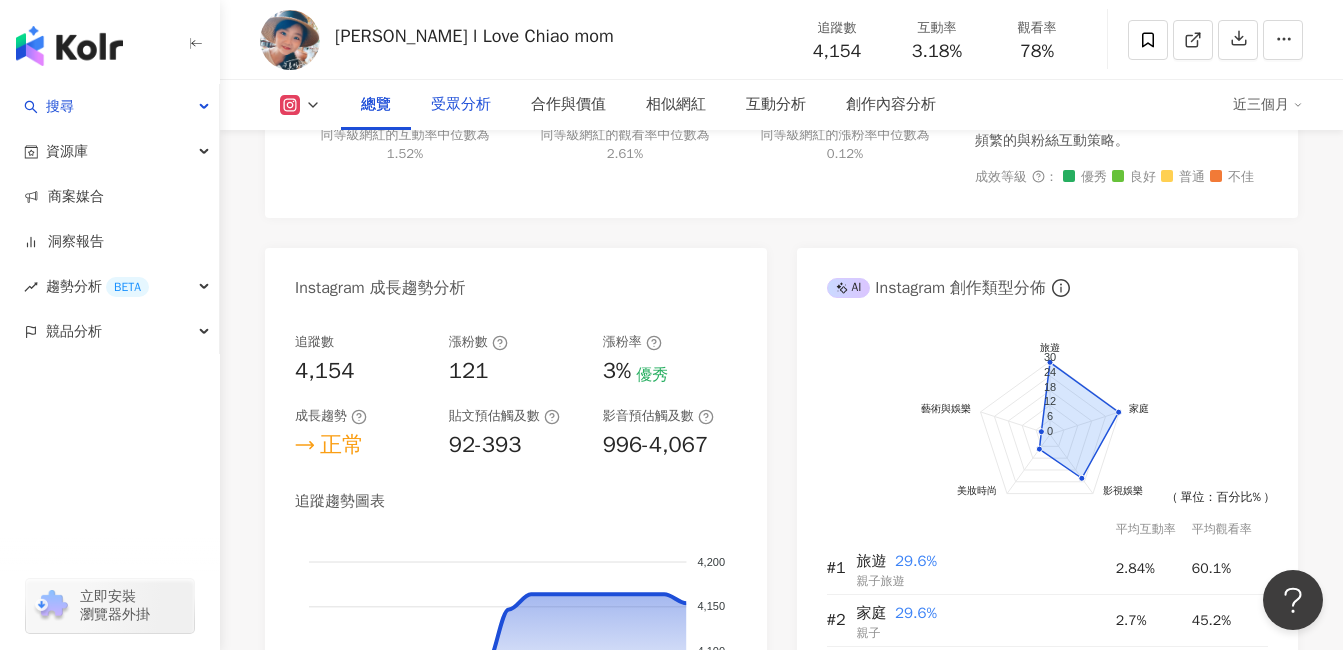 click on "受眾分析" at bounding box center [461, 105] 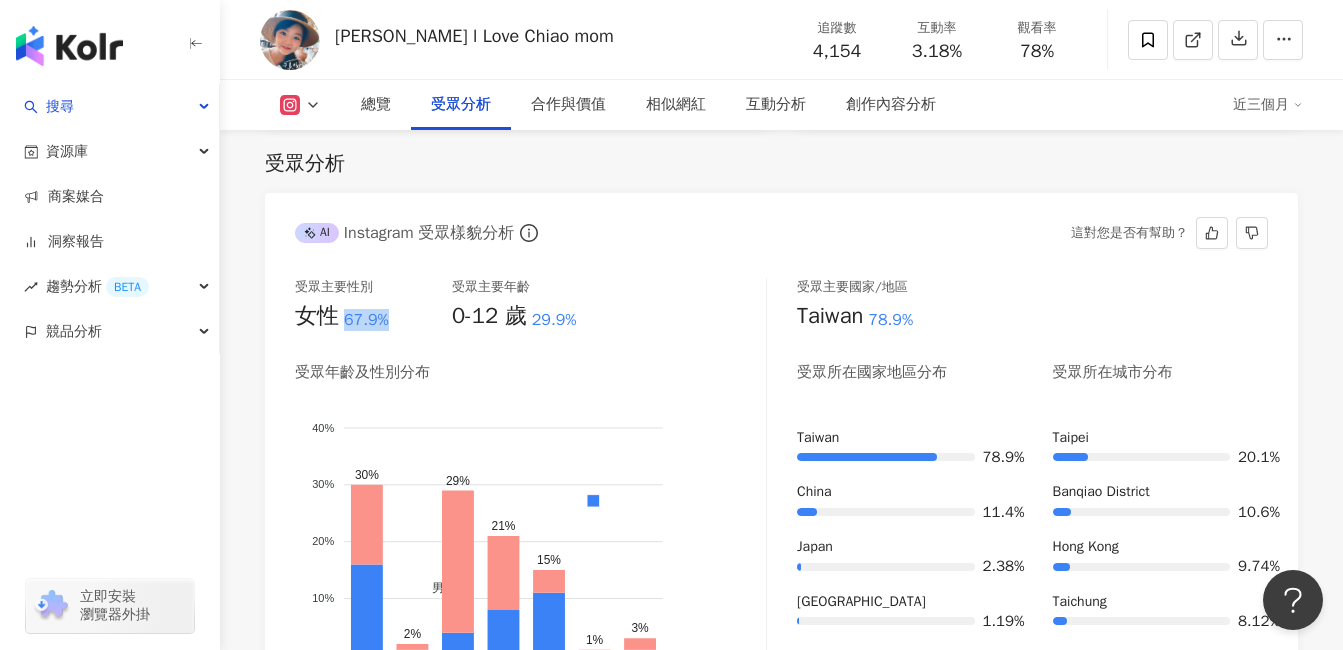 drag, startPoint x: 344, startPoint y: 323, endPoint x: 399, endPoint y: 323, distance: 55 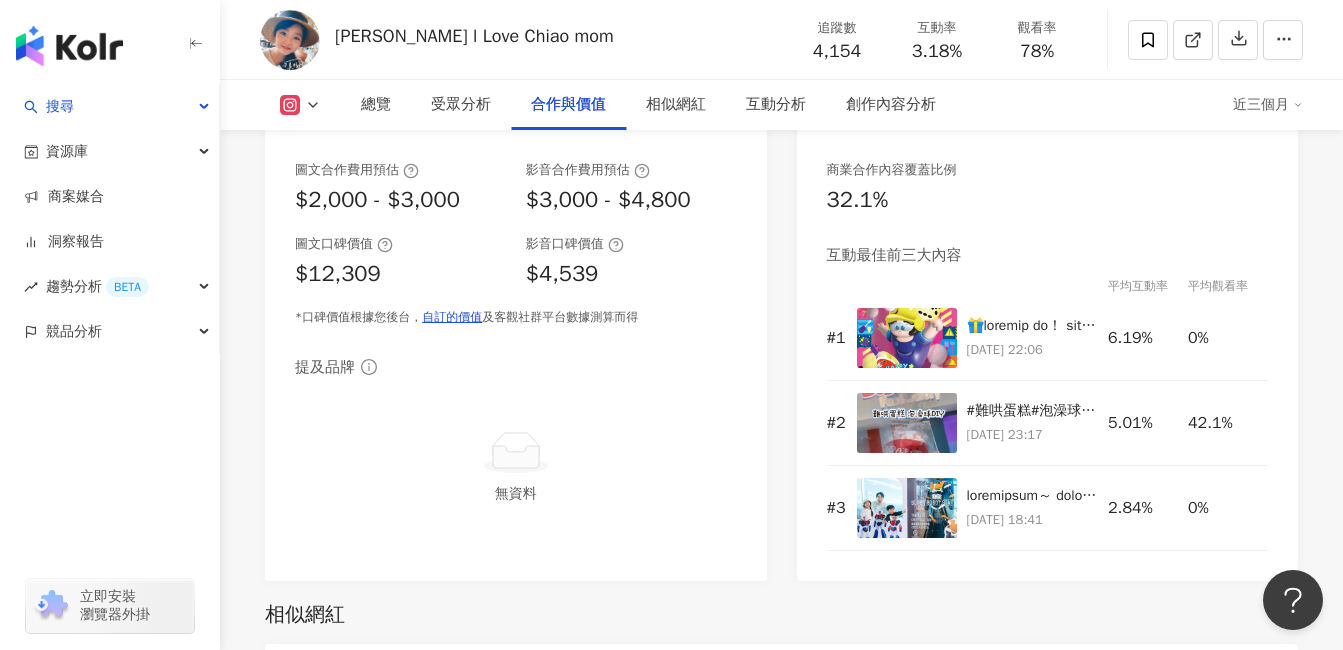 scroll, scrollTop: 2862, scrollLeft: 0, axis: vertical 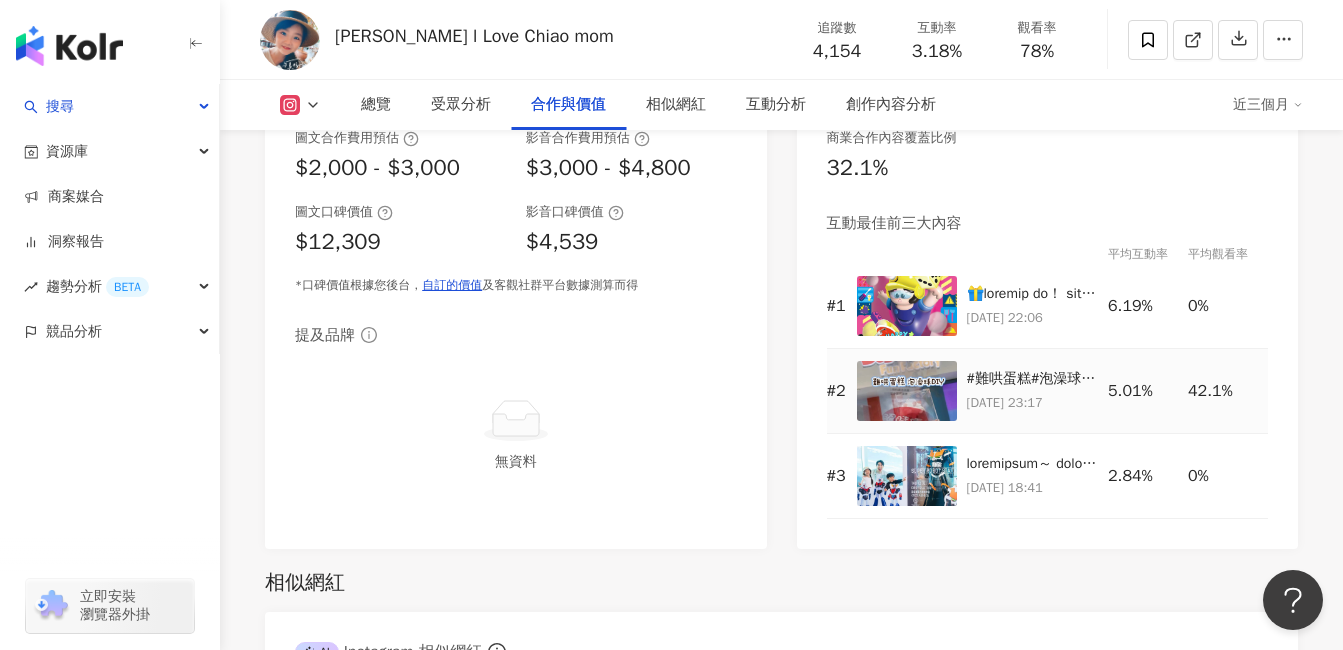 click at bounding box center (907, 391) 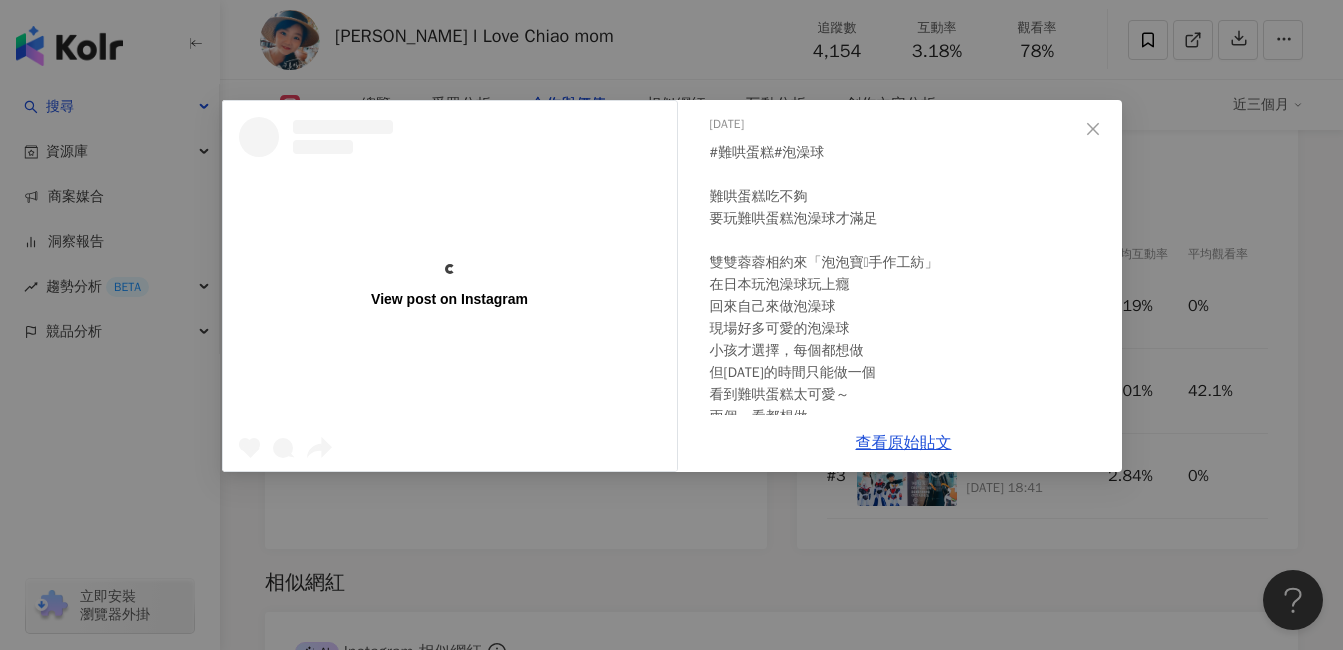 scroll, scrollTop: 100, scrollLeft: 0, axis: vertical 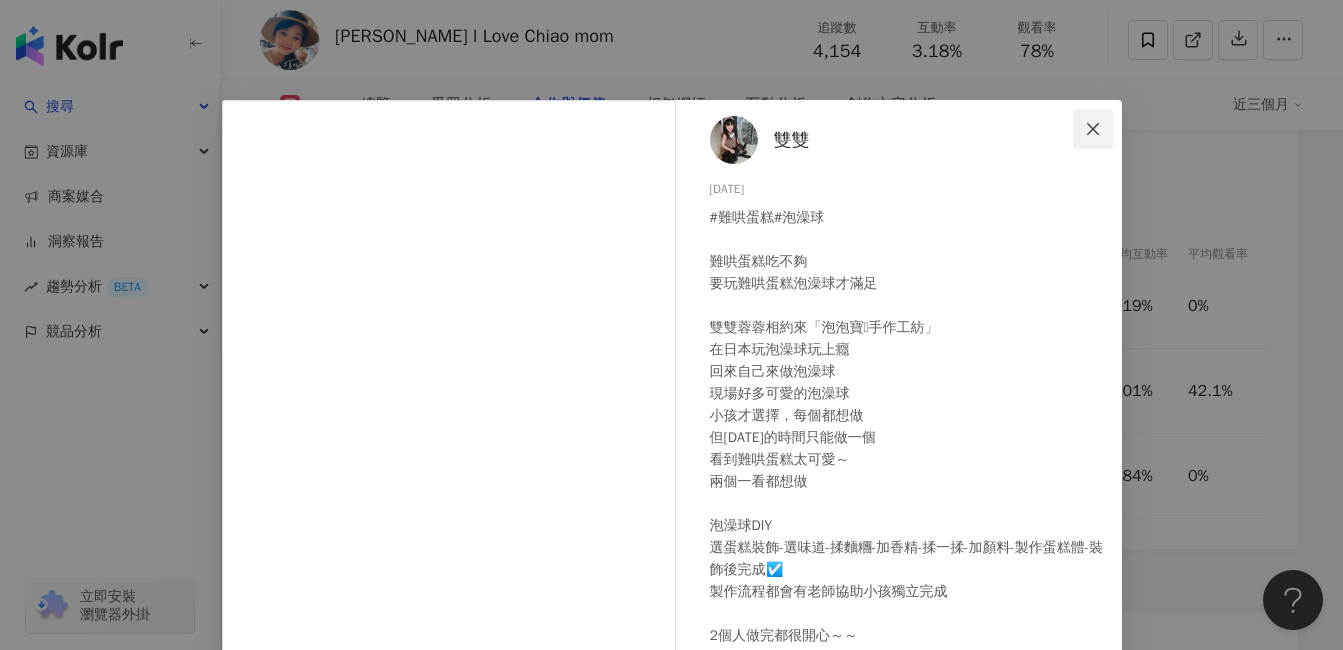 click 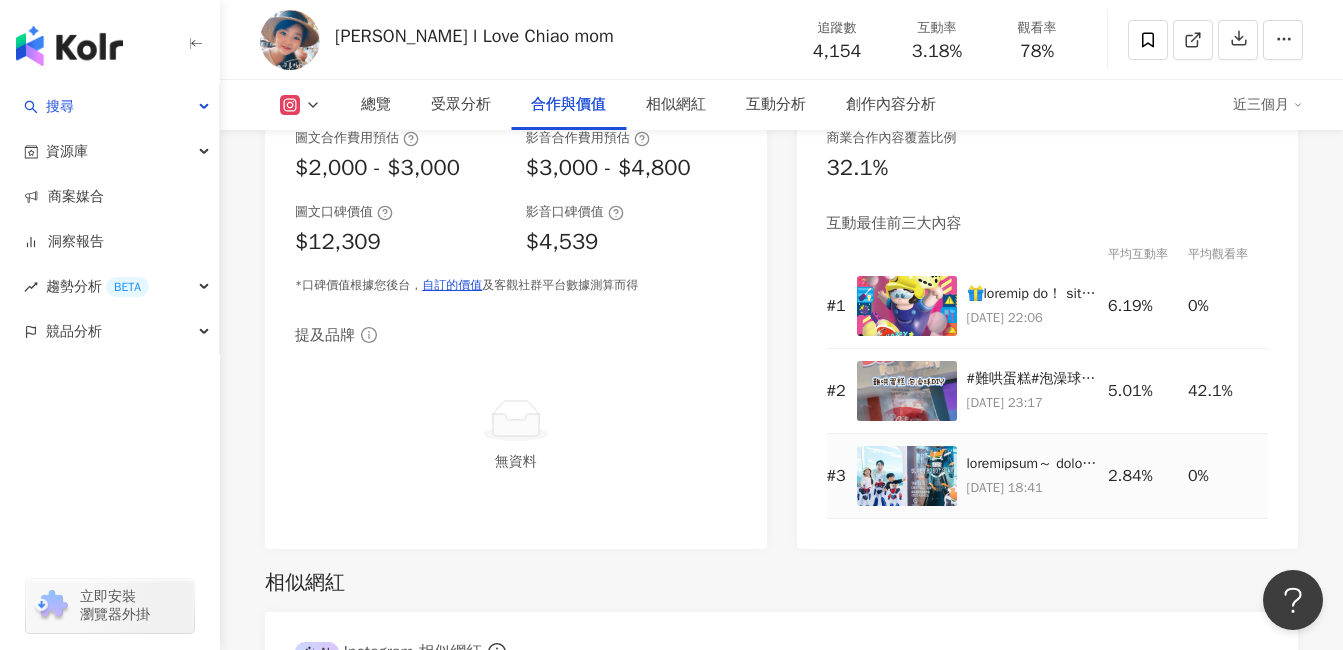 click at bounding box center [907, 476] 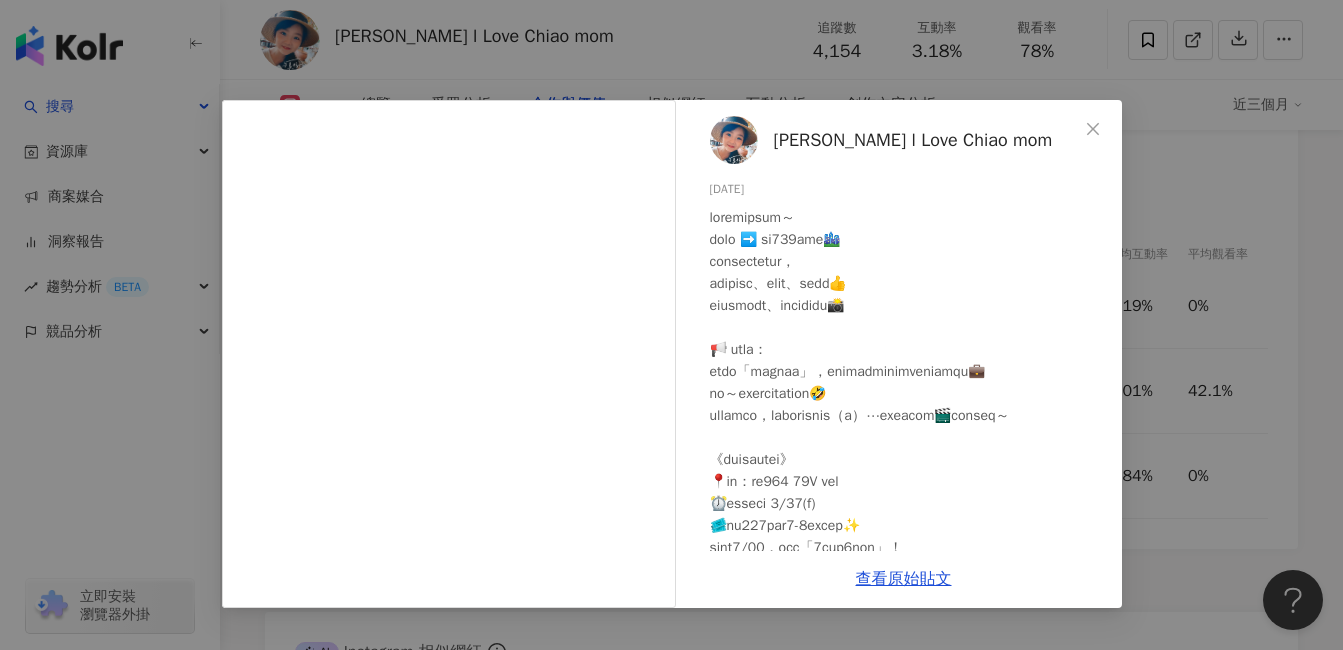 click on "蓉蓉 l Love Chiao mom 2025/6/3 100 18 查看原始貼文" at bounding box center [671, 325] 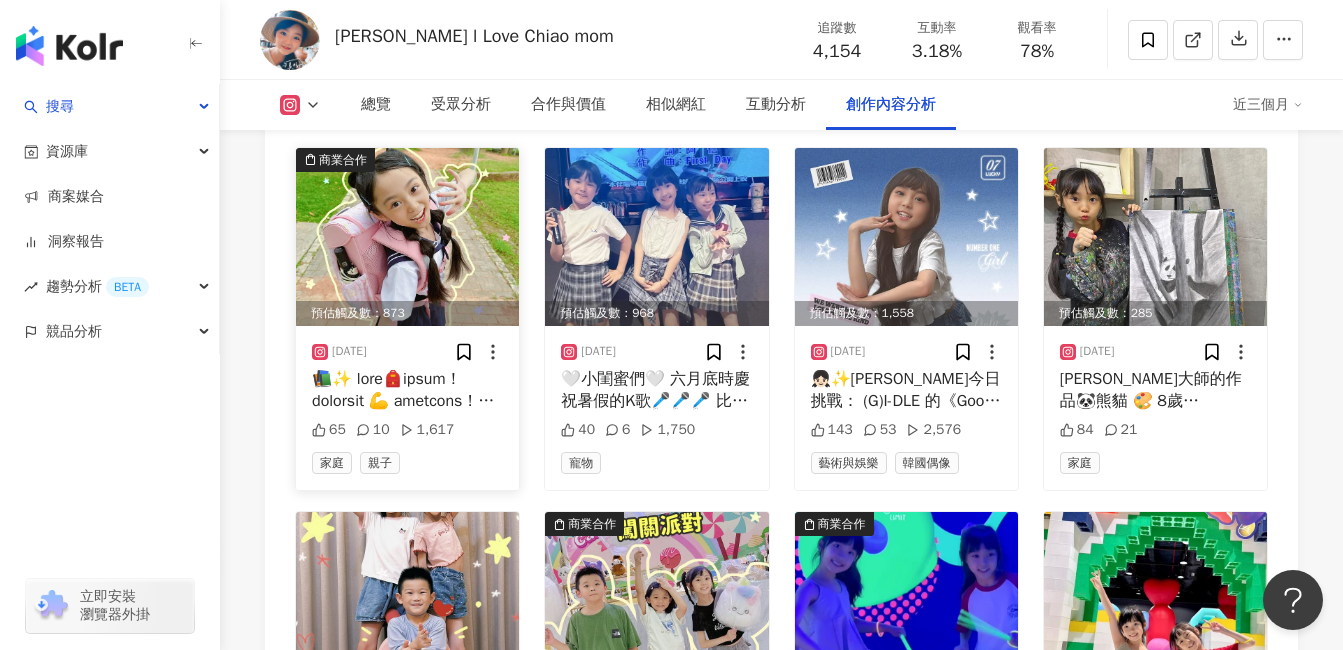 scroll, scrollTop: 6262, scrollLeft: 0, axis: vertical 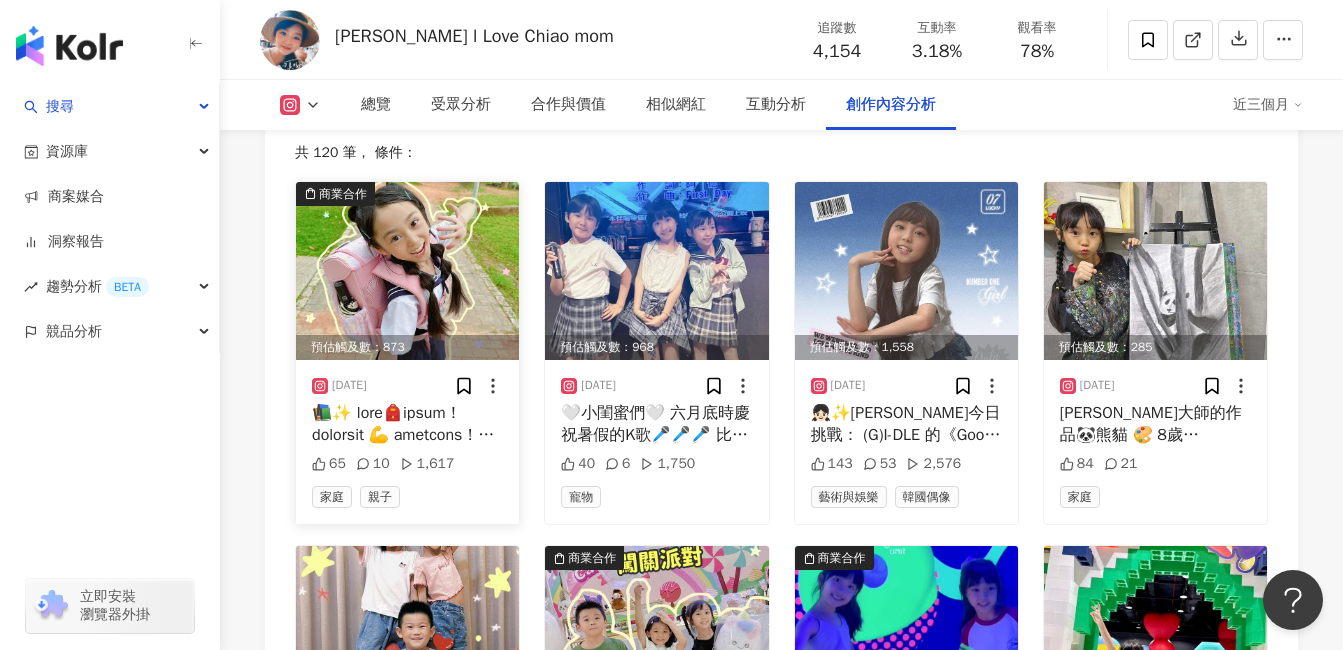 click at bounding box center [407, 271] 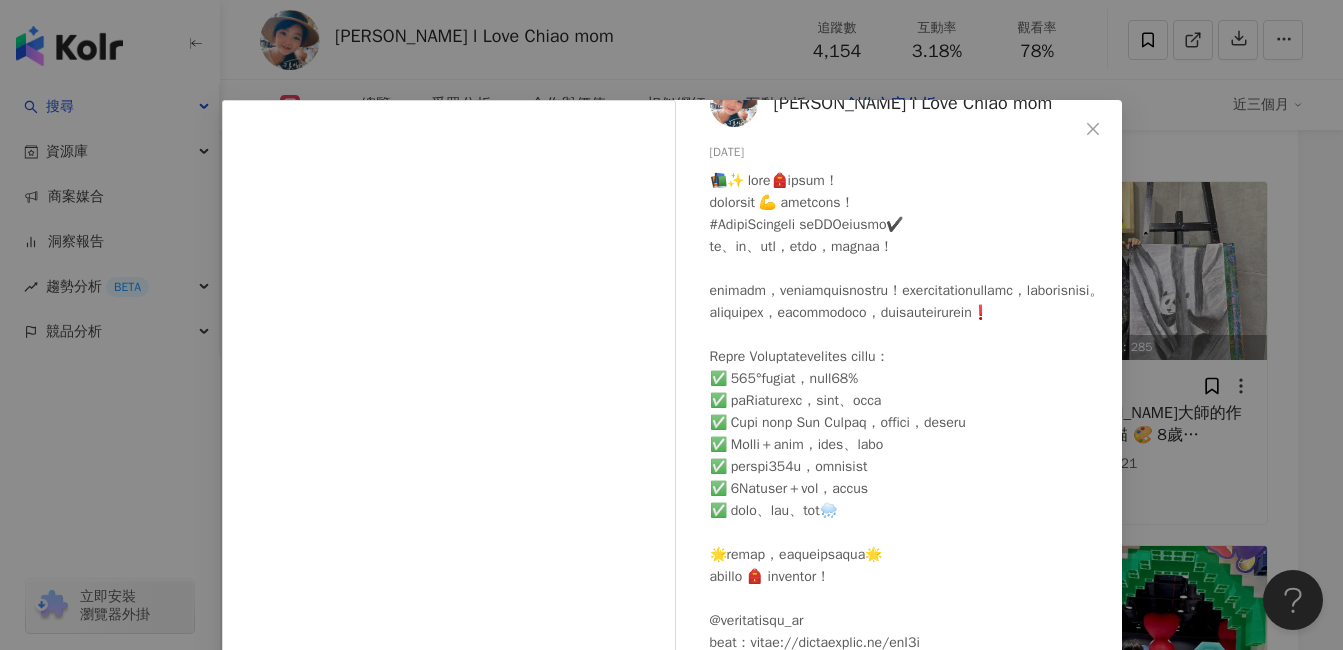scroll, scrollTop: 81, scrollLeft: 0, axis: vertical 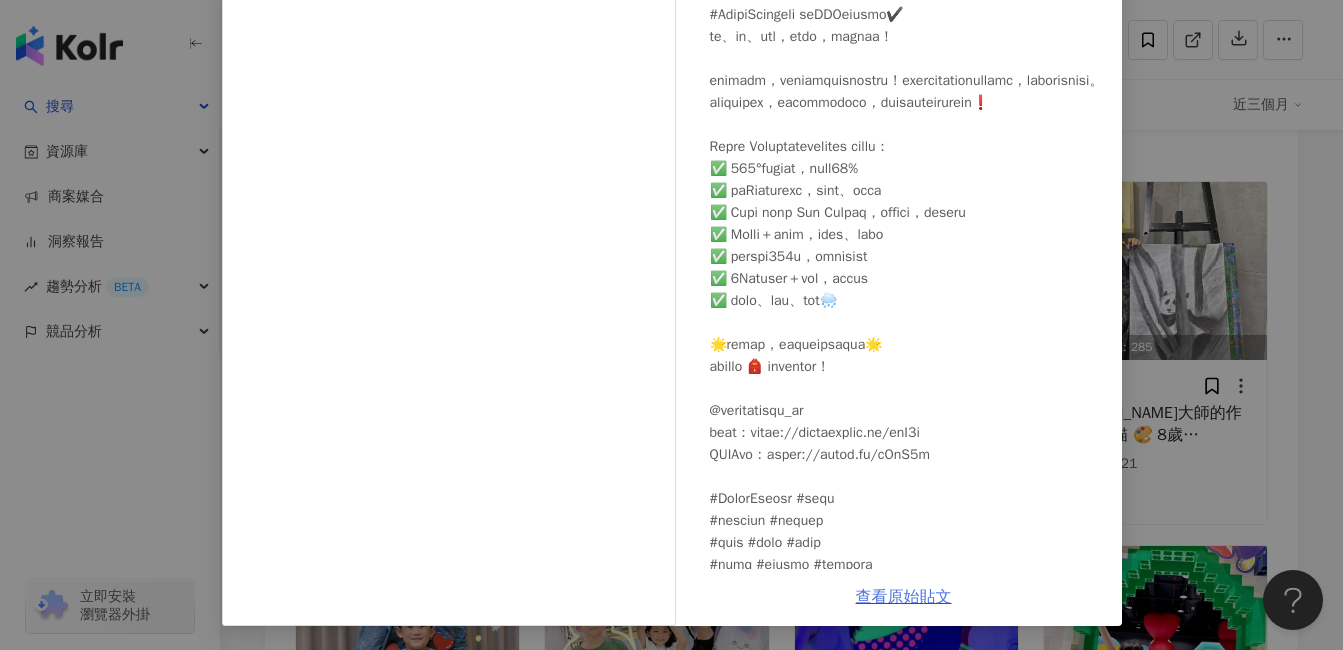 click on "查看原始貼文" at bounding box center (904, 597) 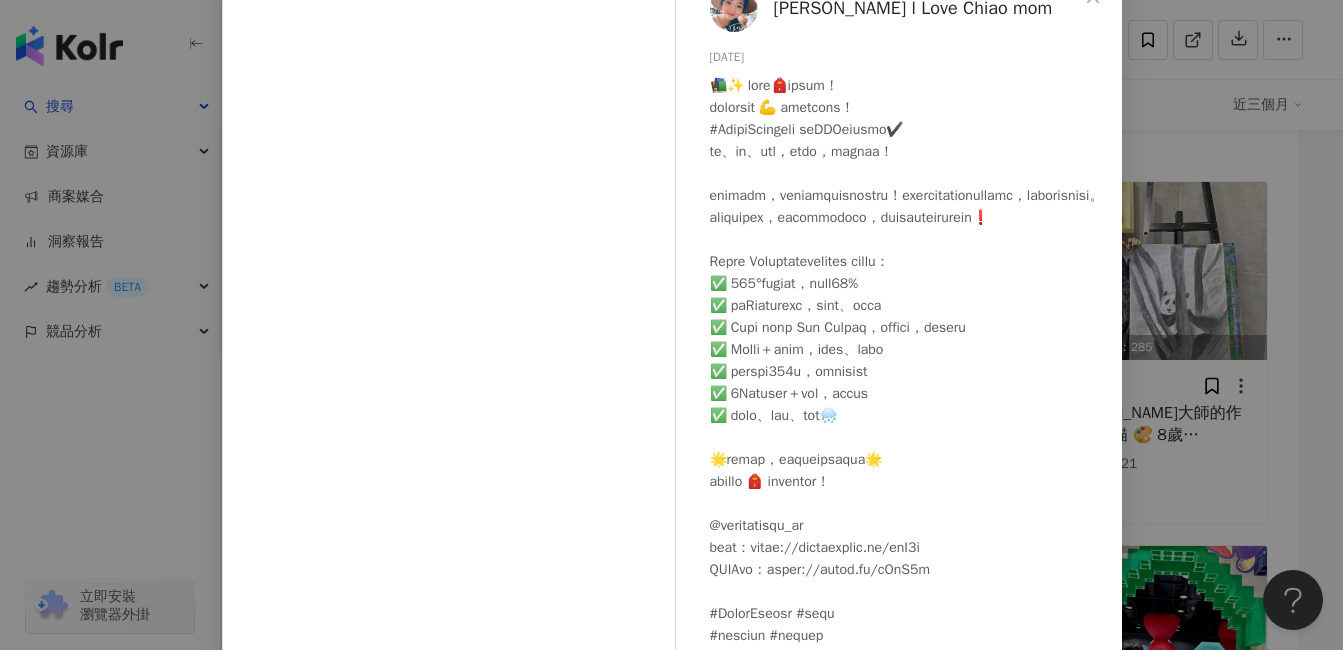 scroll, scrollTop: 0, scrollLeft: 0, axis: both 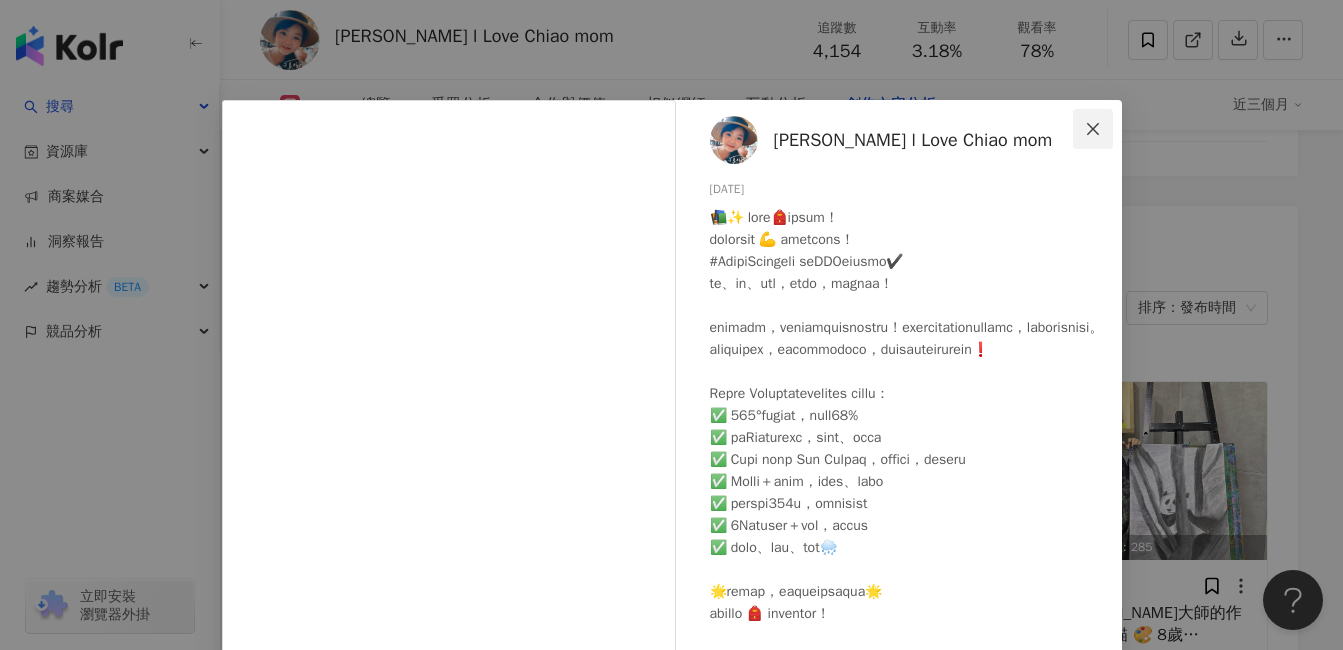 click 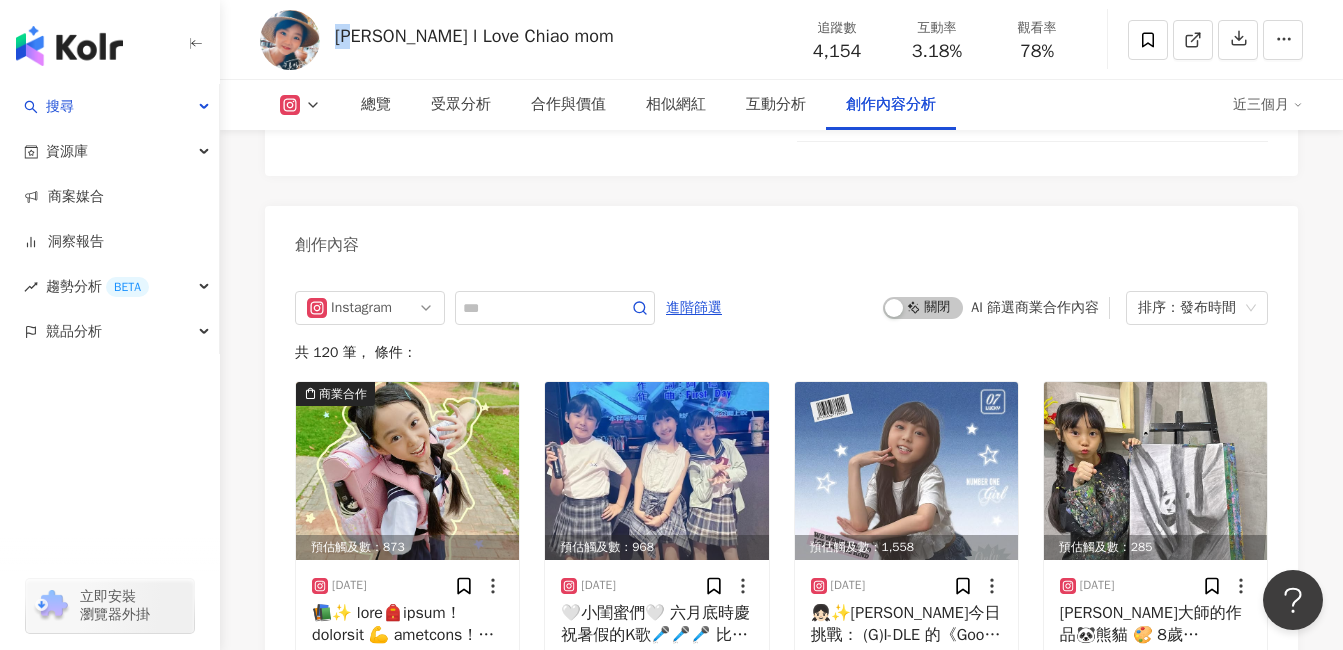 drag, startPoint x: 339, startPoint y: 38, endPoint x: 369, endPoint y: 38, distance: 30 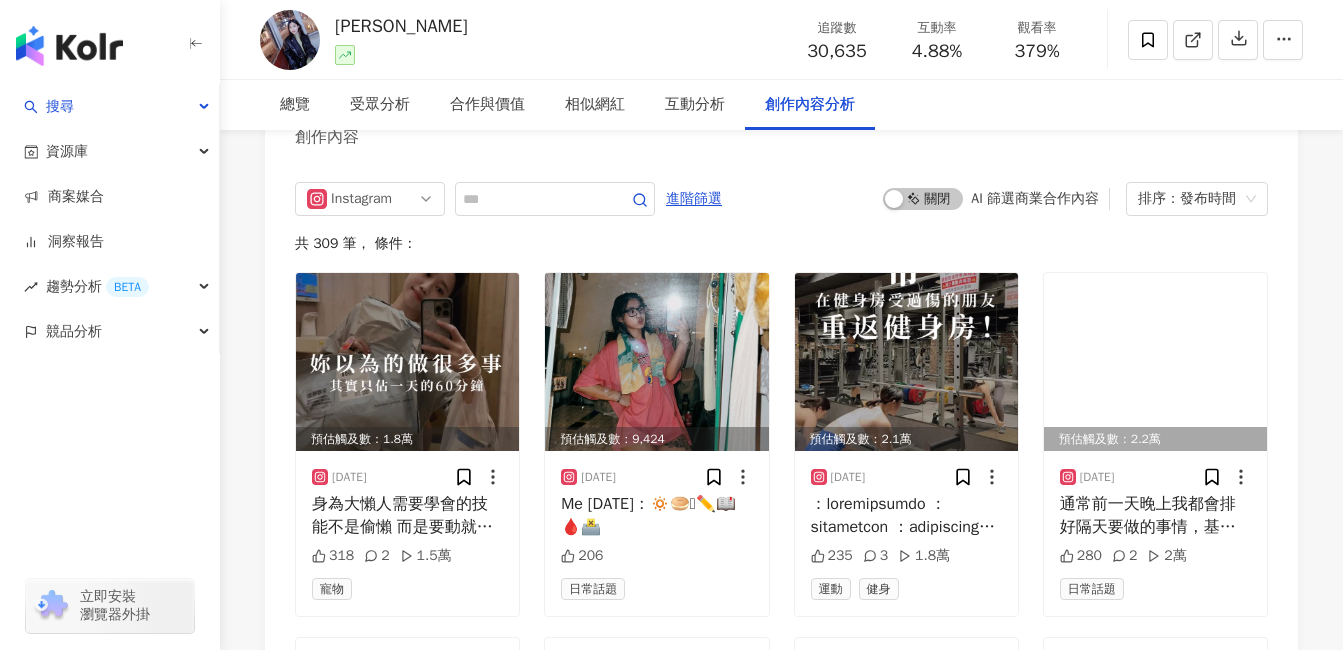 scroll, scrollTop: 6567, scrollLeft: 0, axis: vertical 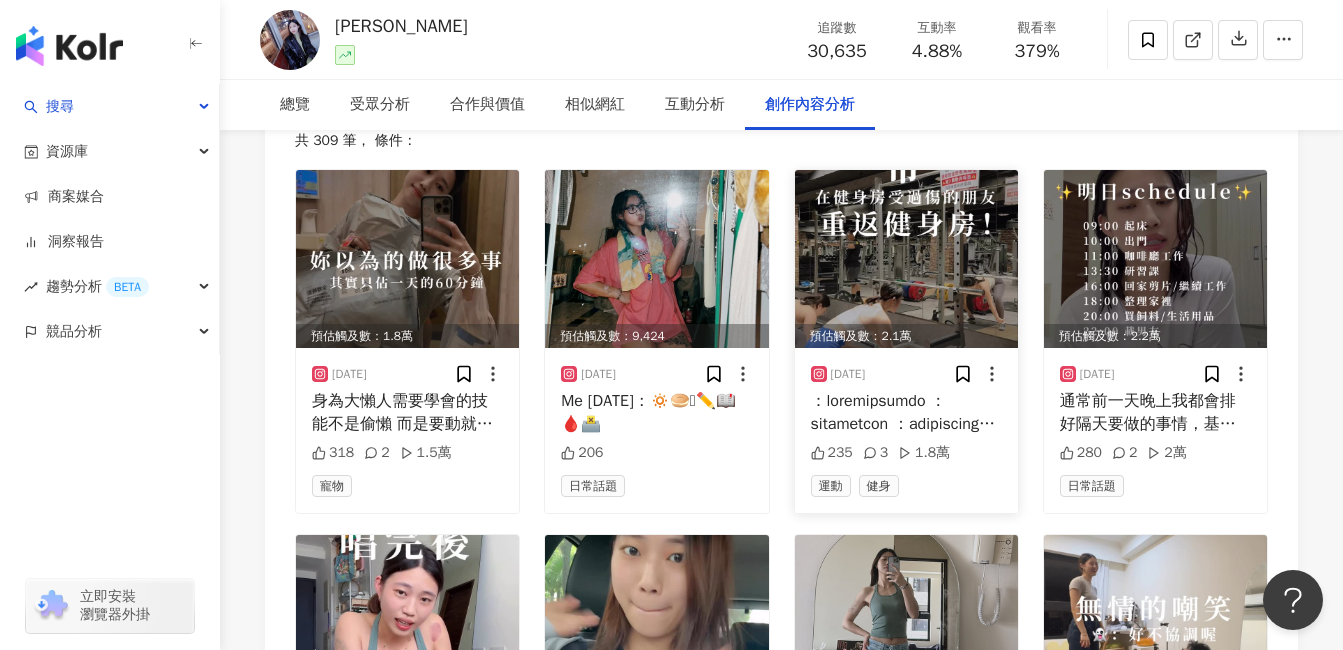 click at bounding box center [906, 259] 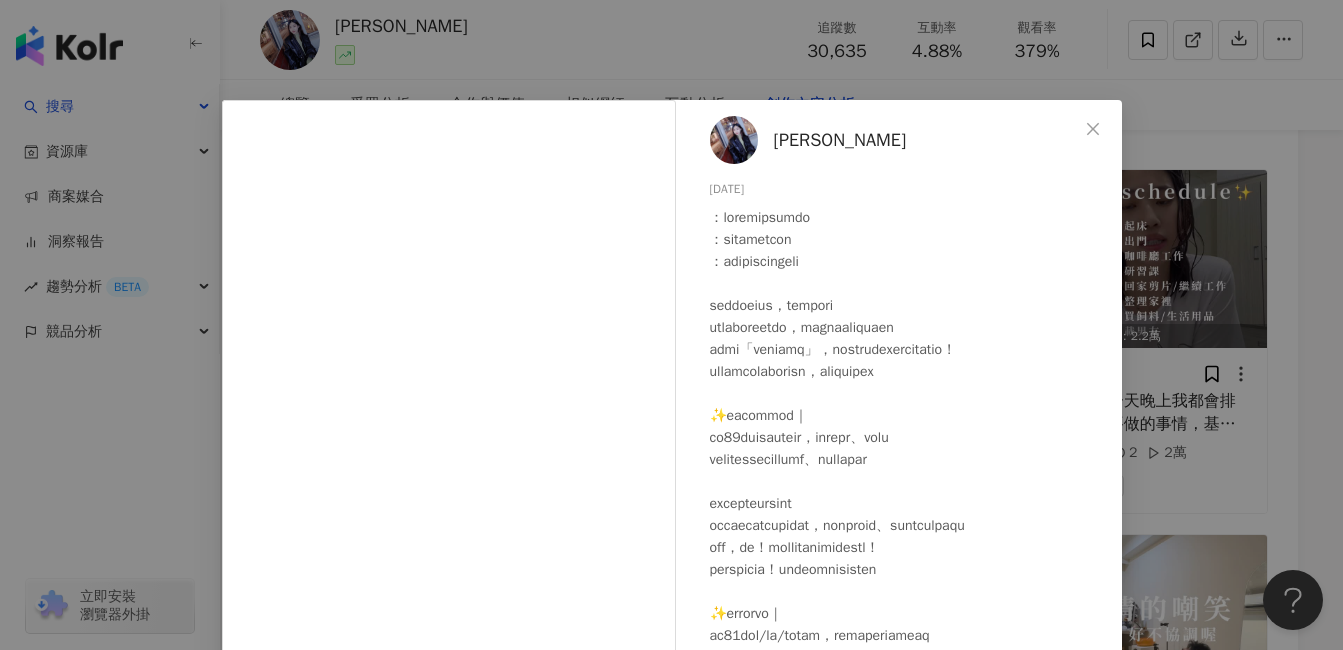click 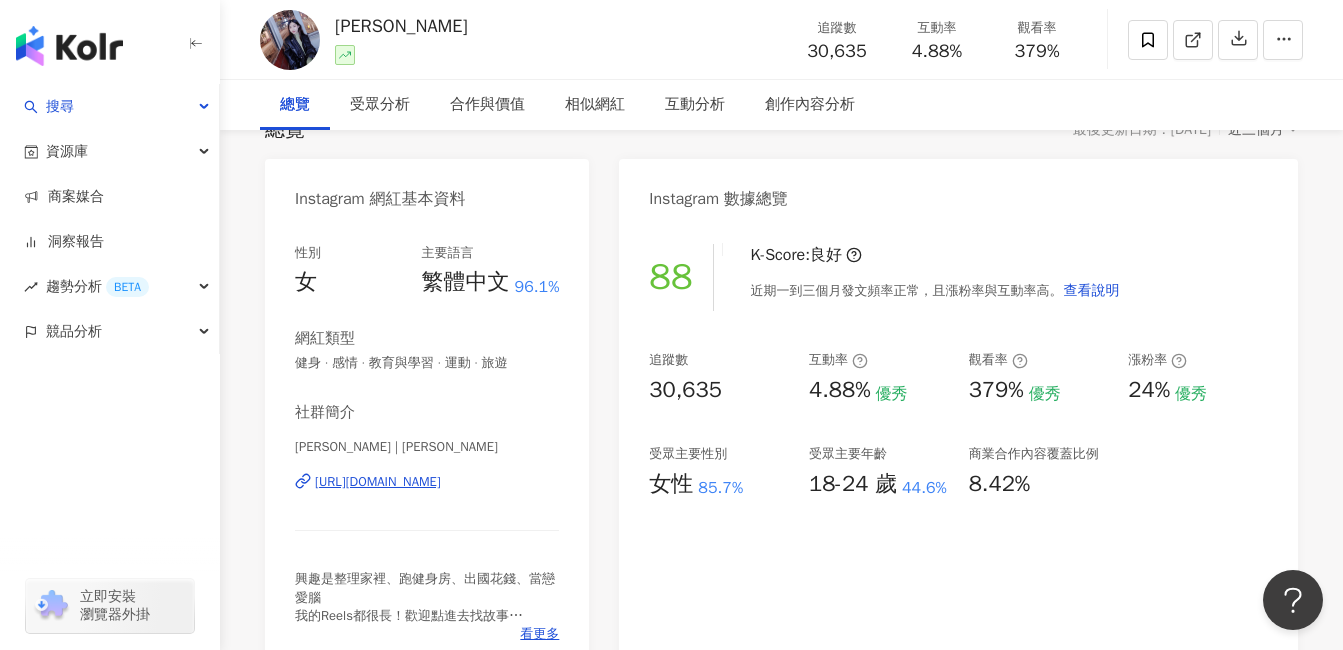 scroll, scrollTop: 0, scrollLeft: 0, axis: both 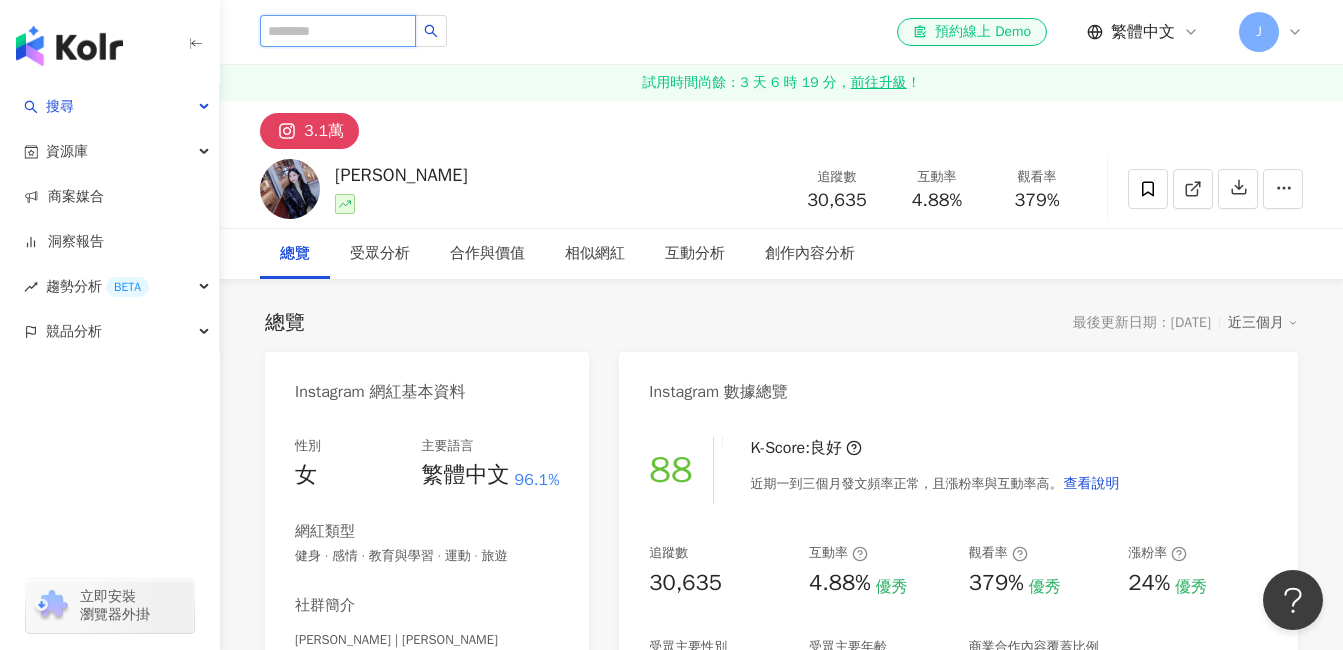 click at bounding box center [338, 31] 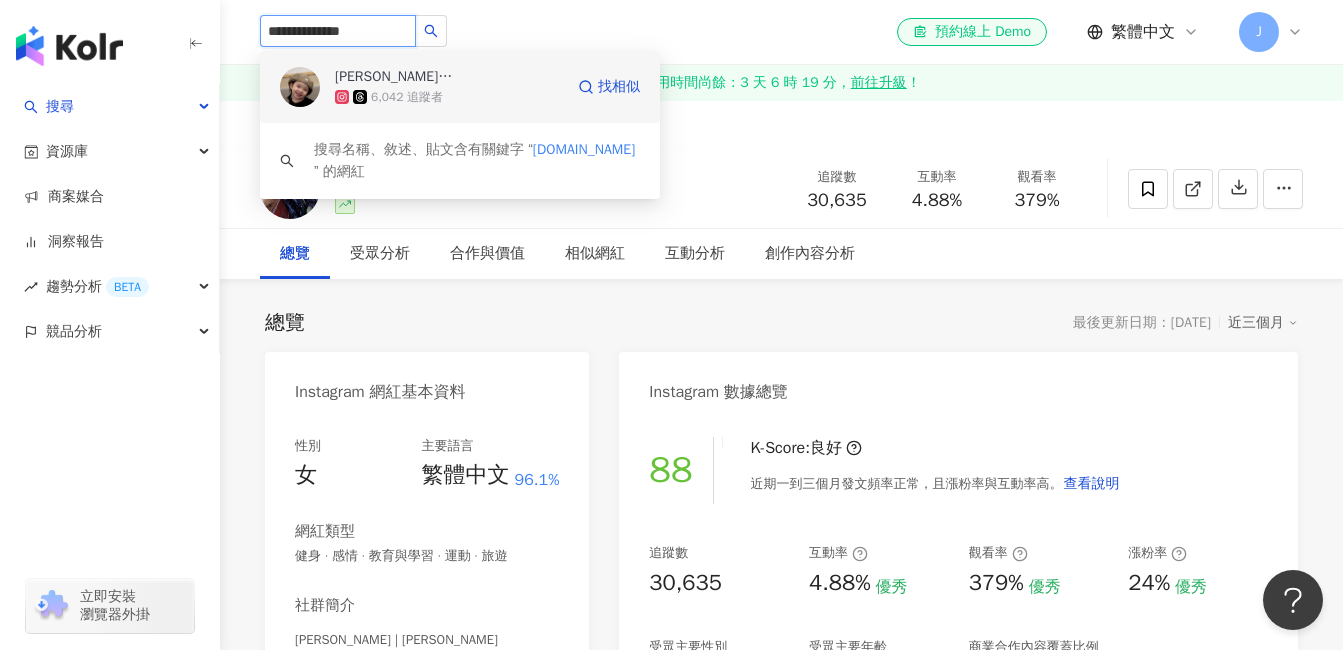 click on "6,042   追蹤者" at bounding box center (407, 97) 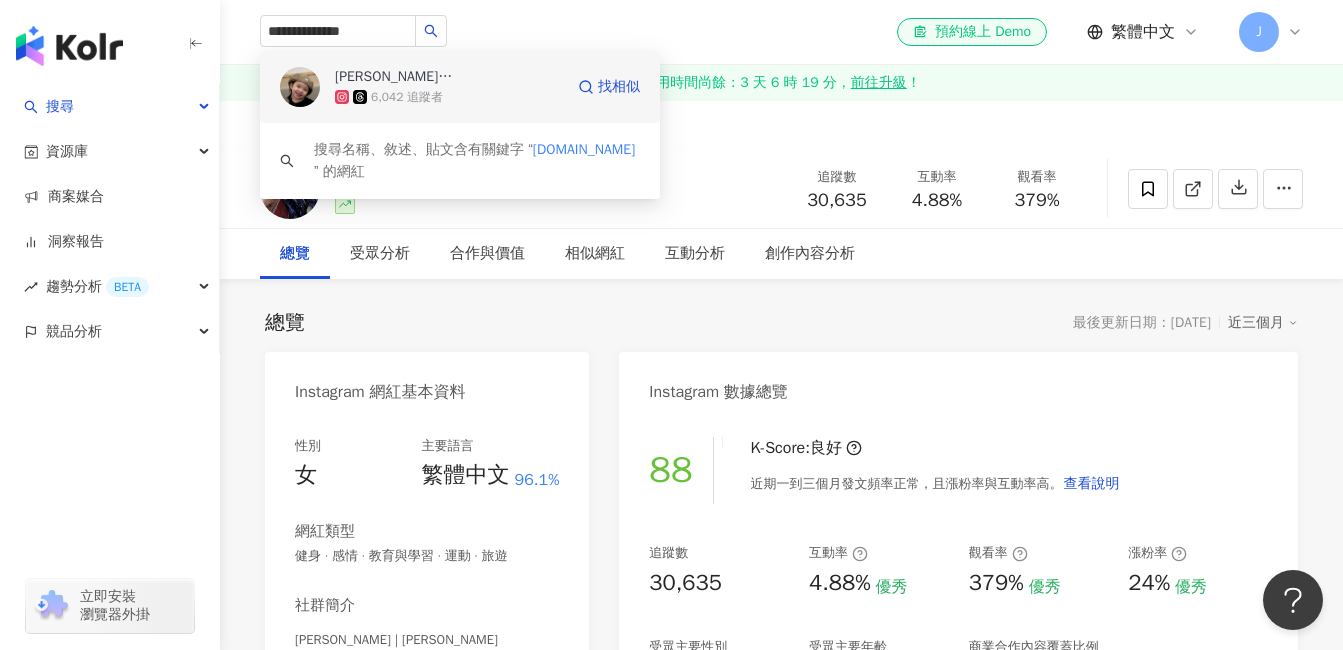 type 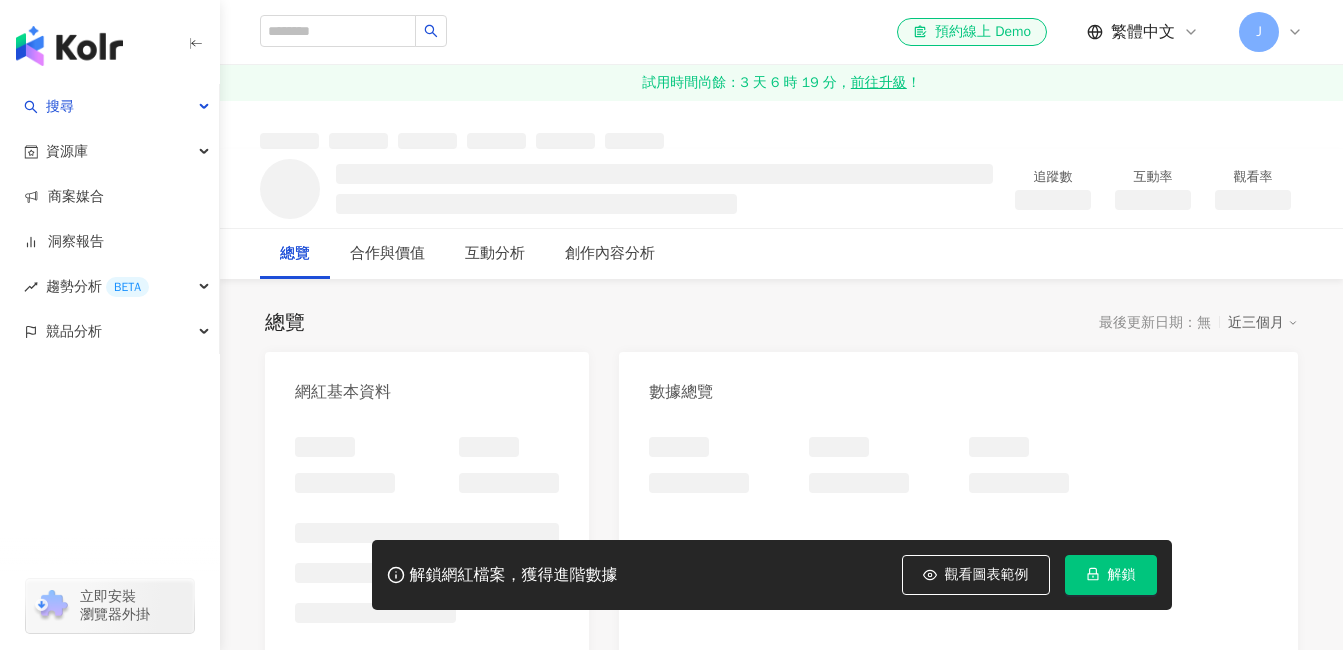 scroll, scrollTop: 0, scrollLeft: 0, axis: both 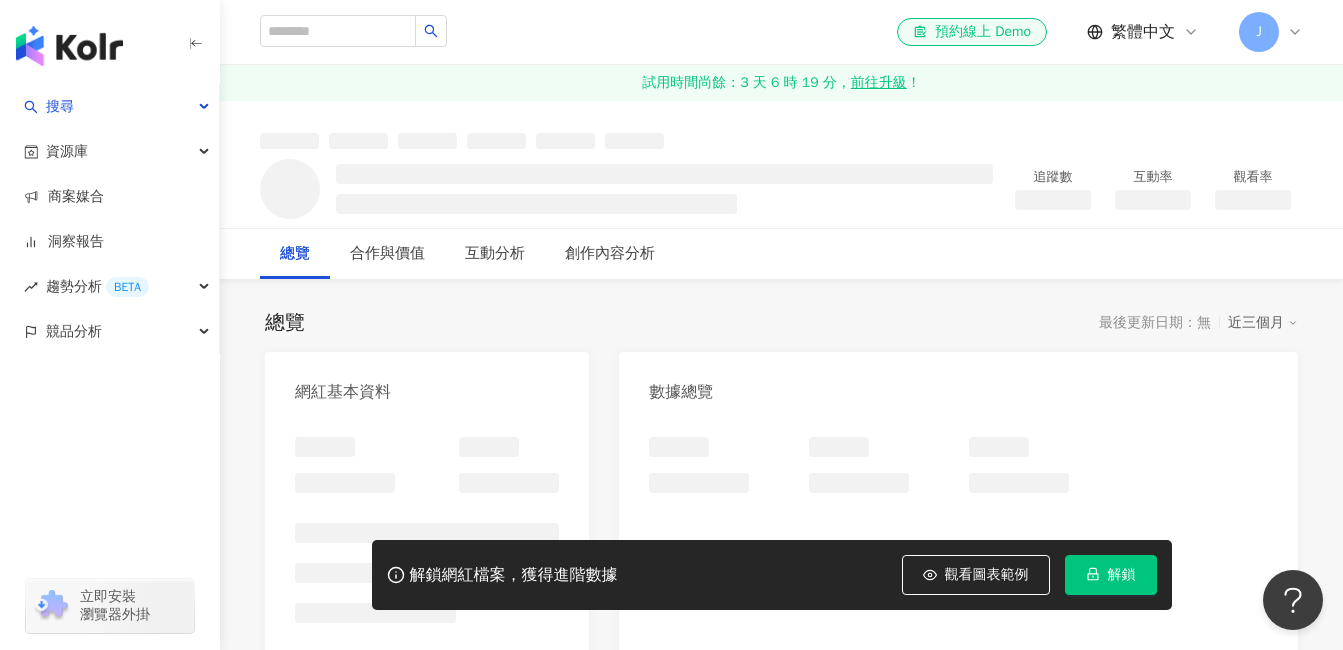 click on "解鎖" at bounding box center (1122, 575) 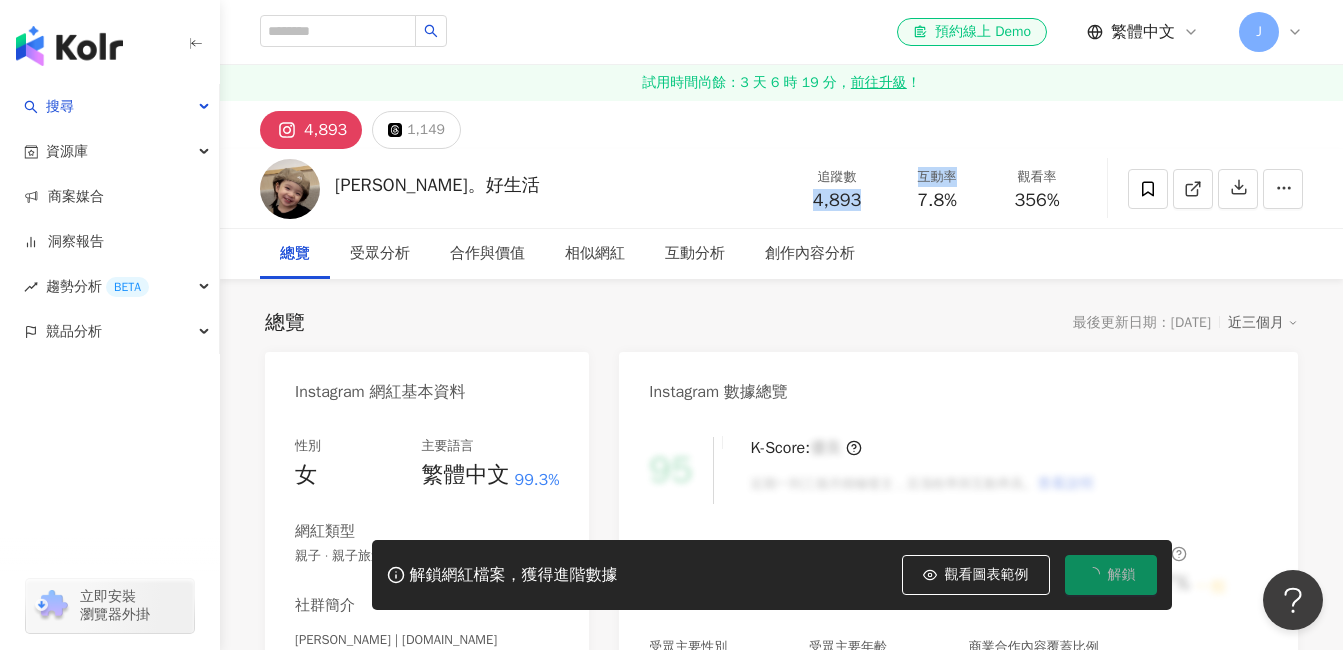 drag, startPoint x: 816, startPoint y: 198, endPoint x: 894, endPoint y: 202, distance: 78.10249 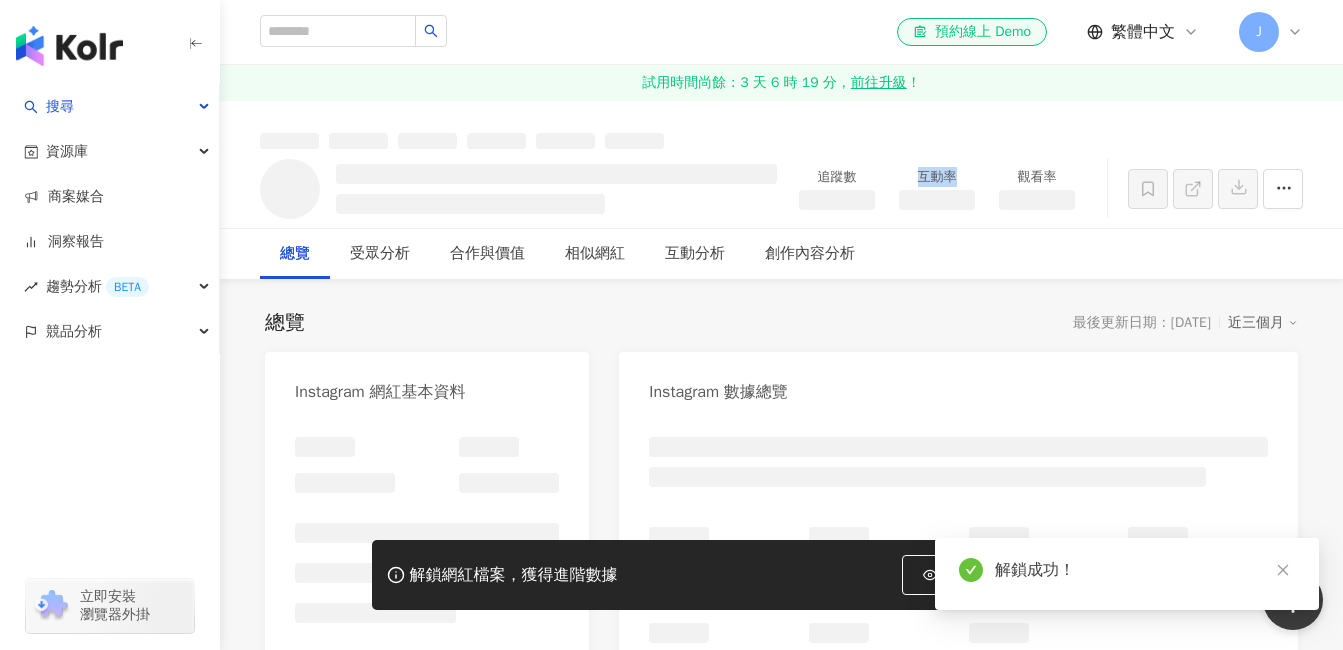 drag, startPoint x: 894, startPoint y: 202, endPoint x: 873, endPoint y: 202, distance: 21 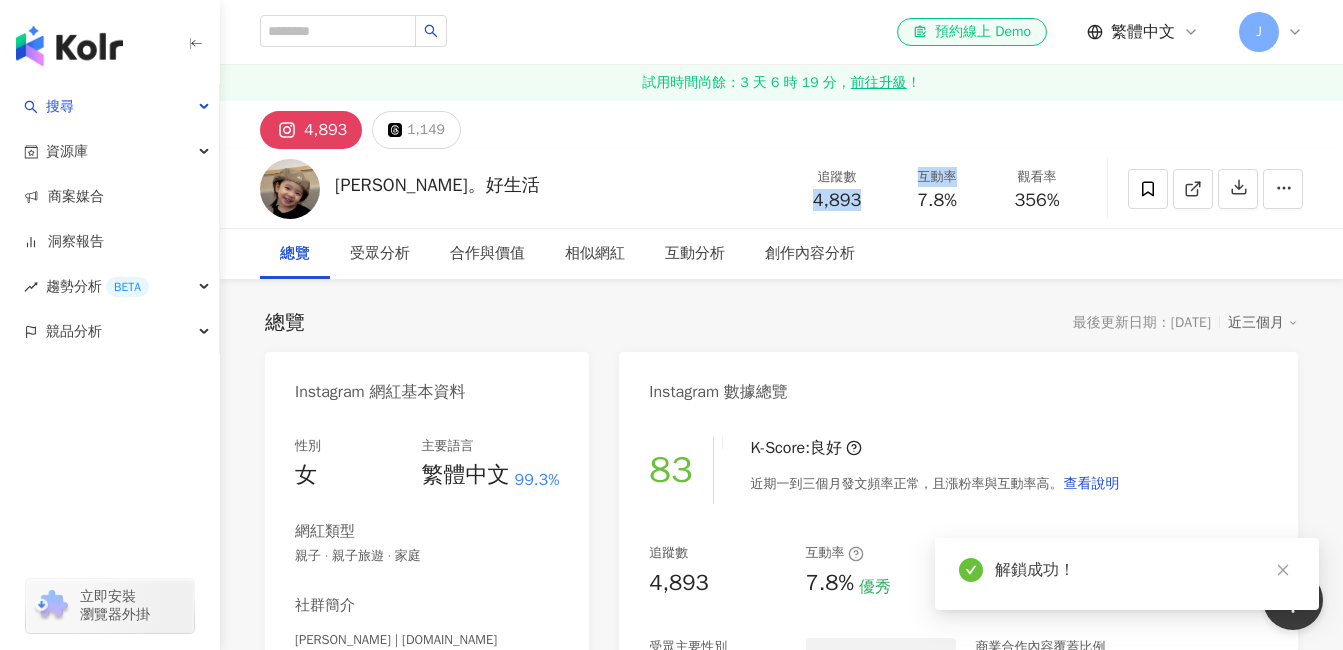 click on "4,893" at bounding box center (837, 200) 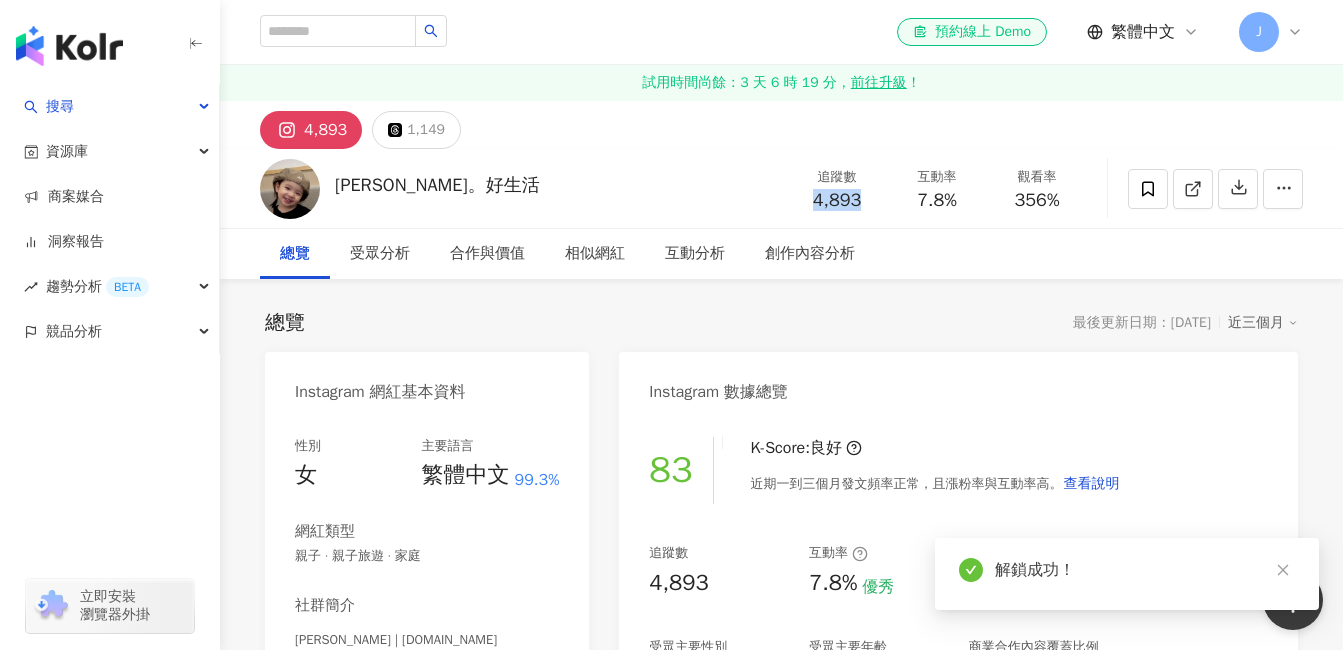 drag, startPoint x: 816, startPoint y: 201, endPoint x: 818, endPoint y: 189, distance: 12.165525 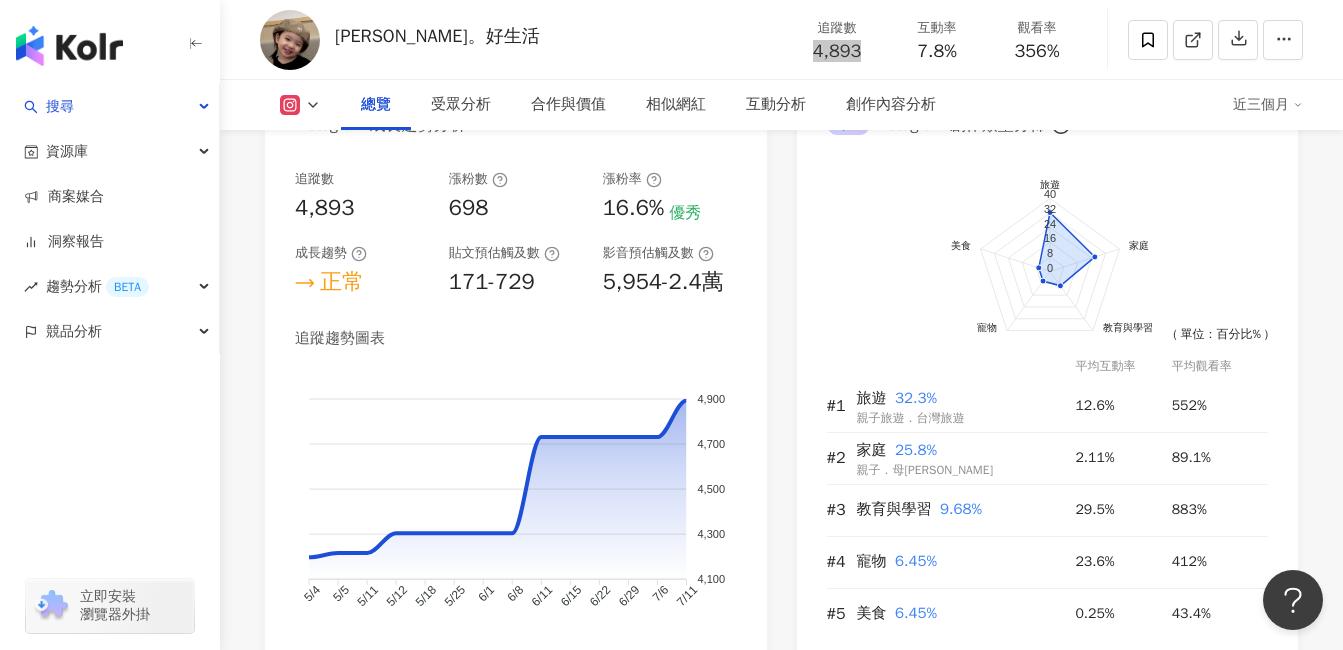 scroll, scrollTop: 1100, scrollLeft: 0, axis: vertical 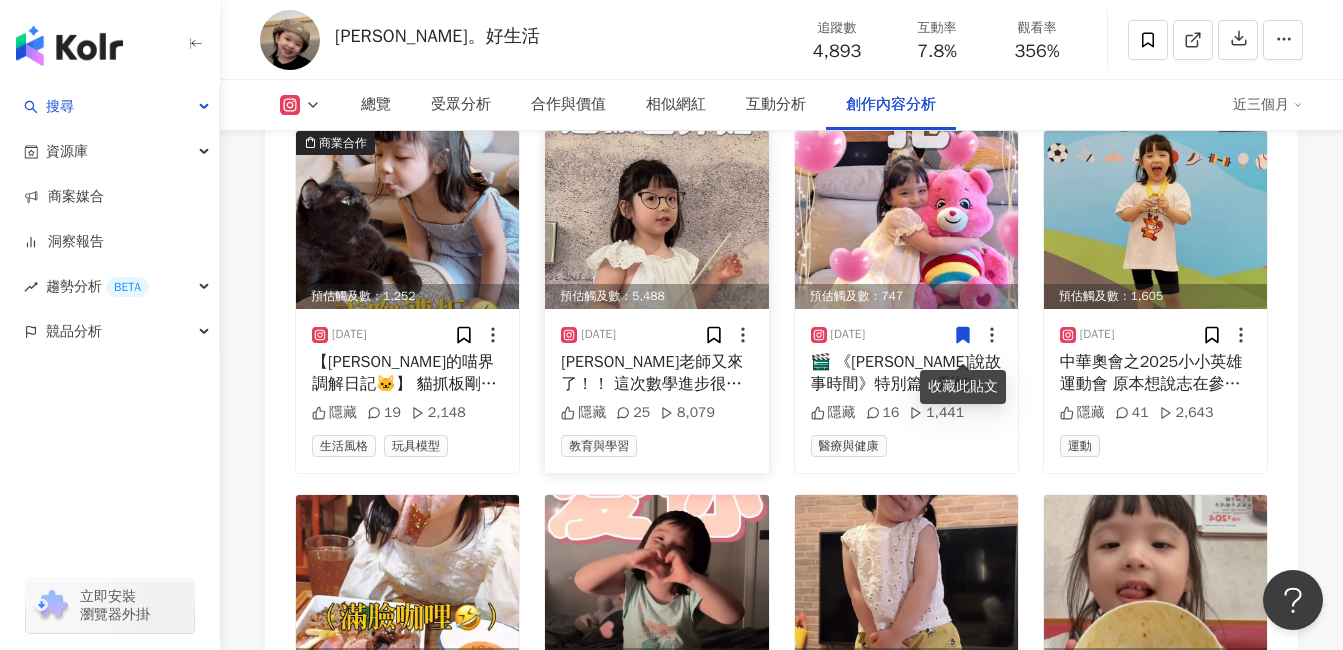 click on "[PERSON_NAME]老師又來了！！
這次數學進步很多
回顧之前4+5=6
這次3+3終於算對了🤣
但最後手指頭不夠還是掉漆了[PERSON_NAME]
現在還有人想要當[PERSON_NAME]的學生嗎🤣
#育兒 #親子 #數學死當 #數學重修 #誰要當[PERSON_NAME]的學生" at bounding box center (656, 373) 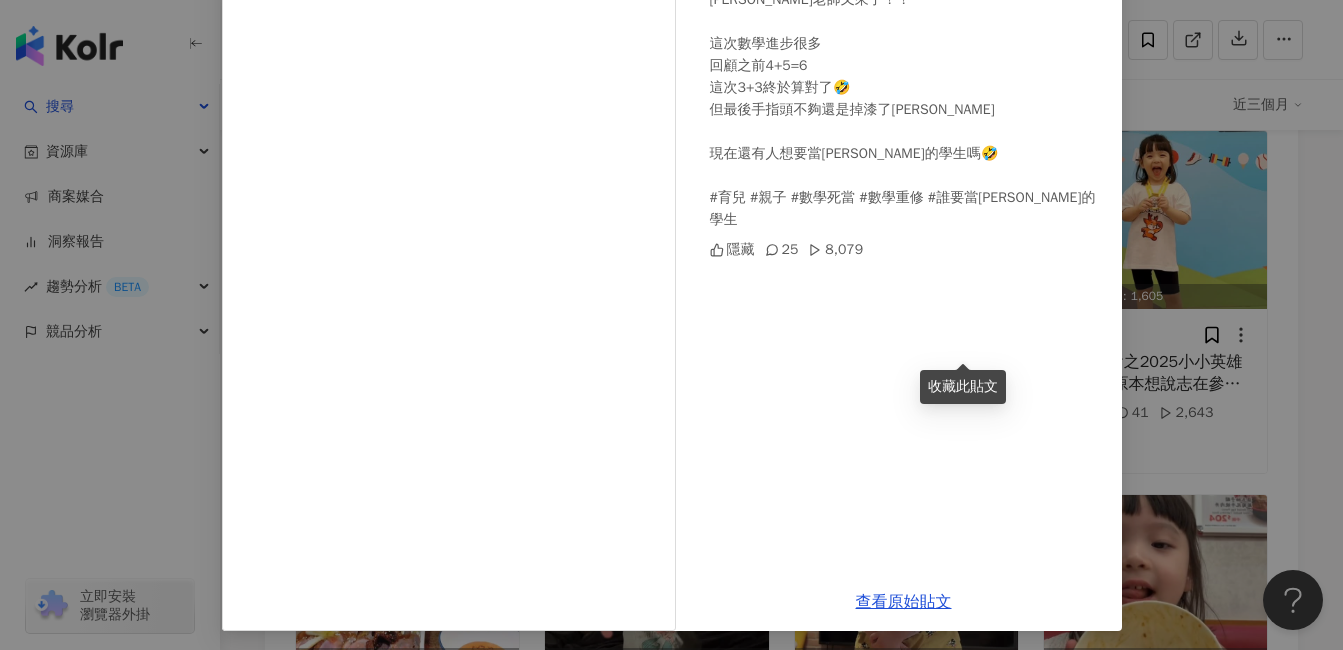 scroll, scrollTop: 223, scrollLeft: 0, axis: vertical 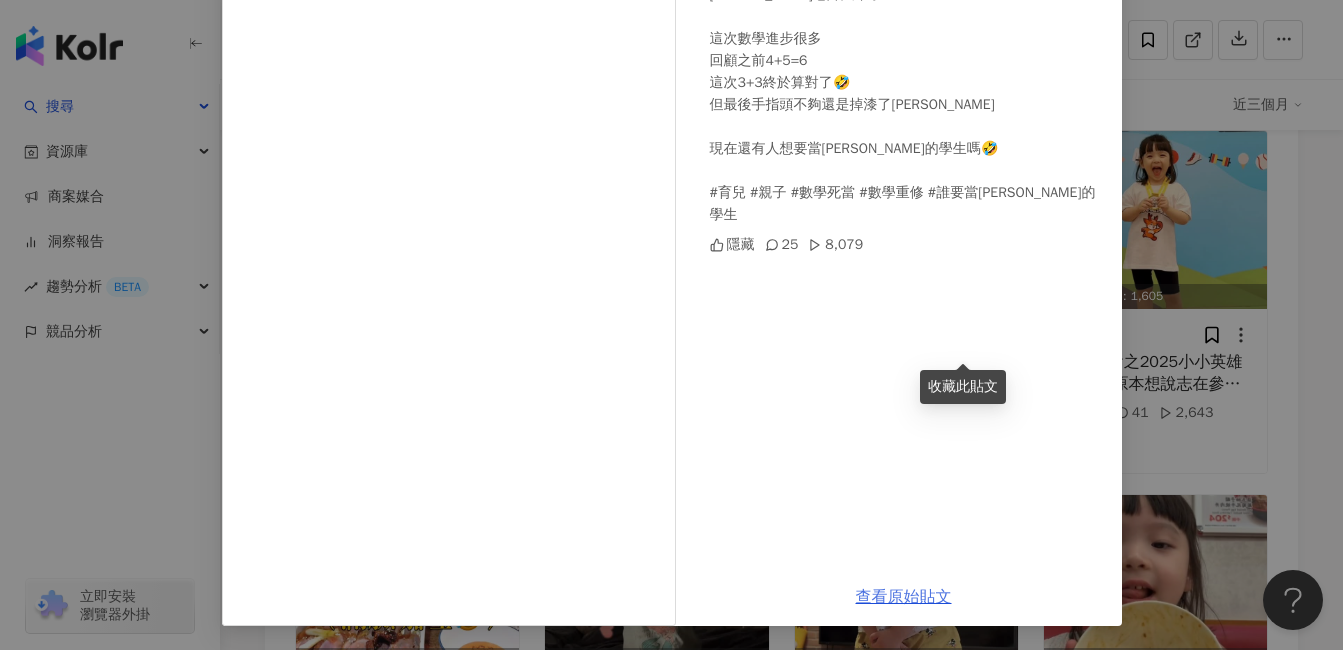 click on "查看原始貼文" at bounding box center (904, 597) 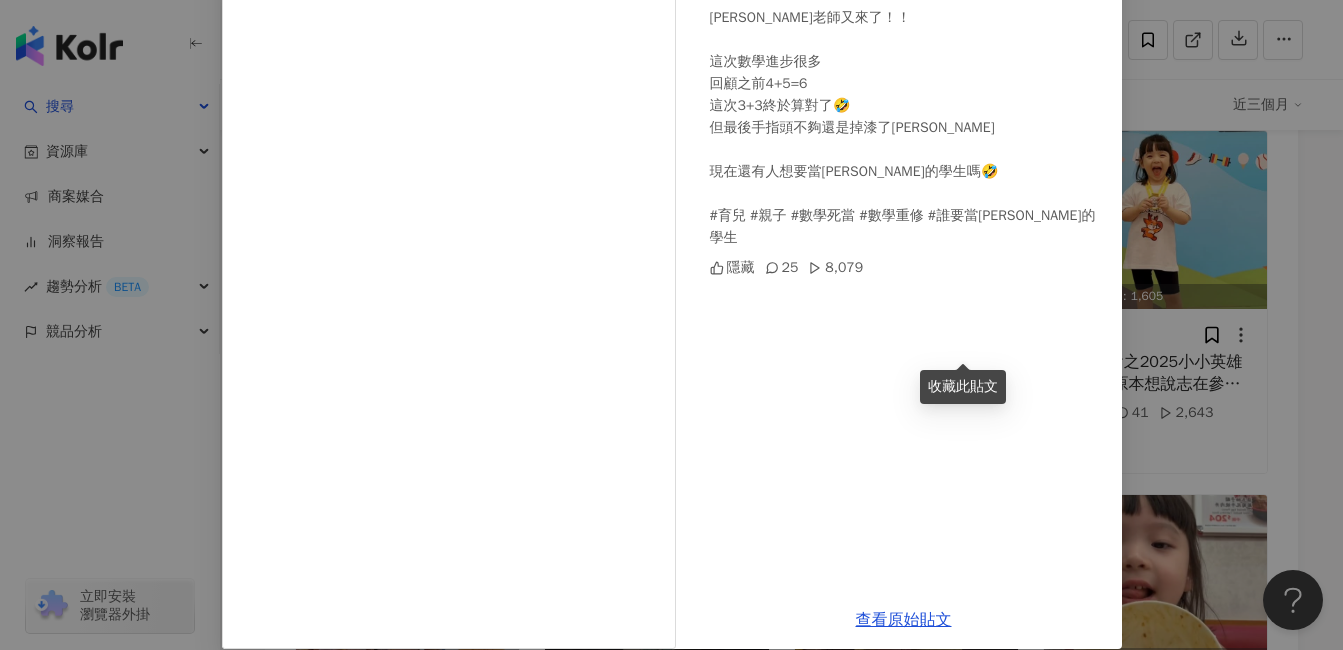 scroll, scrollTop: 100, scrollLeft: 0, axis: vertical 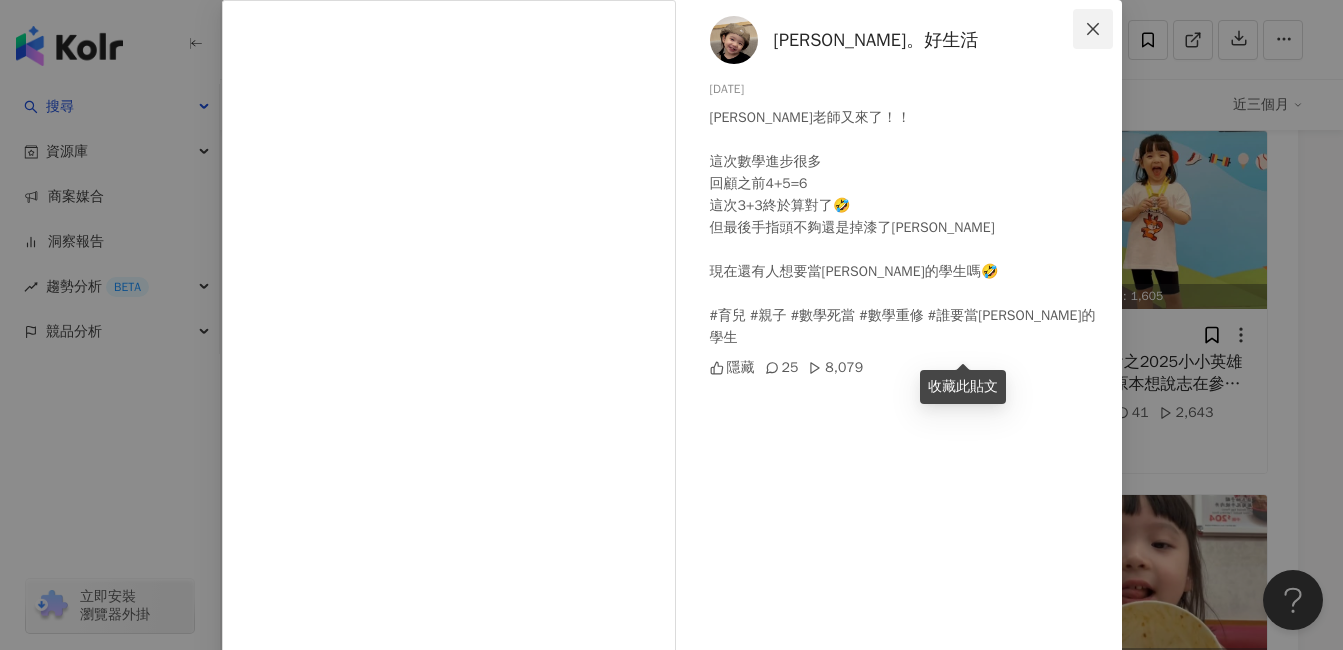 click 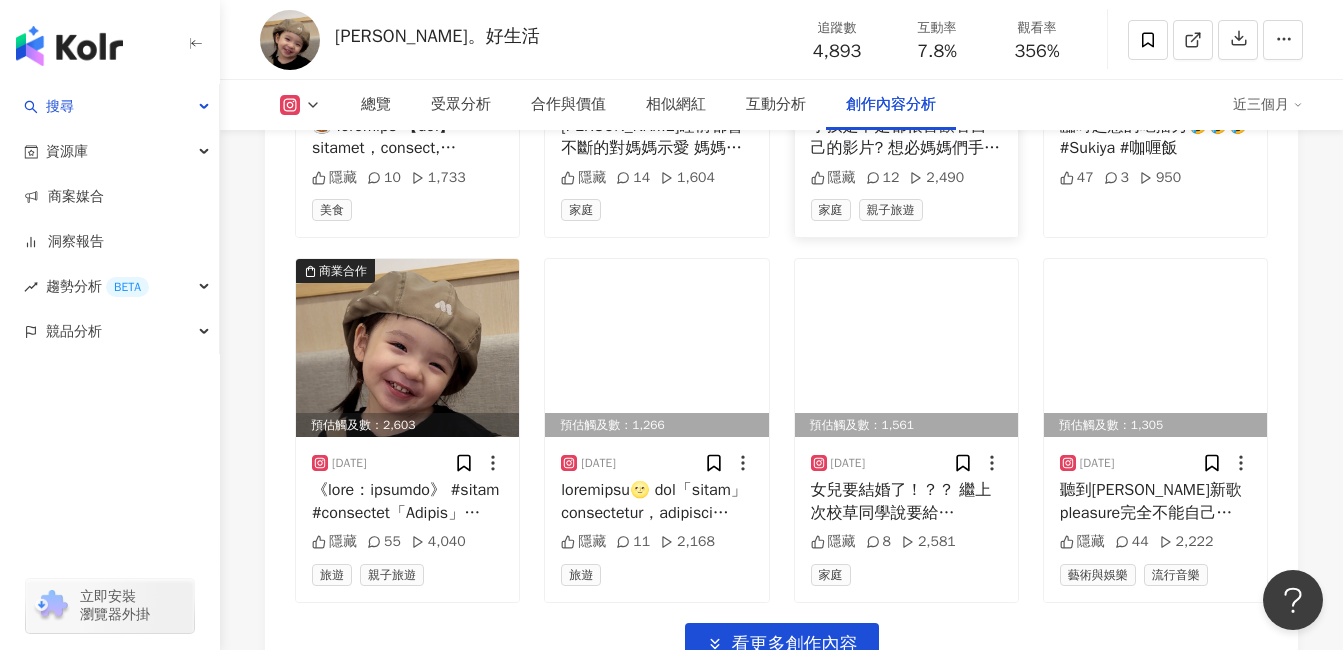scroll, scrollTop: 6950, scrollLeft: 0, axis: vertical 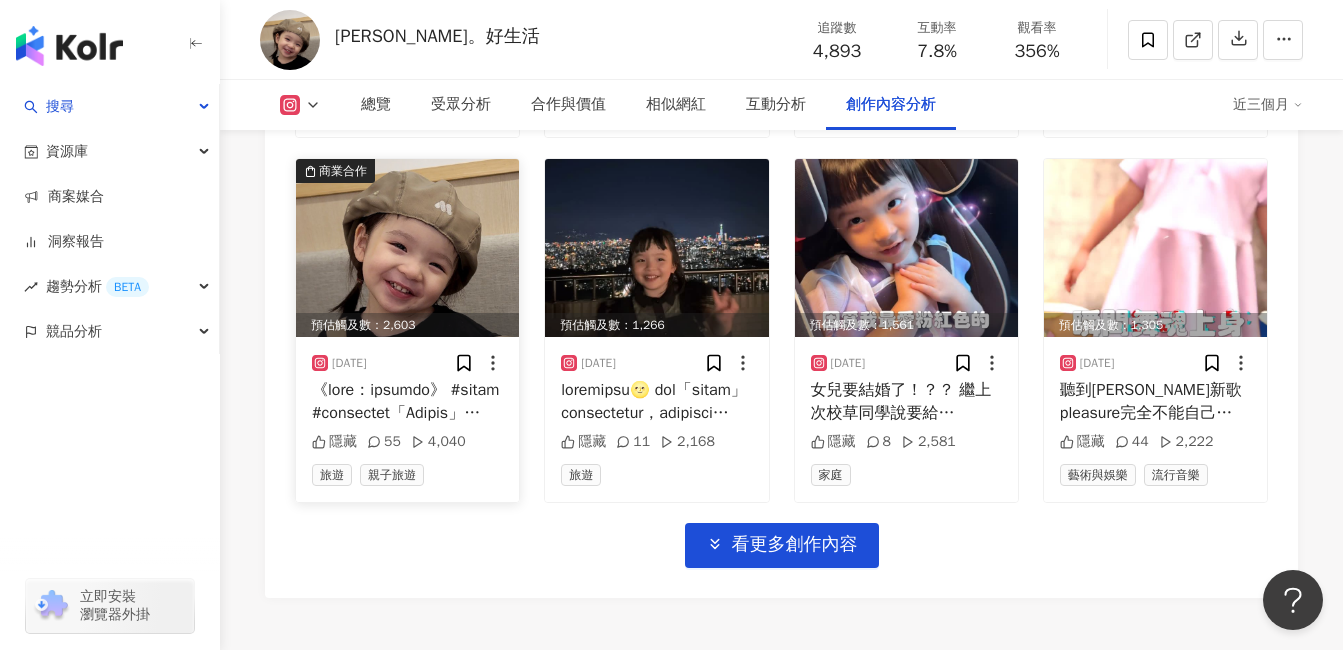 click at bounding box center [407, 248] 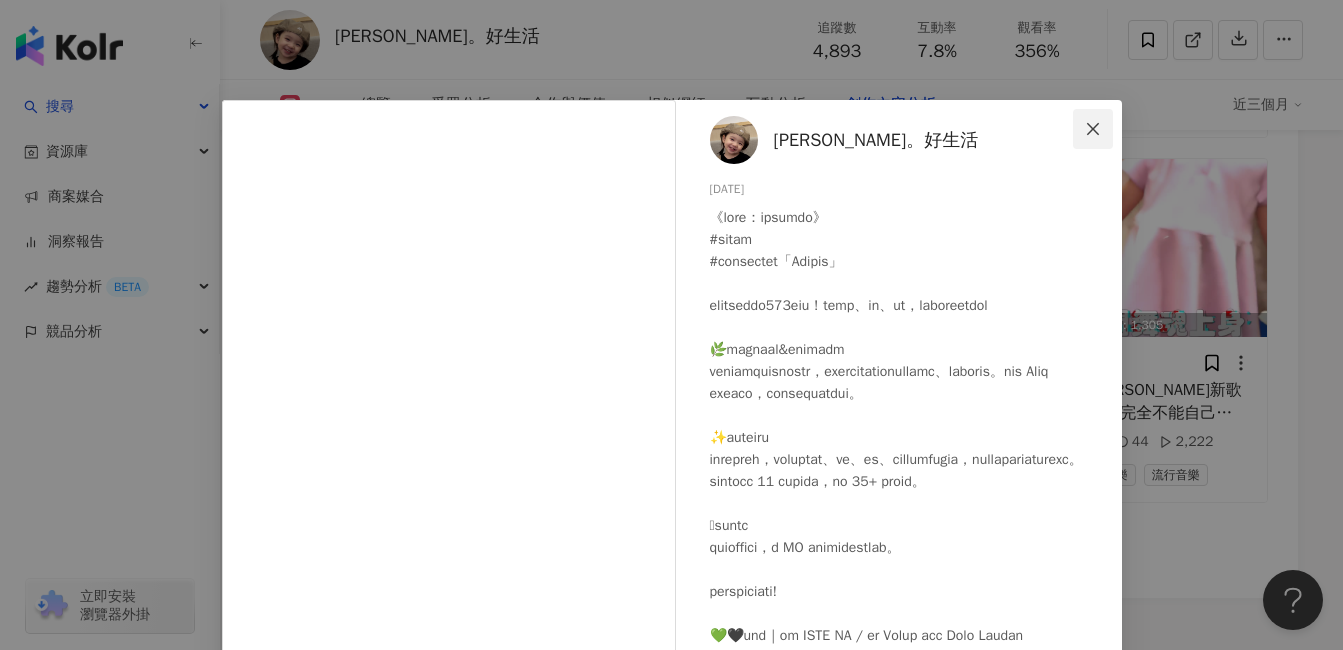 click 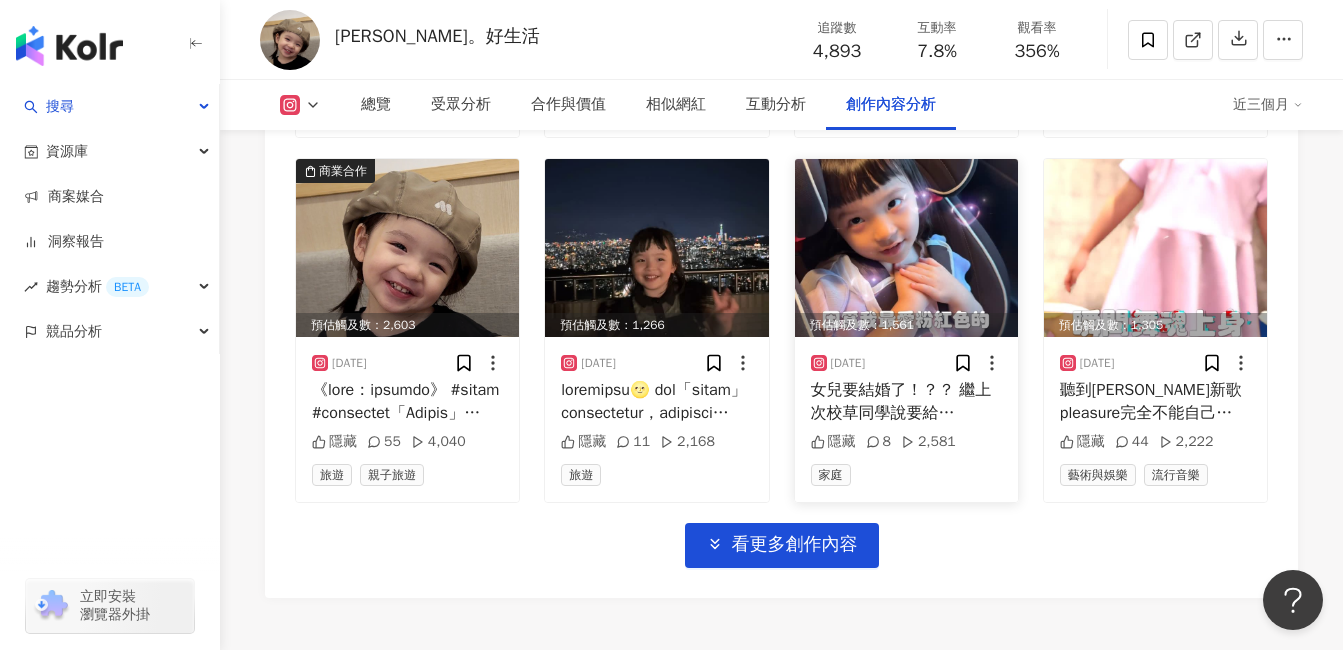 click at bounding box center [906, 248] 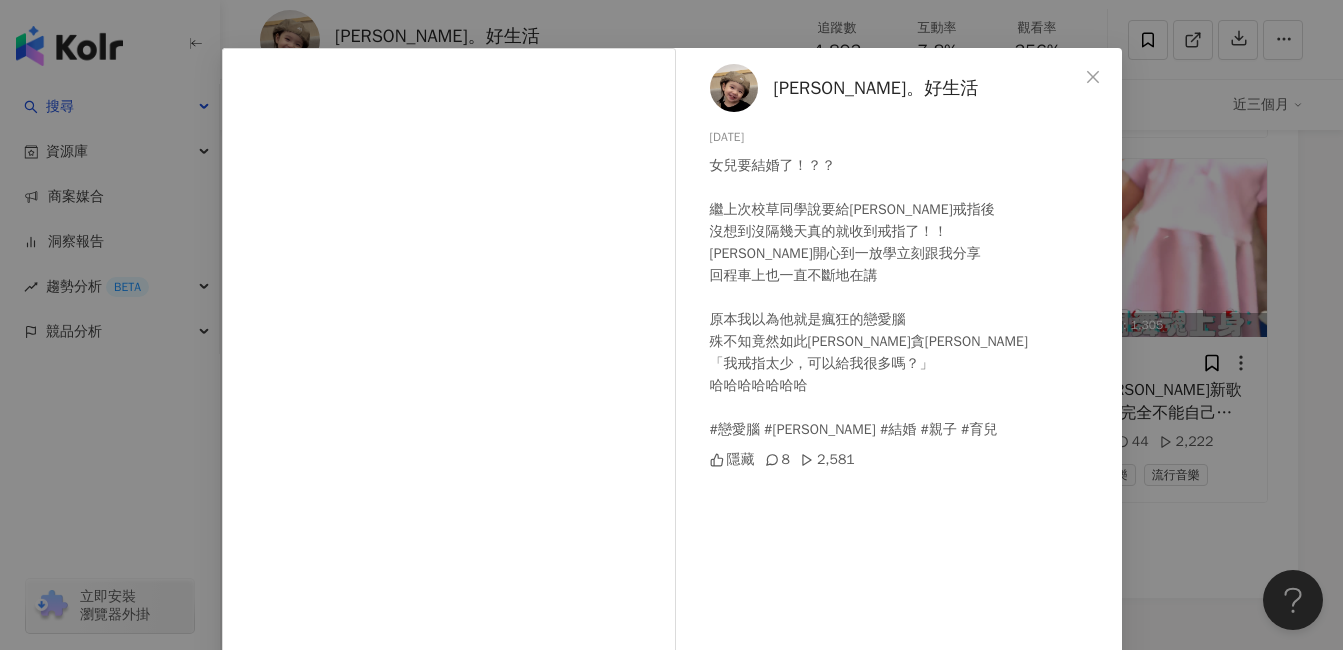 scroll, scrollTop: 100, scrollLeft: 0, axis: vertical 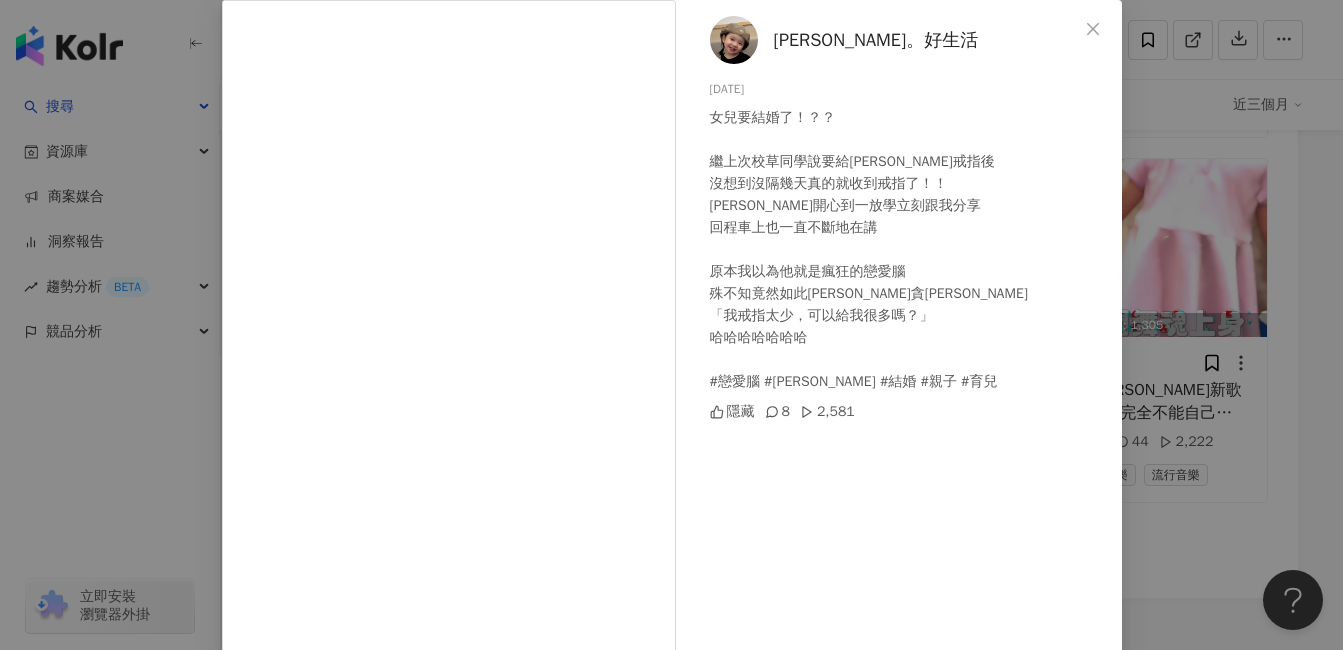 click 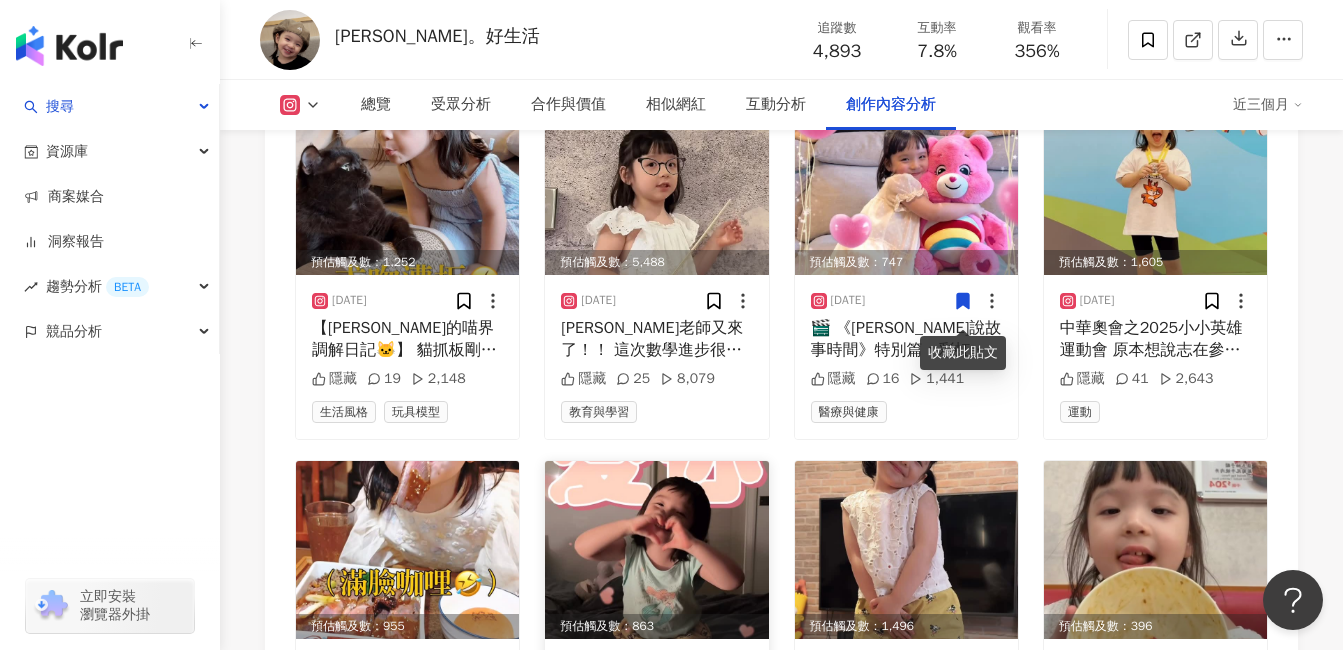 scroll, scrollTop: 6250, scrollLeft: 0, axis: vertical 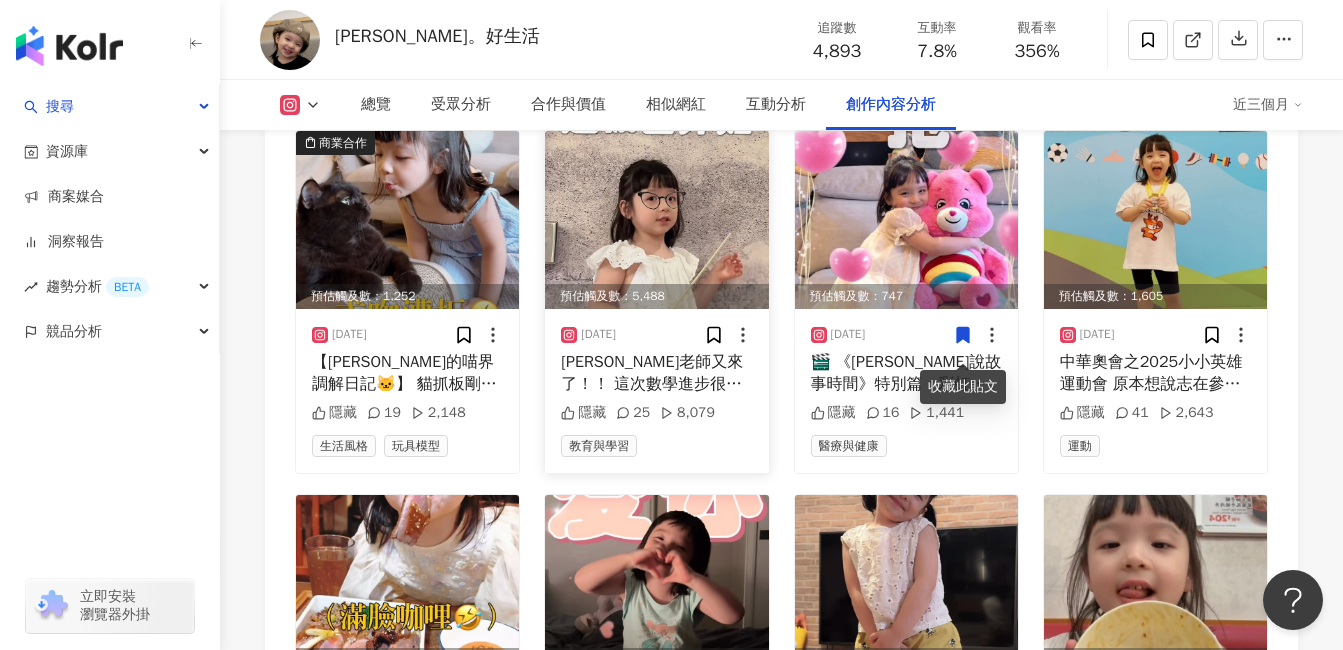click at bounding box center [656, 220] 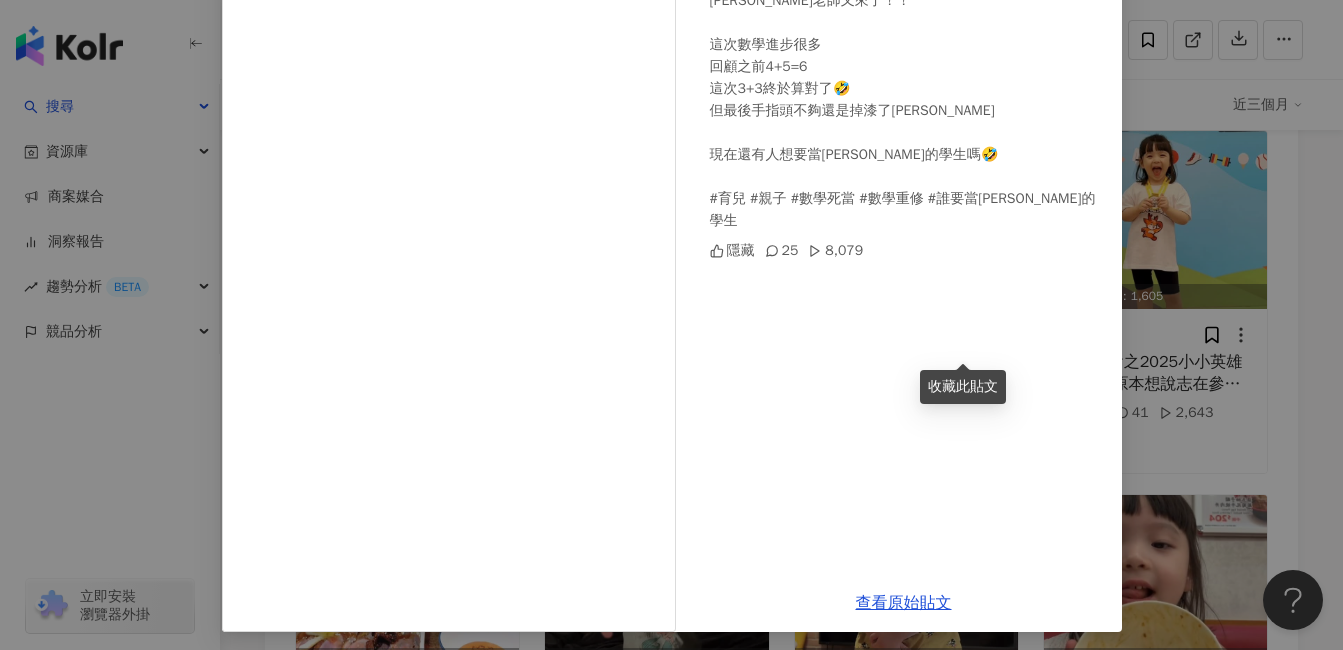 scroll, scrollTop: 223, scrollLeft: 0, axis: vertical 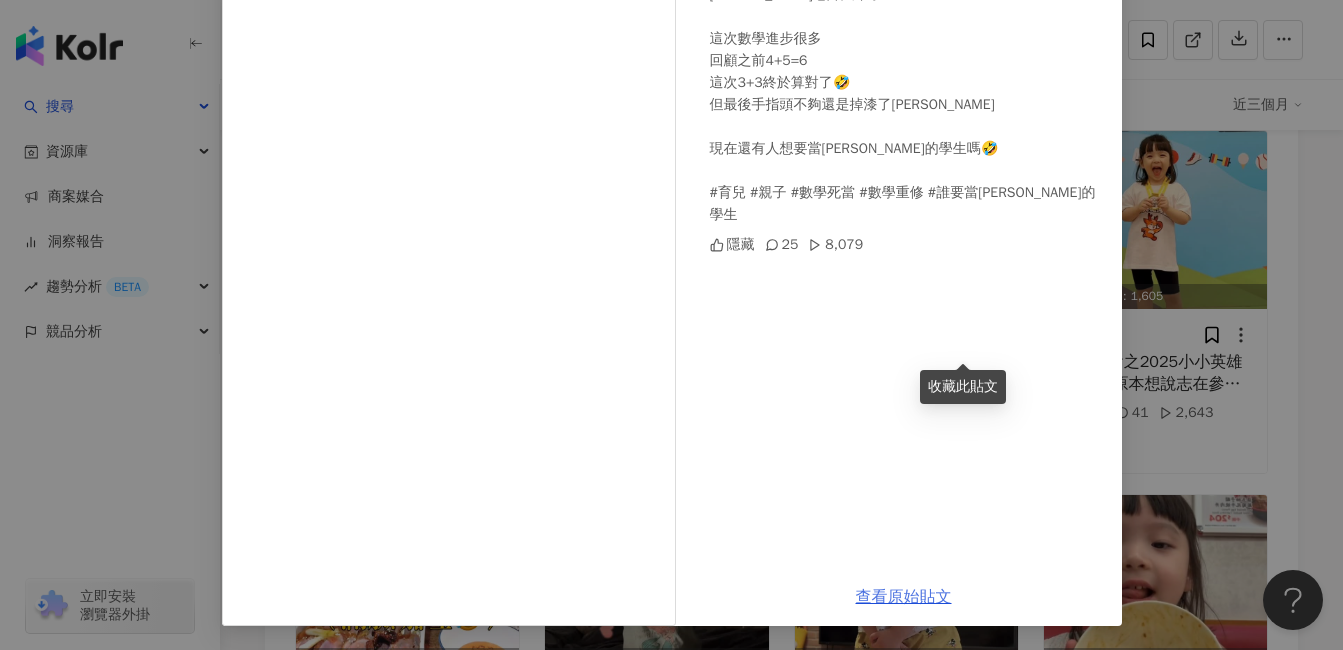 click on "查看原始貼文" at bounding box center (904, 597) 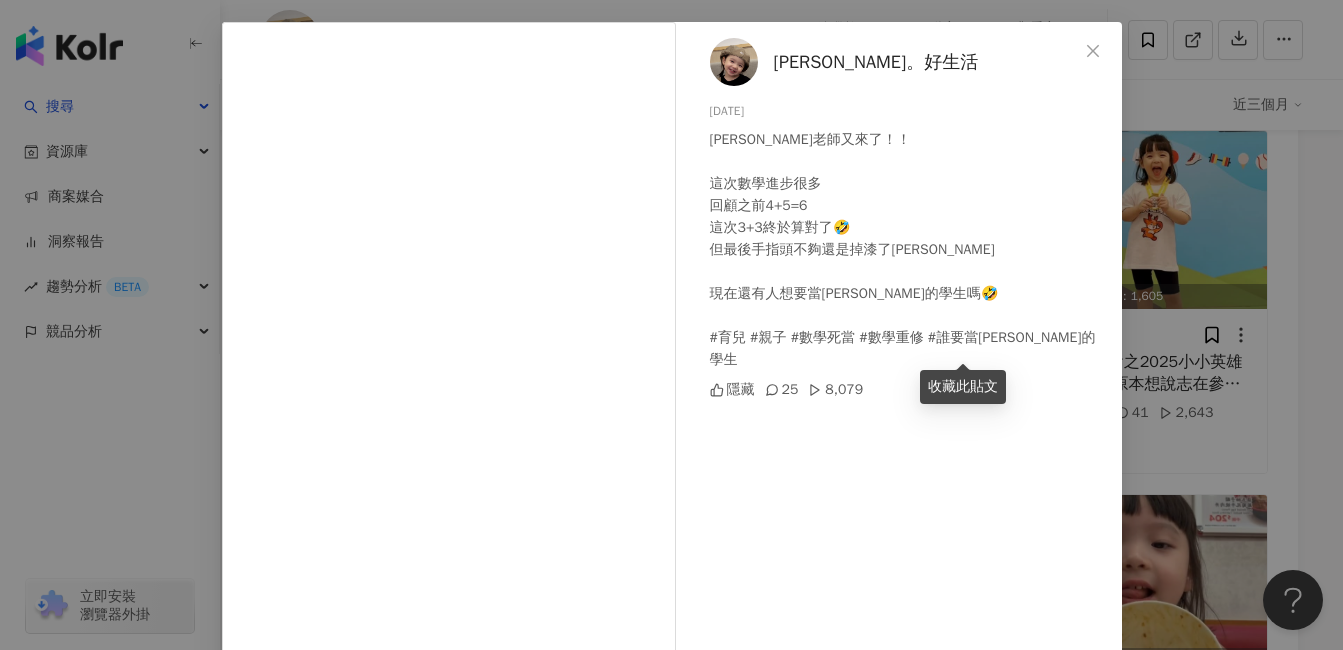 scroll, scrollTop: 0, scrollLeft: 0, axis: both 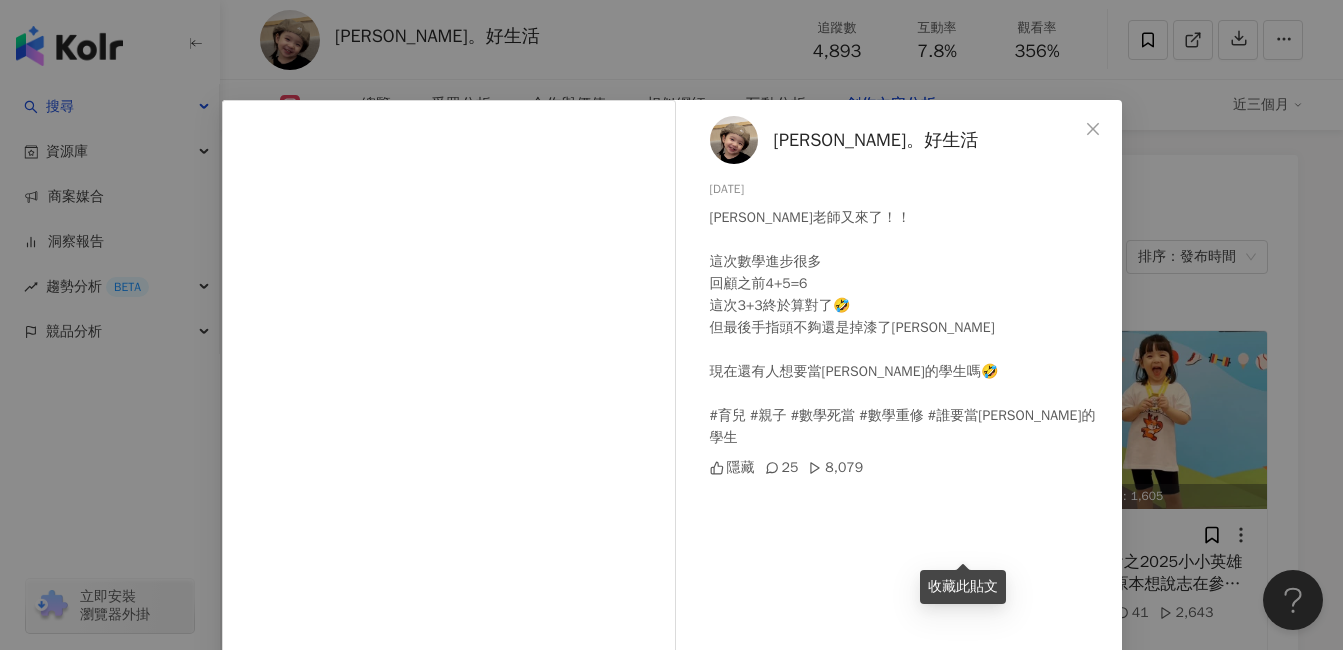 click 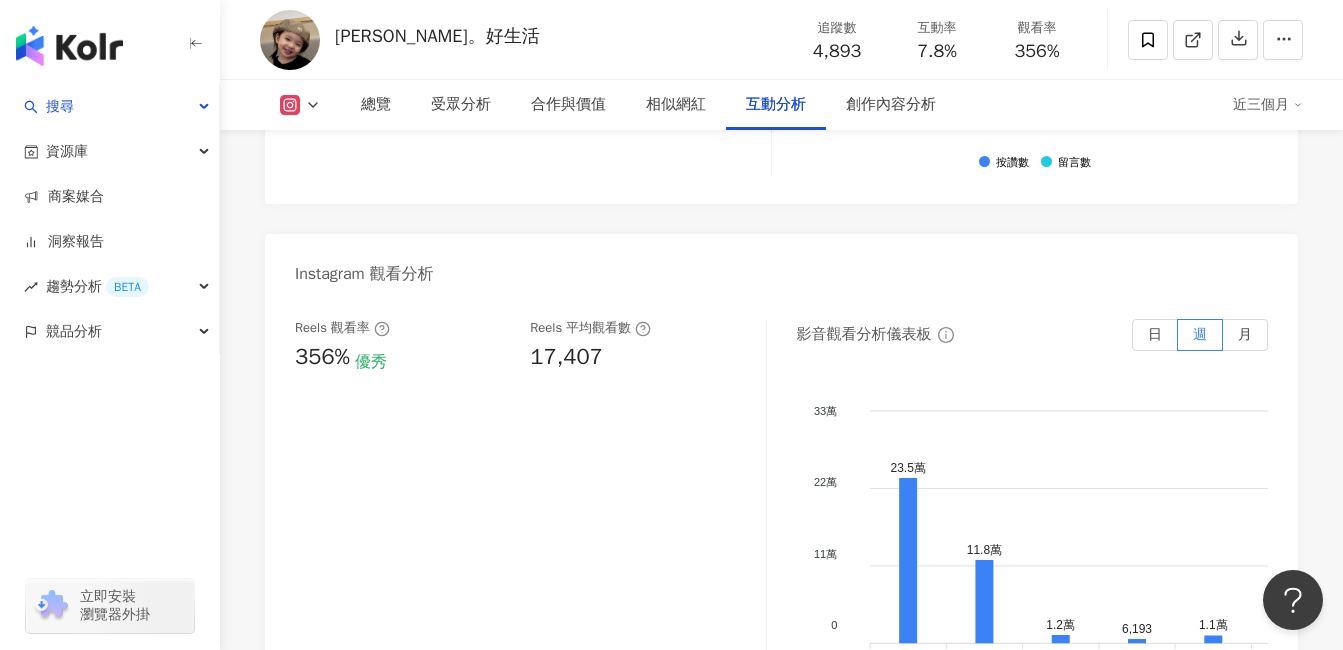 scroll, scrollTop: 4350, scrollLeft: 0, axis: vertical 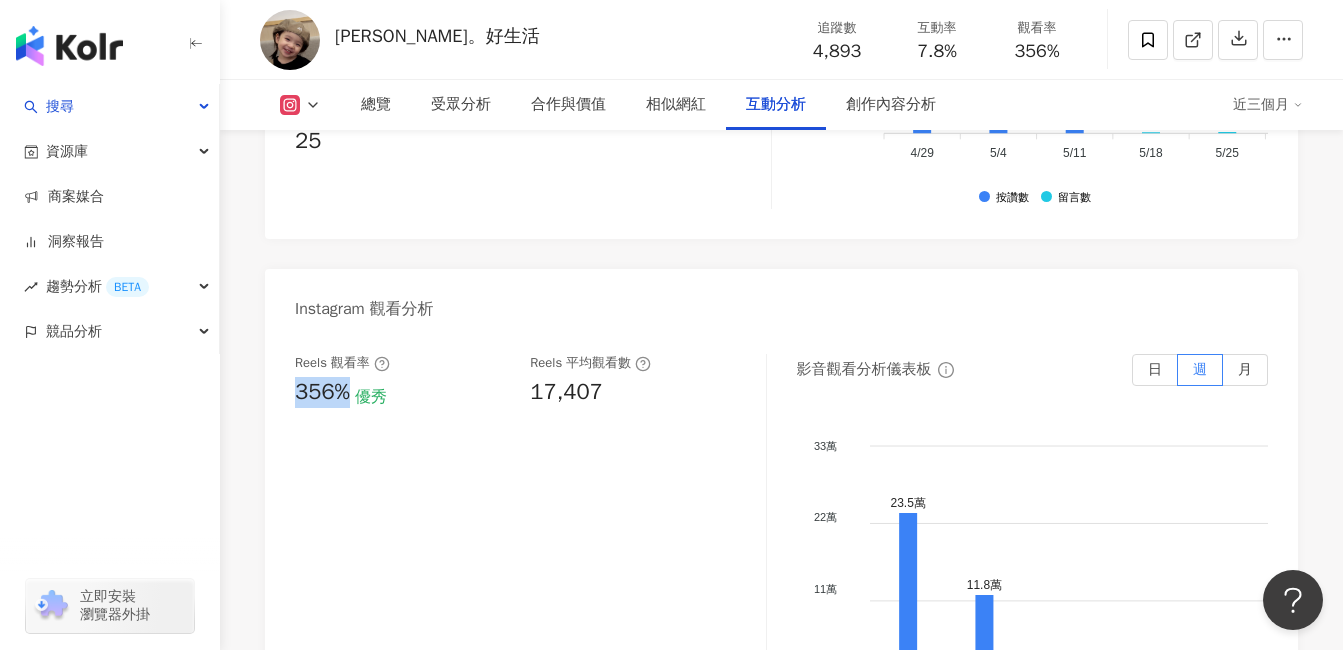 drag, startPoint x: 295, startPoint y: 397, endPoint x: 350, endPoint y: 396, distance: 55.00909 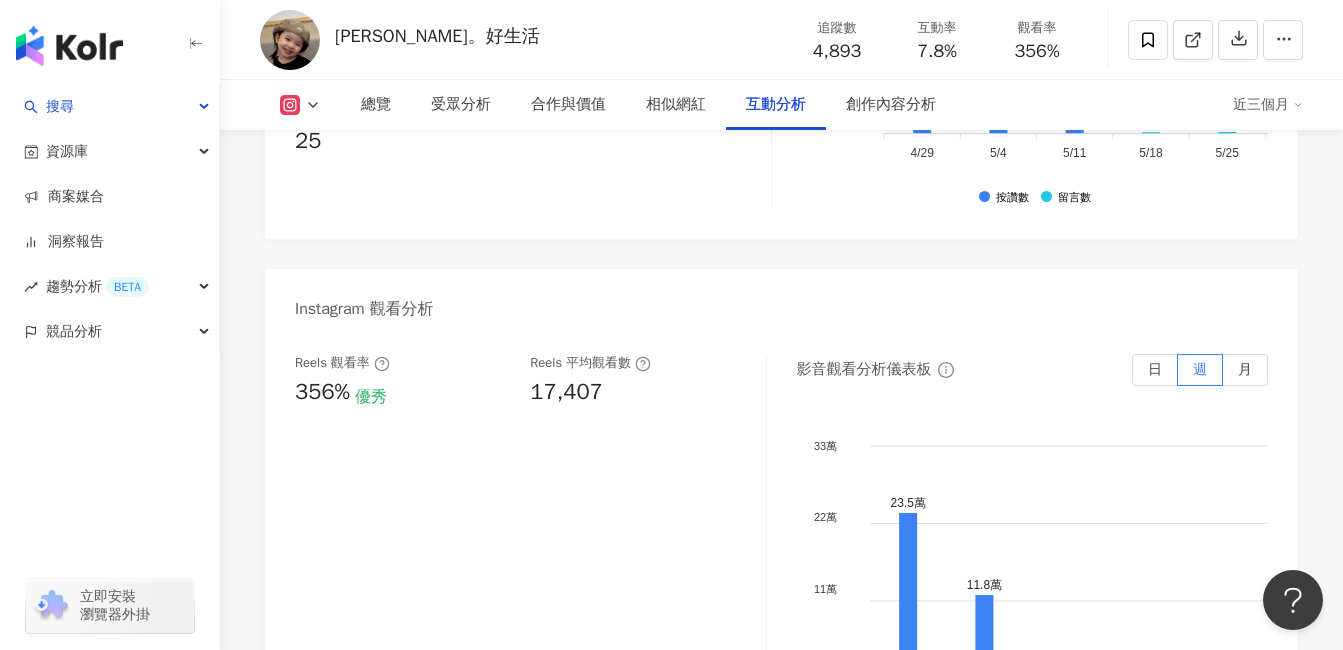 click on "17,407" at bounding box center [566, 392] 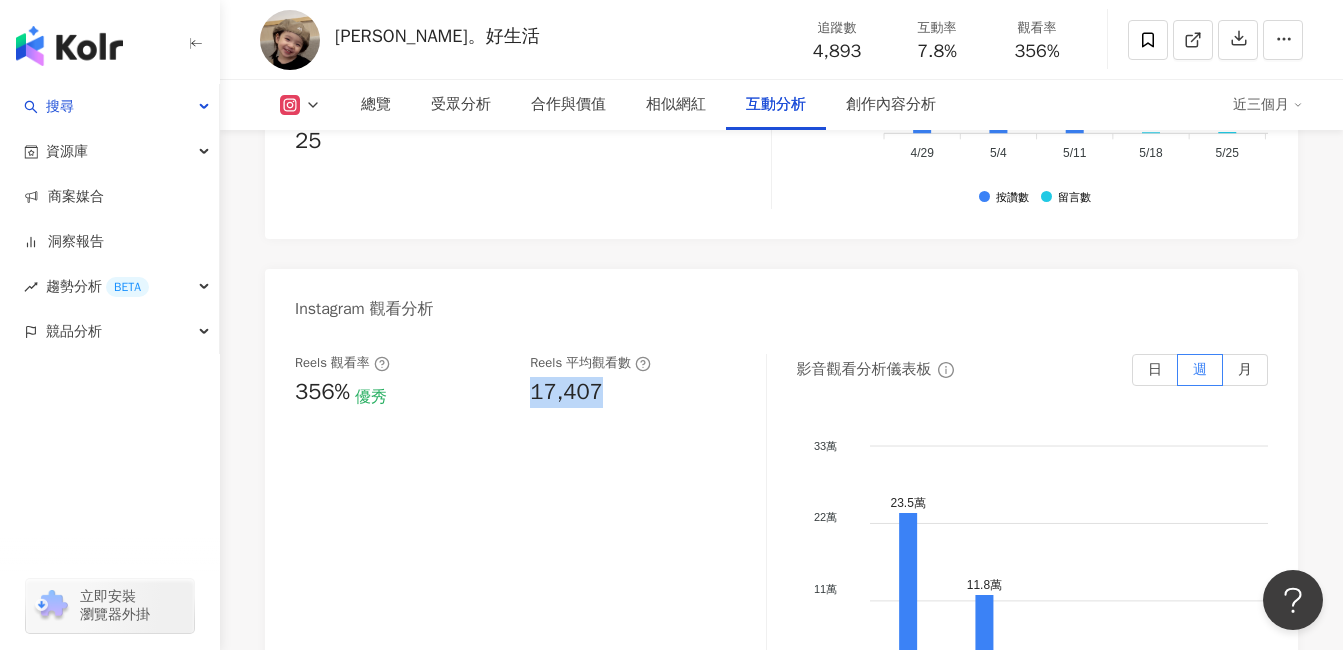 drag, startPoint x: 533, startPoint y: 395, endPoint x: 605, endPoint y: 394, distance: 72.00694 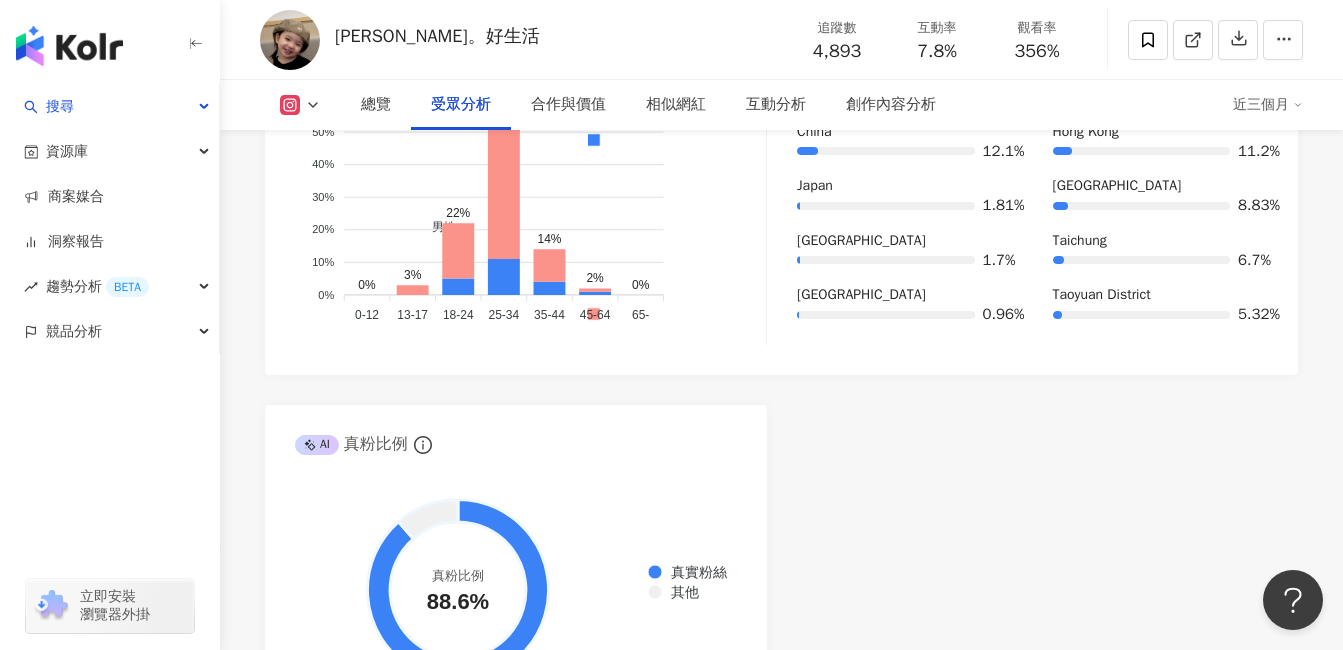 scroll, scrollTop: 1650, scrollLeft: 0, axis: vertical 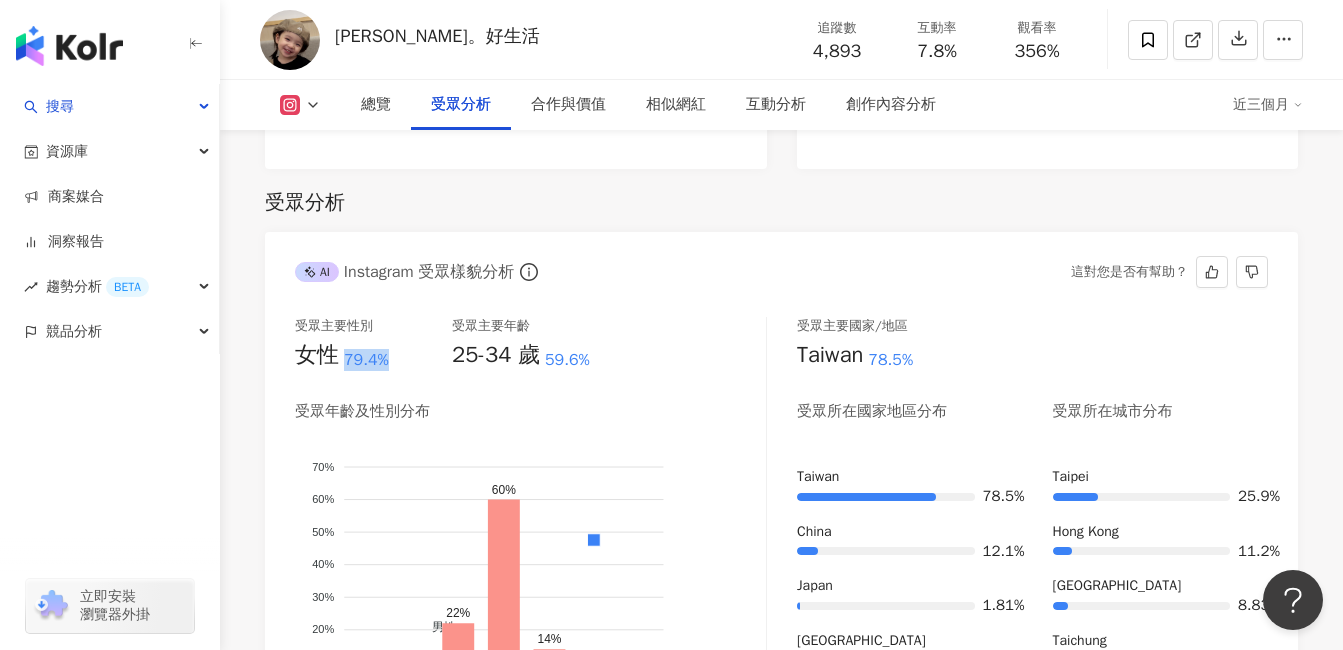 drag, startPoint x: 344, startPoint y: 360, endPoint x: 412, endPoint y: 361, distance: 68.007355 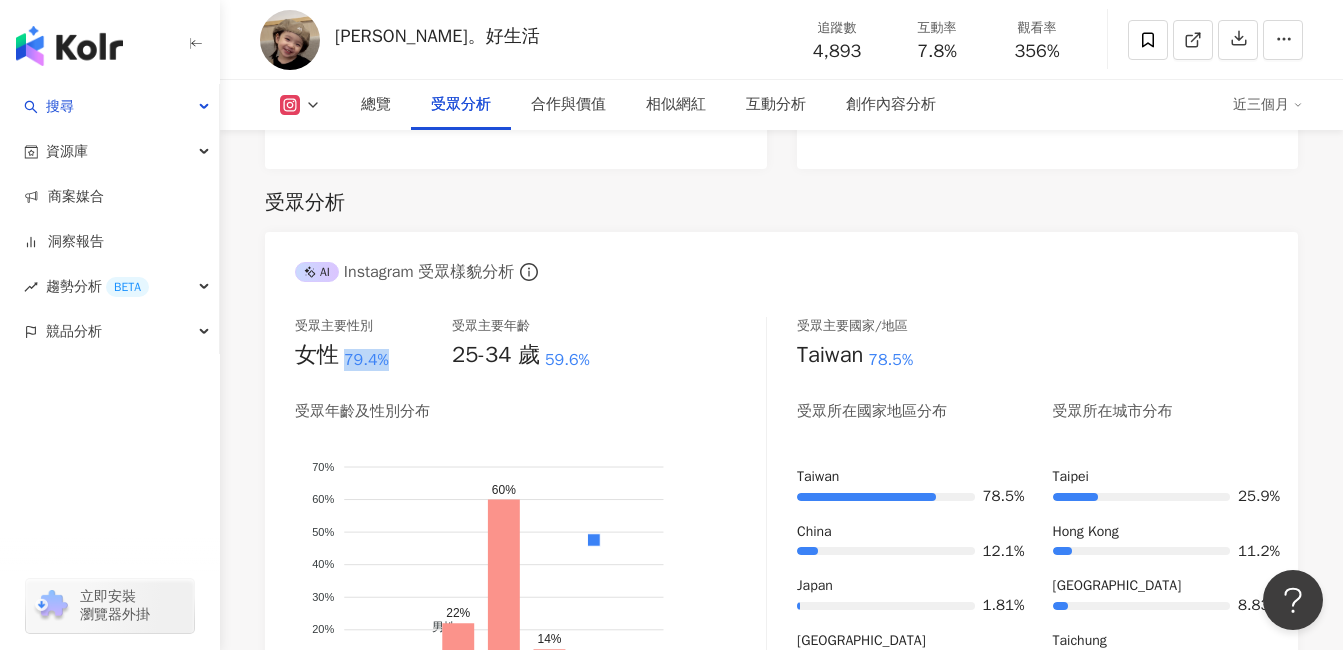 copy on "79.4%" 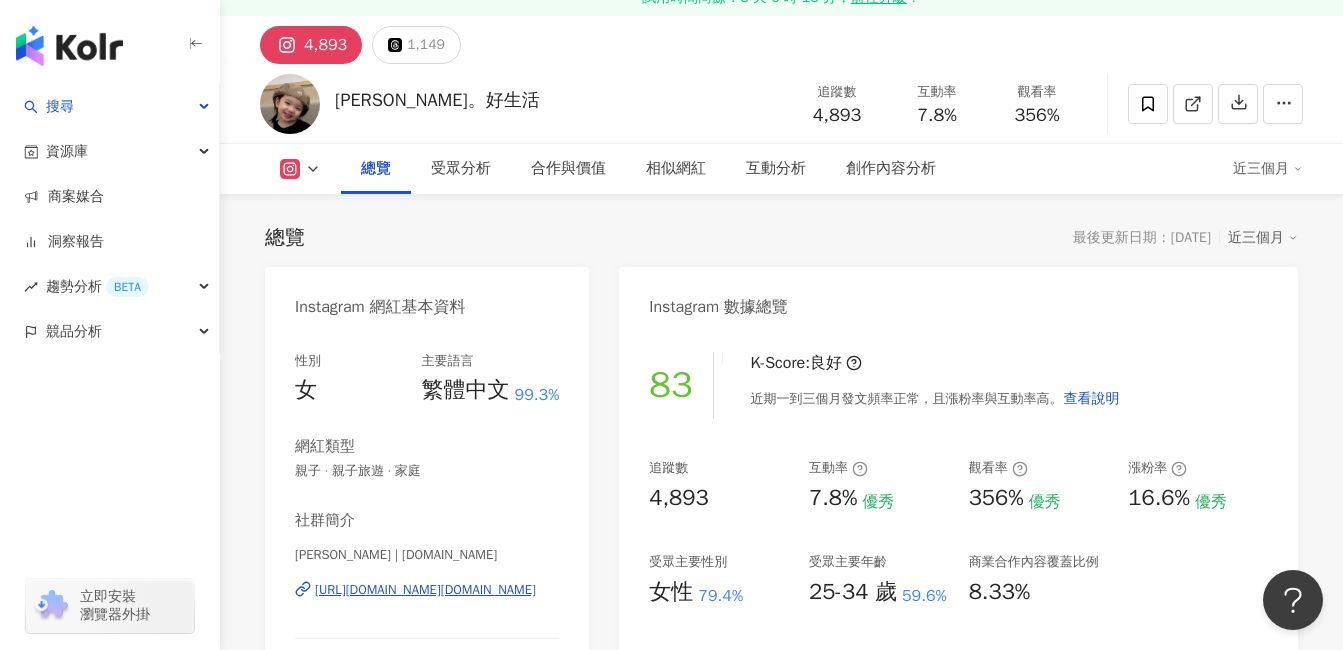 scroll, scrollTop: 200, scrollLeft: 0, axis: vertical 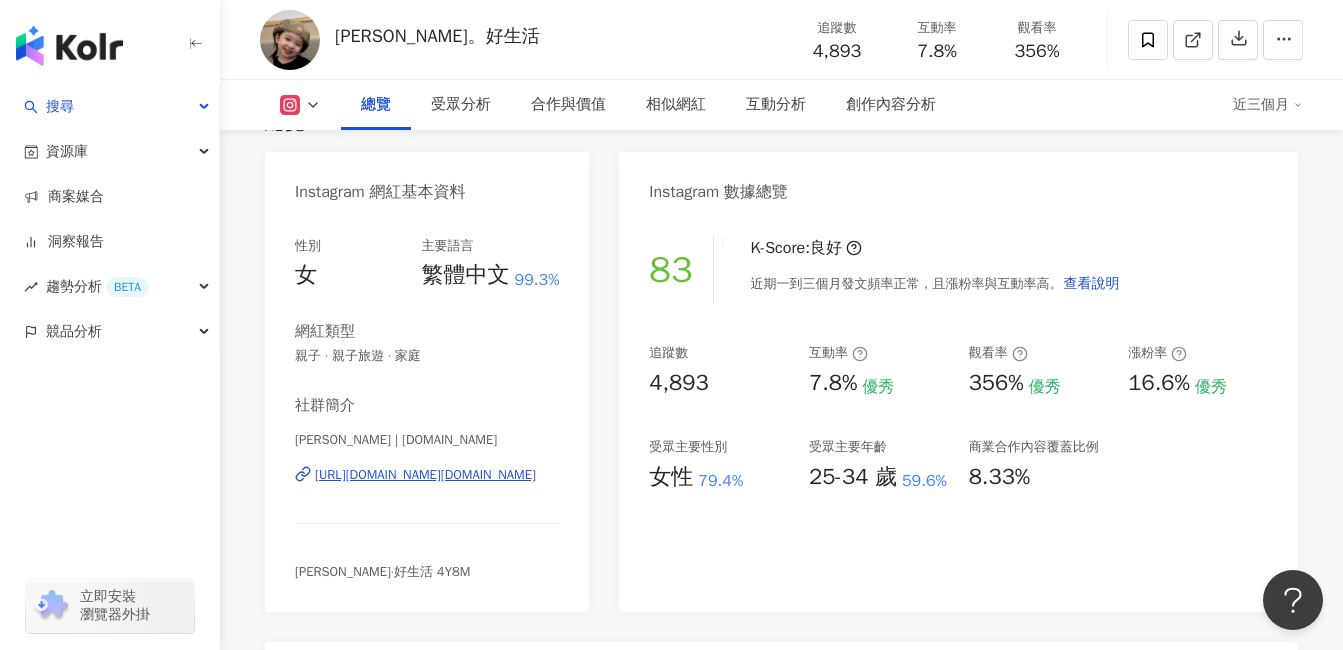 click on "Instagram 數據總覽" at bounding box center (958, 184) 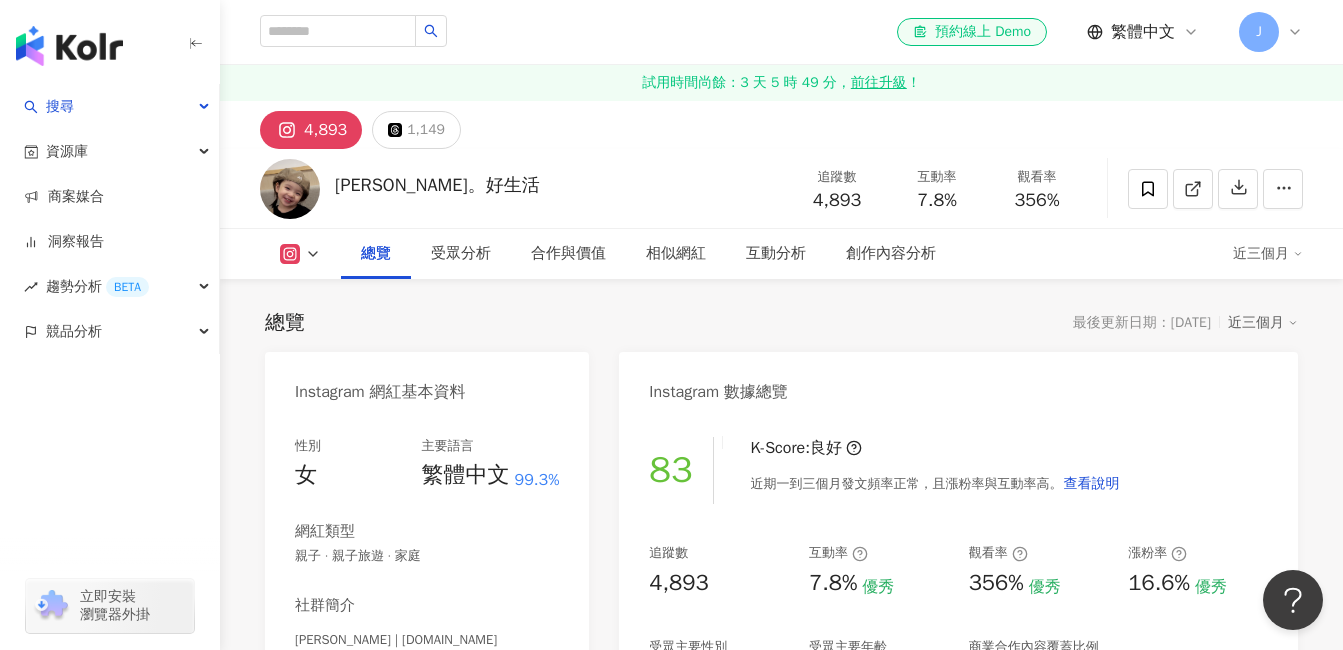 scroll, scrollTop: 200, scrollLeft: 0, axis: vertical 